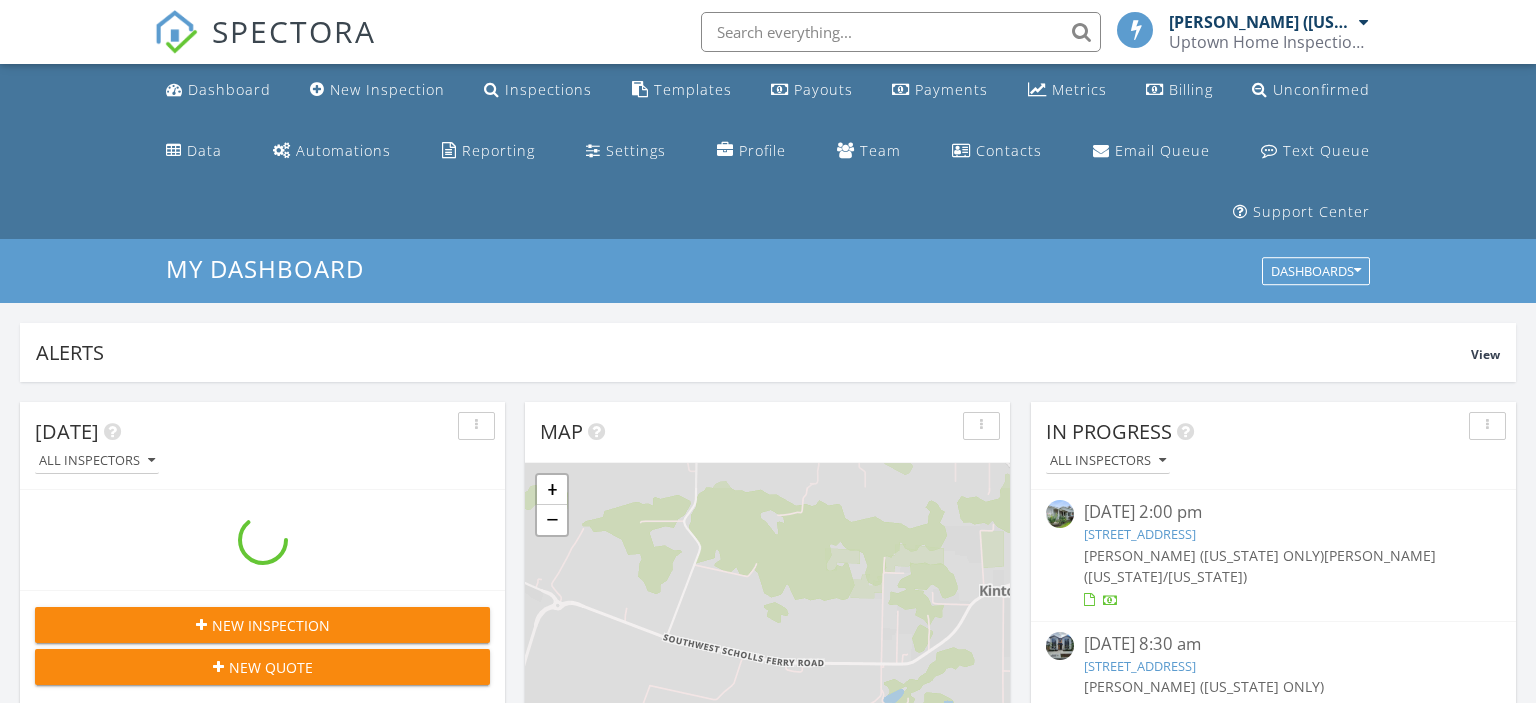 scroll, scrollTop: 0, scrollLeft: 0, axis: both 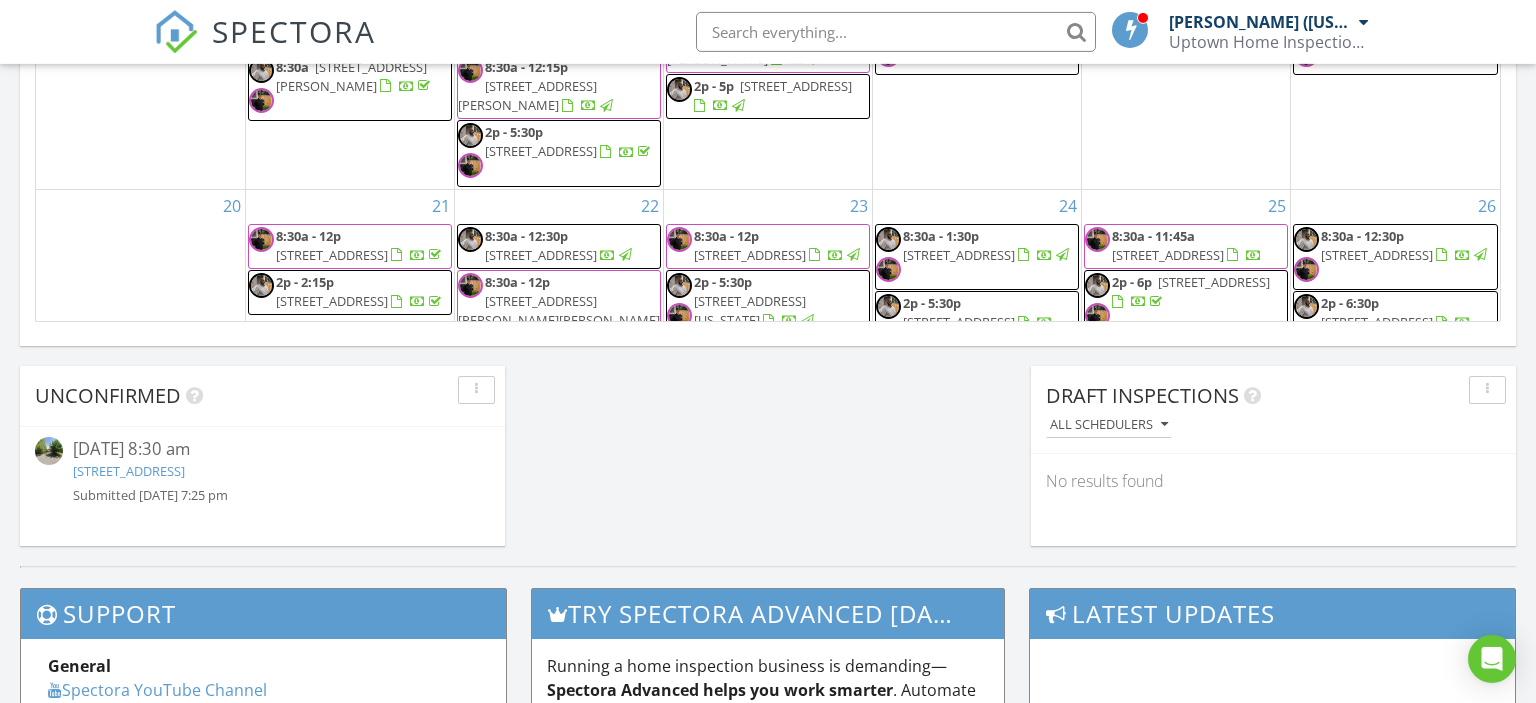 click on "07/30/25 8:30 am" at bounding box center [262, 449] 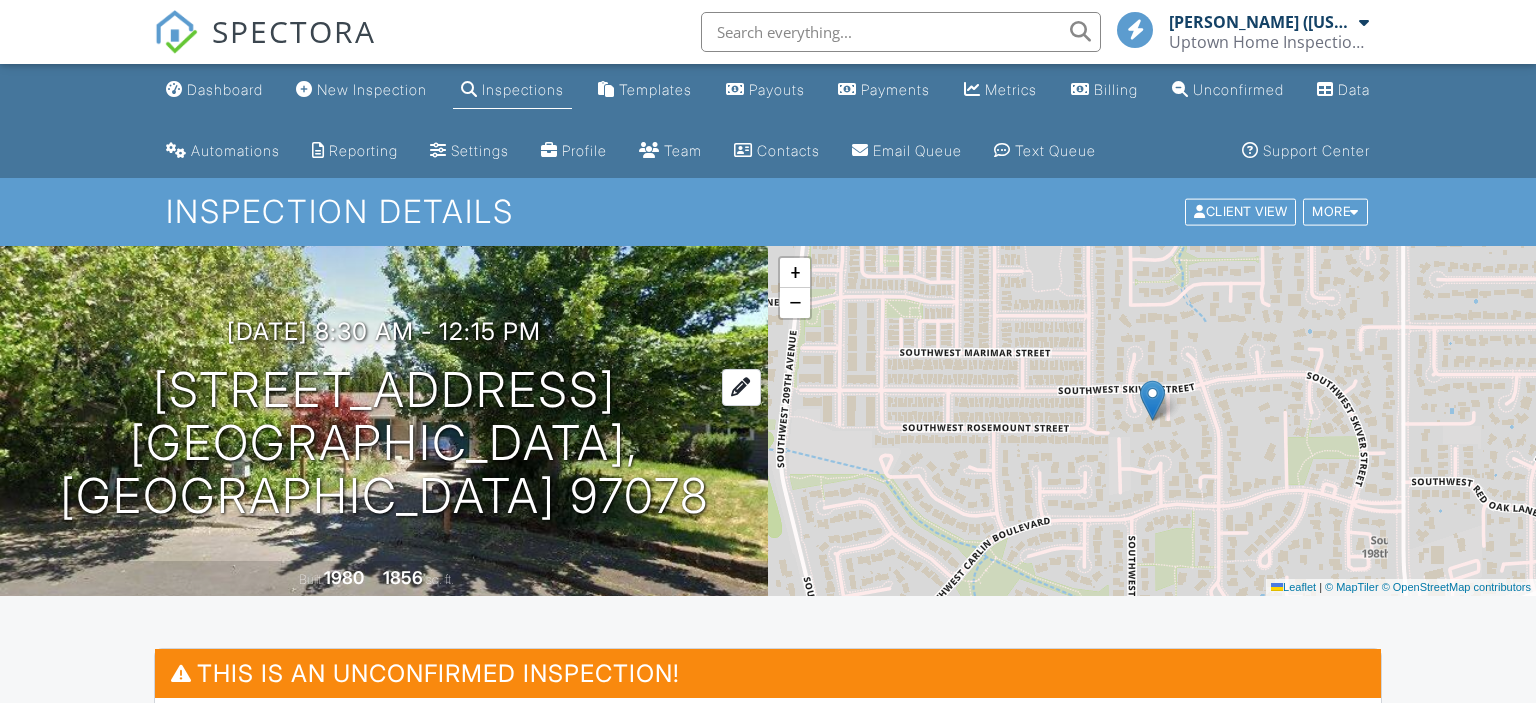 scroll, scrollTop: 0, scrollLeft: 0, axis: both 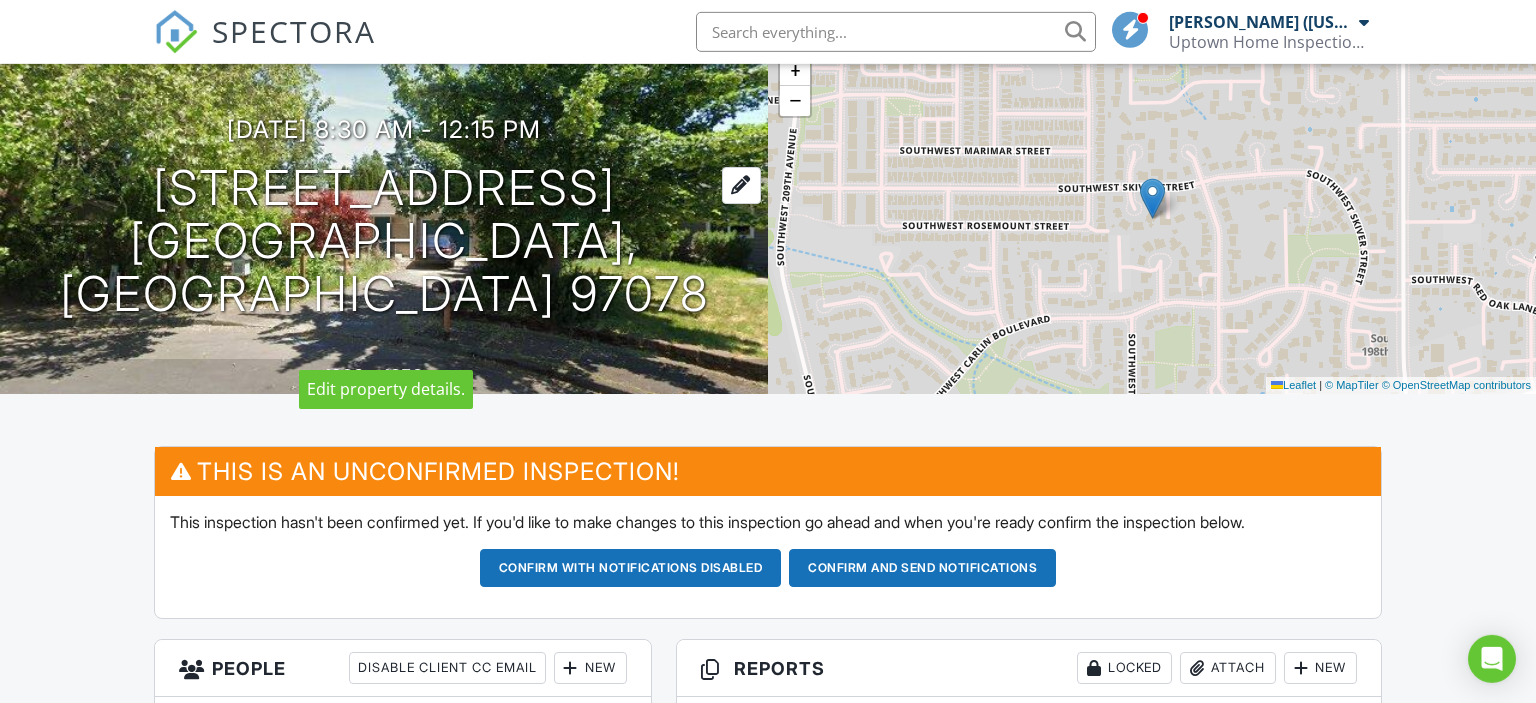 click on "6410 SW 204th Place
Beaverton, OR 97078" at bounding box center (384, 241) 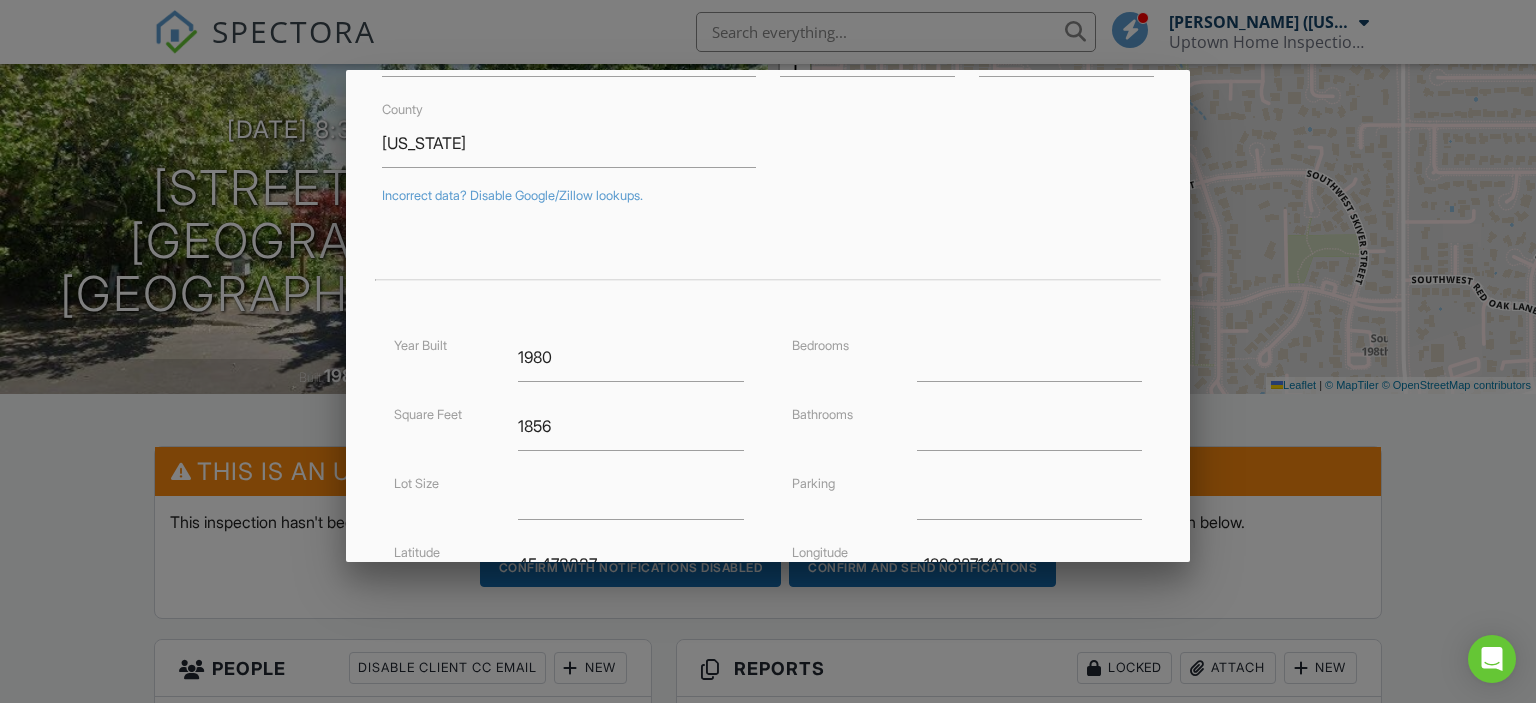 scroll, scrollTop: 256, scrollLeft: 0, axis: vertical 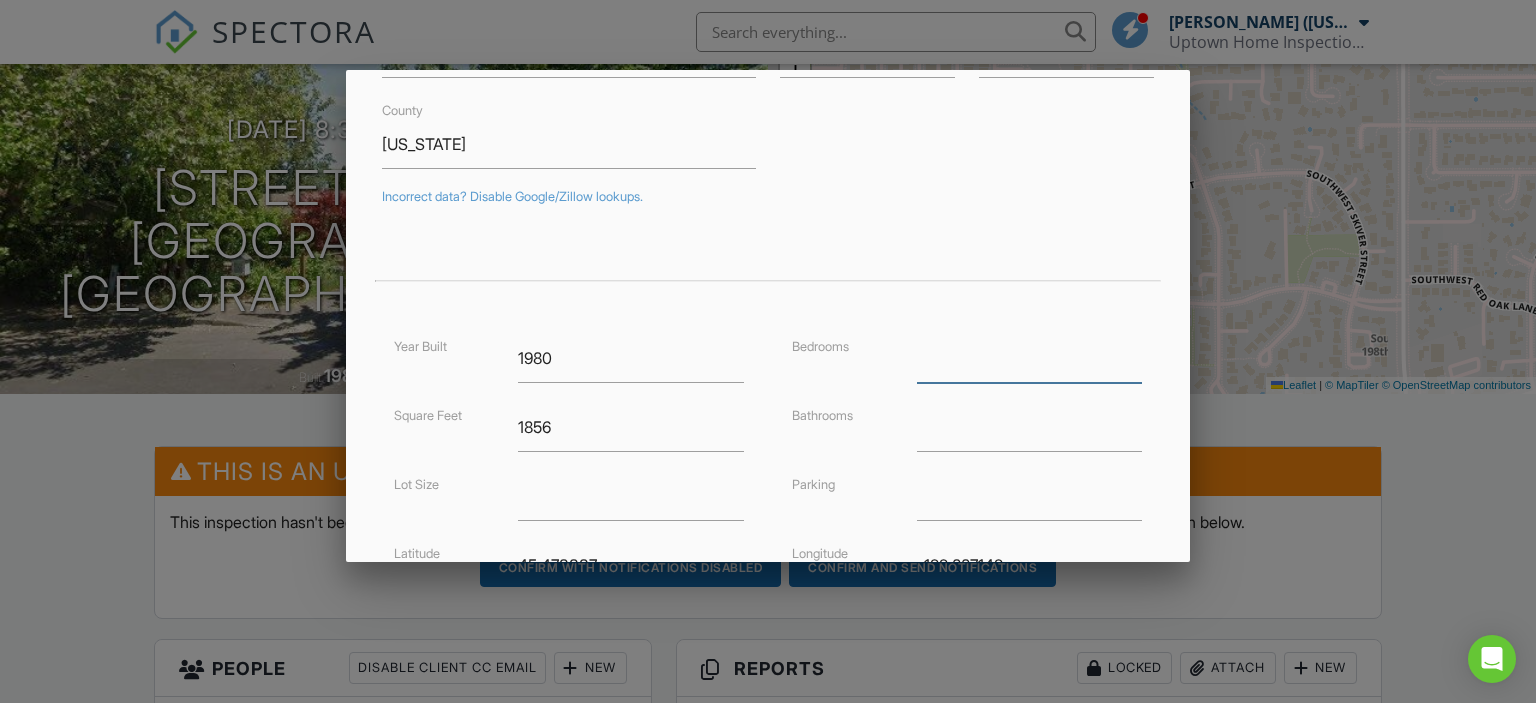 click at bounding box center [1030, 358] 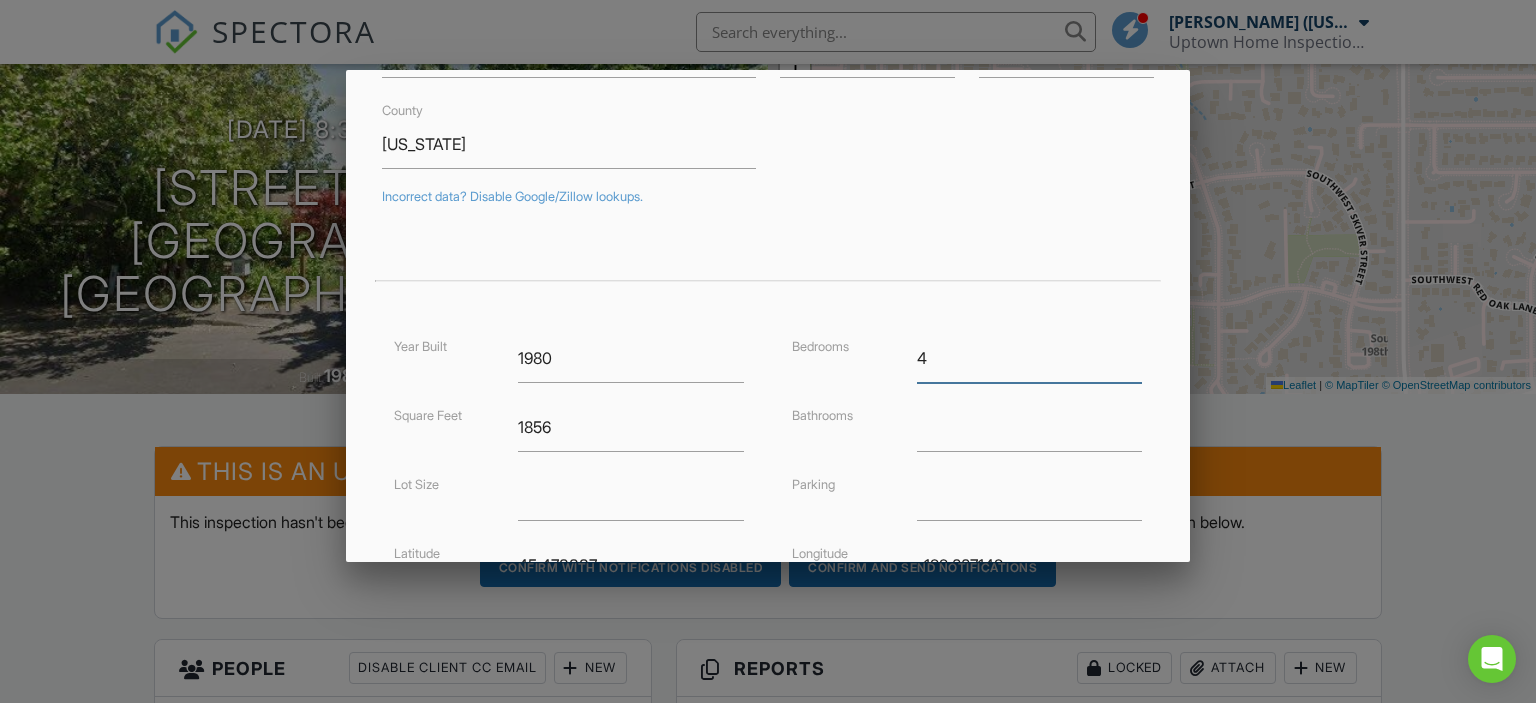 type on "4" 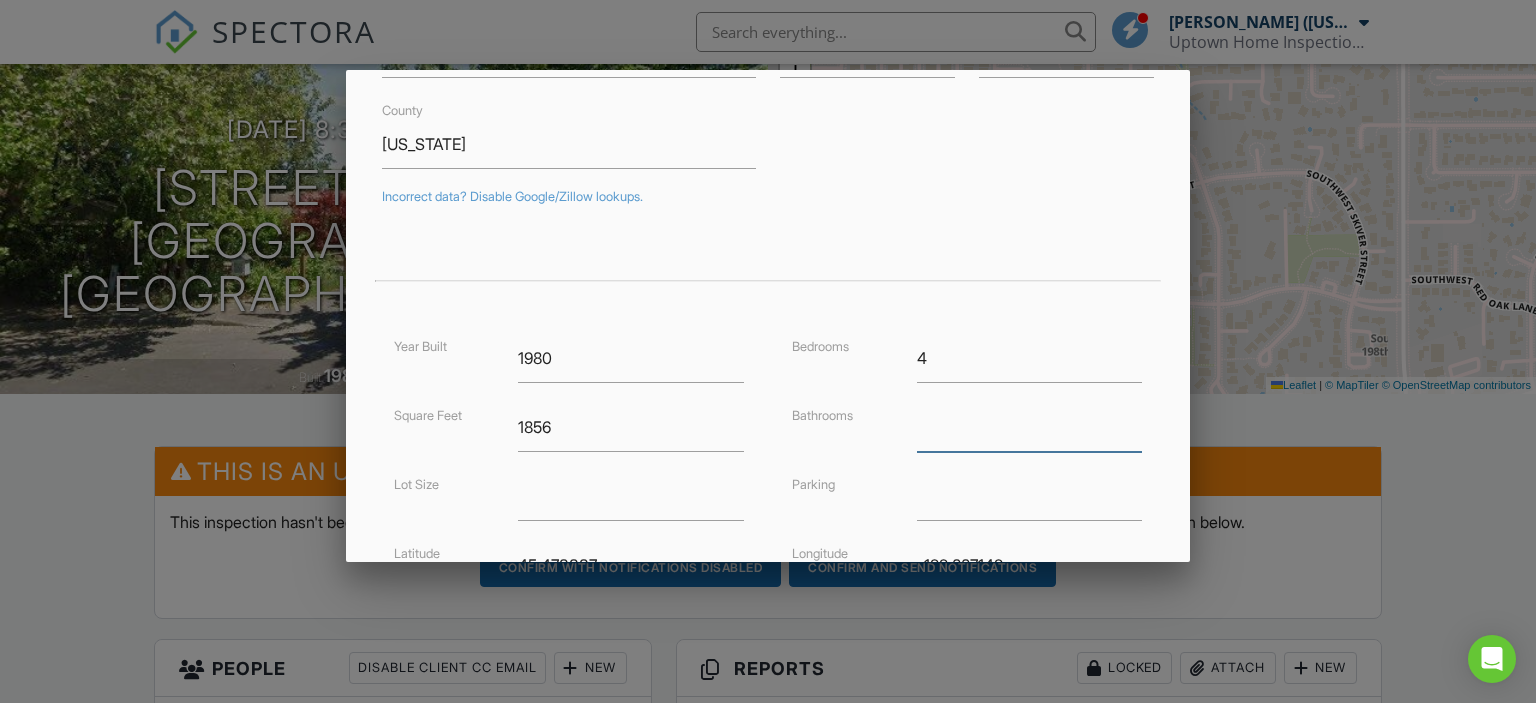 click at bounding box center (1030, 427) 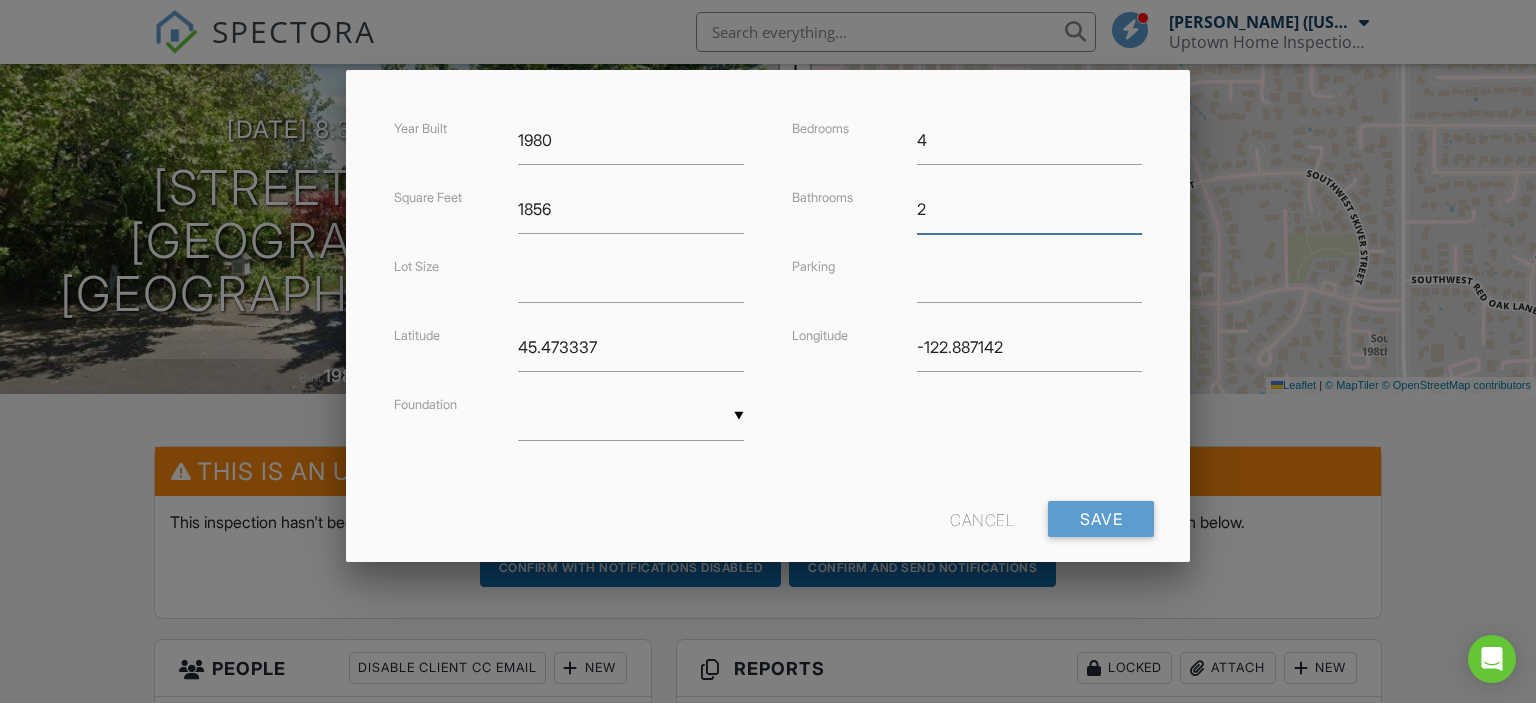scroll, scrollTop: 492, scrollLeft: 0, axis: vertical 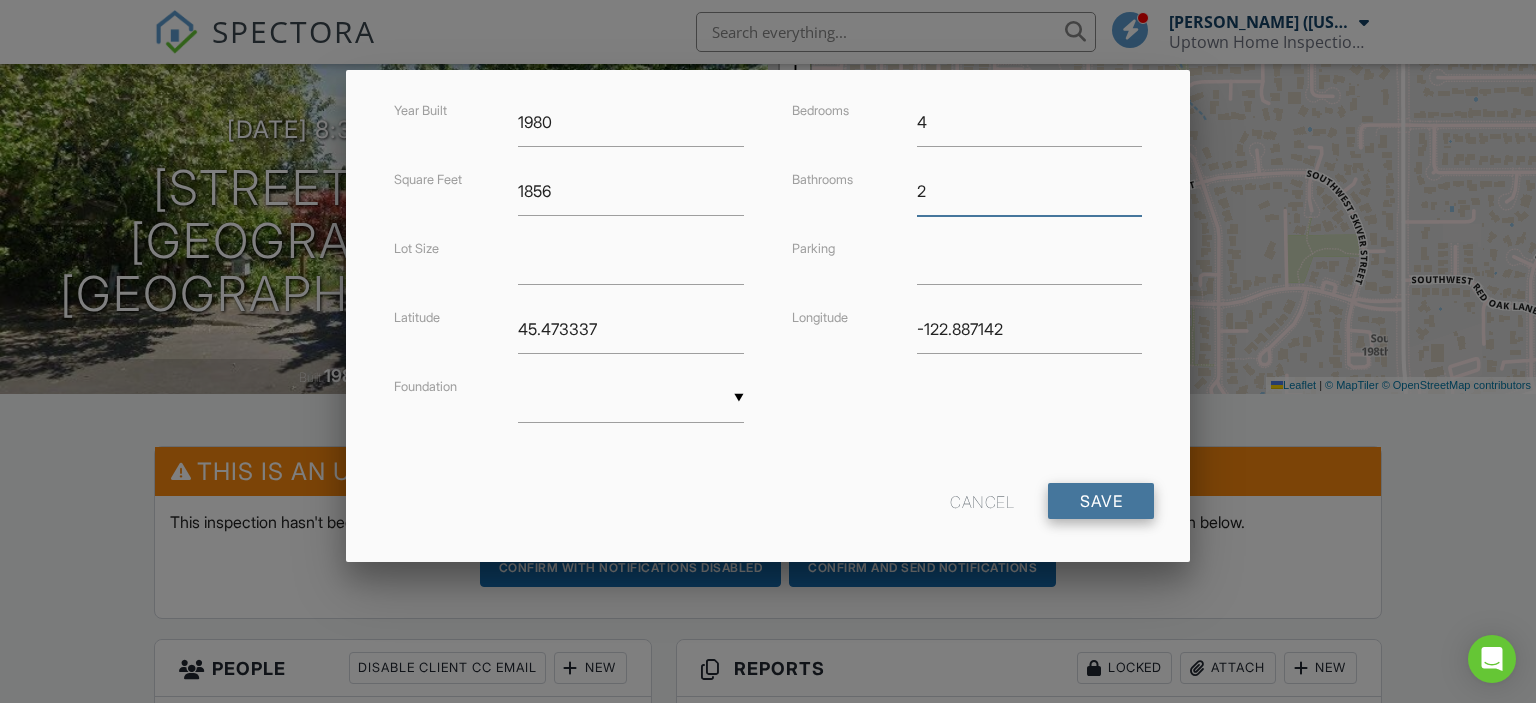 type on "2" 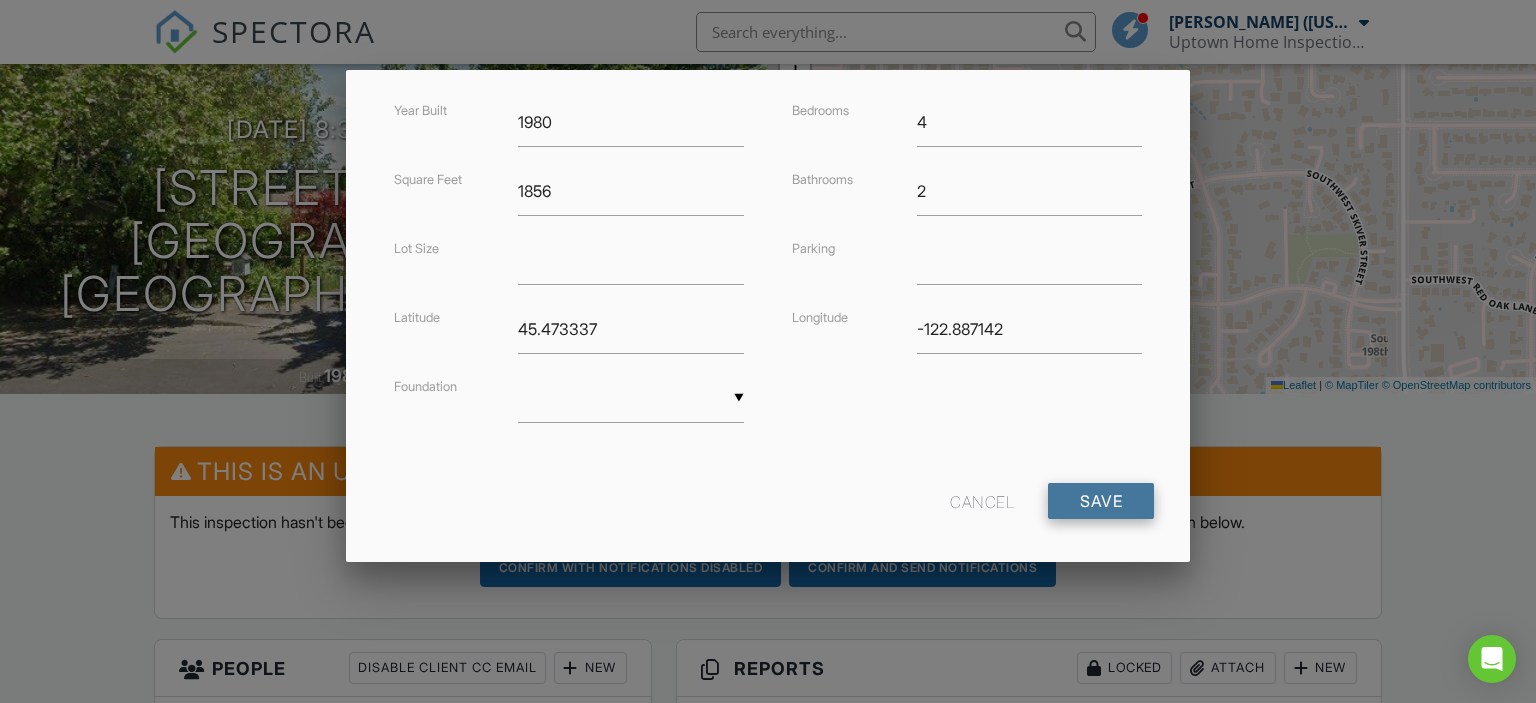 click on "Save" 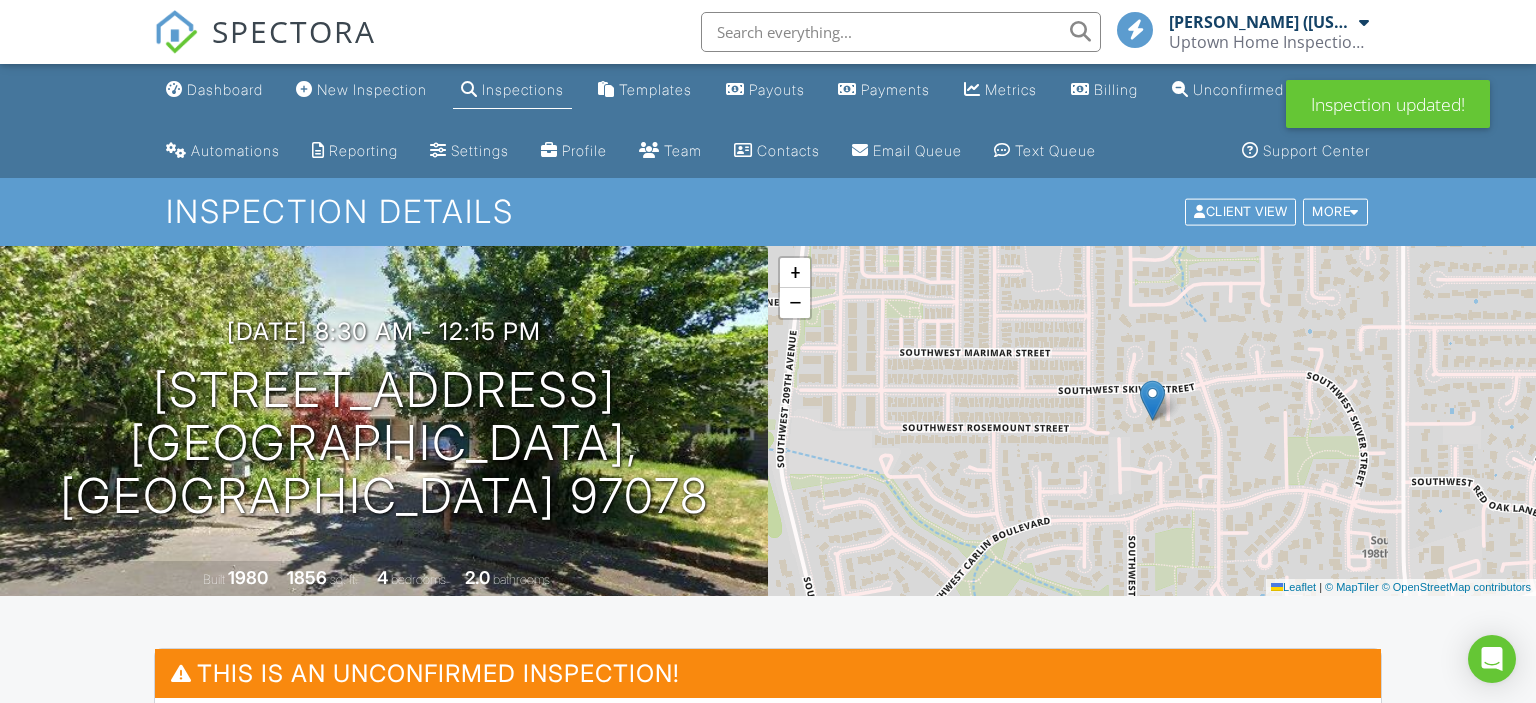 scroll, scrollTop: 0, scrollLeft: 0, axis: both 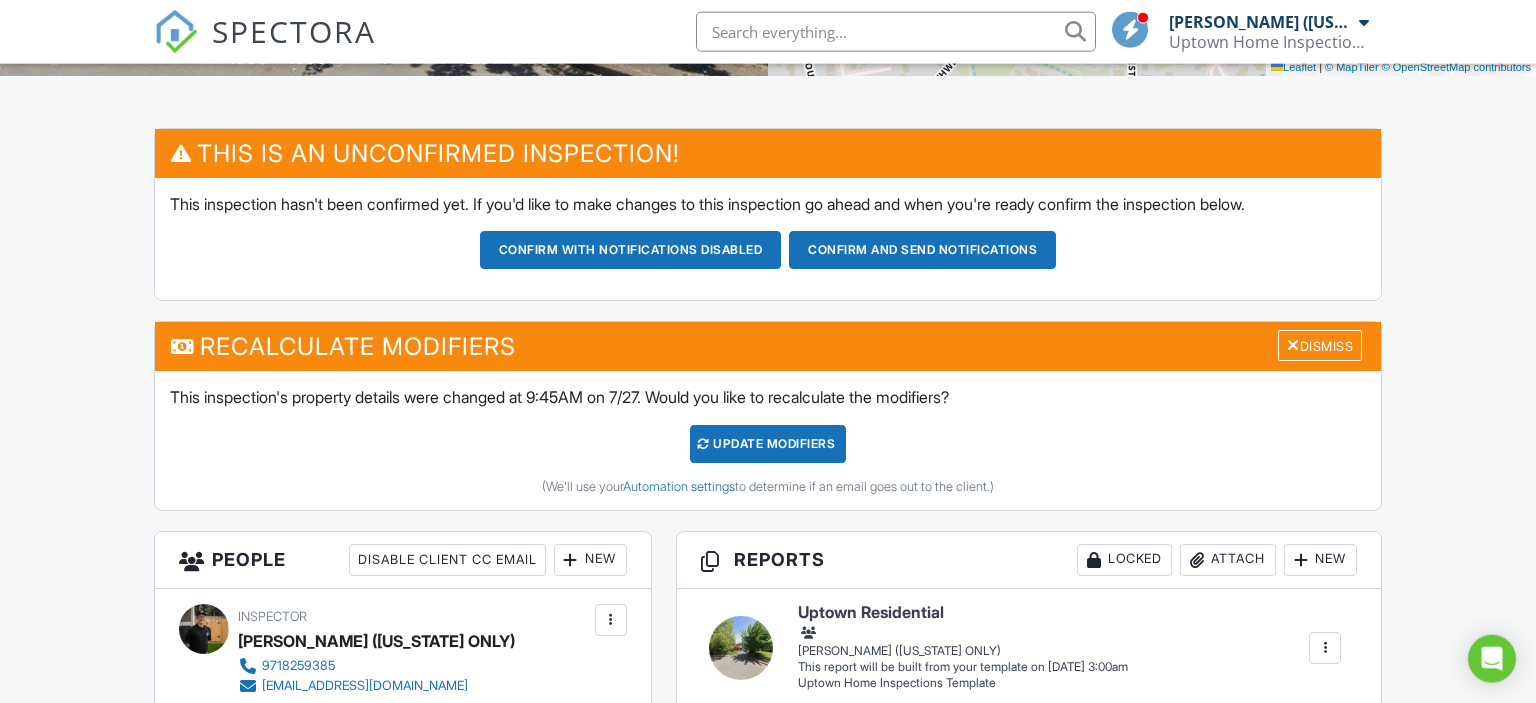 click on "UPDATE Modifiers" at bounding box center [768, 444] 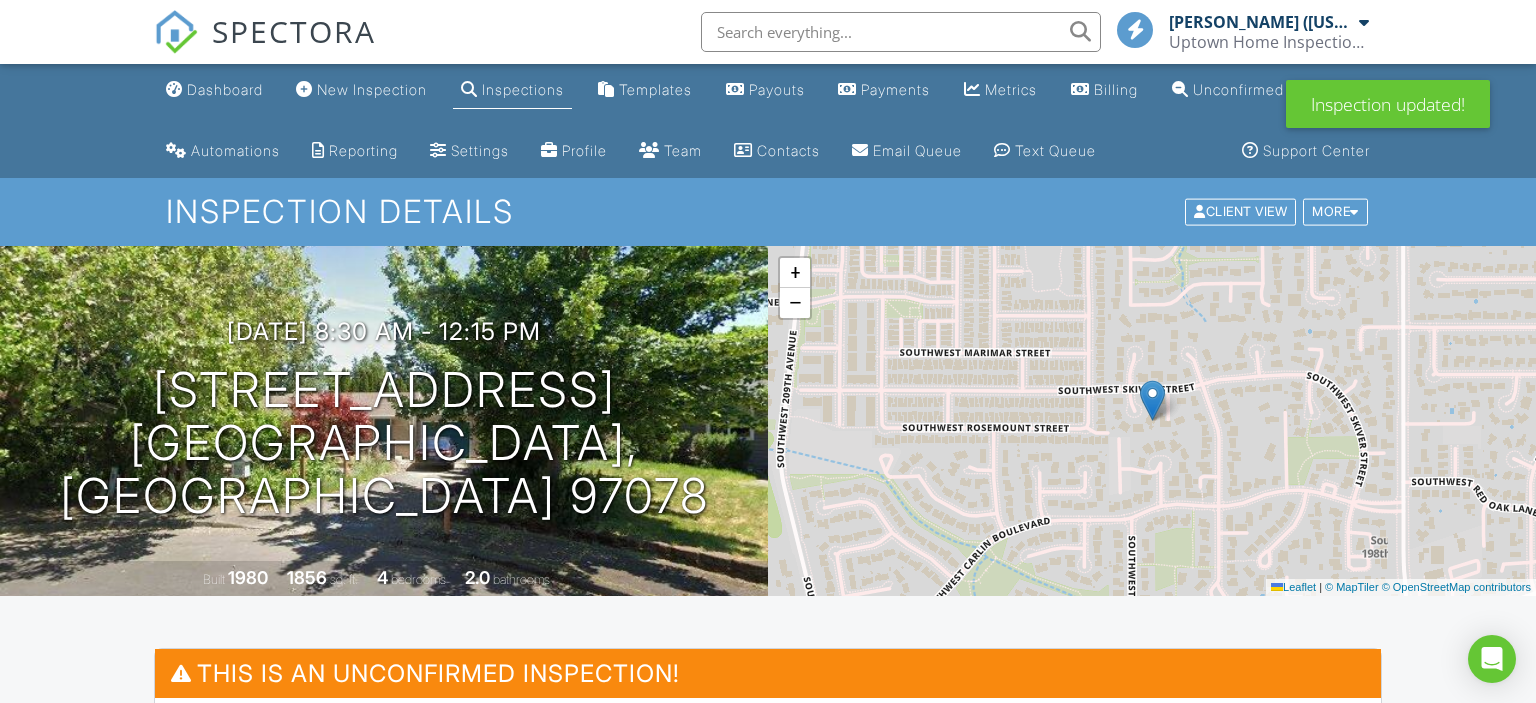 scroll, scrollTop: 0, scrollLeft: 0, axis: both 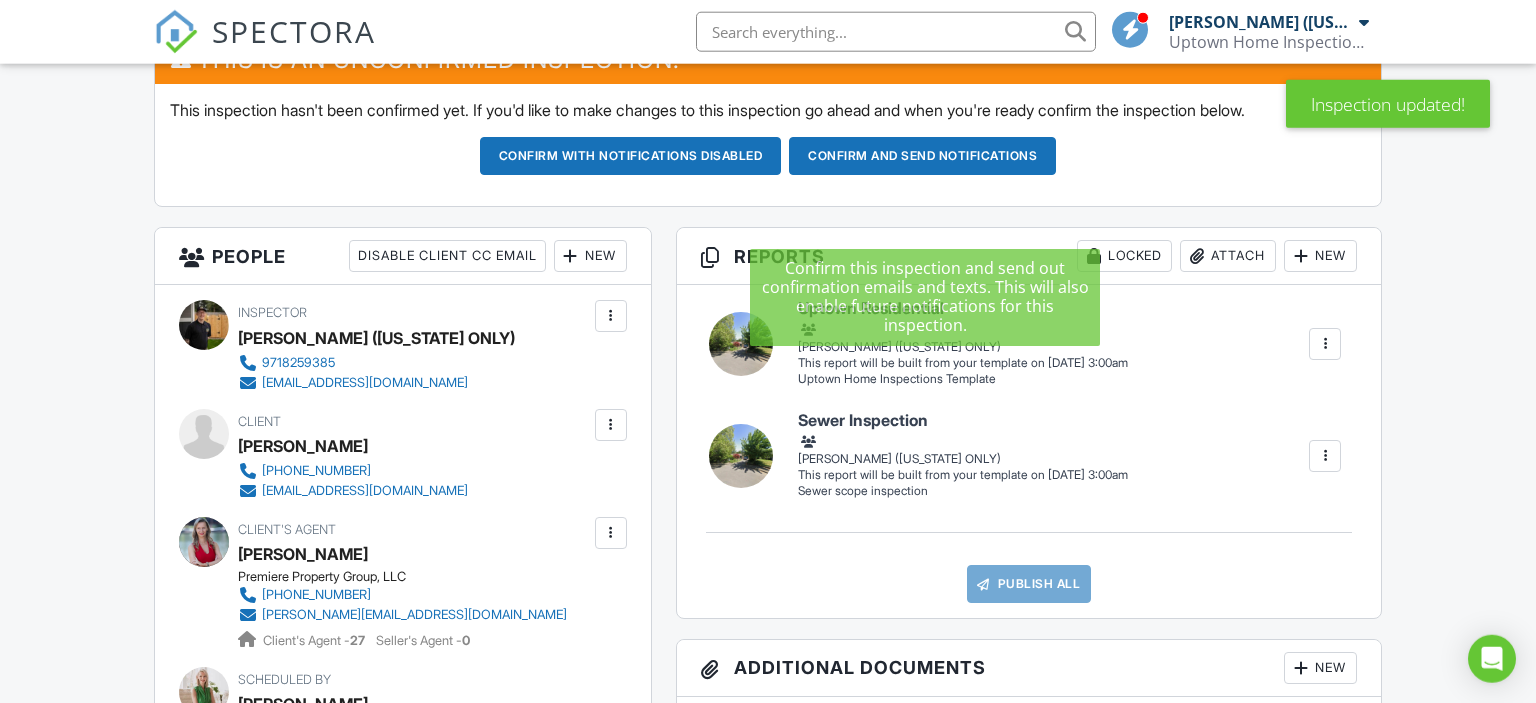 click on "Confirm and send notifications" at bounding box center [631, 156] 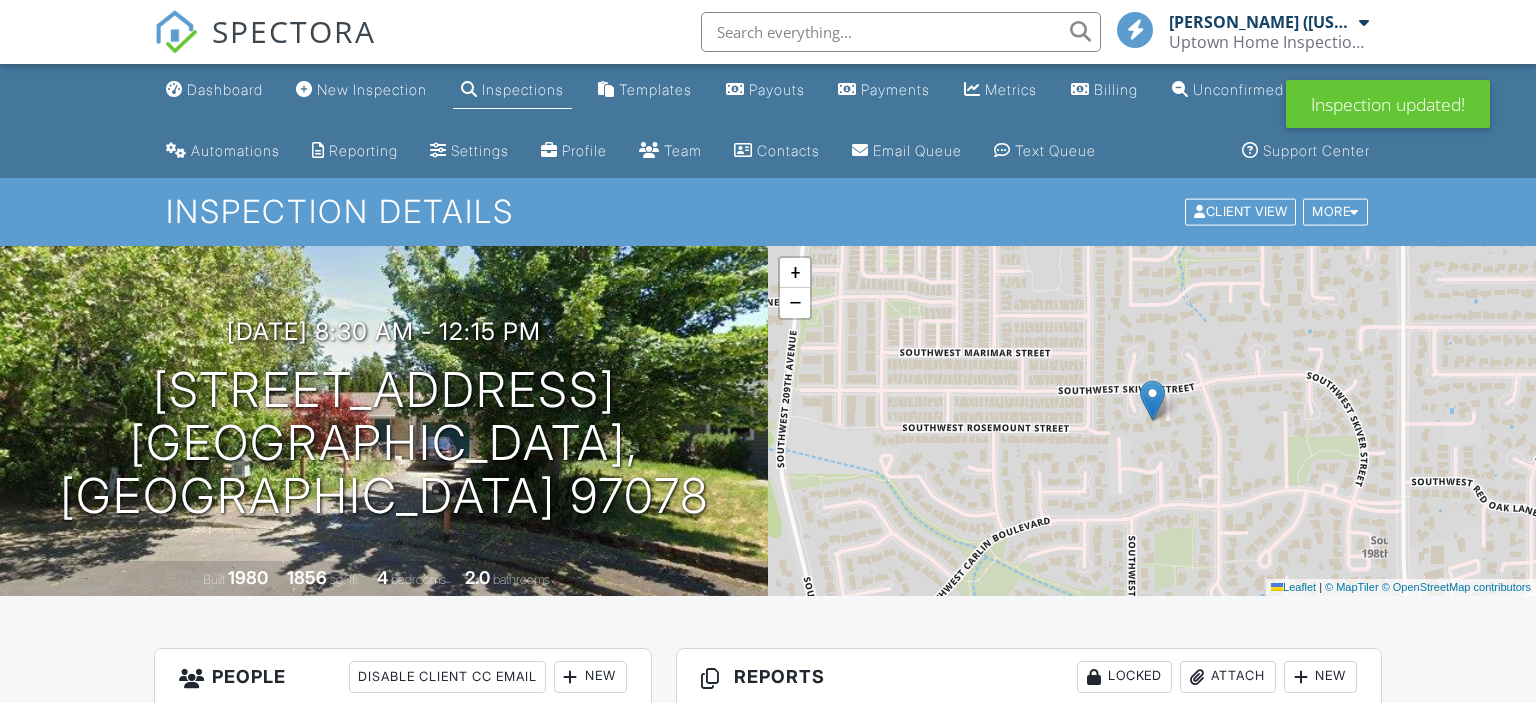scroll, scrollTop: 0, scrollLeft: 0, axis: both 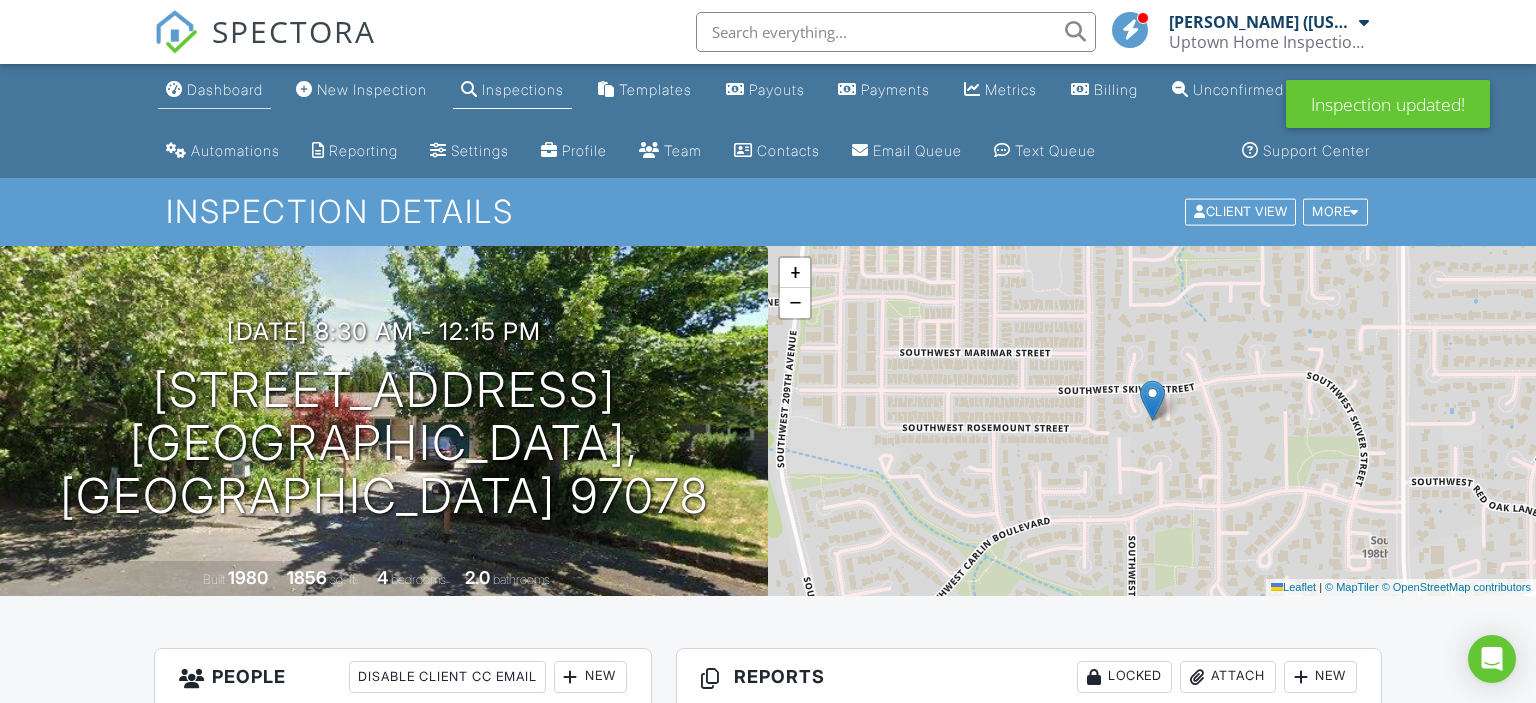 click on "Dashboard" at bounding box center [214, 90] 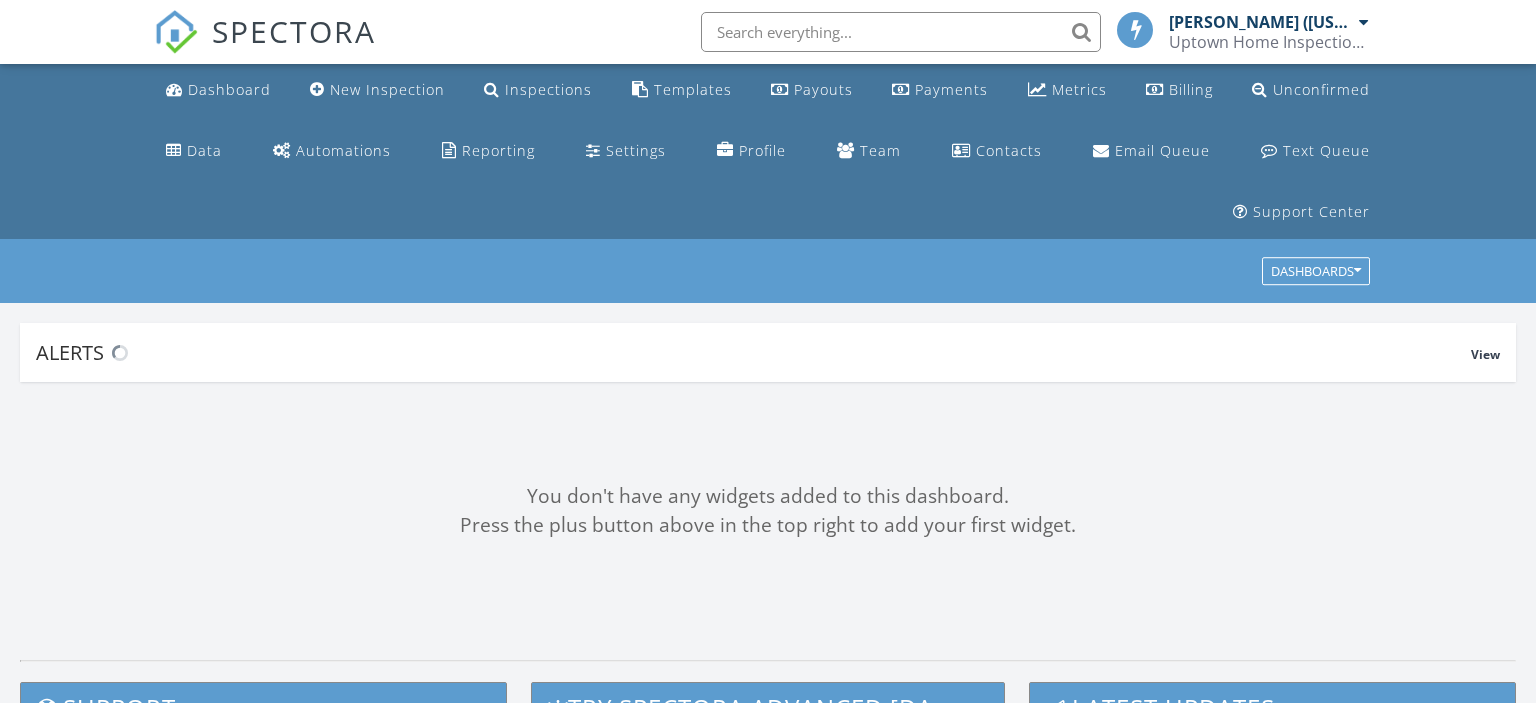 scroll, scrollTop: 0, scrollLeft: 0, axis: both 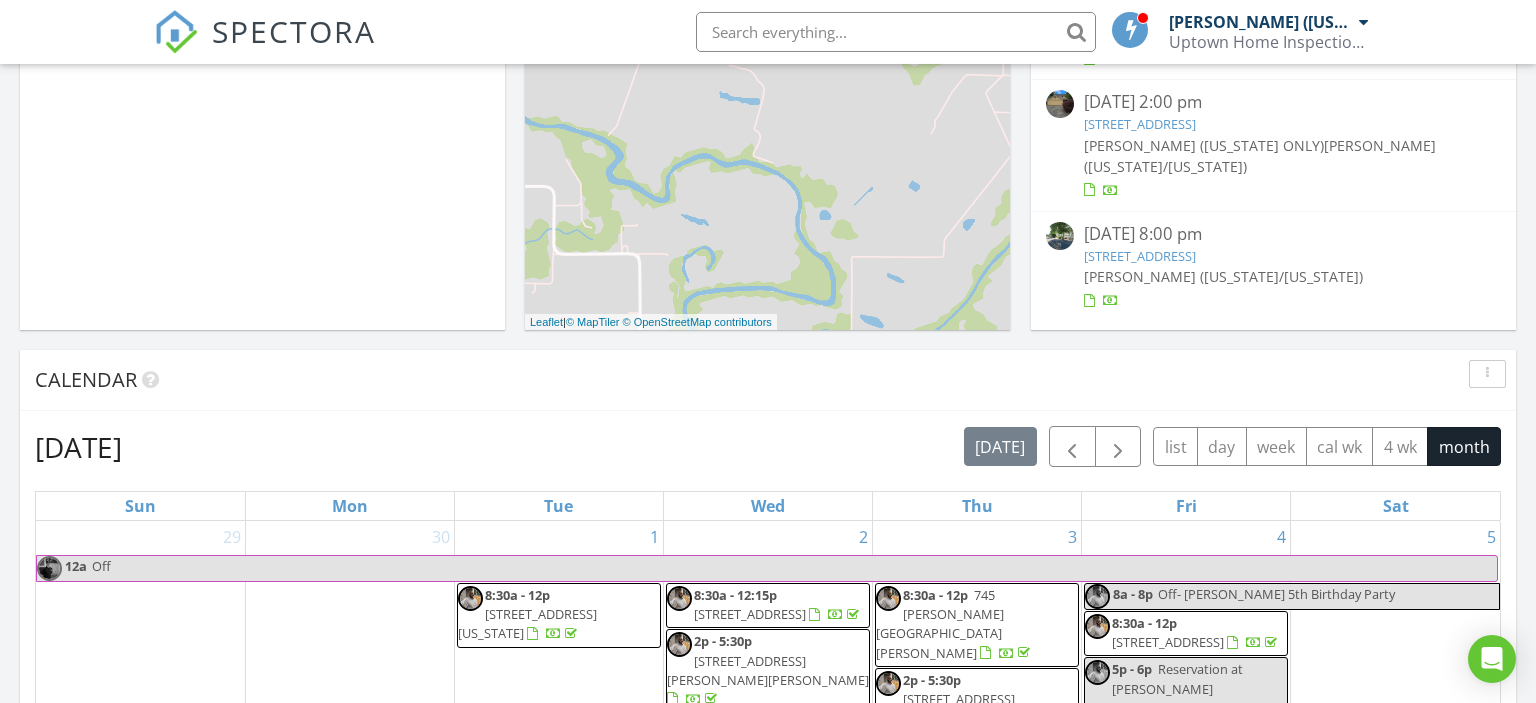 click on "10800 ne 89th street, Vancouver , Wa  98662" at bounding box center (1140, 124) 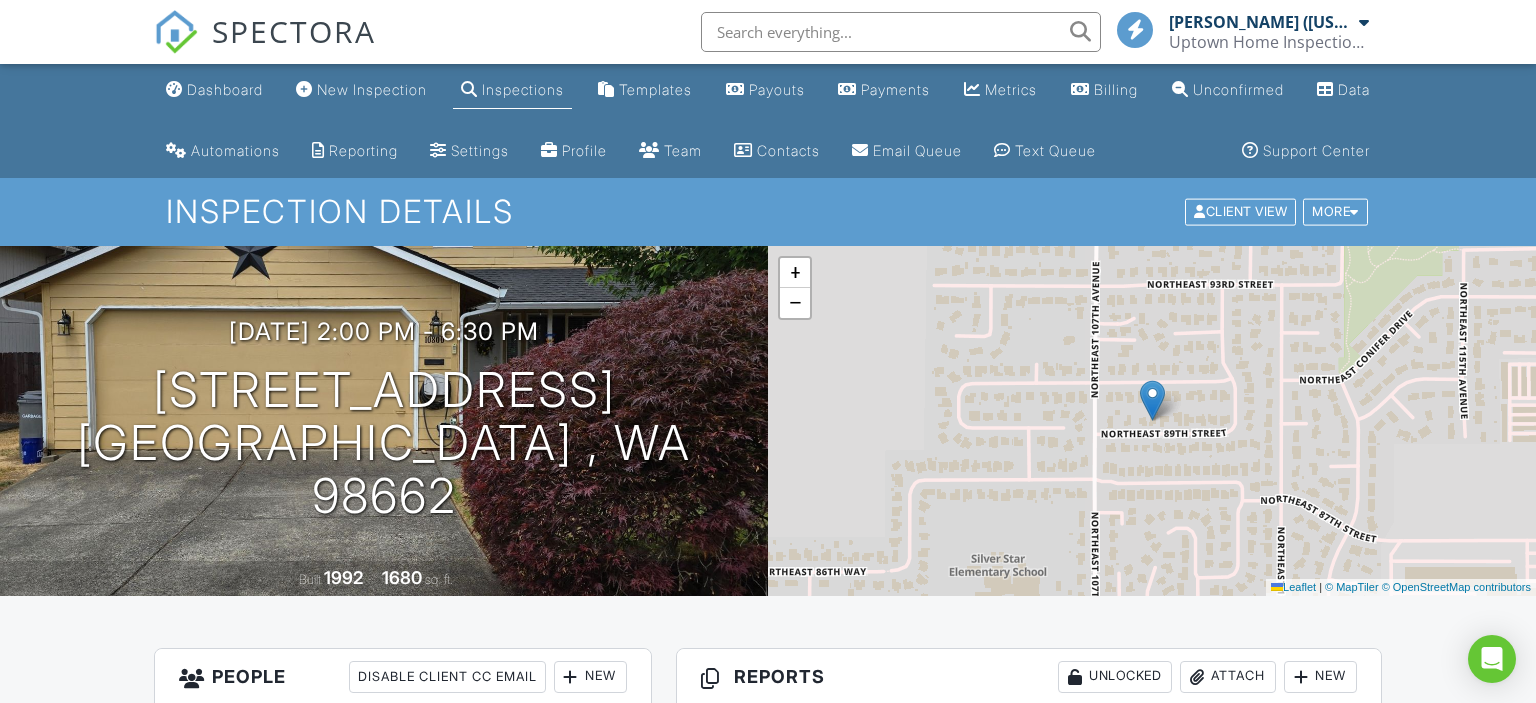 scroll, scrollTop: 0, scrollLeft: 0, axis: both 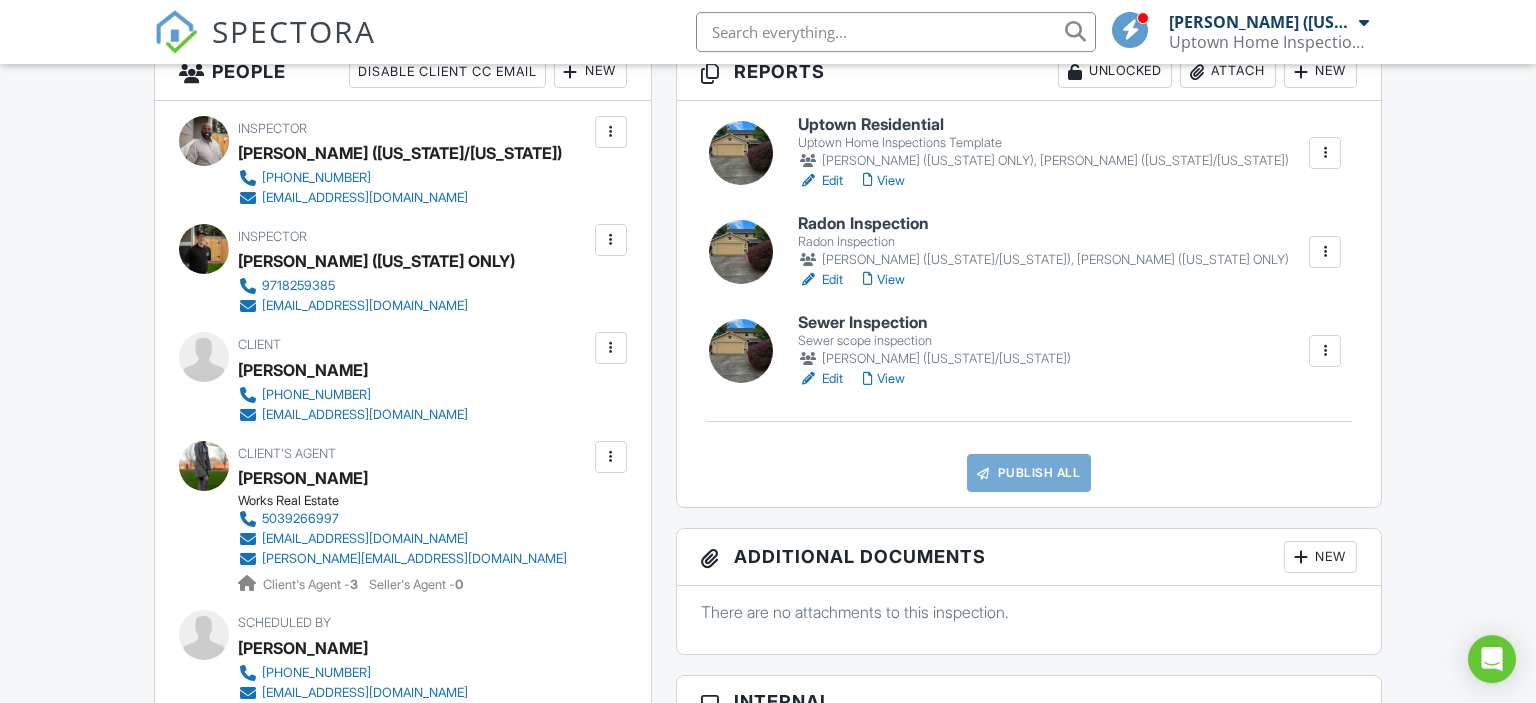 click on "Sewer Inspection" at bounding box center (934, 323) 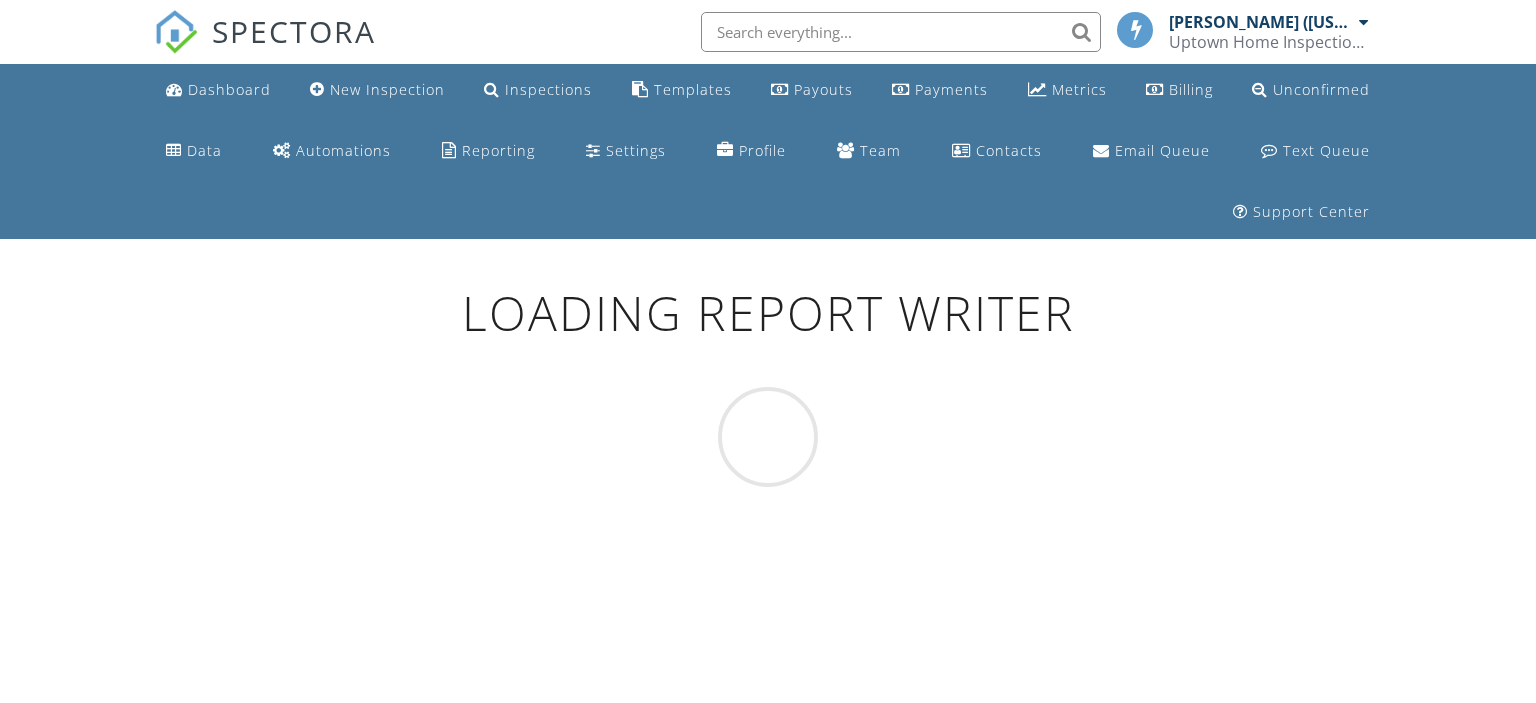 scroll, scrollTop: 0, scrollLeft: 0, axis: both 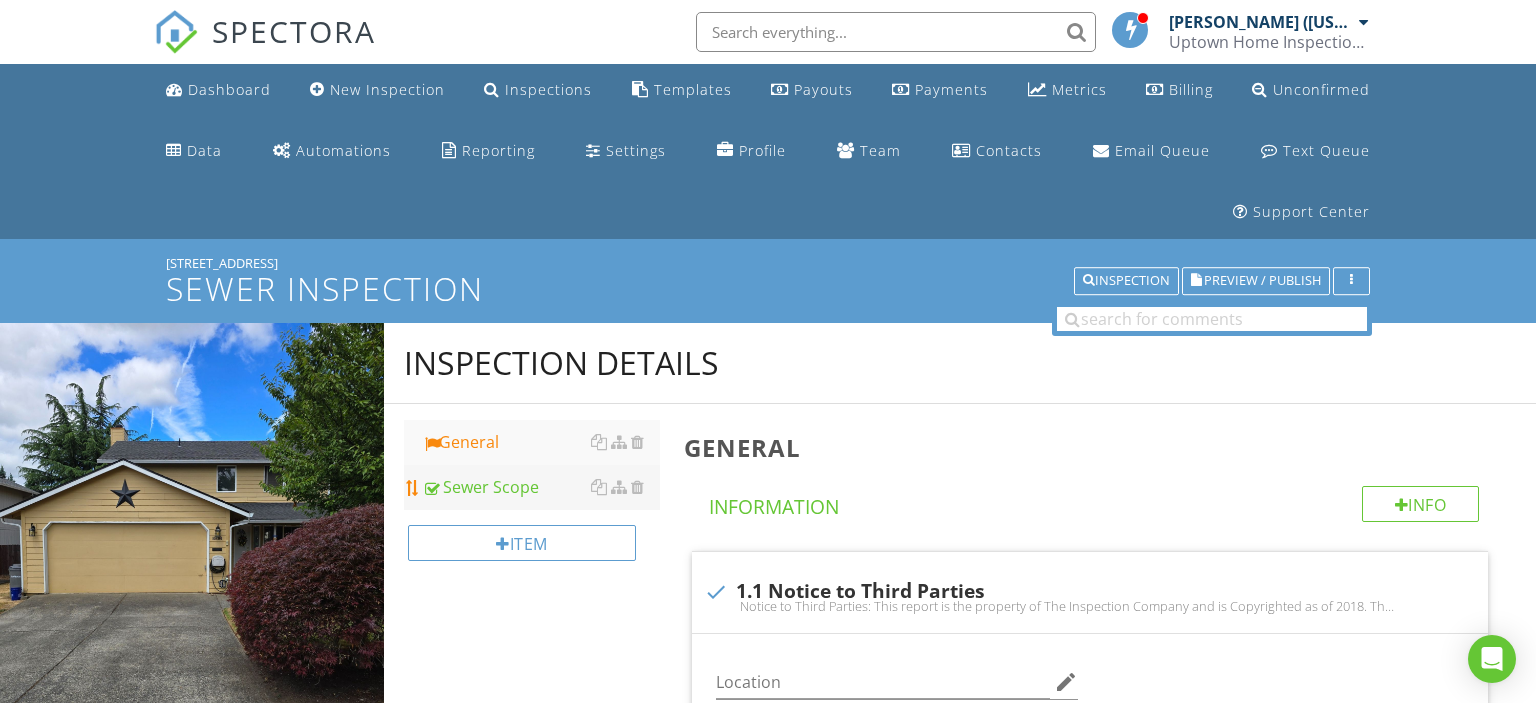 click on "Sewer Scope" at bounding box center (541, 487) 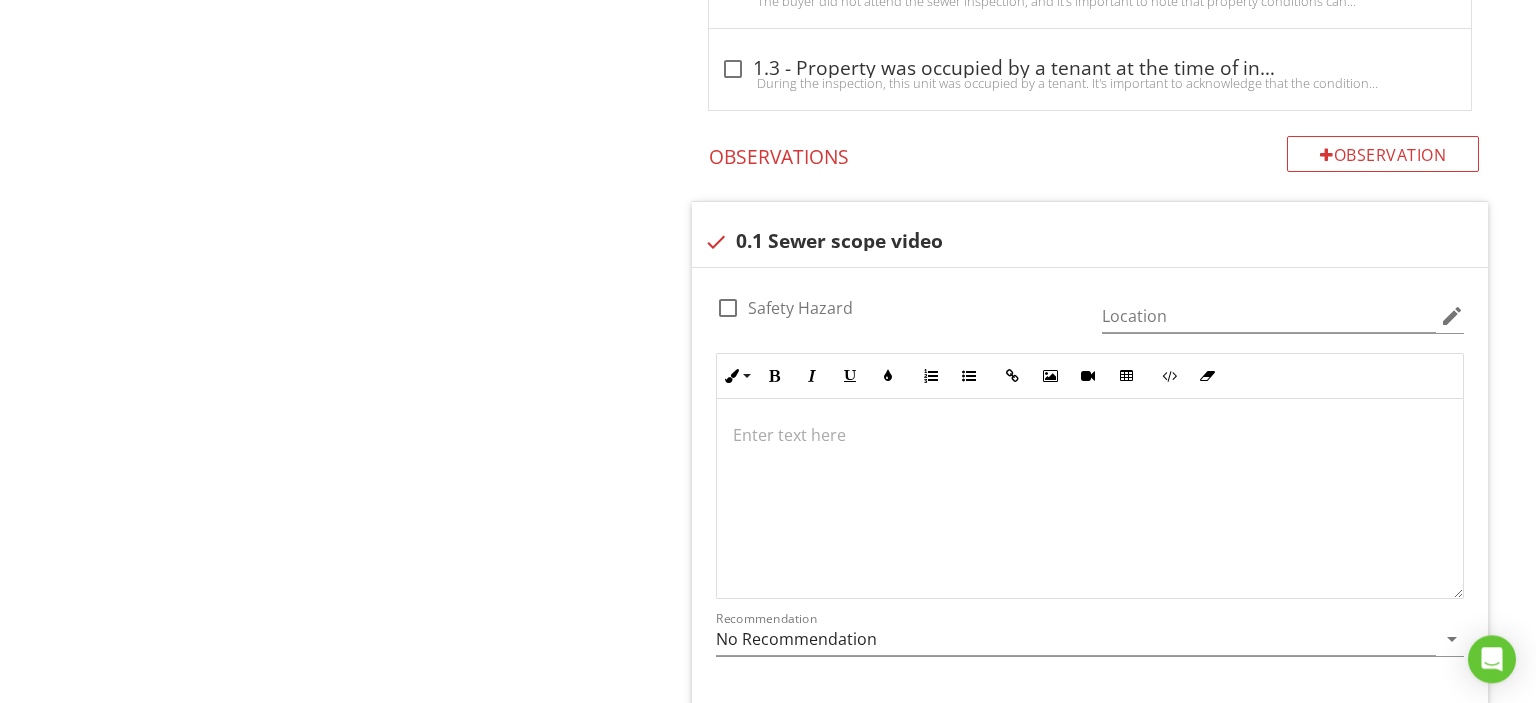scroll, scrollTop: 2672, scrollLeft: 0, axis: vertical 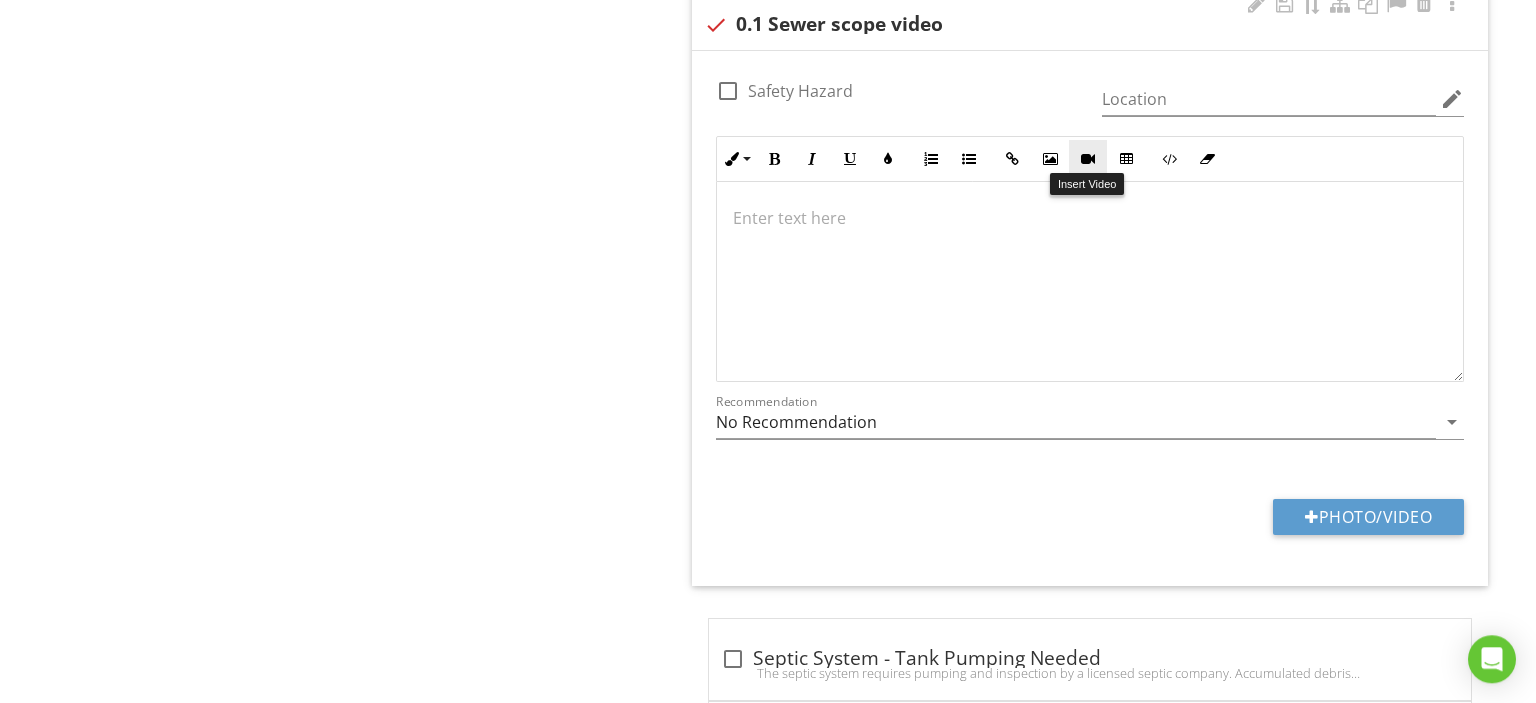 click at bounding box center [1088, 159] 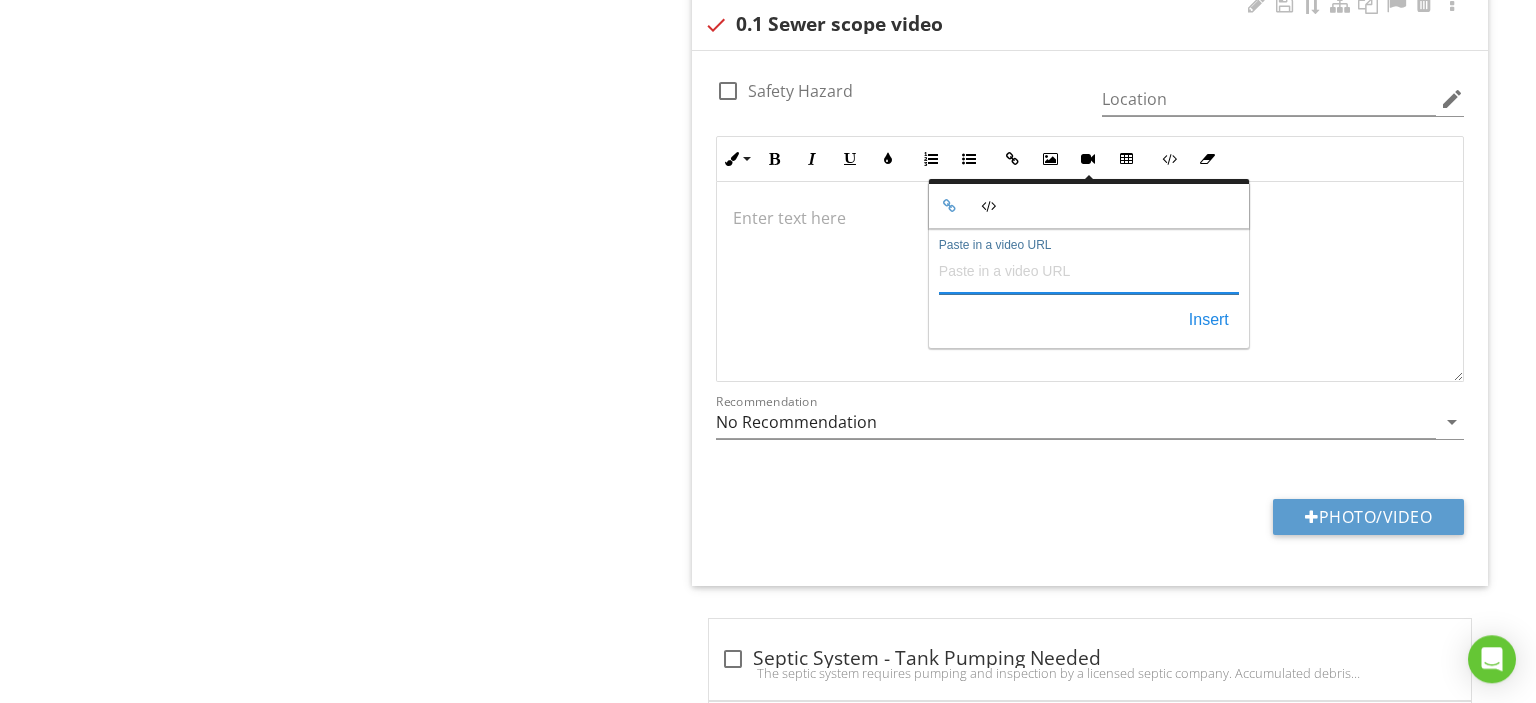 click on "Paste in a video URL" at bounding box center (1089, 270) 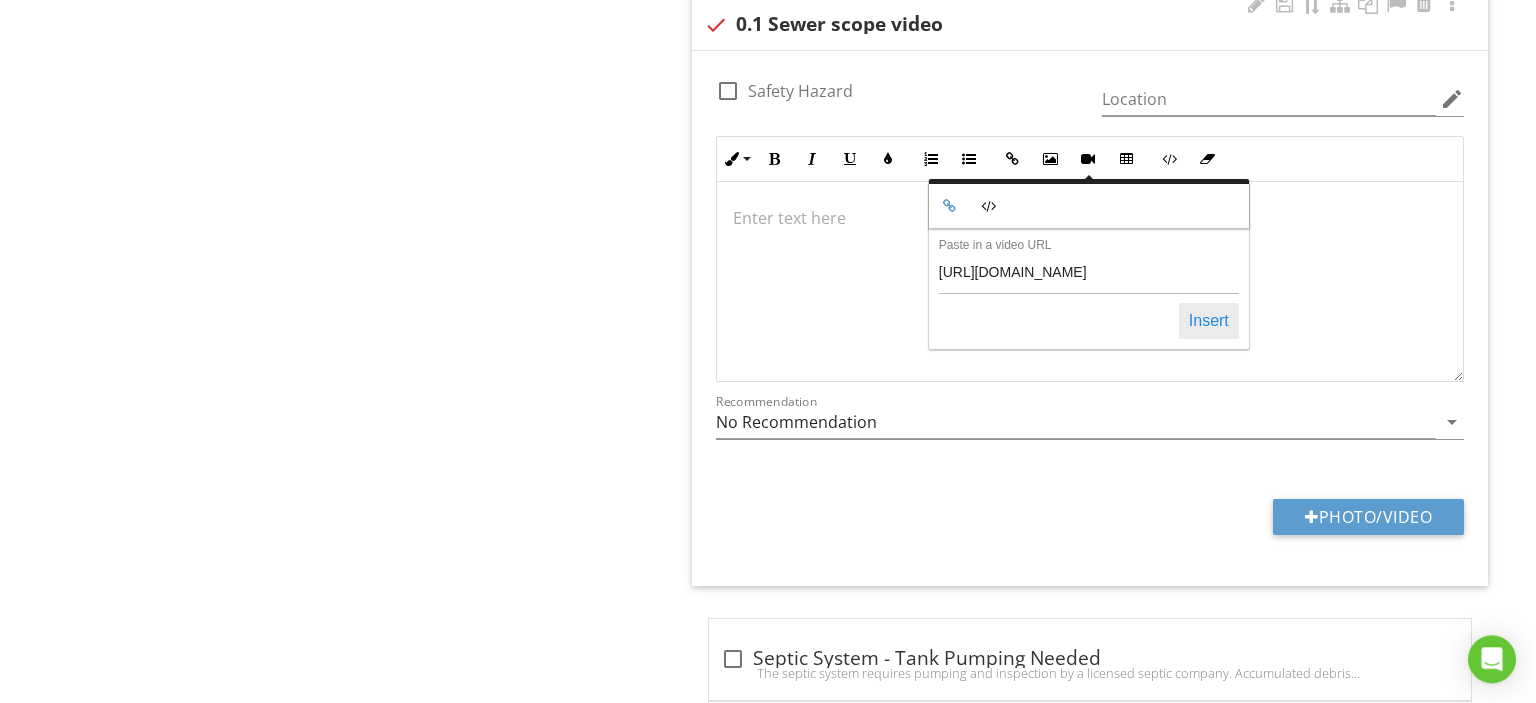 click on "Insert" at bounding box center [1209, 321] 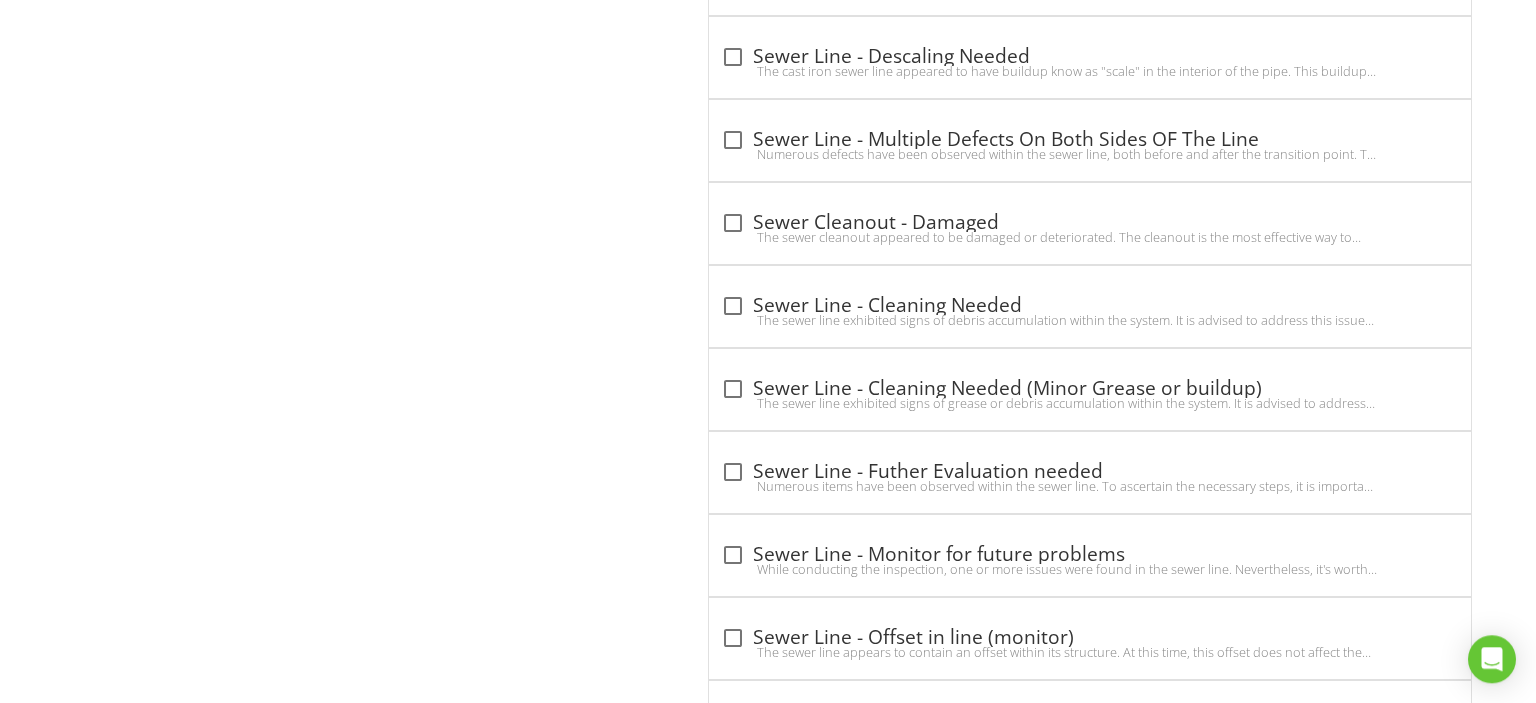 scroll, scrollTop: 3800, scrollLeft: 0, axis: vertical 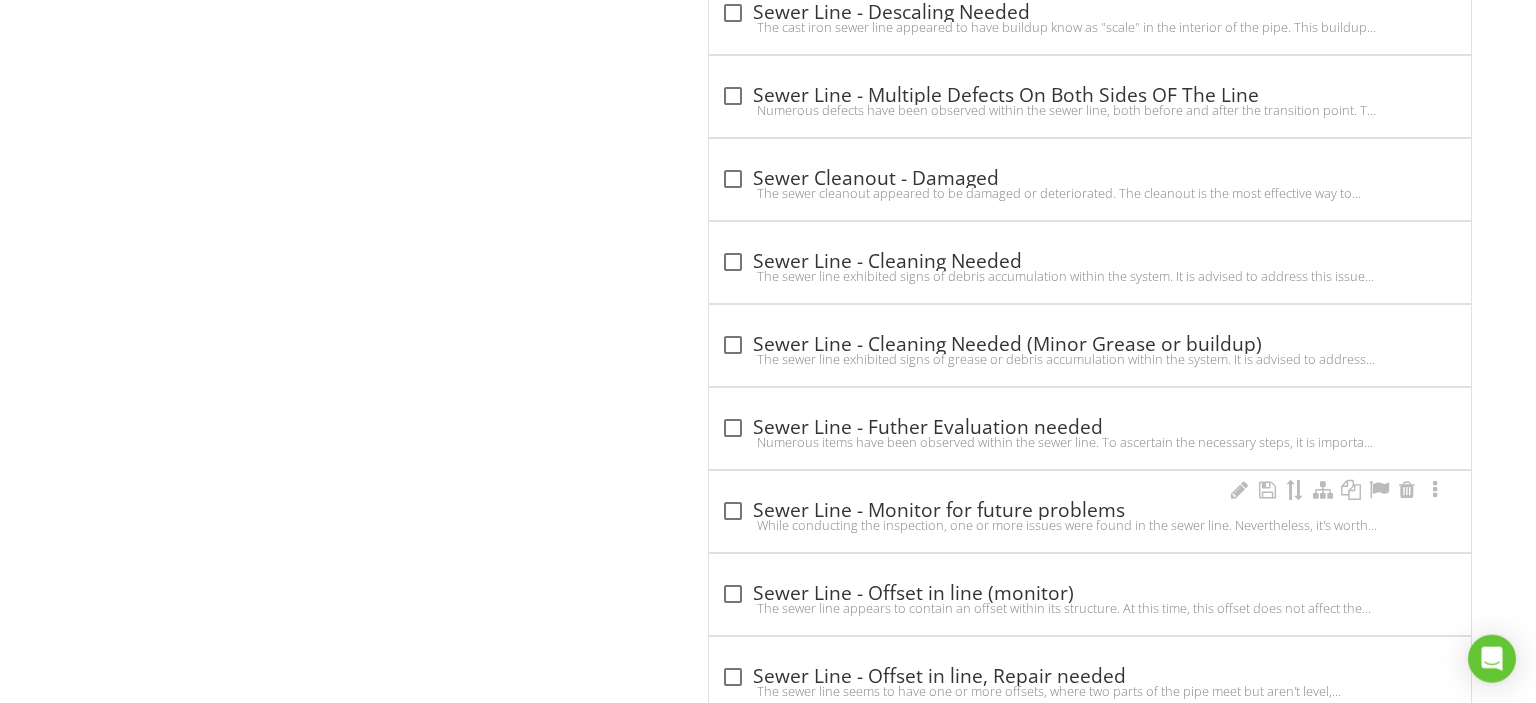 click on "While conducting the inspection, one or more issues were found in the sewer line. Nevertheless, it's worth mentioning that the line is currently functioning as intended. If you have concerns, it's advisable to reach out to a licensed plumber for further verification. Additionally, it's recommended to stay vigilant for potential future problems and to routinely monitor the system to ensure ongoing proper performance." at bounding box center [1090, 525] 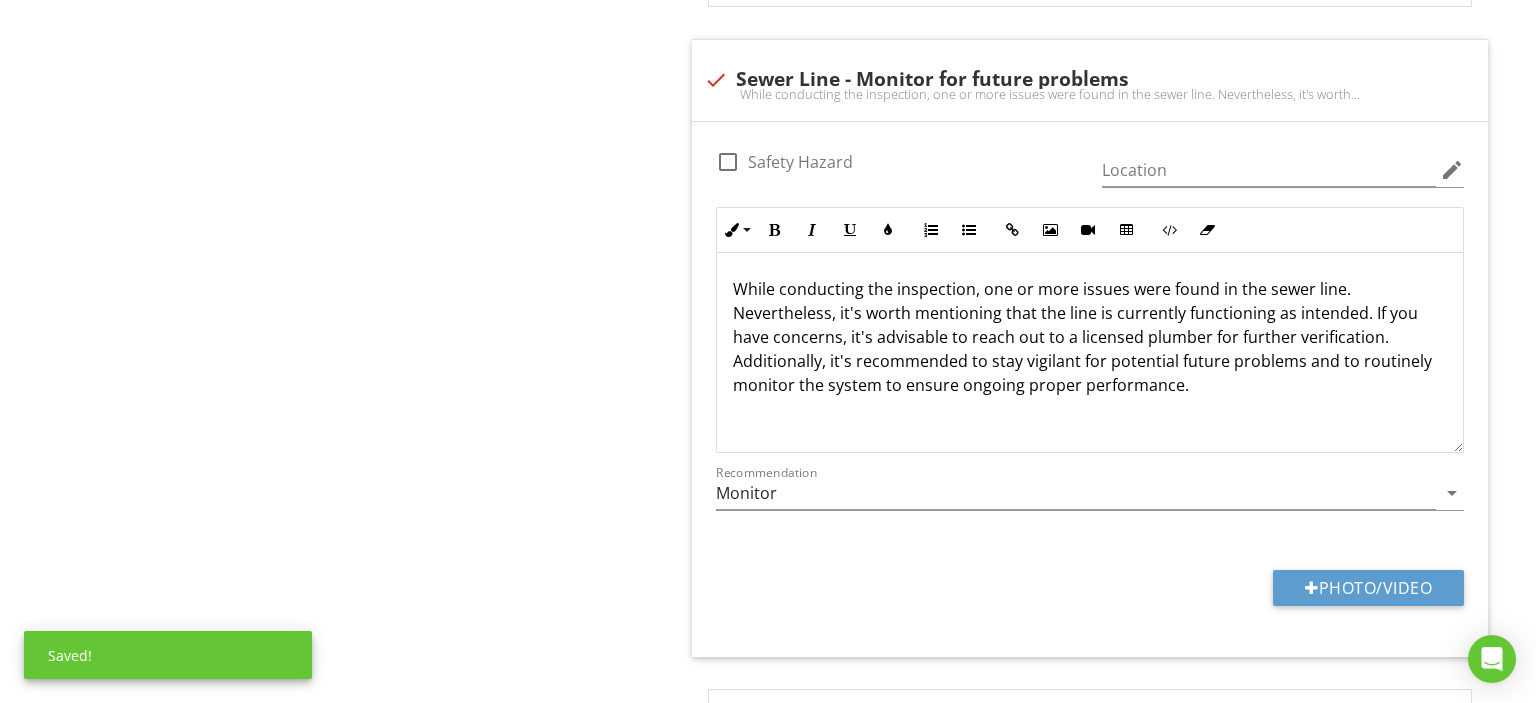 scroll, scrollTop: 4305, scrollLeft: 0, axis: vertical 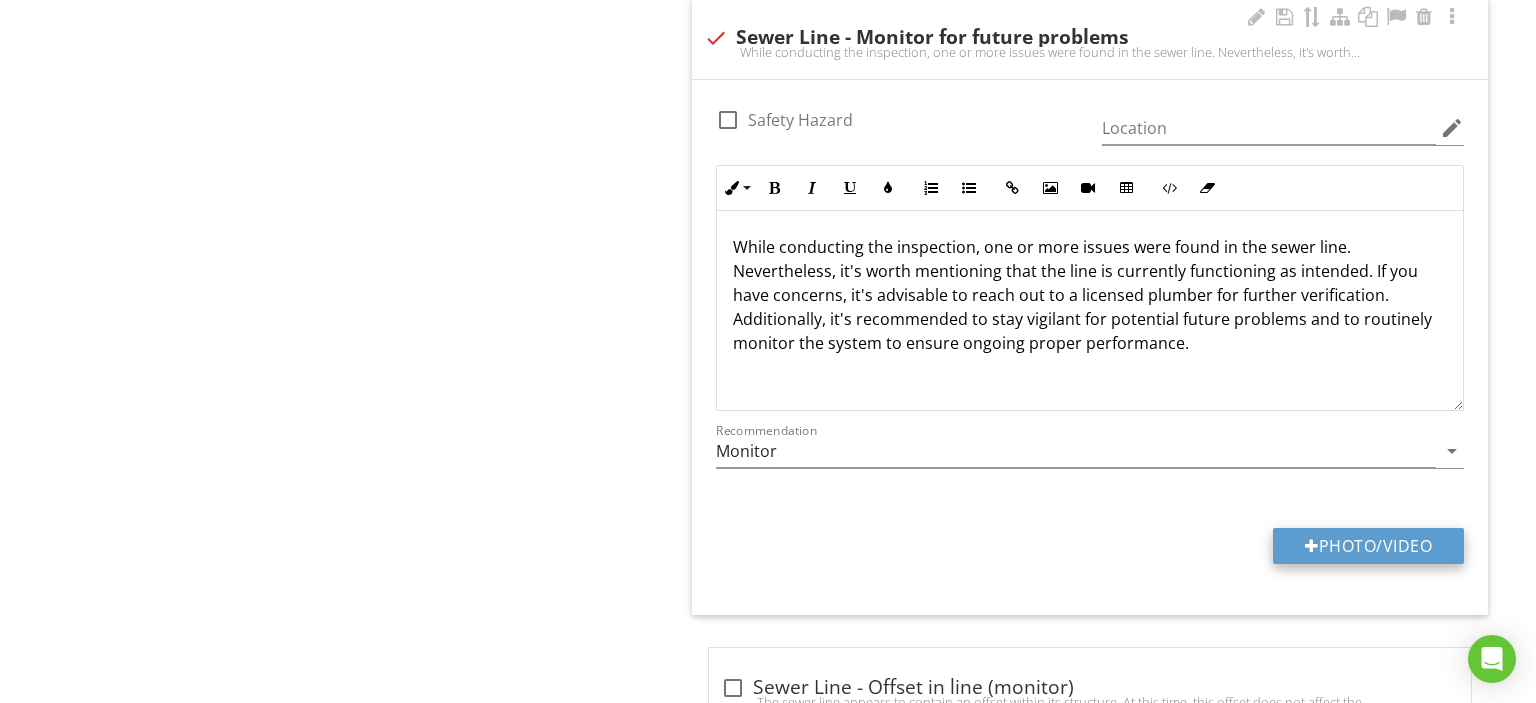 click on "Photo/Video" at bounding box center (1368, 546) 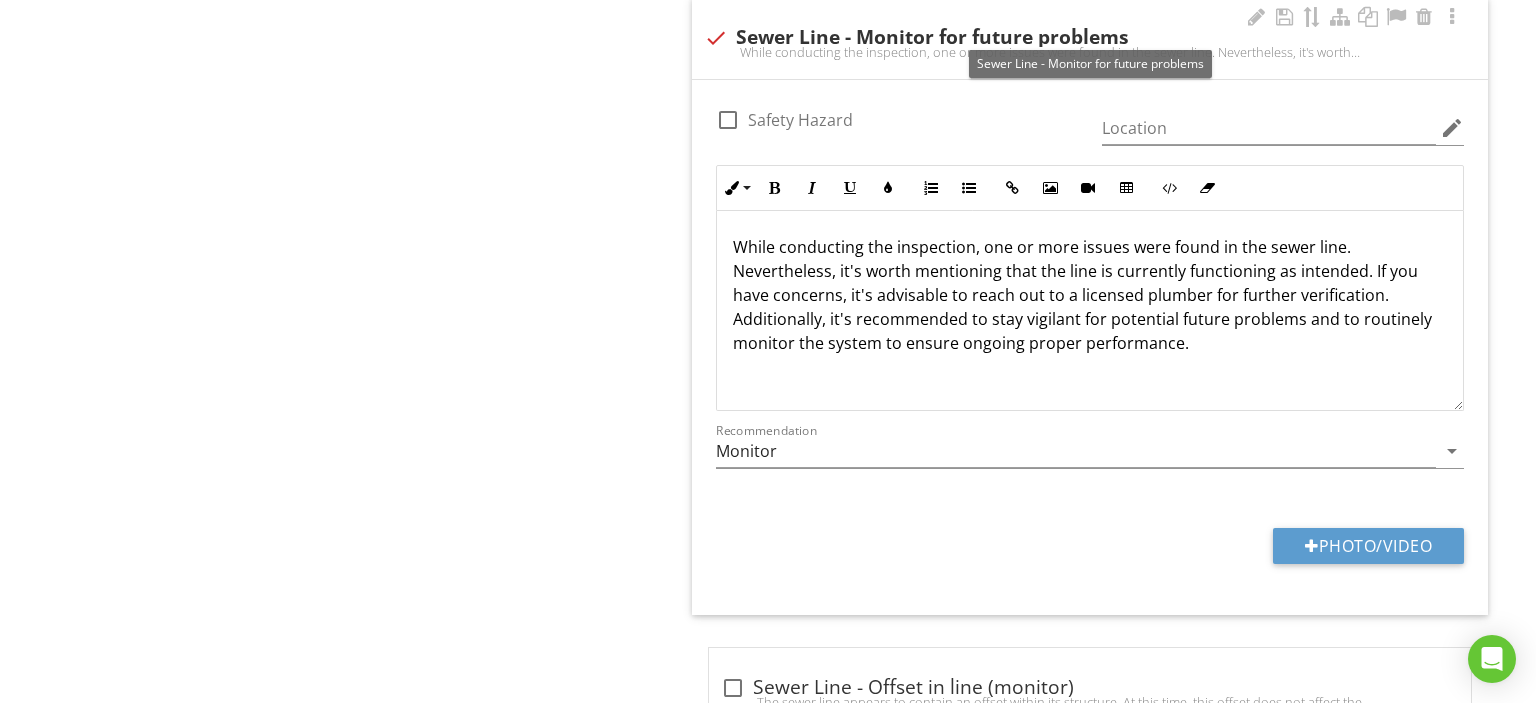click at bounding box center (716, 38) 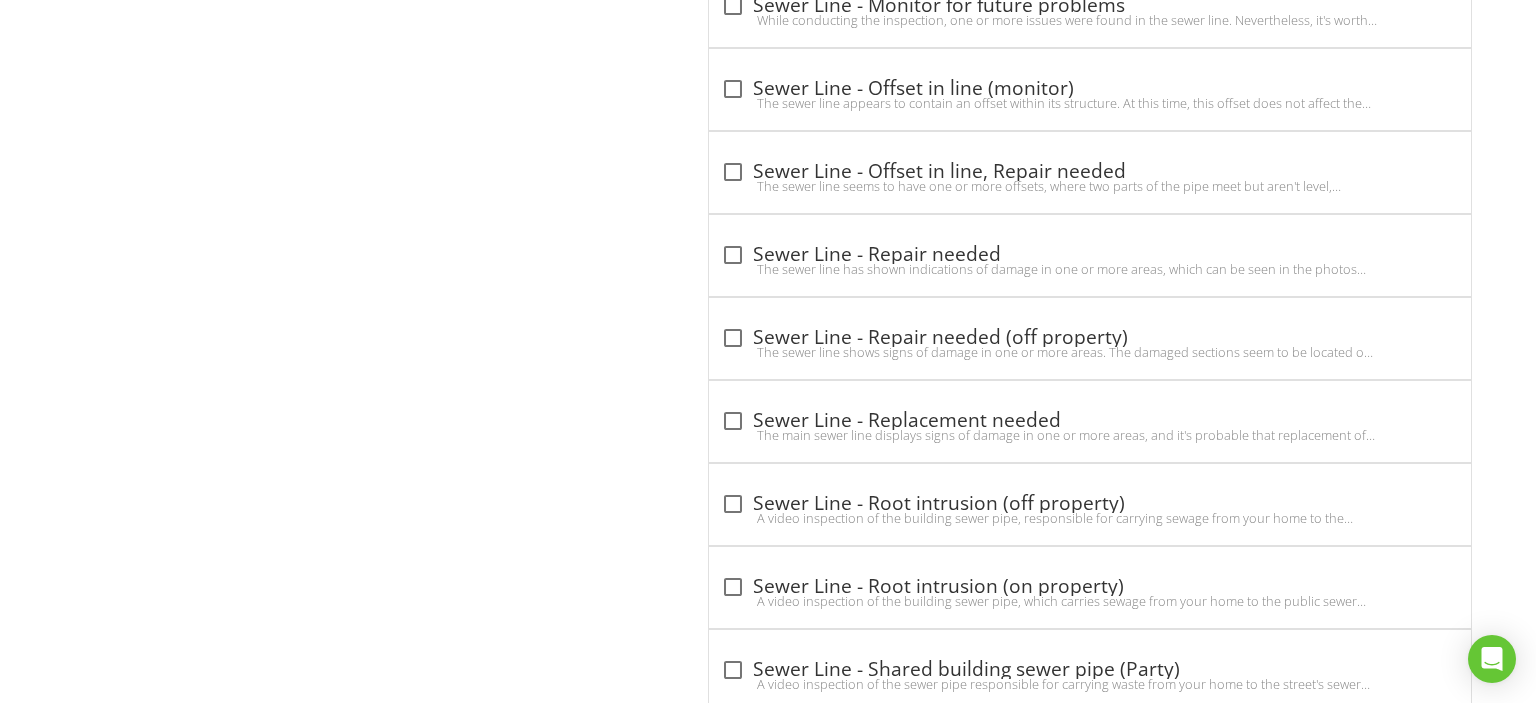 drag, startPoint x: 1531, startPoint y: 550, endPoint x: 1535, endPoint y: 483, distance: 67.11929 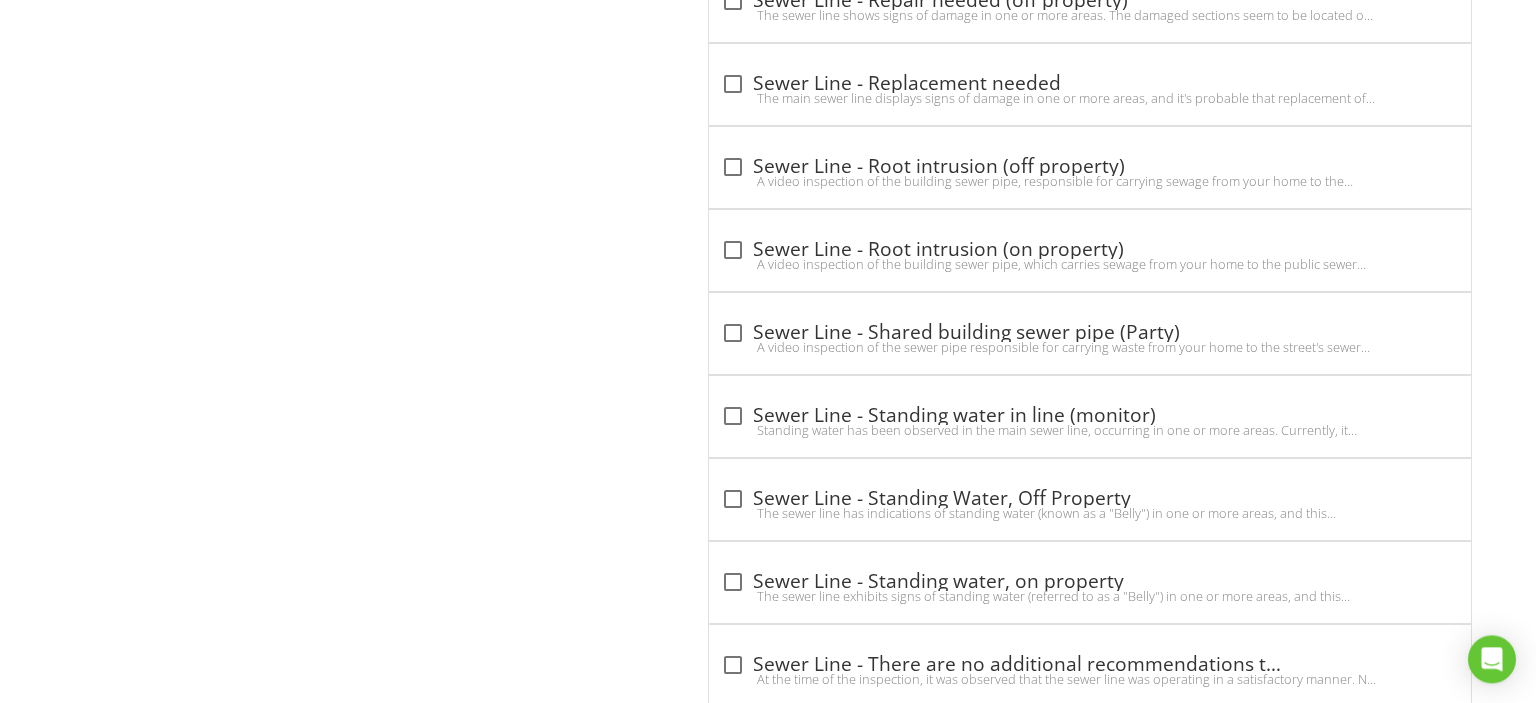 scroll, scrollTop: 4763, scrollLeft: 0, axis: vertical 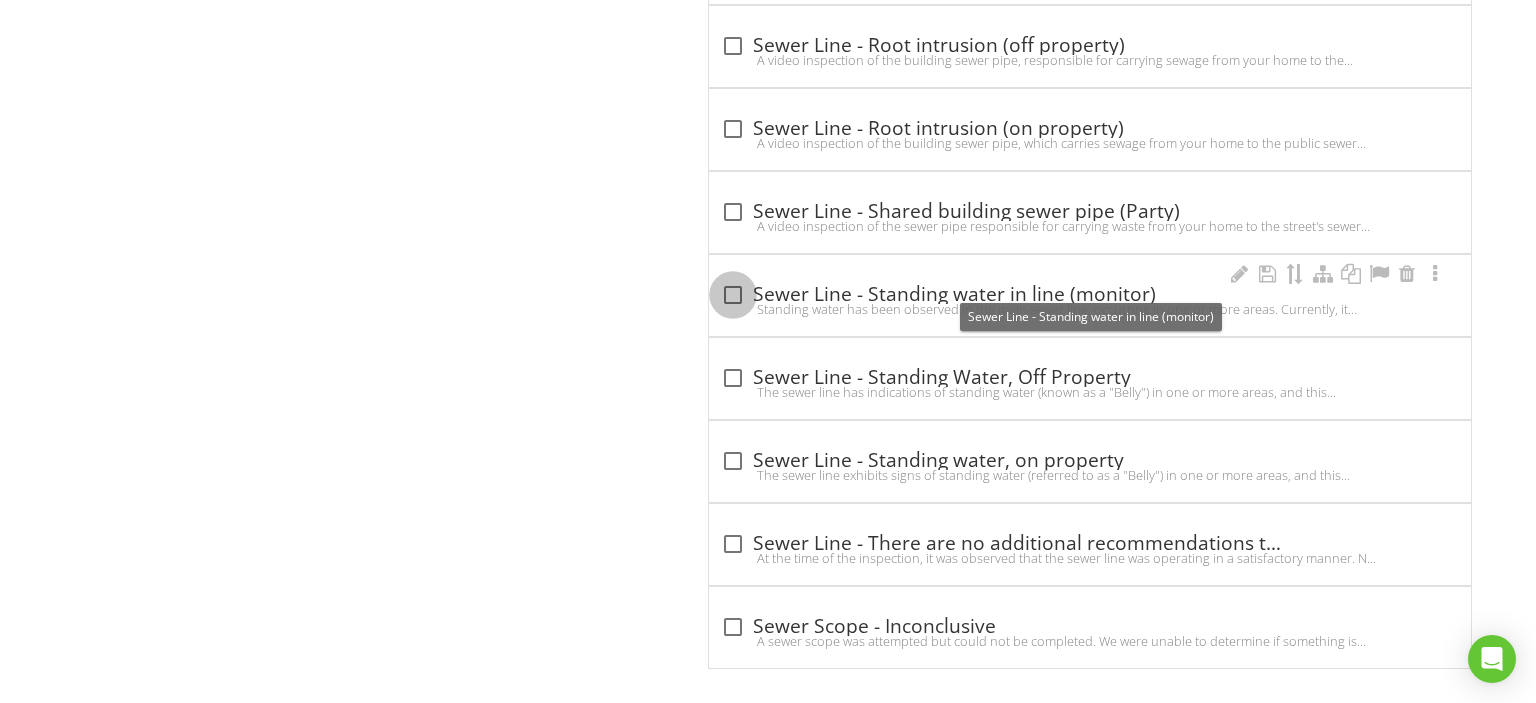 click at bounding box center (733, 295) 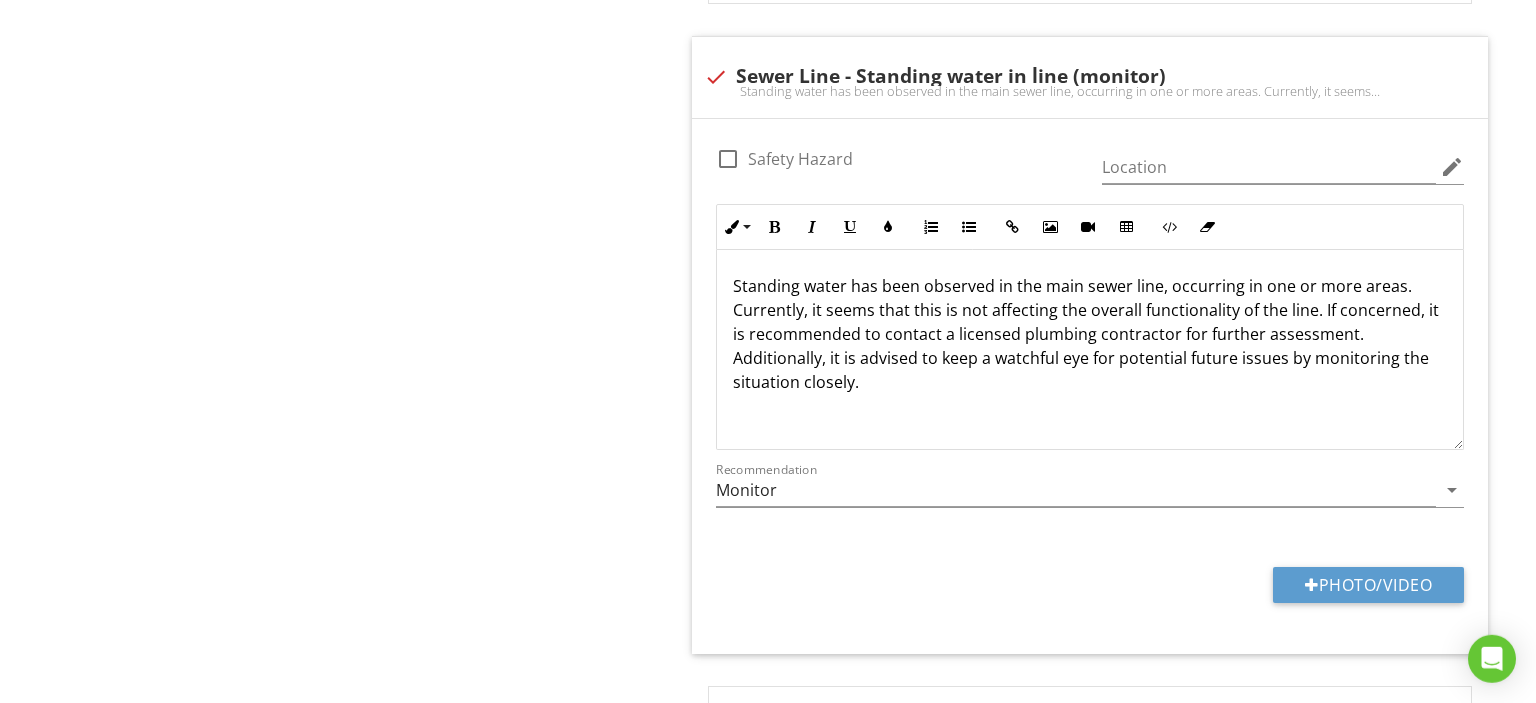 scroll, scrollTop: 5042, scrollLeft: 0, axis: vertical 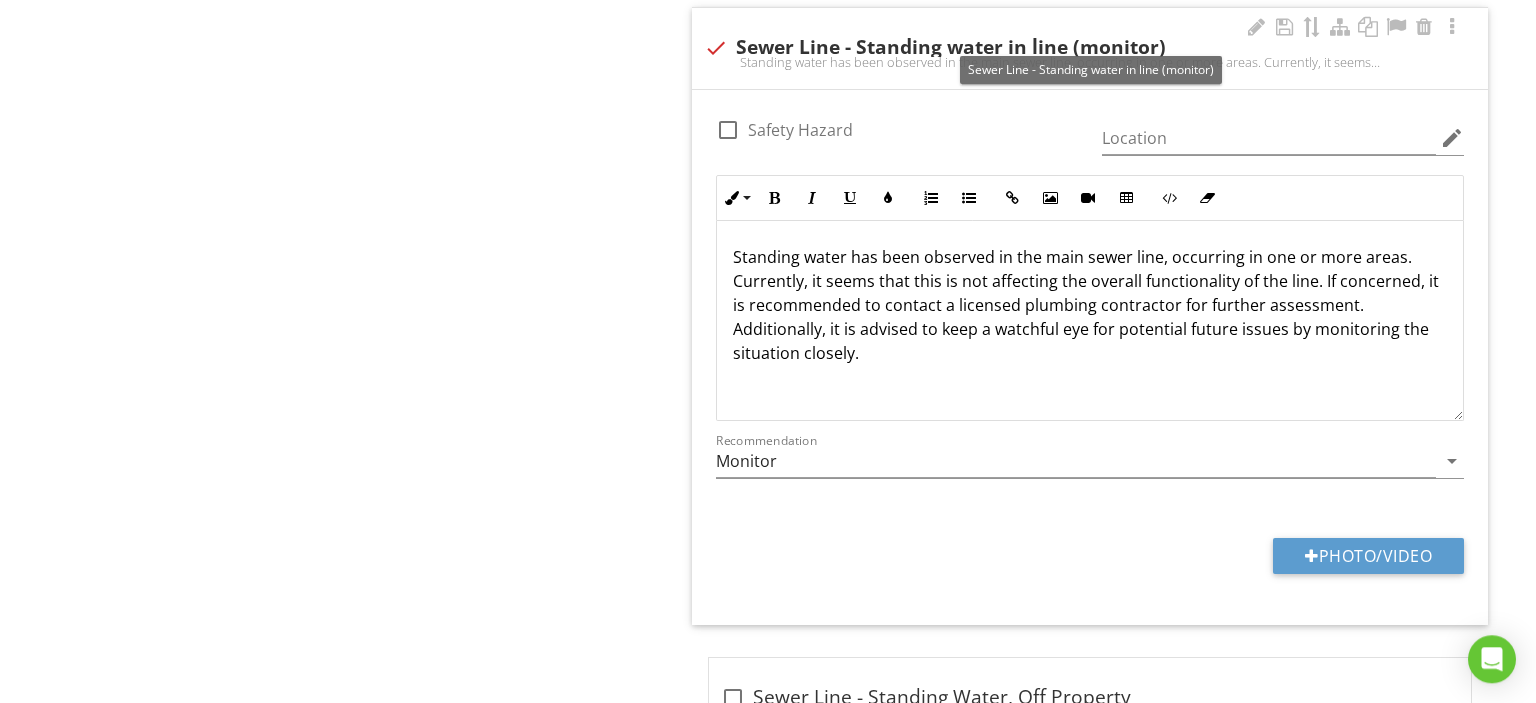 click at bounding box center [716, 48] 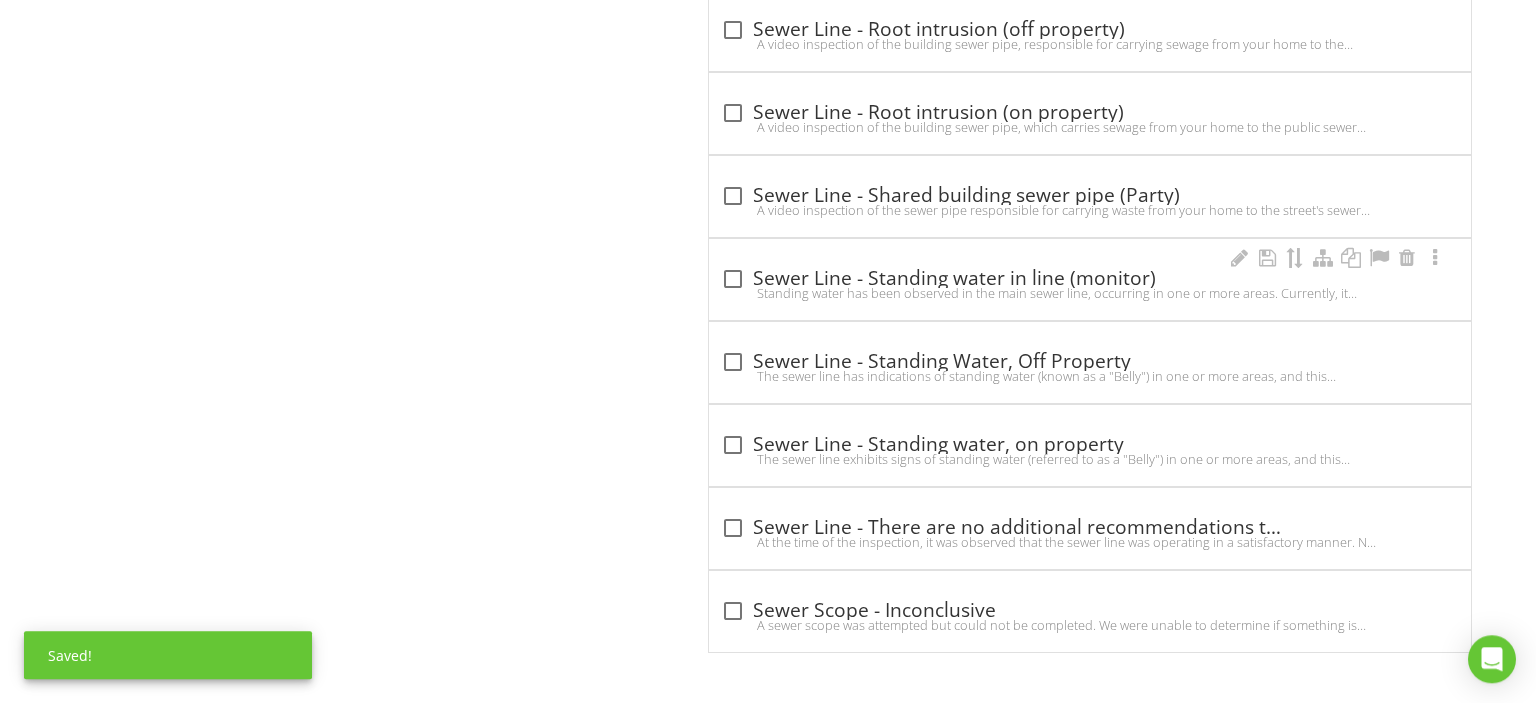 scroll, scrollTop: 4763, scrollLeft: 0, axis: vertical 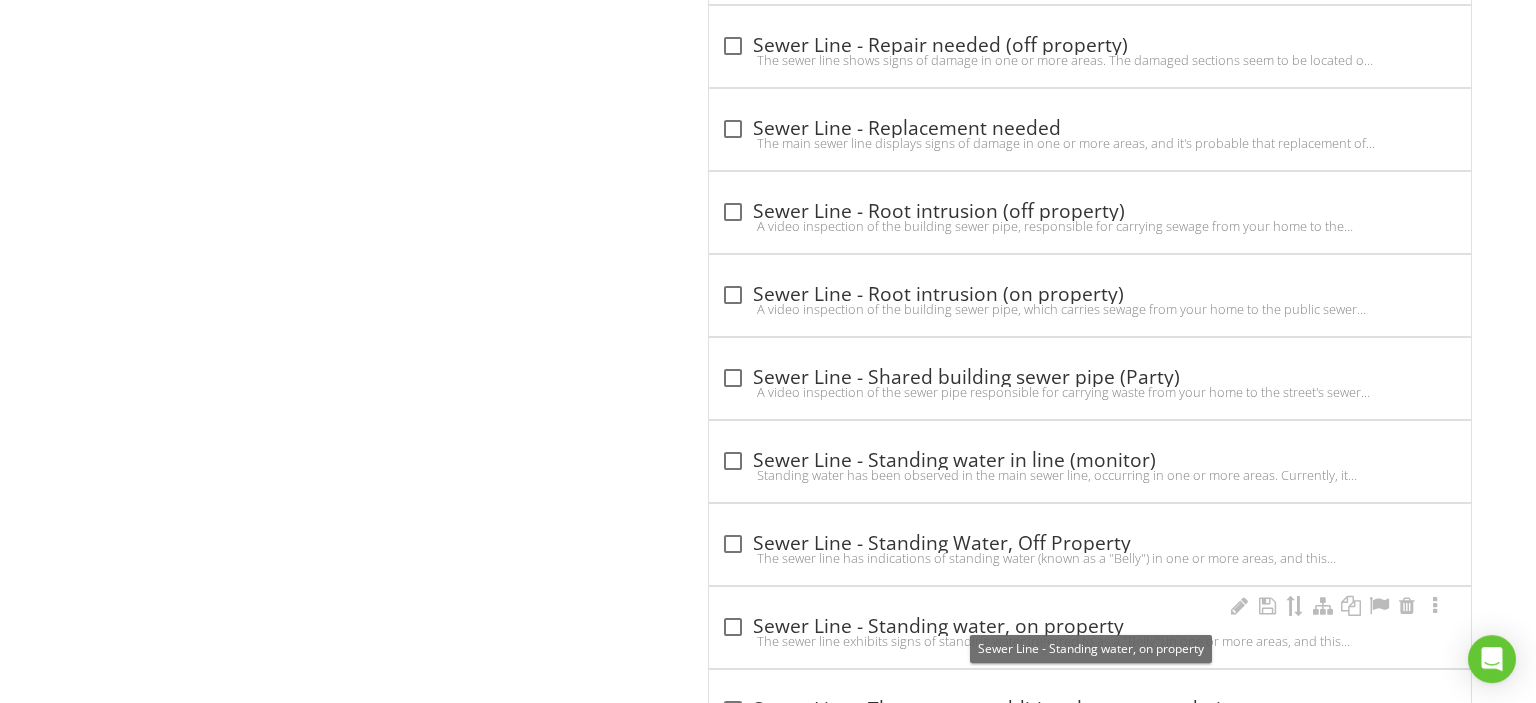 click at bounding box center [733, 627] 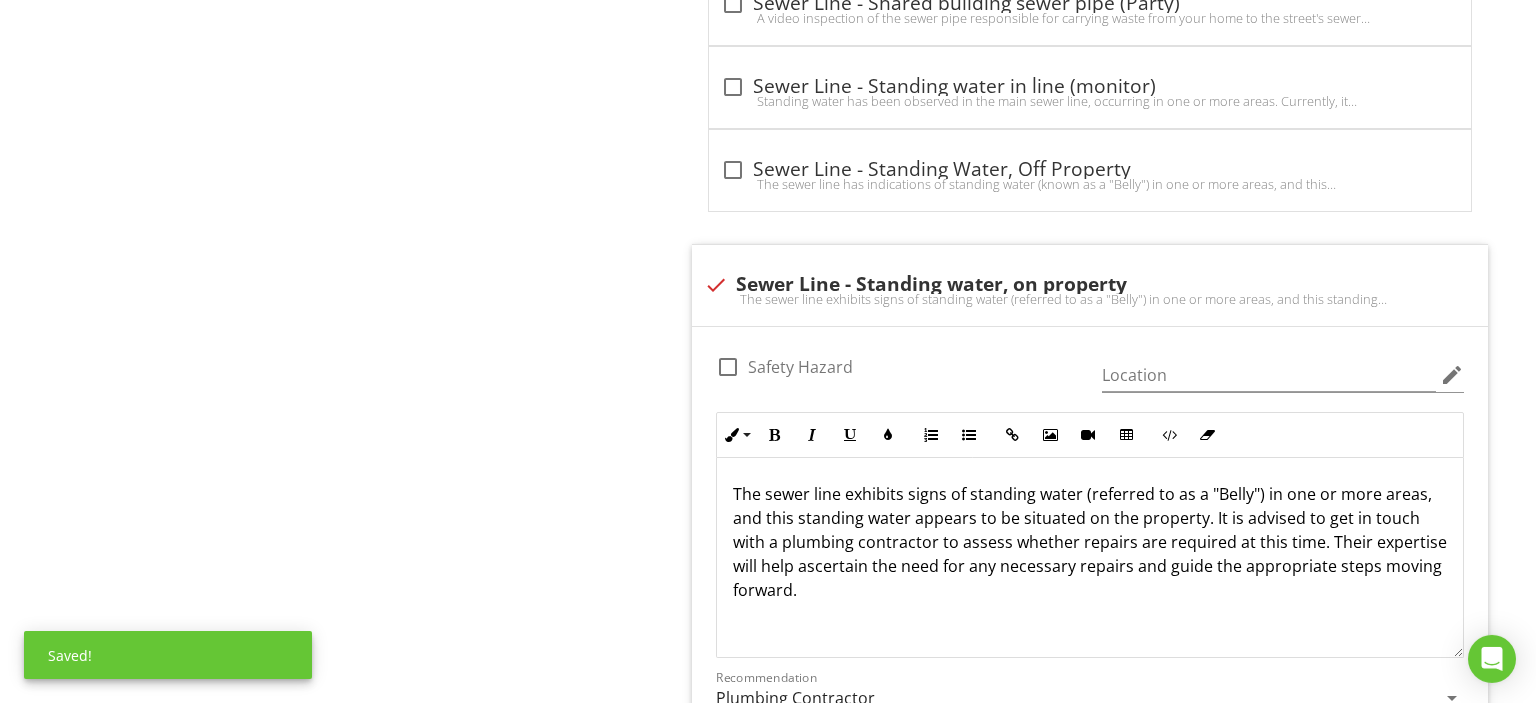 scroll, scrollTop: 5013, scrollLeft: 0, axis: vertical 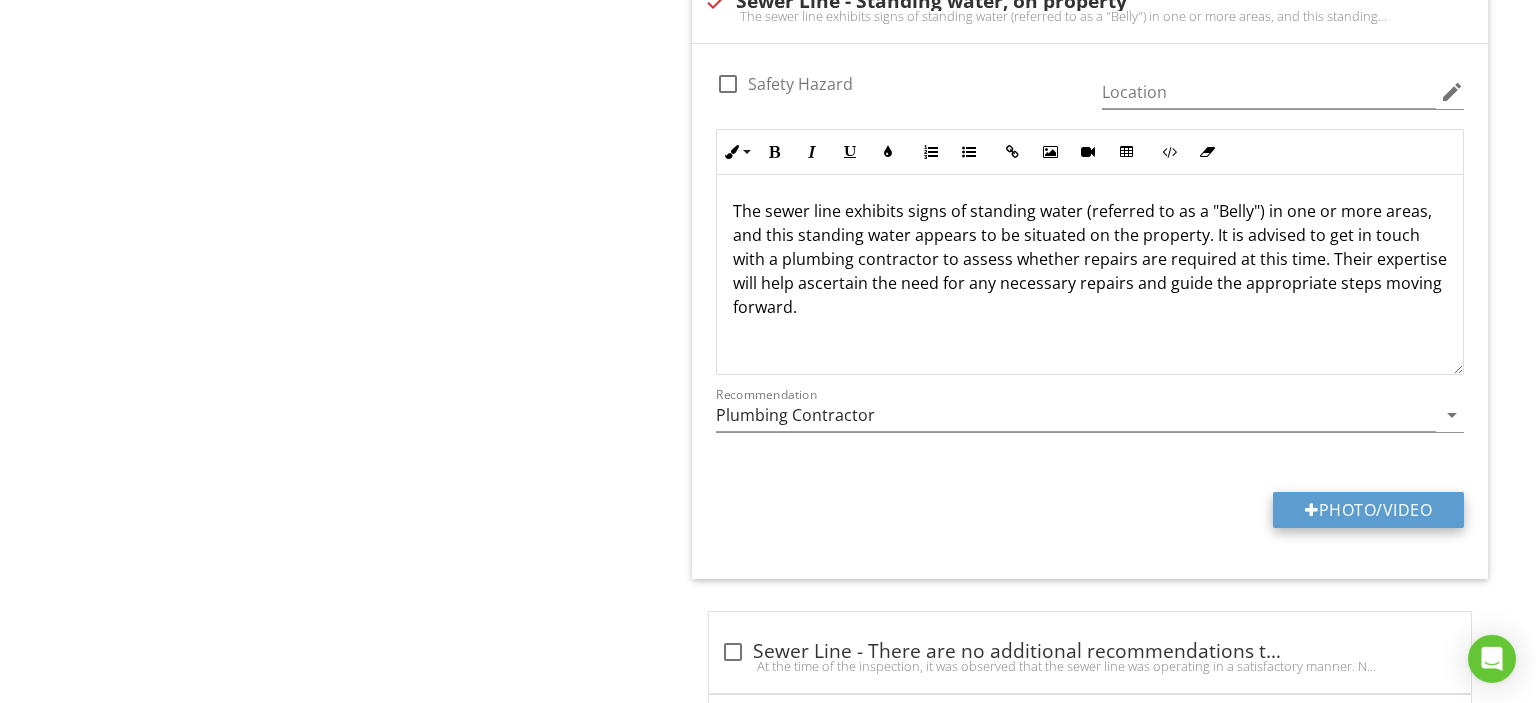 click on "Photo/Video" at bounding box center (1368, 510) 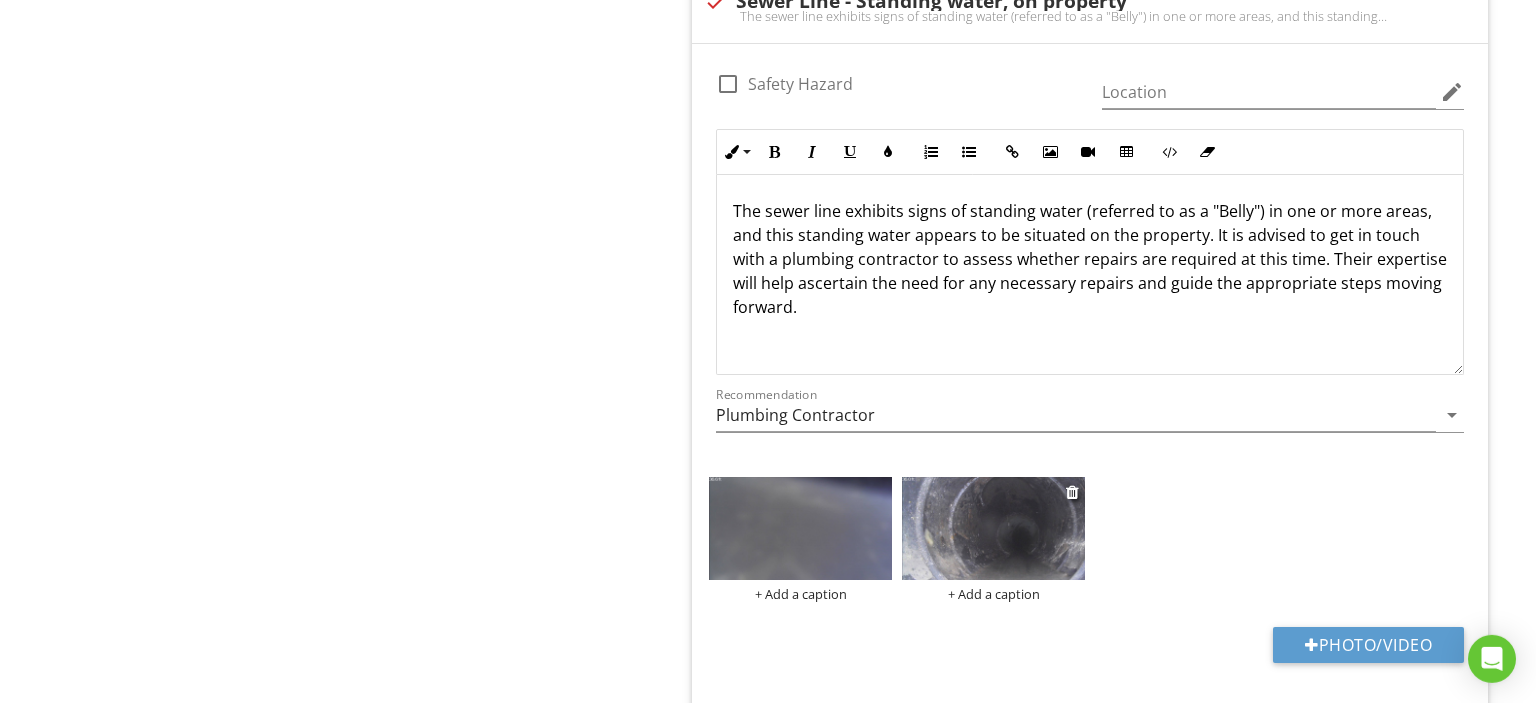 click at bounding box center (993, 528) 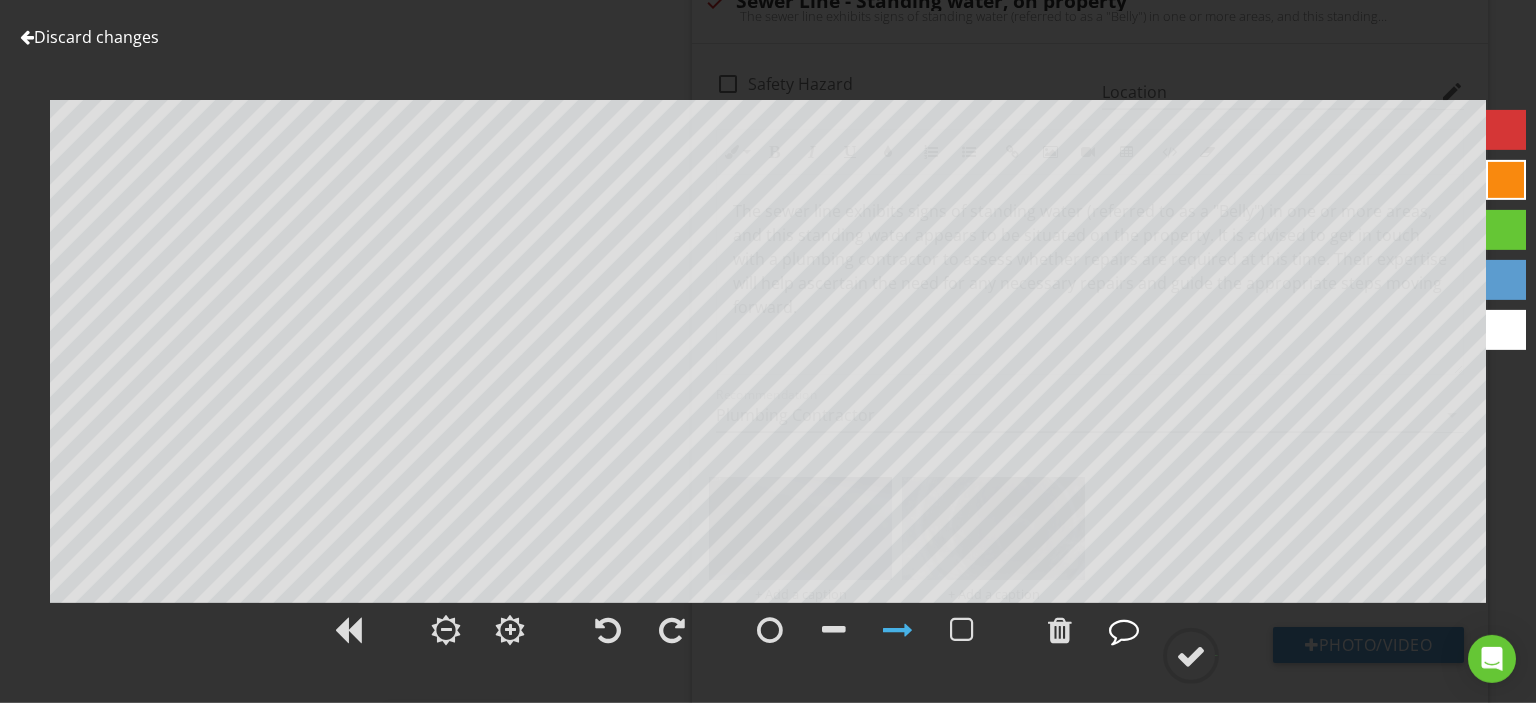 click at bounding box center (1124, 630) 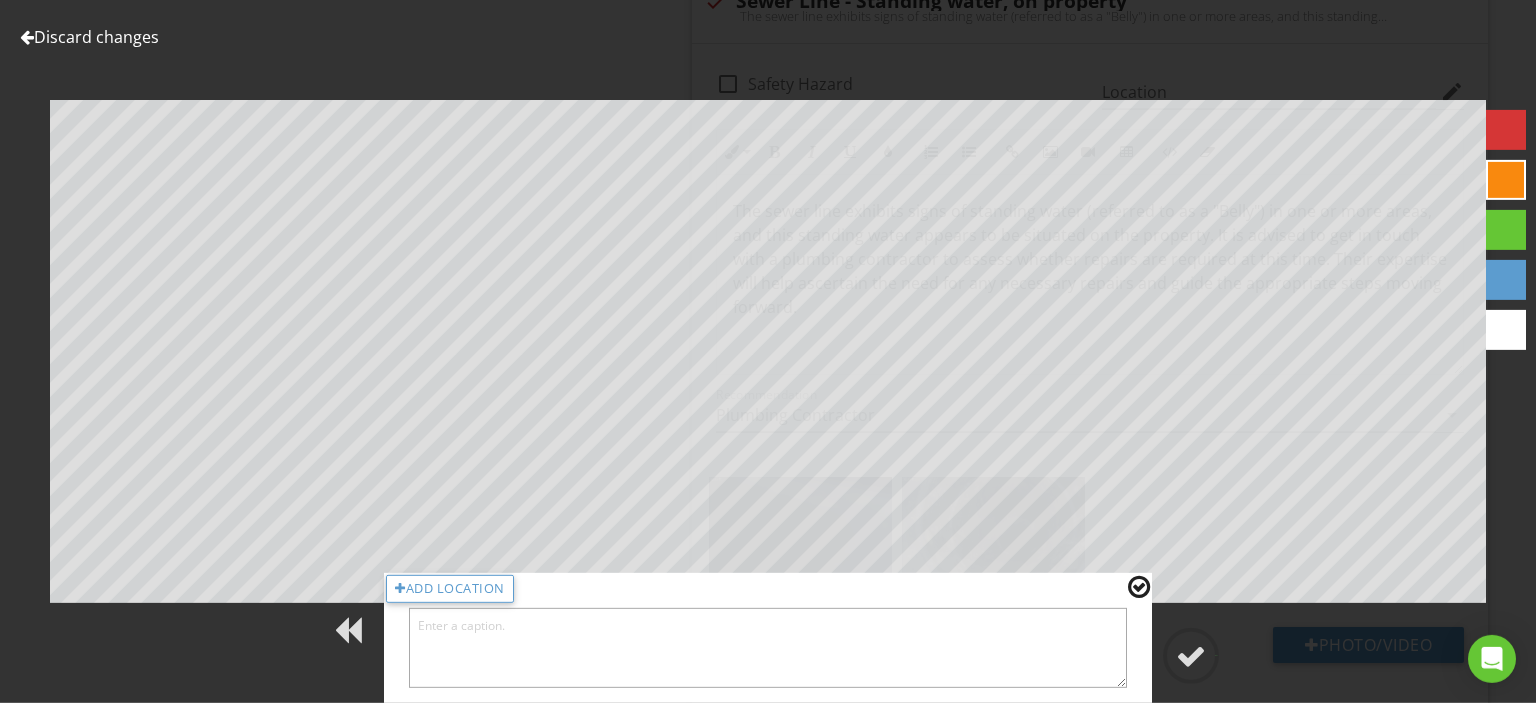 click at bounding box center [768, 648] 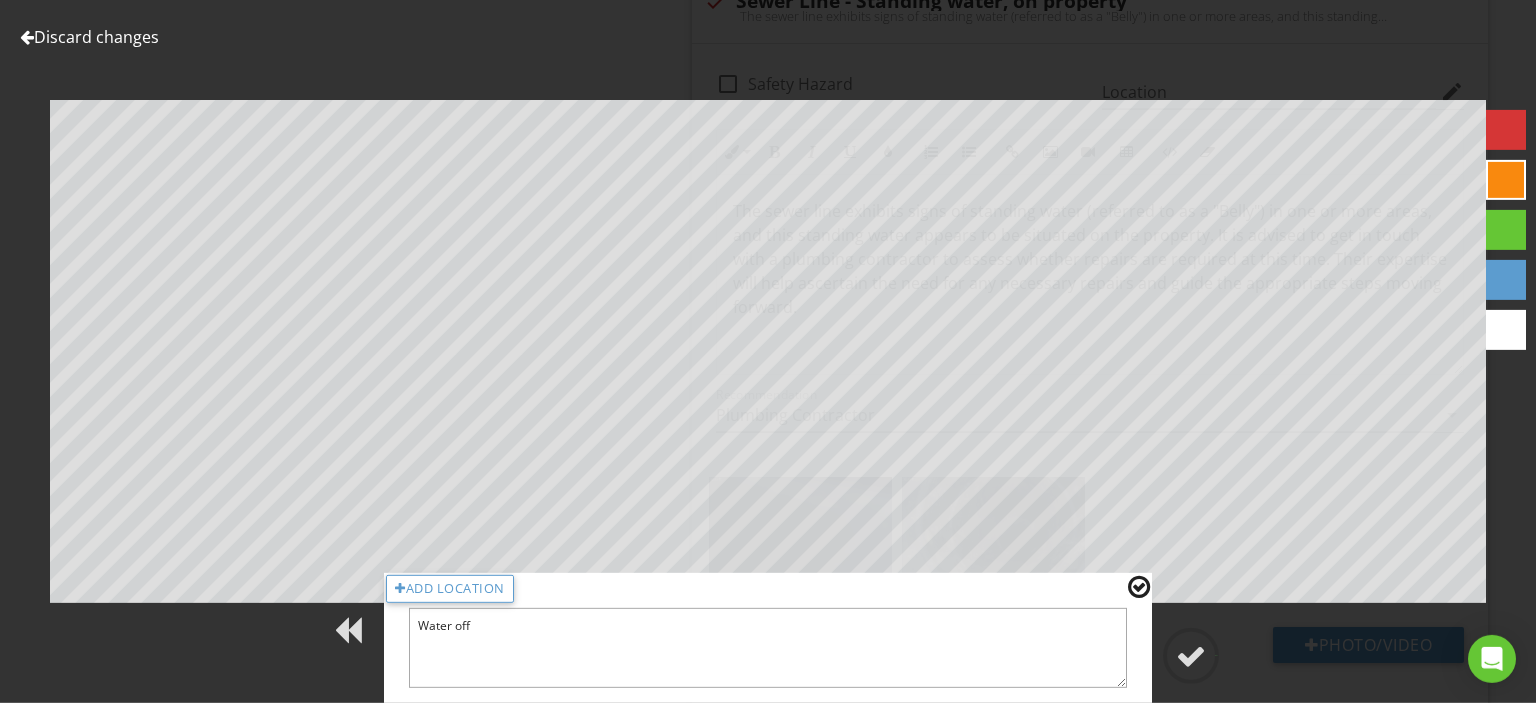type on "Water off" 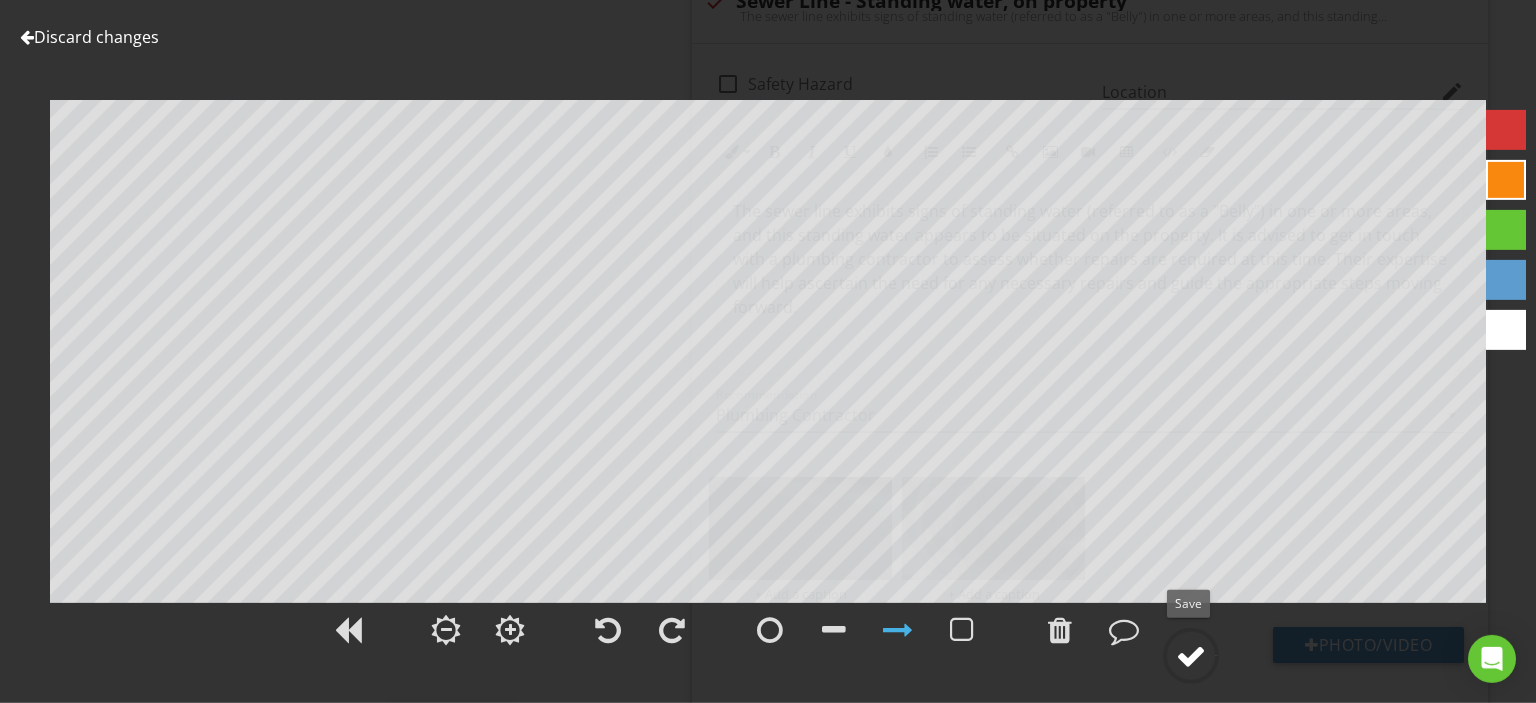 click 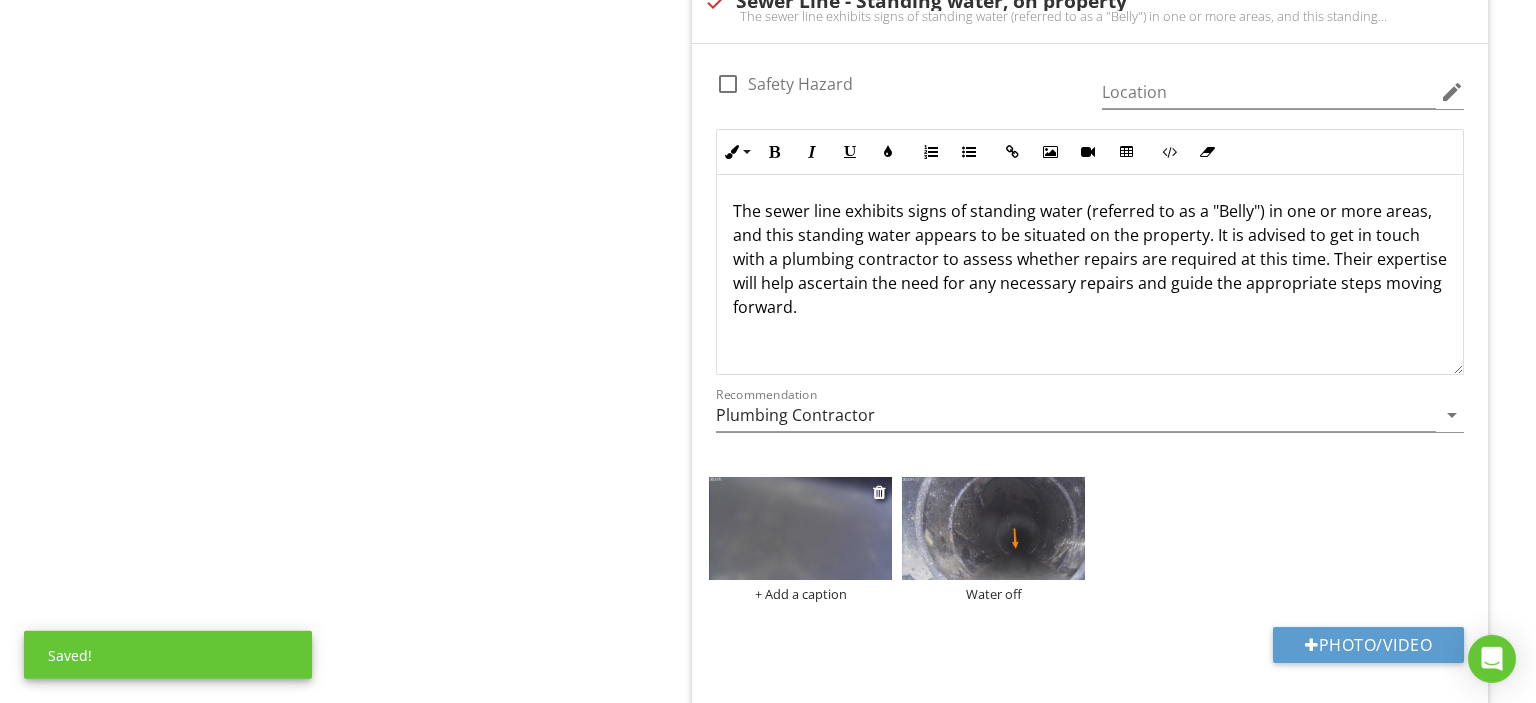 click on "+ Add a caption" at bounding box center [800, 594] 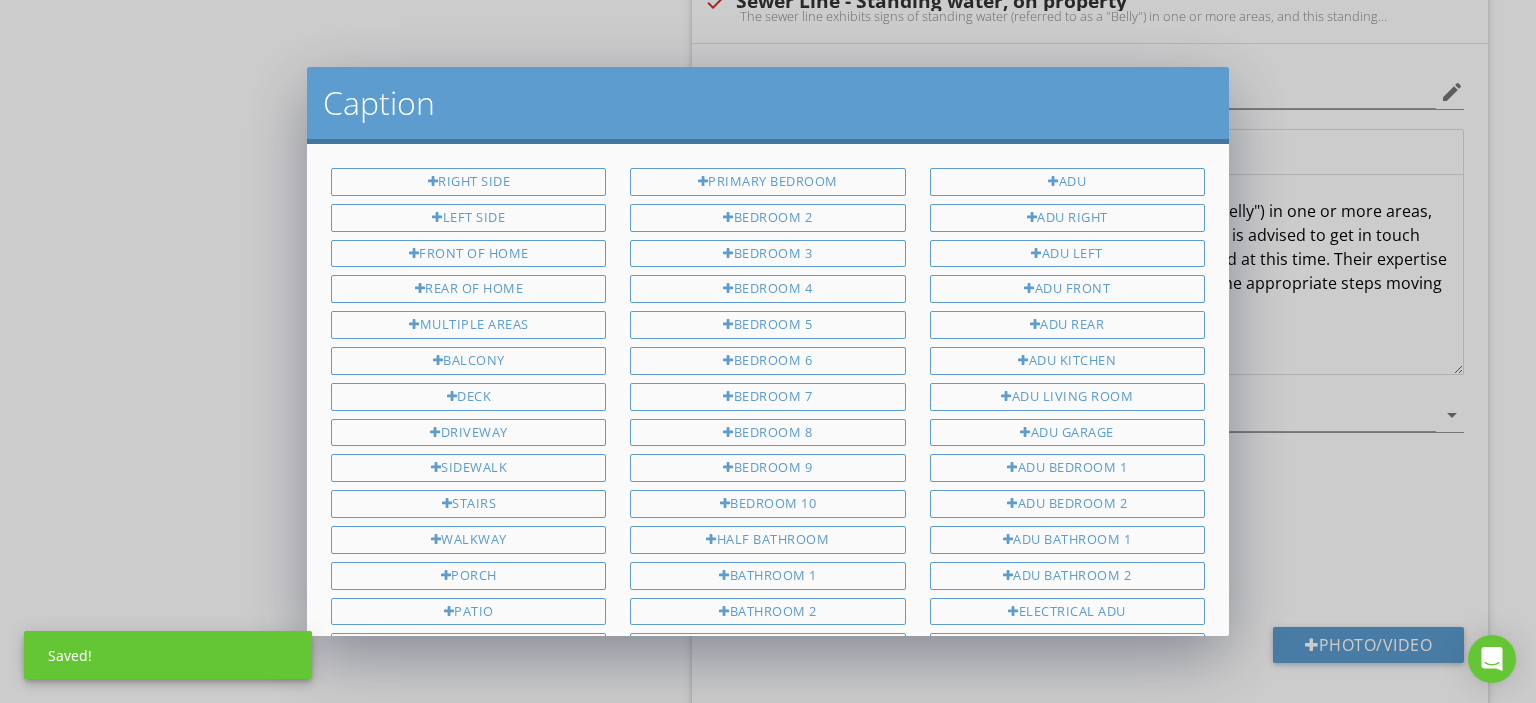scroll, scrollTop: 1348, scrollLeft: 0, axis: vertical 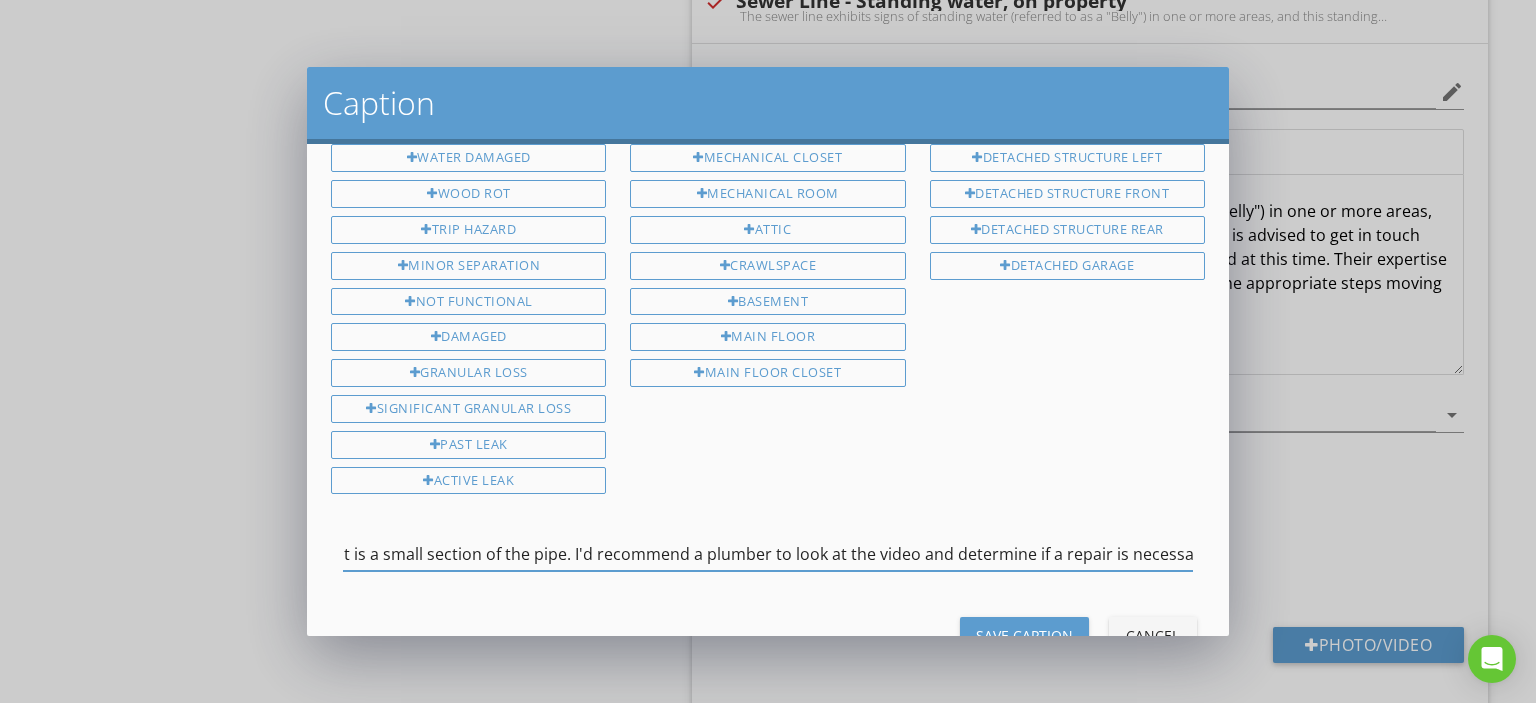type on "Water on. It is a small section of the pipe. I'd recommend a plumber to look at the video and determine if a repair is necessary." 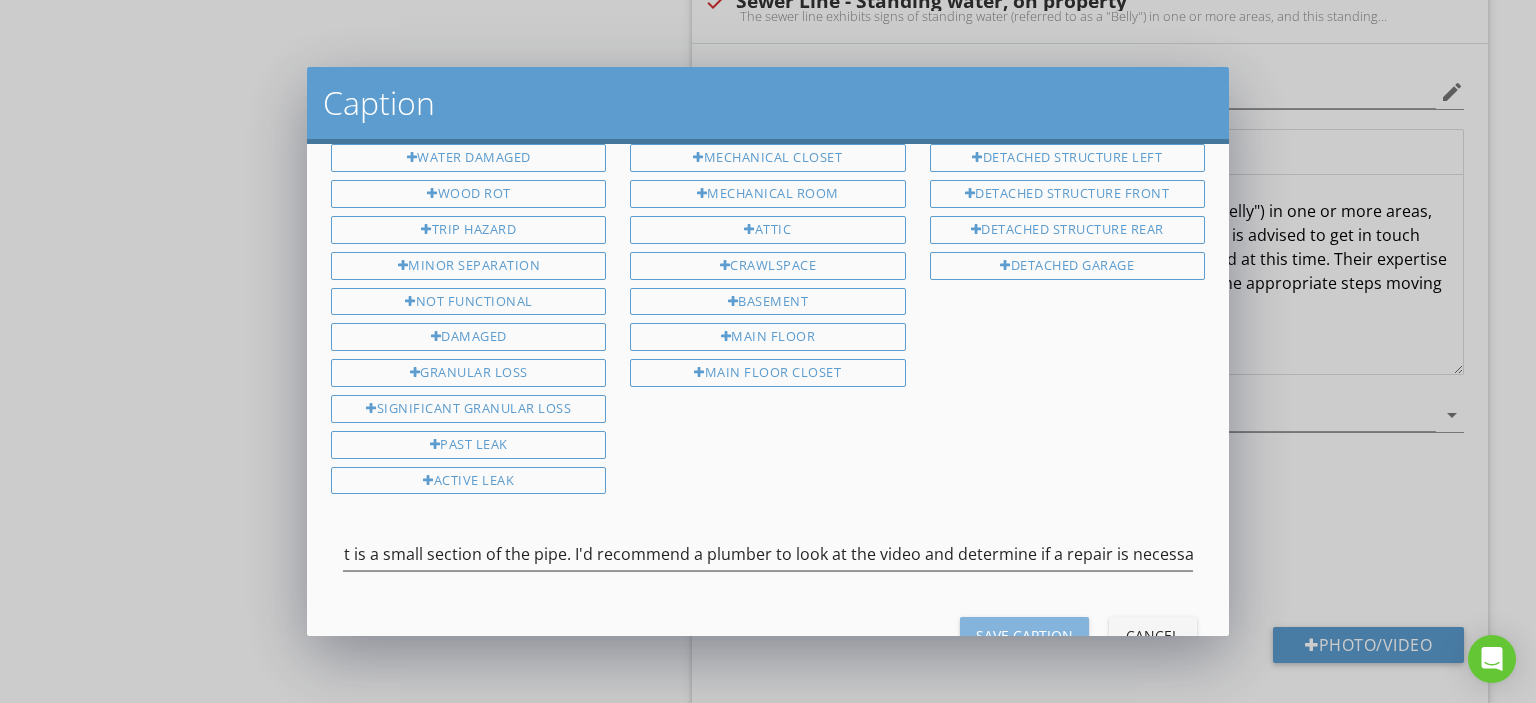click on "Save Caption" at bounding box center [1024, 635] 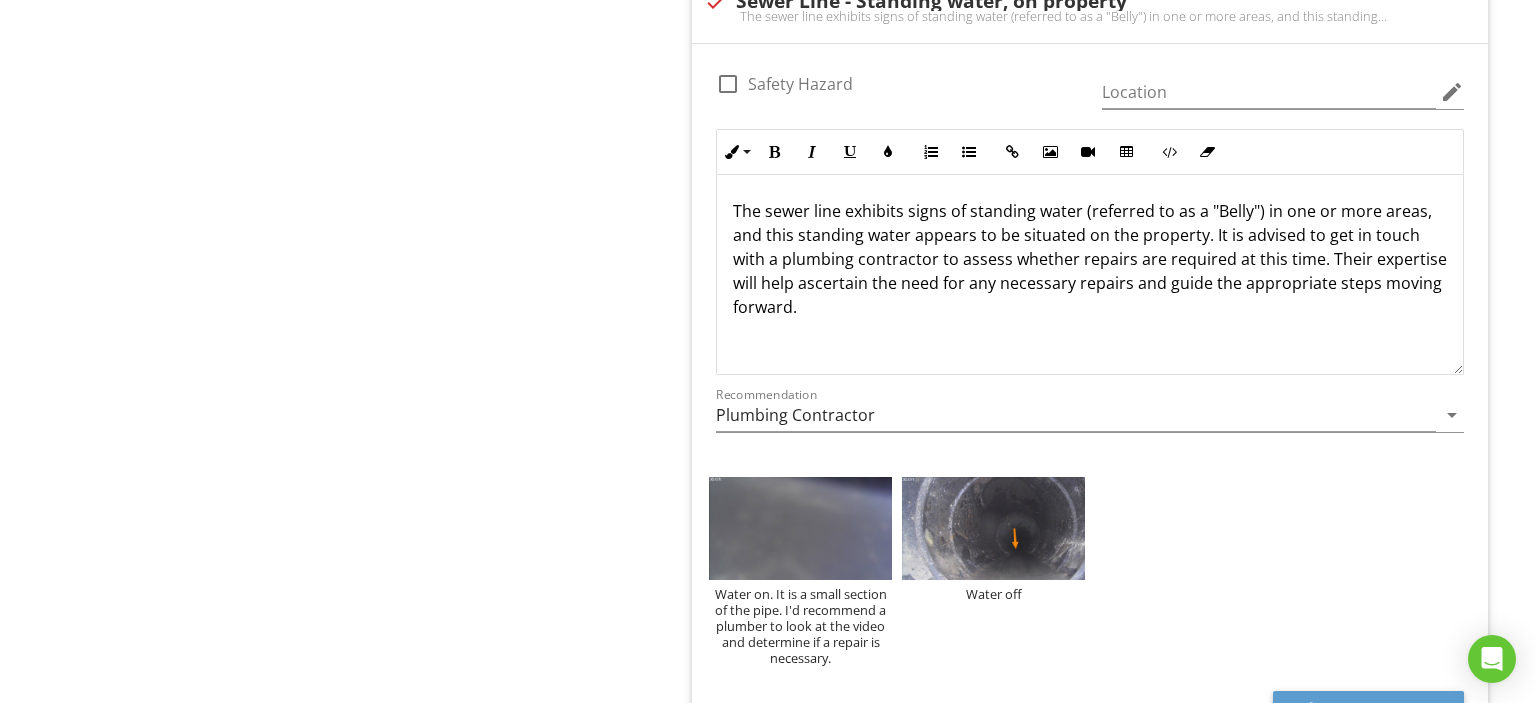 scroll, scrollTop: 188, scrollLeft: 0, axis: vertical 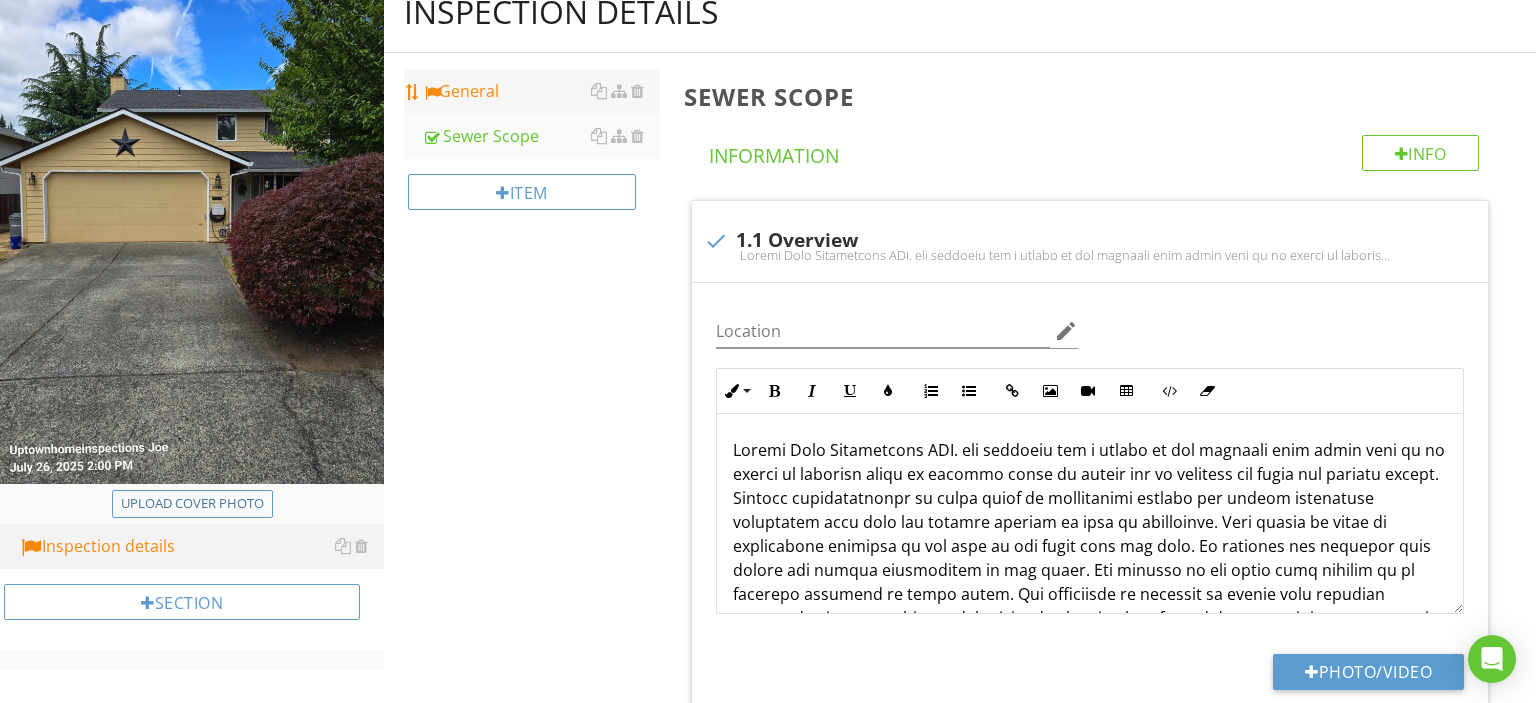 click on "General" at bounding box center [541, 91] 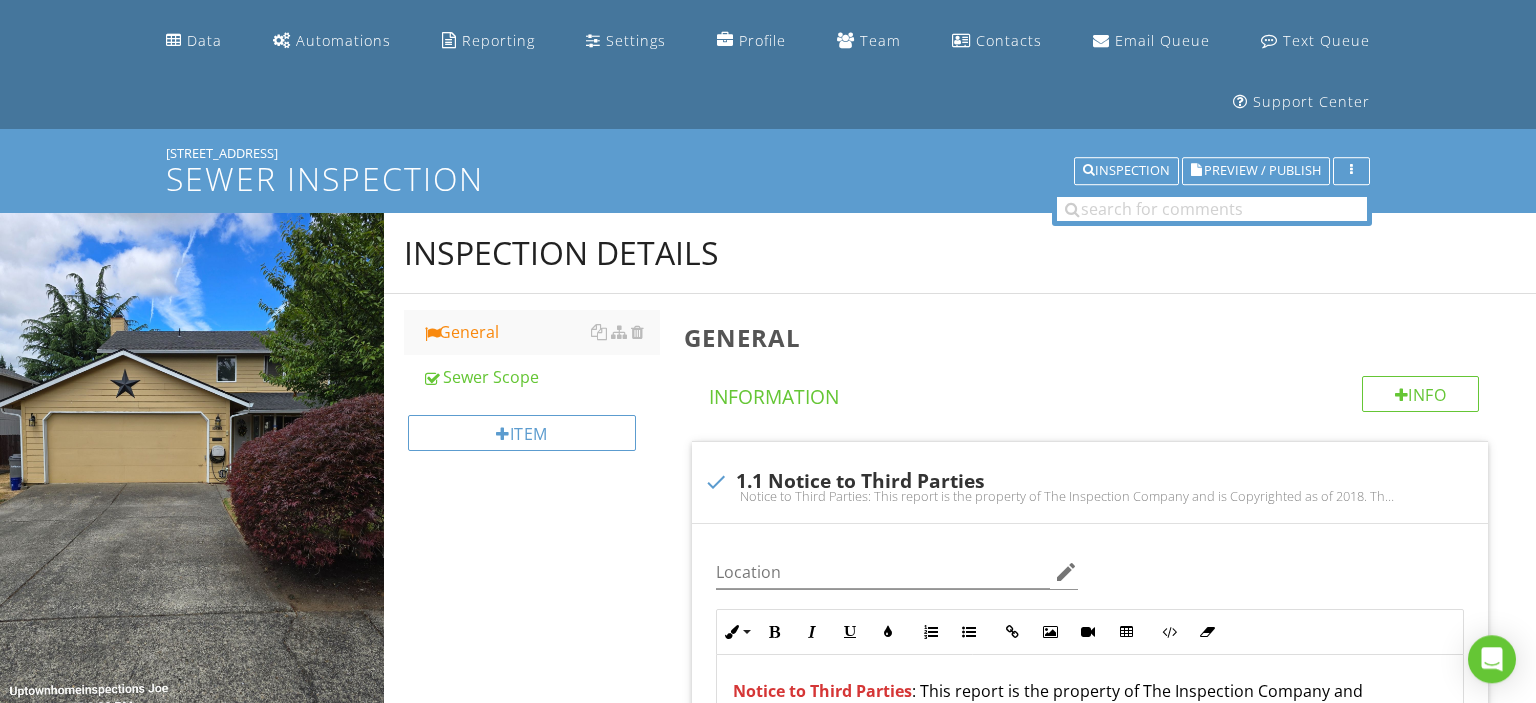 scroll, scrollTop: 100, scrollLeft: 0, axis: vertical 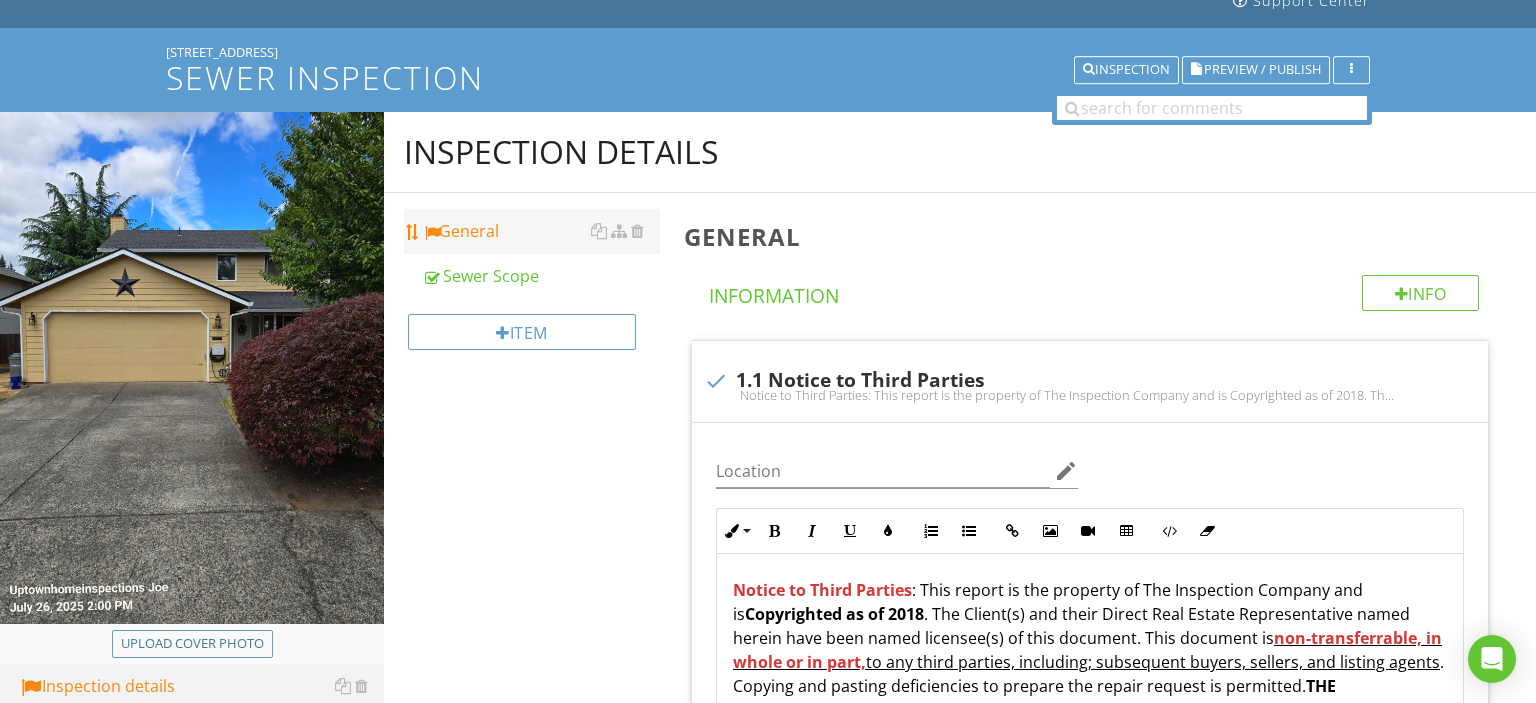 click on "General" at bounding box center (541, 231) 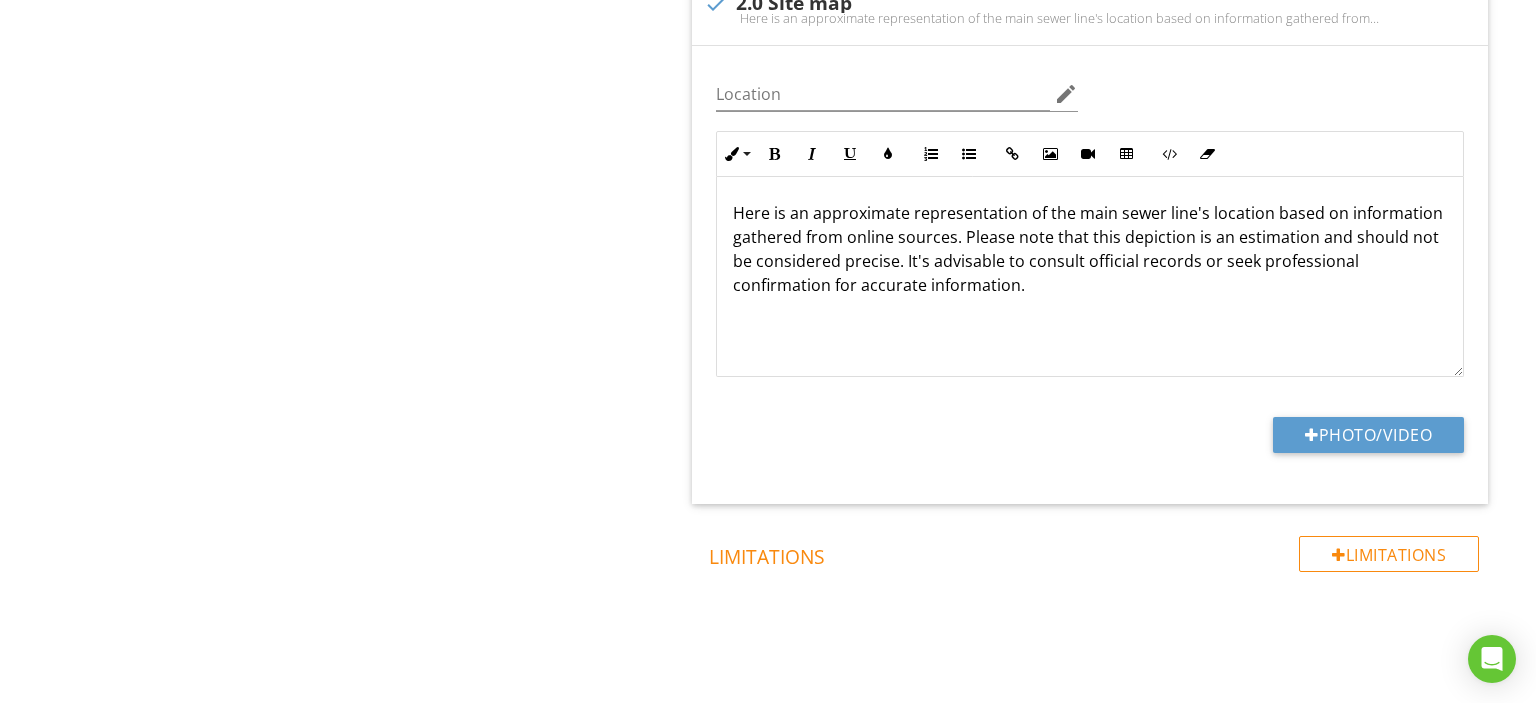 scroll, scrollTop: 3599, scrollLeft: 0, axis: vertical 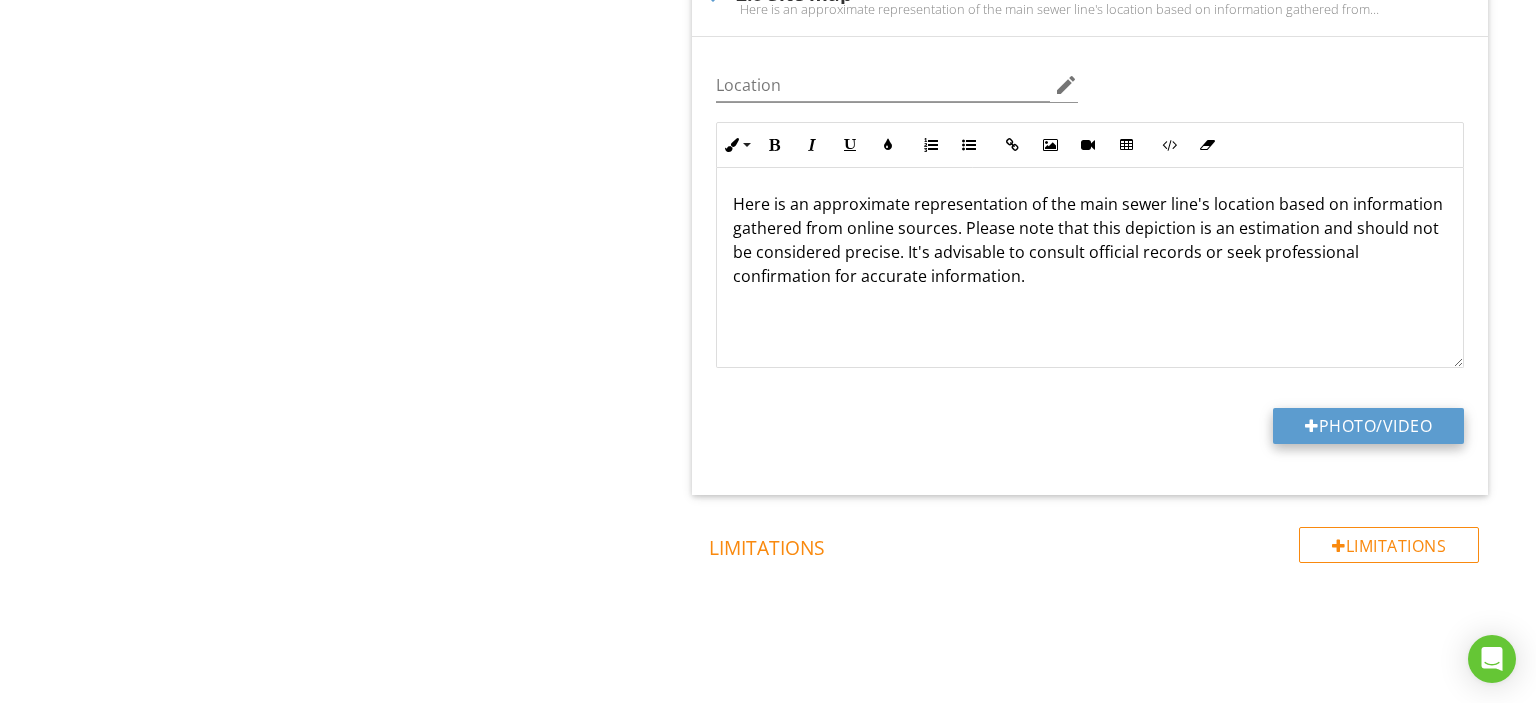 click at bounding box center (1312, 426) 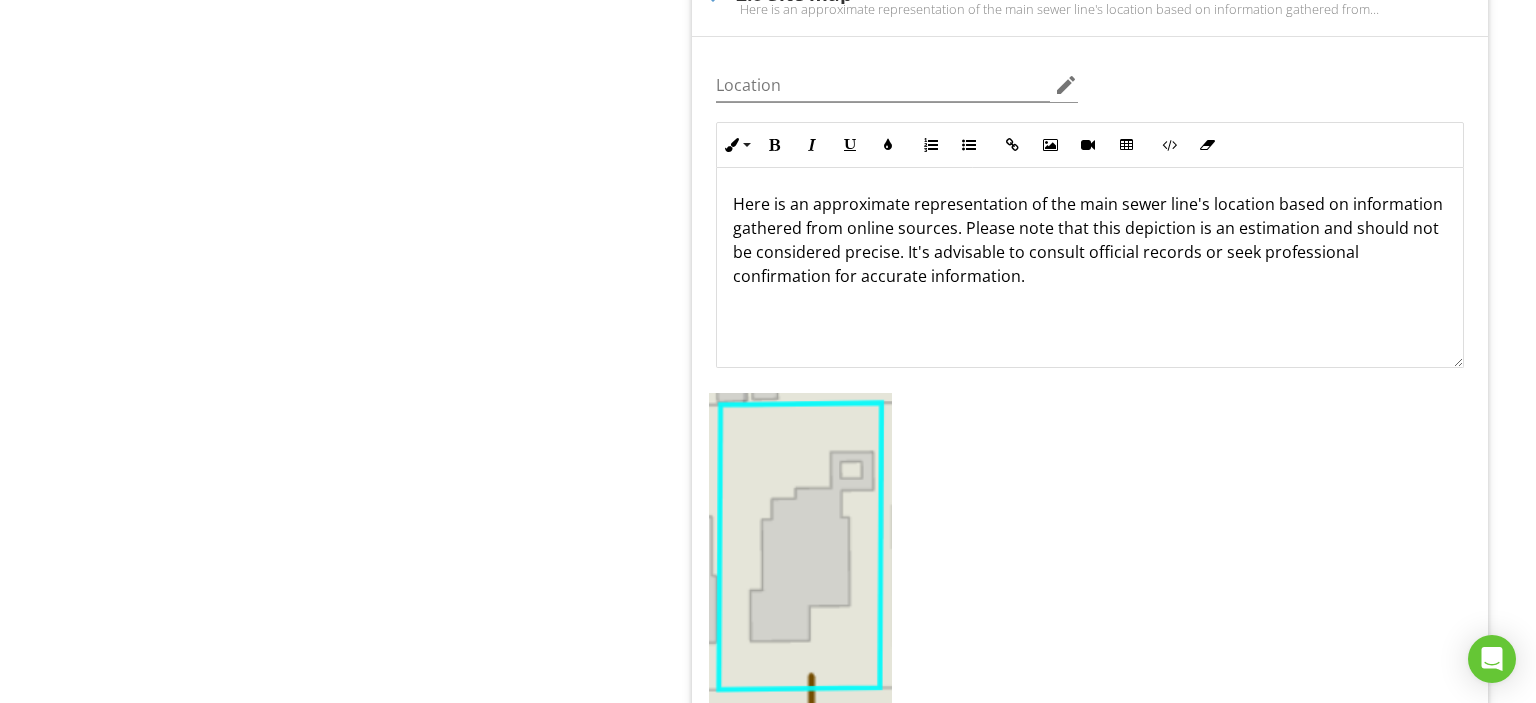 scroll, scrollTop: 3282, scrollLeft: 0, axis: vertical 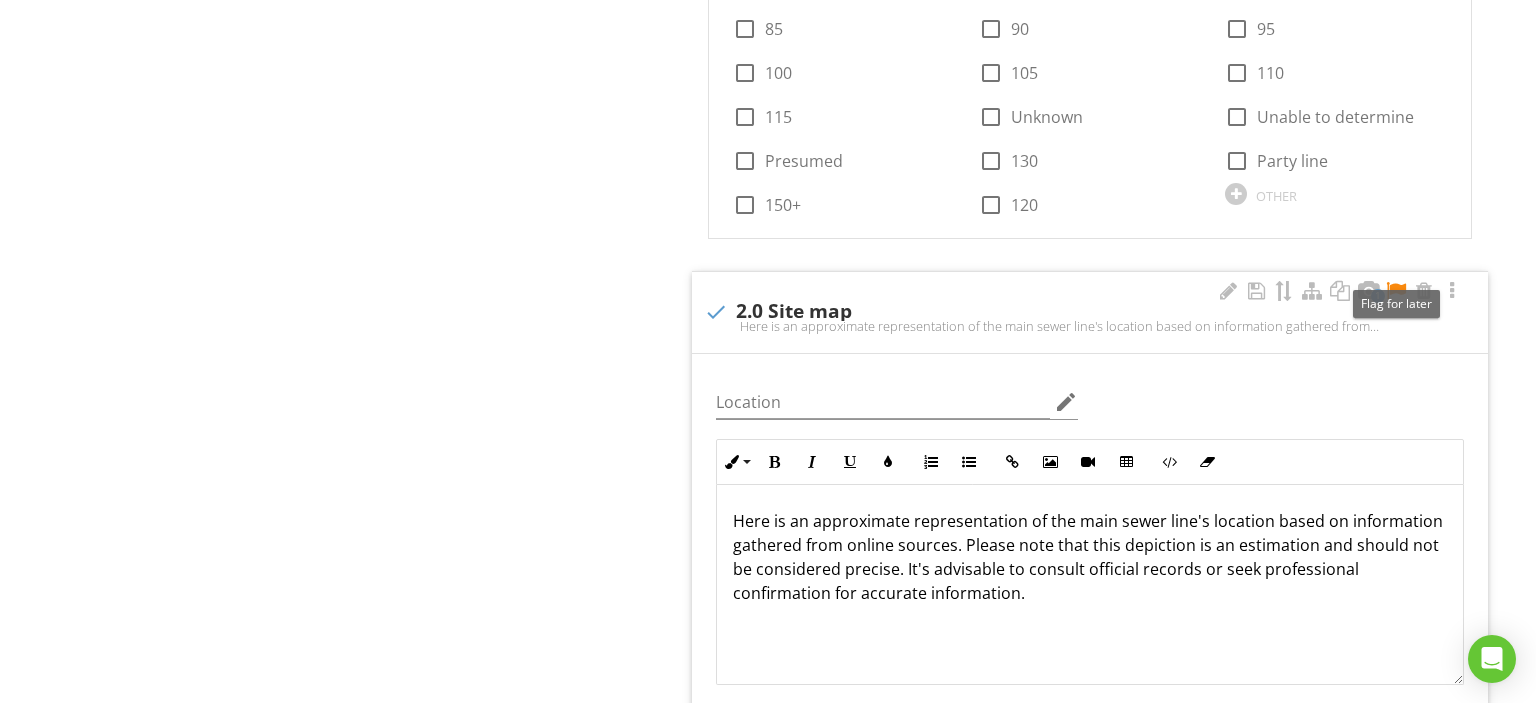 click at bounding box center [1396, 291] 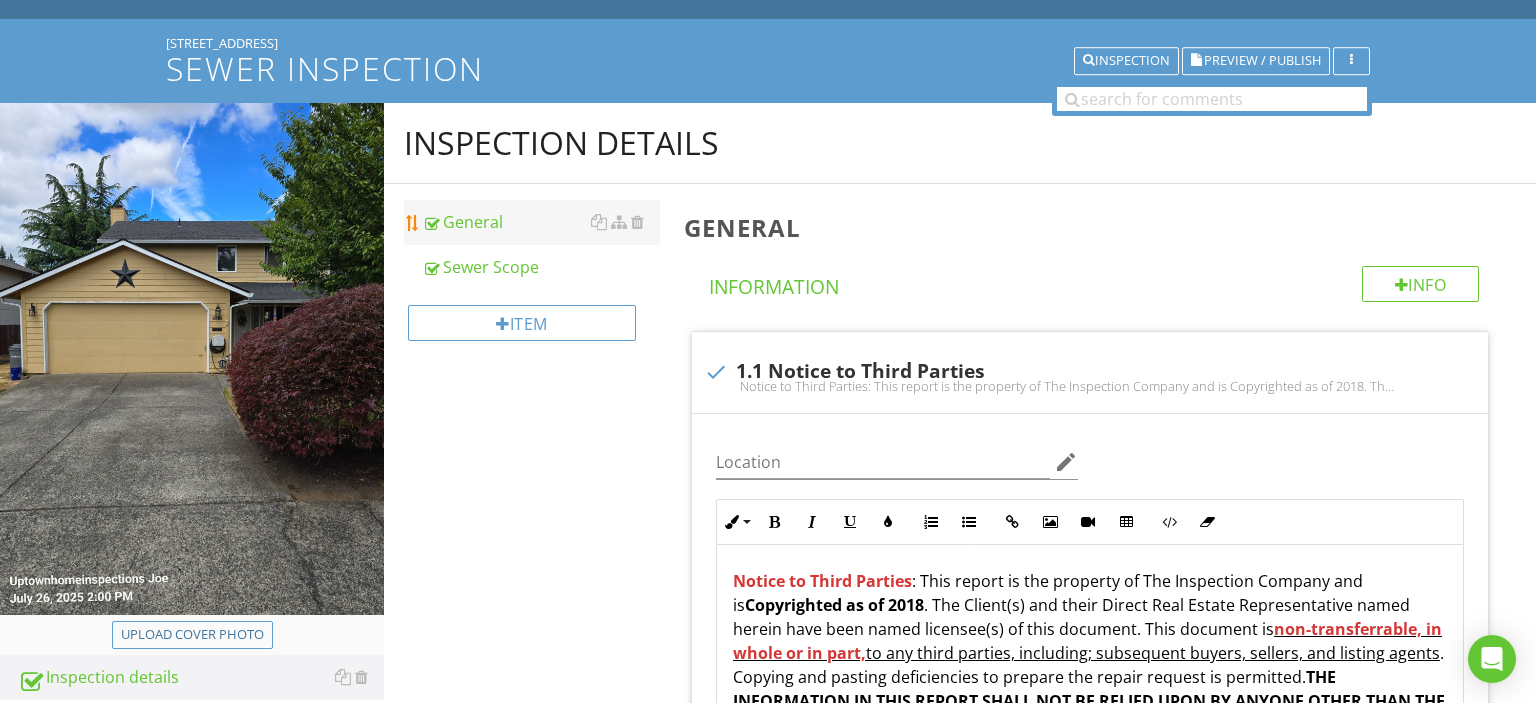 scroll, scrollTop: 0, scrollLeft: 0, axis: both 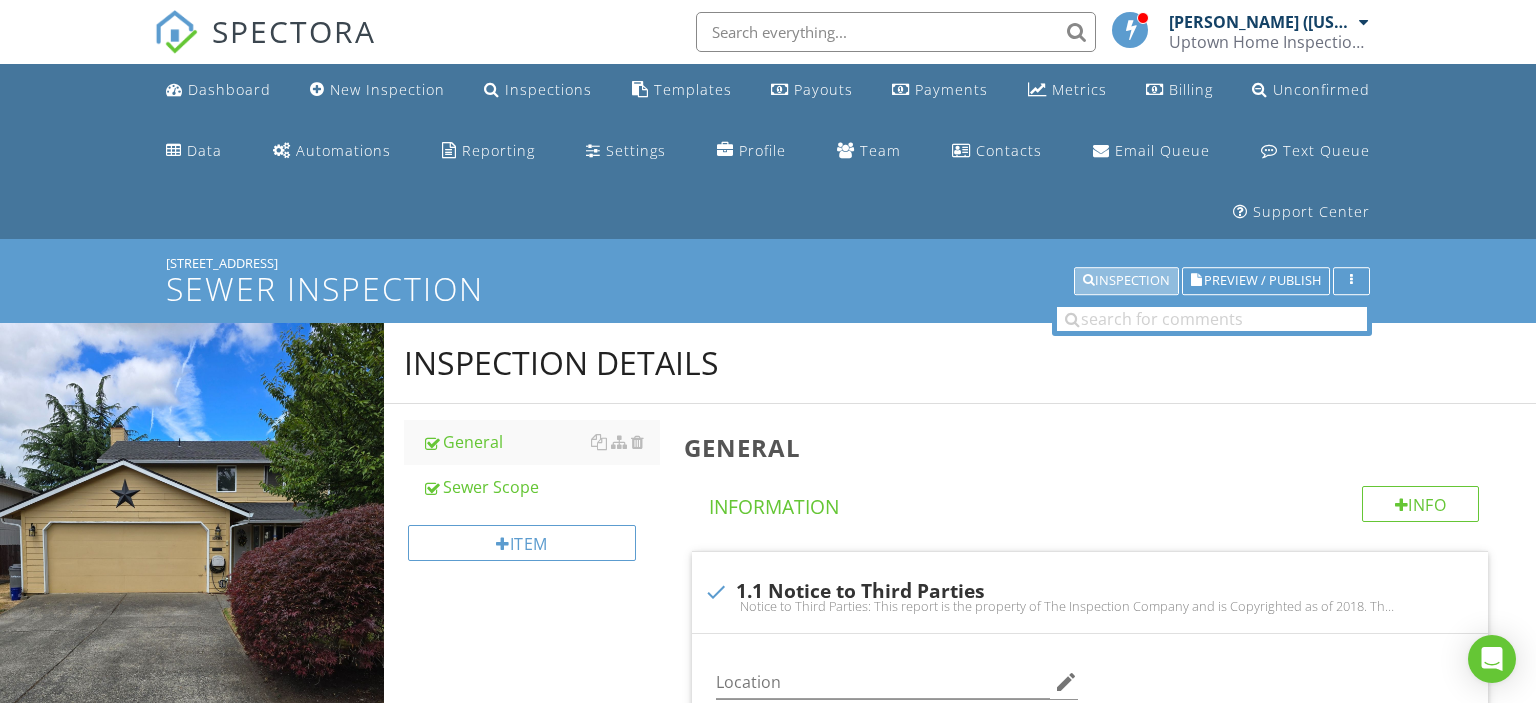 click on "Inspection" at bounding box center [1126, 281] 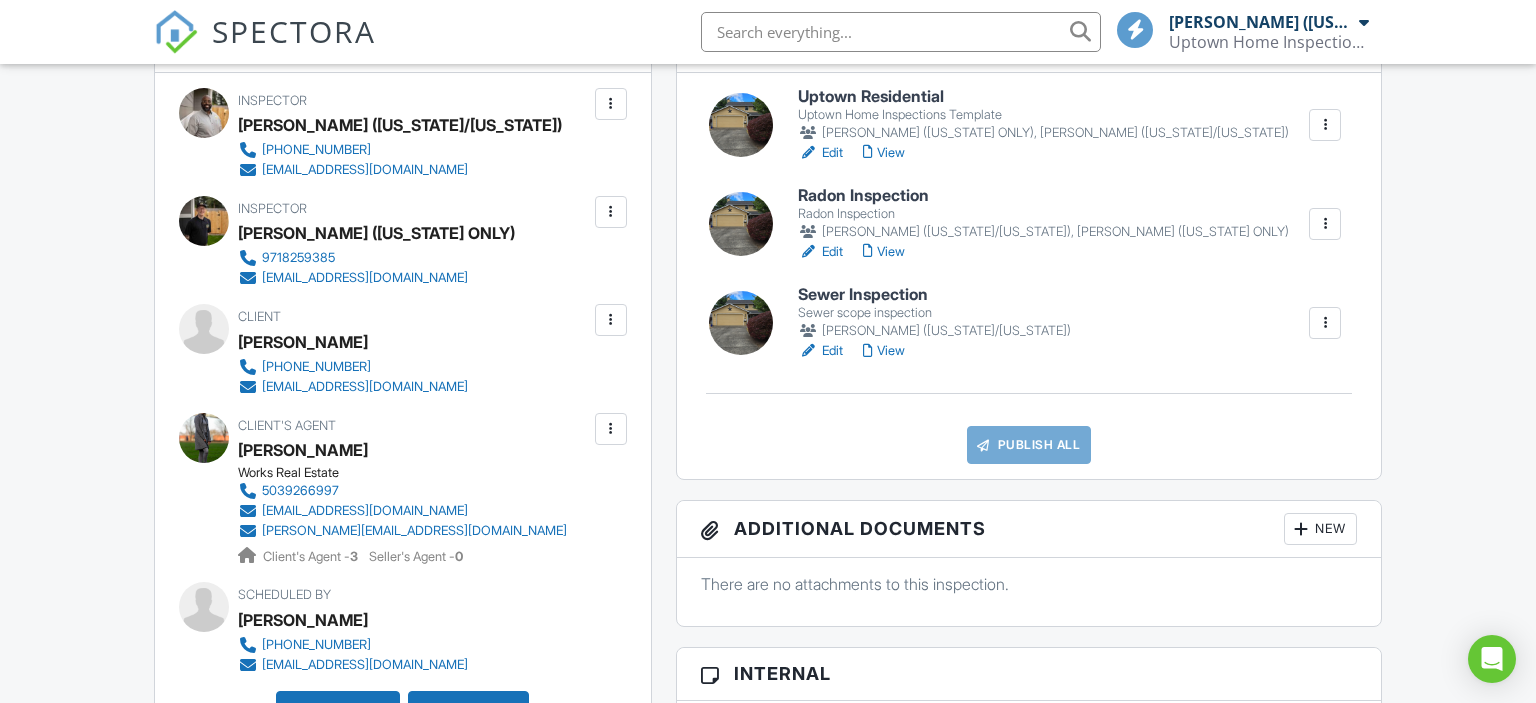 scroll, scrollTop: 633, scrollLeft: 0, axis: vertical 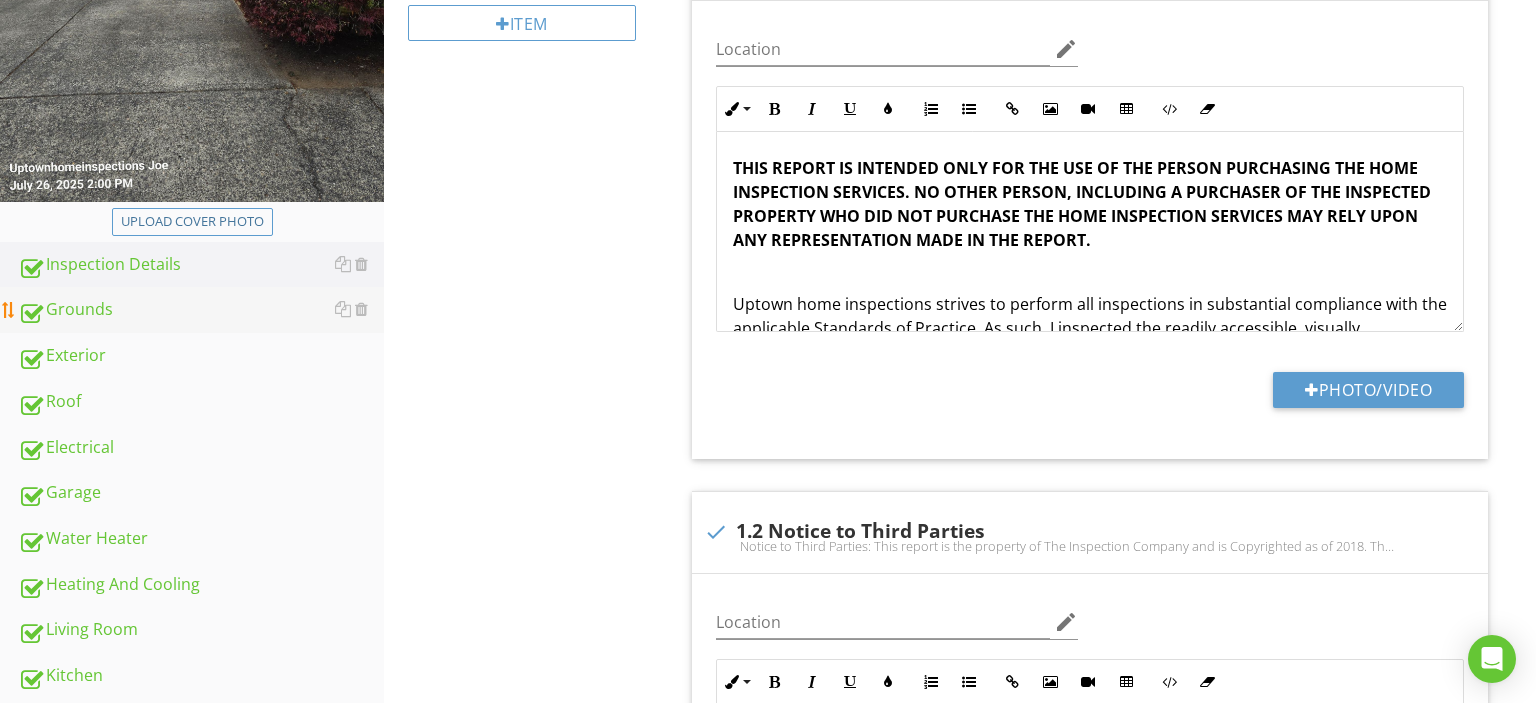 click on "Grounds" at bounding box center [201, 310] 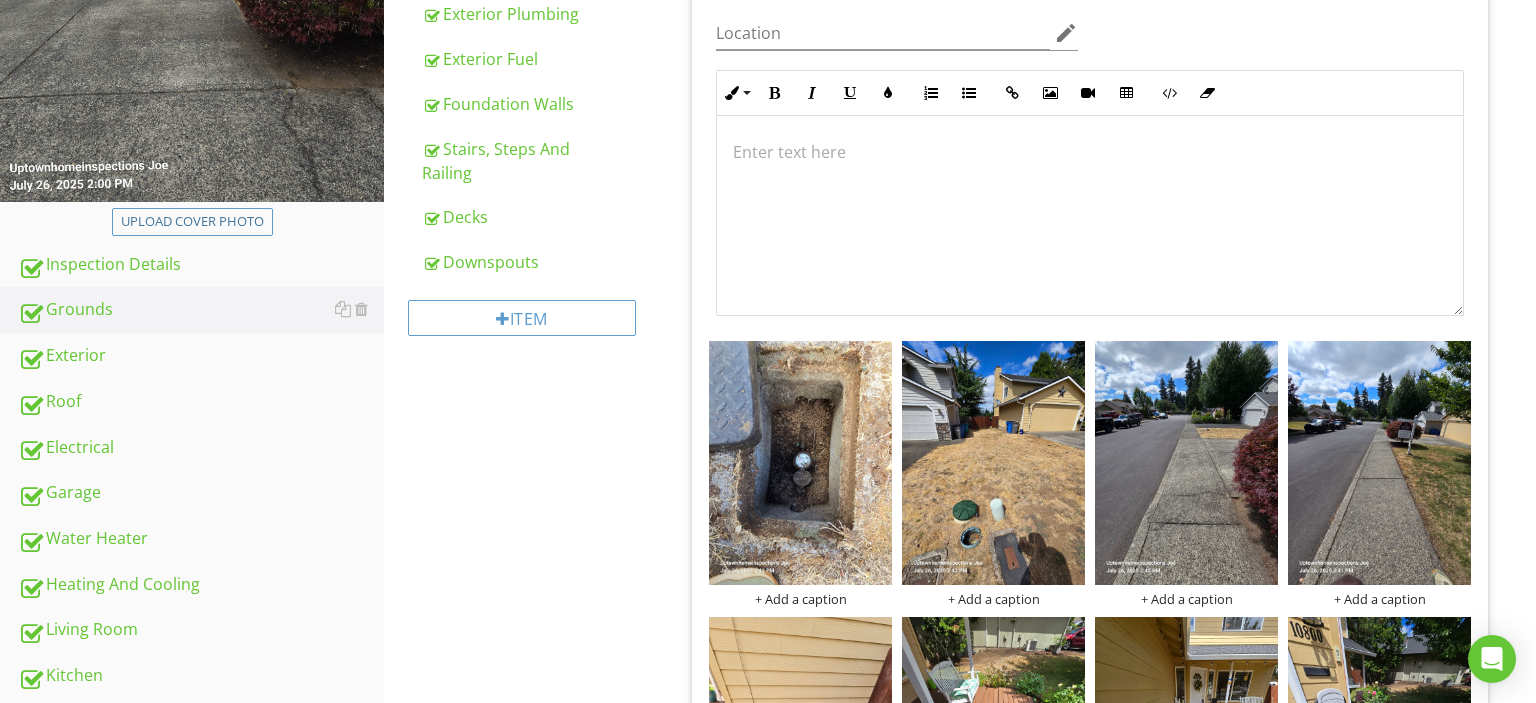 scroll, scrollTop: 422, scrollLeft: 0, axis: vertical 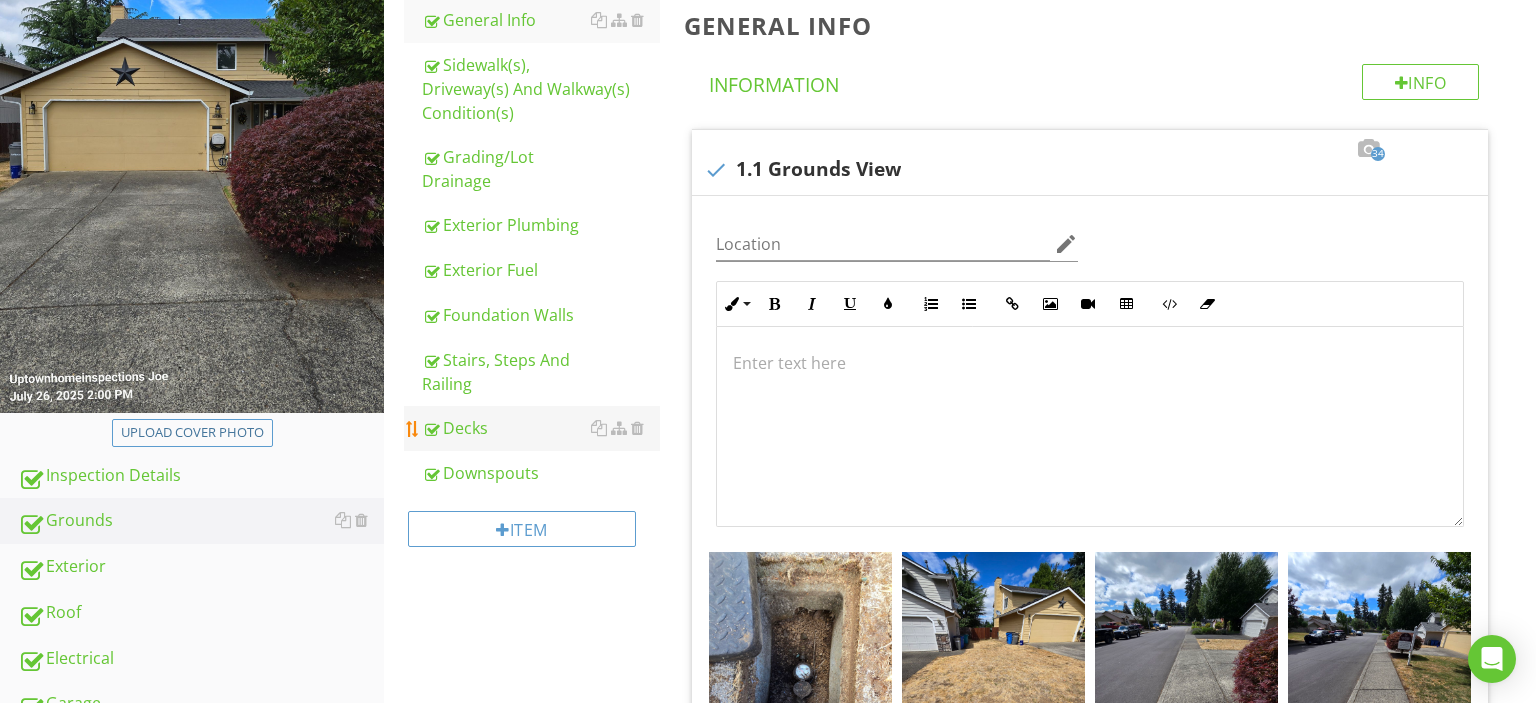 click on "Decks" at bounding box center (541, 428) 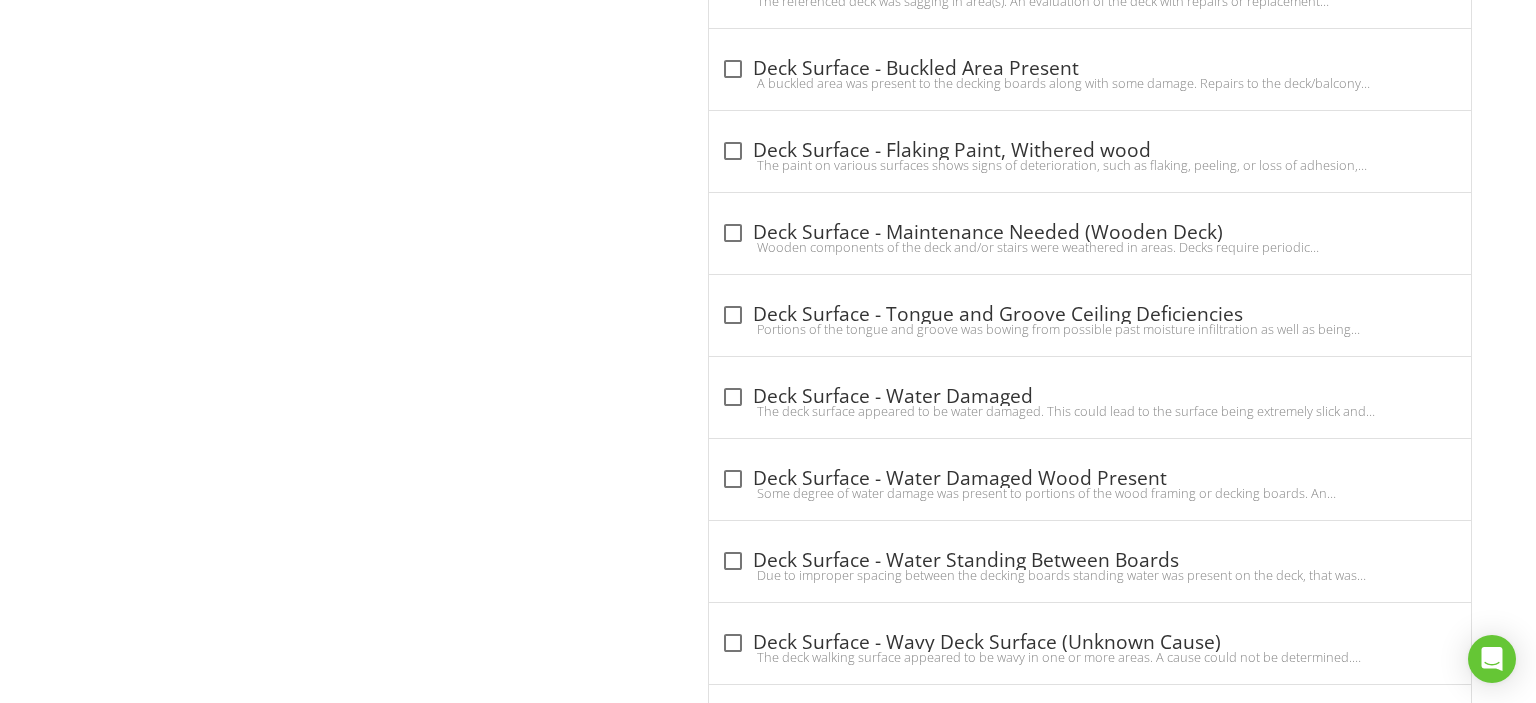 scroll, scrollTop: 4540, scrollLeft: 0, axis: vertical 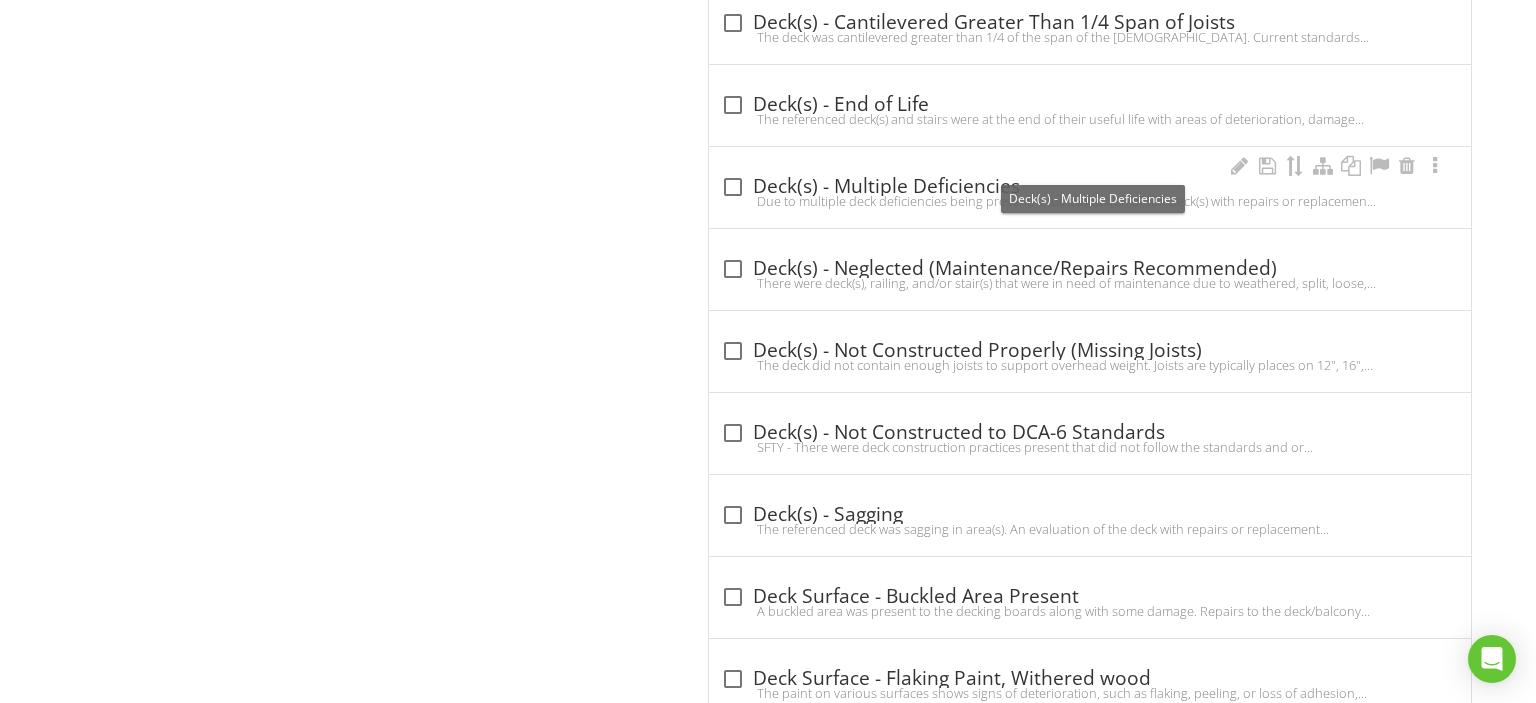 click at bounding box center [733, 187] 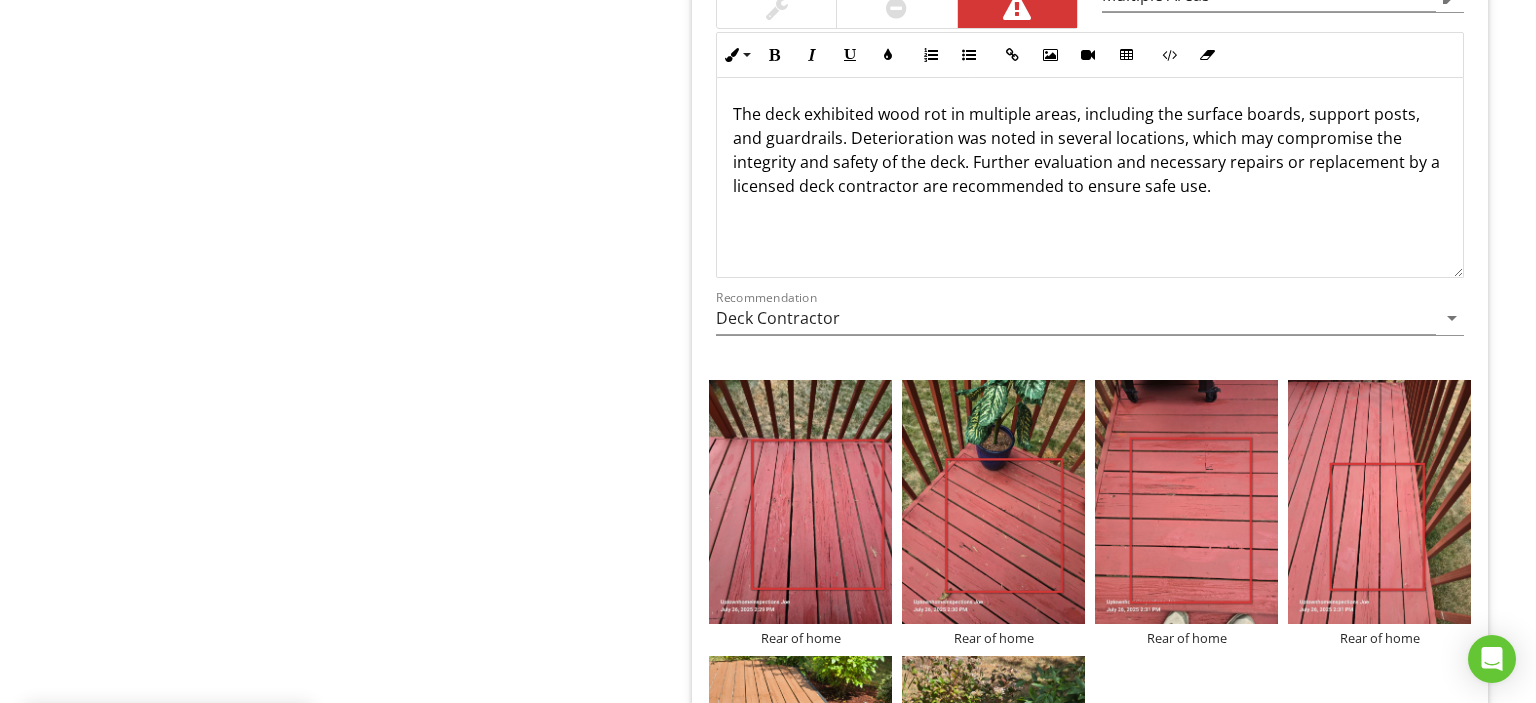 scroll, scrollTop: 7075, scrollLeft: 0, axis: vertical 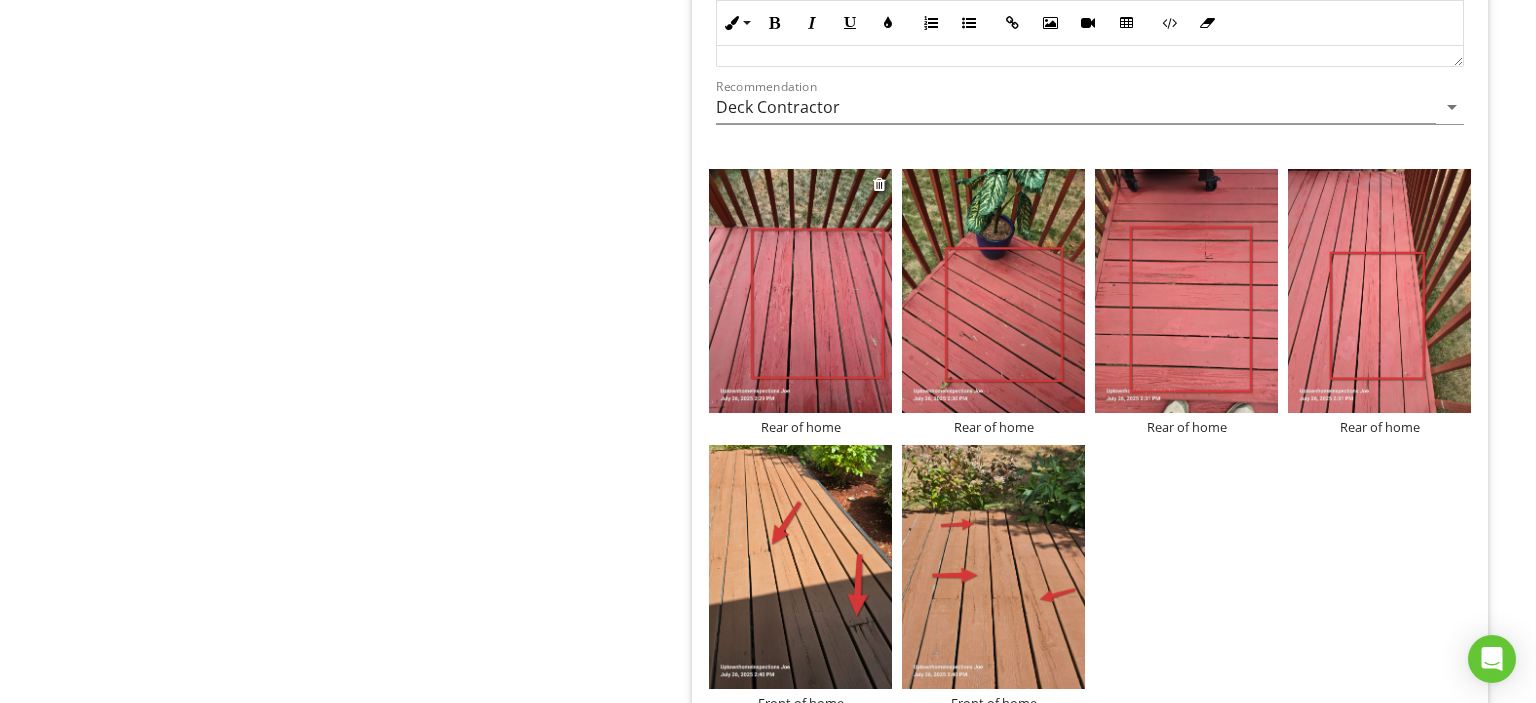 click on "Rear of home" at bounding box center (800, 427) 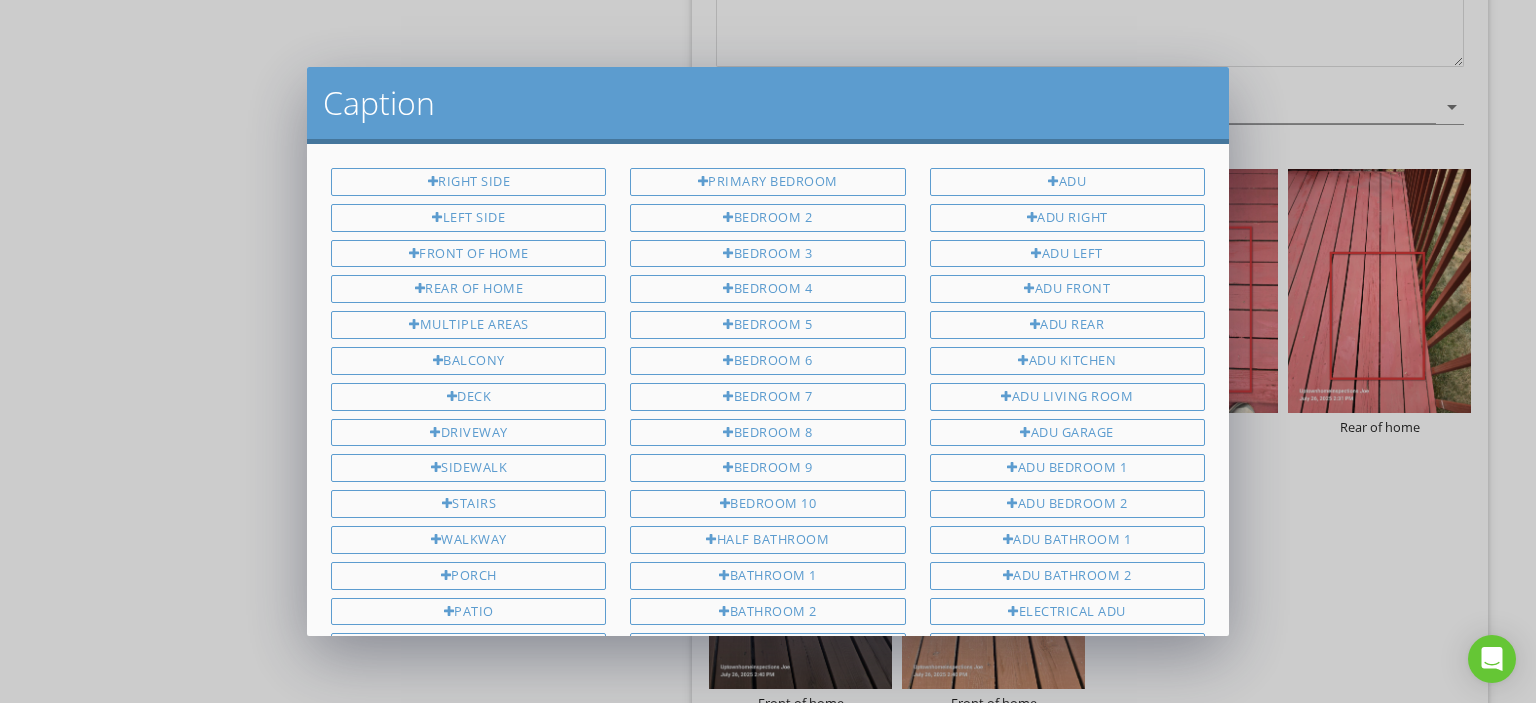 scroll, scrollTop: 1348, scrollLeft: 0, axis: vertical 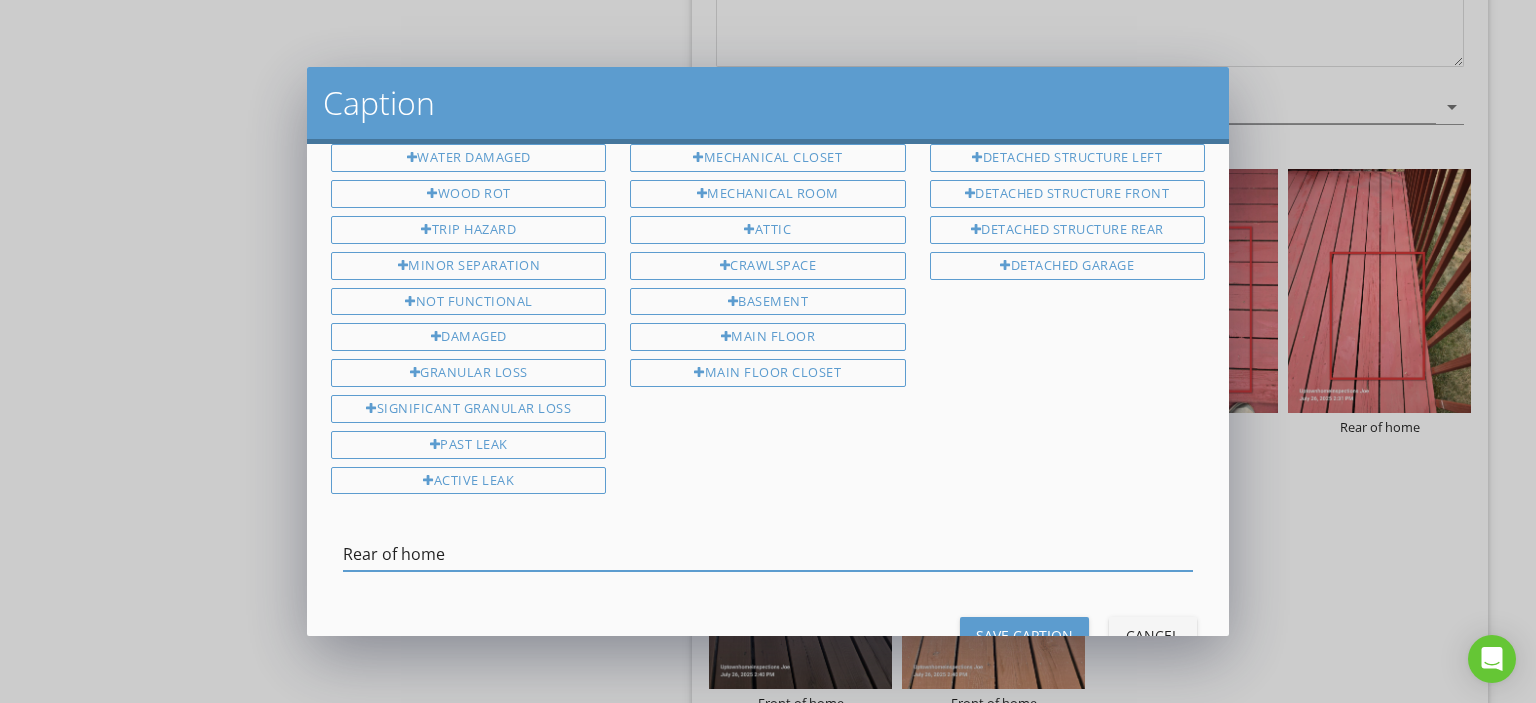 drag, startPoint x: 490, startPoint y: 497, endPoint x: 250, endPoint y: 500, distance: 240.01875 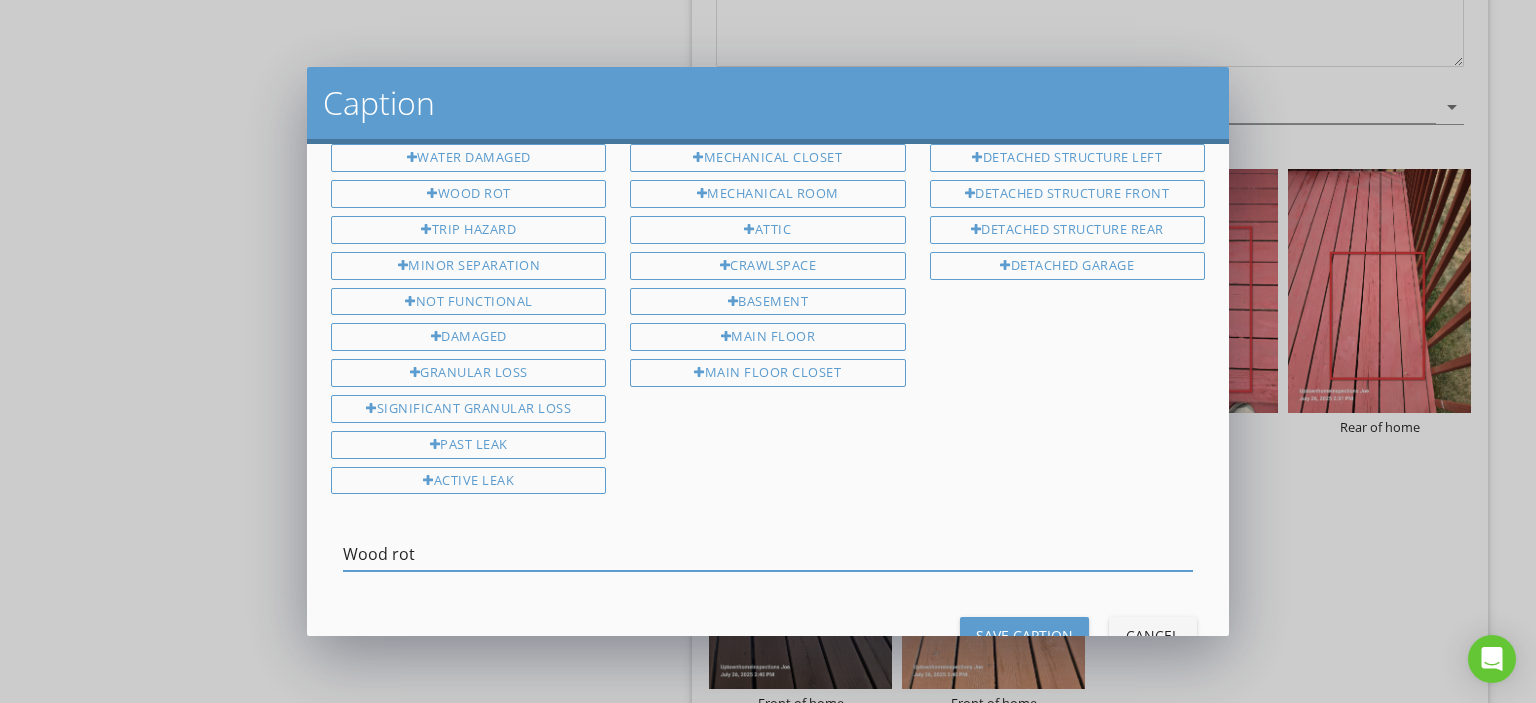 click on "Wood rot" at bounding box center [768, 554] 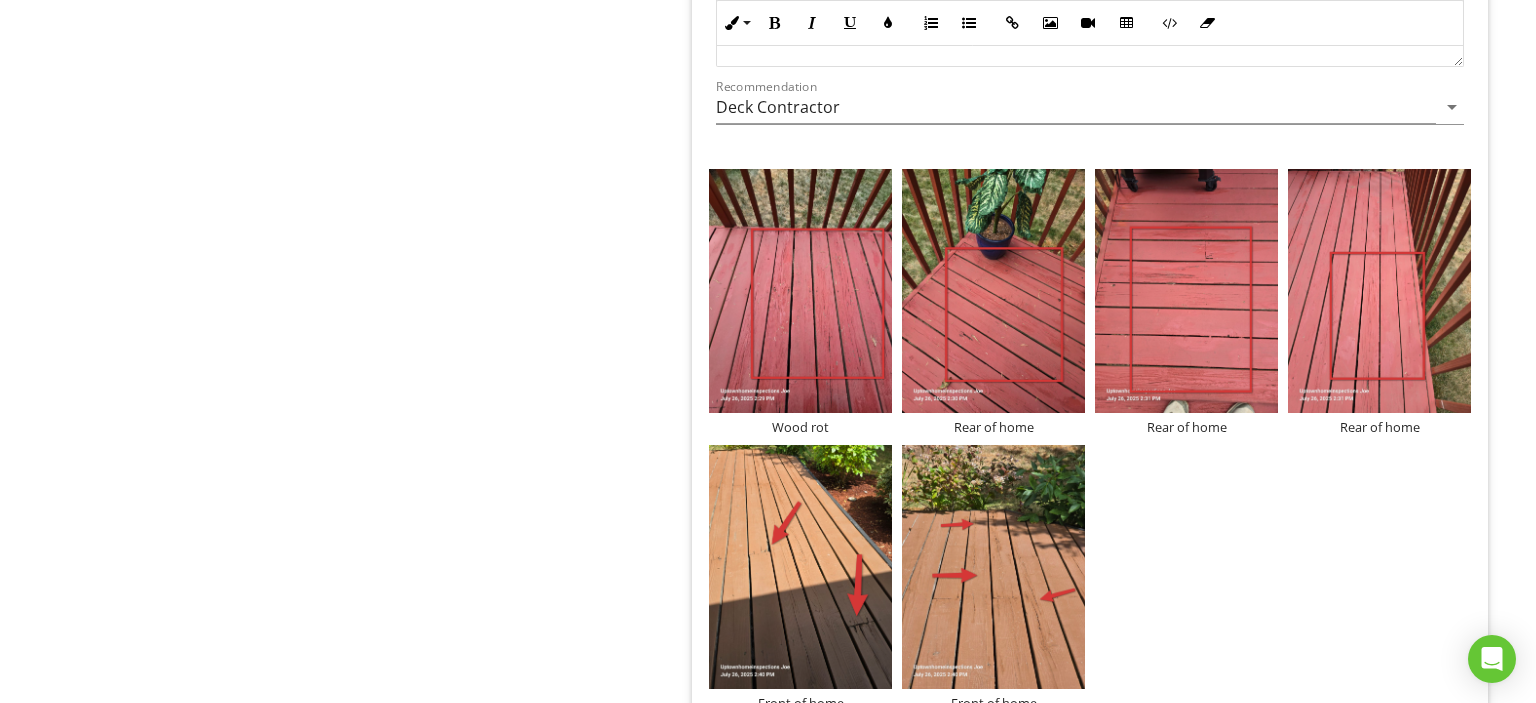 scroll, scrollTop: 1348, scrollLeft: 0, axis: vertical 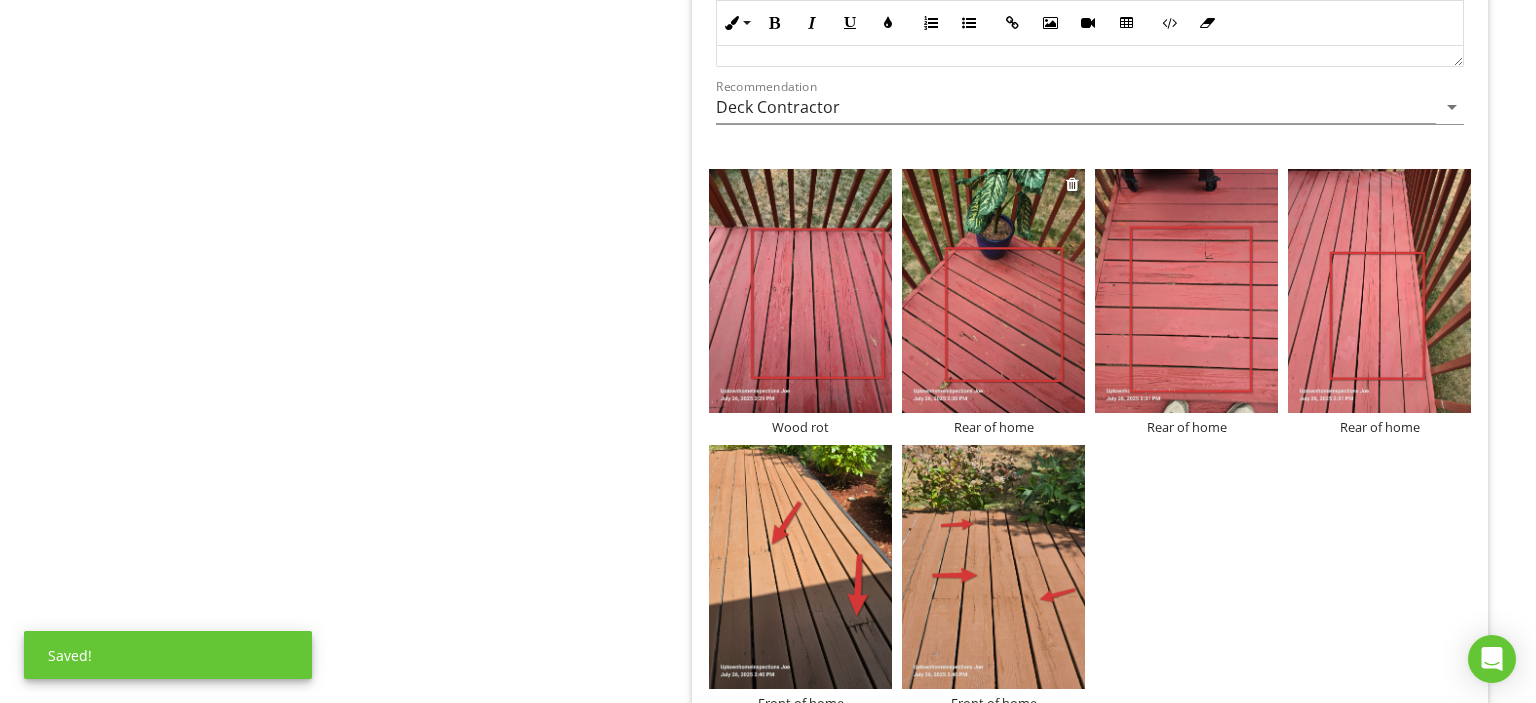 click on "Rear of home" at bounding box center [993, 427] 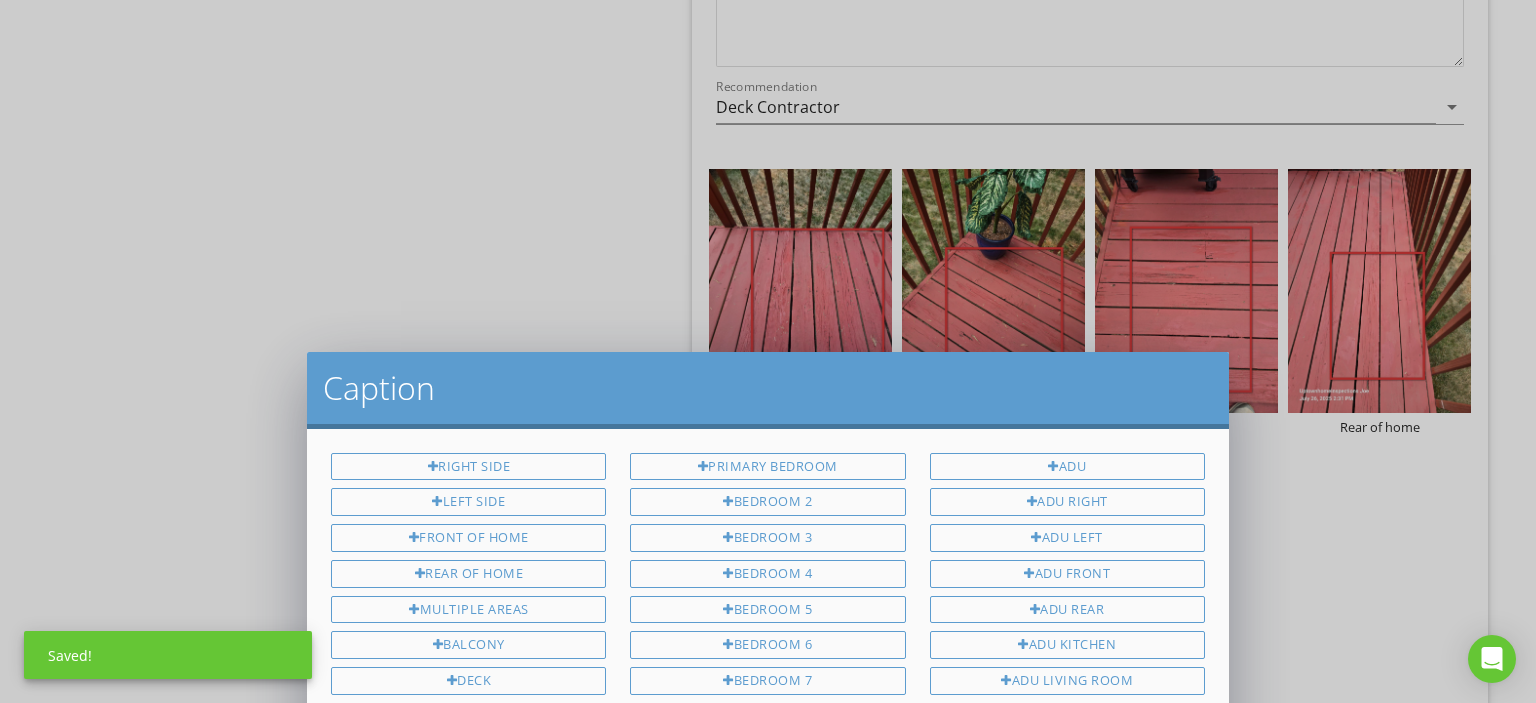 scroll, scrollTop: 0, scrollLeft: 0, axis: both 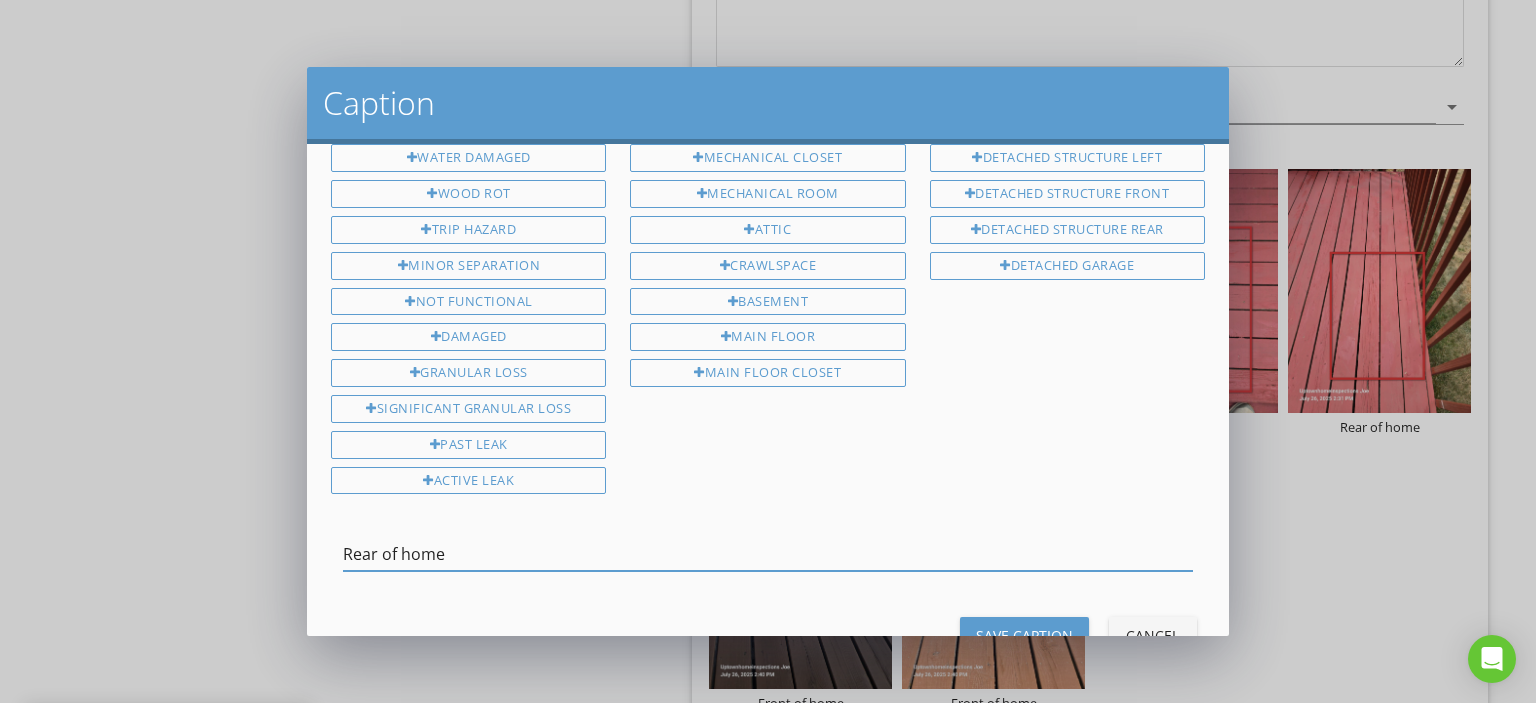 click on "Rear of home" at bounding box center [768, 554] 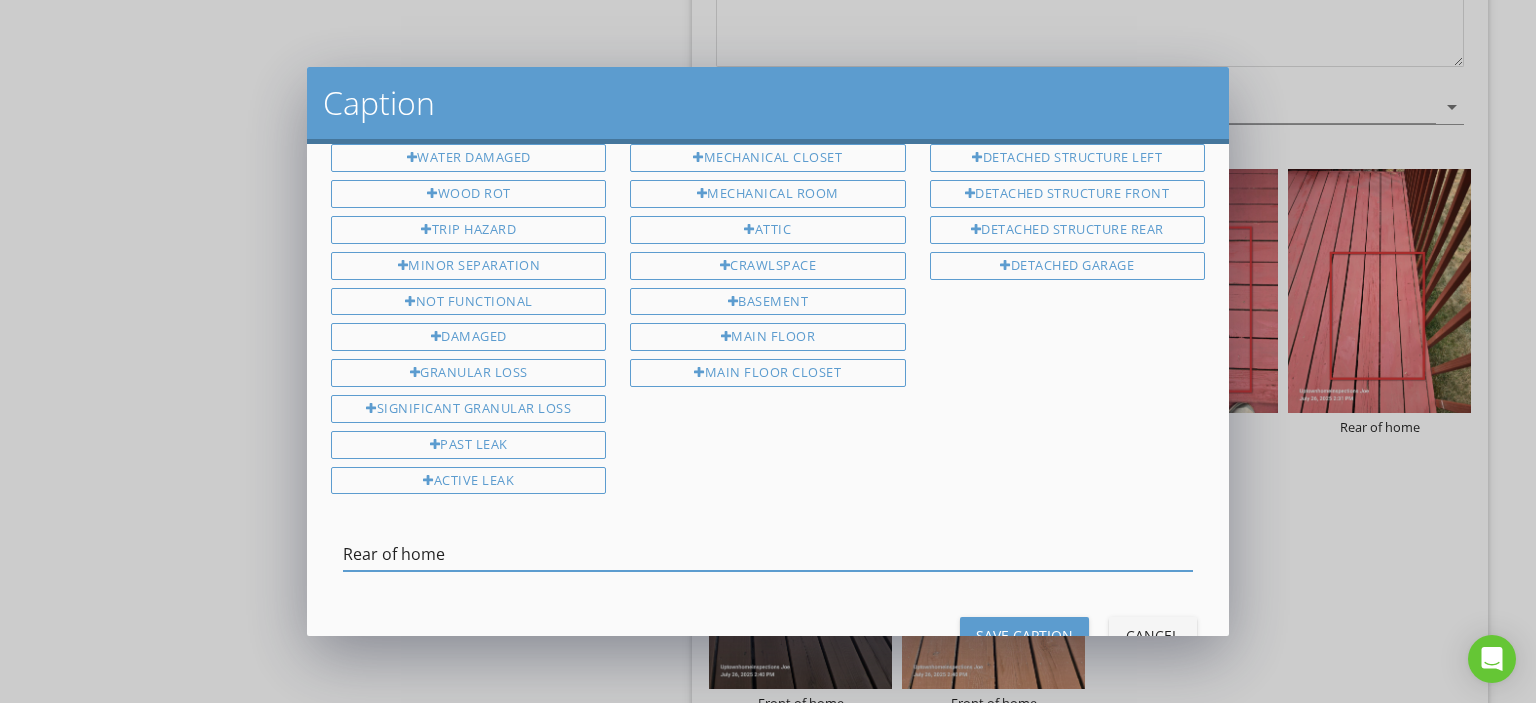 click on "Rear of home" at bounding box center (768, 554) 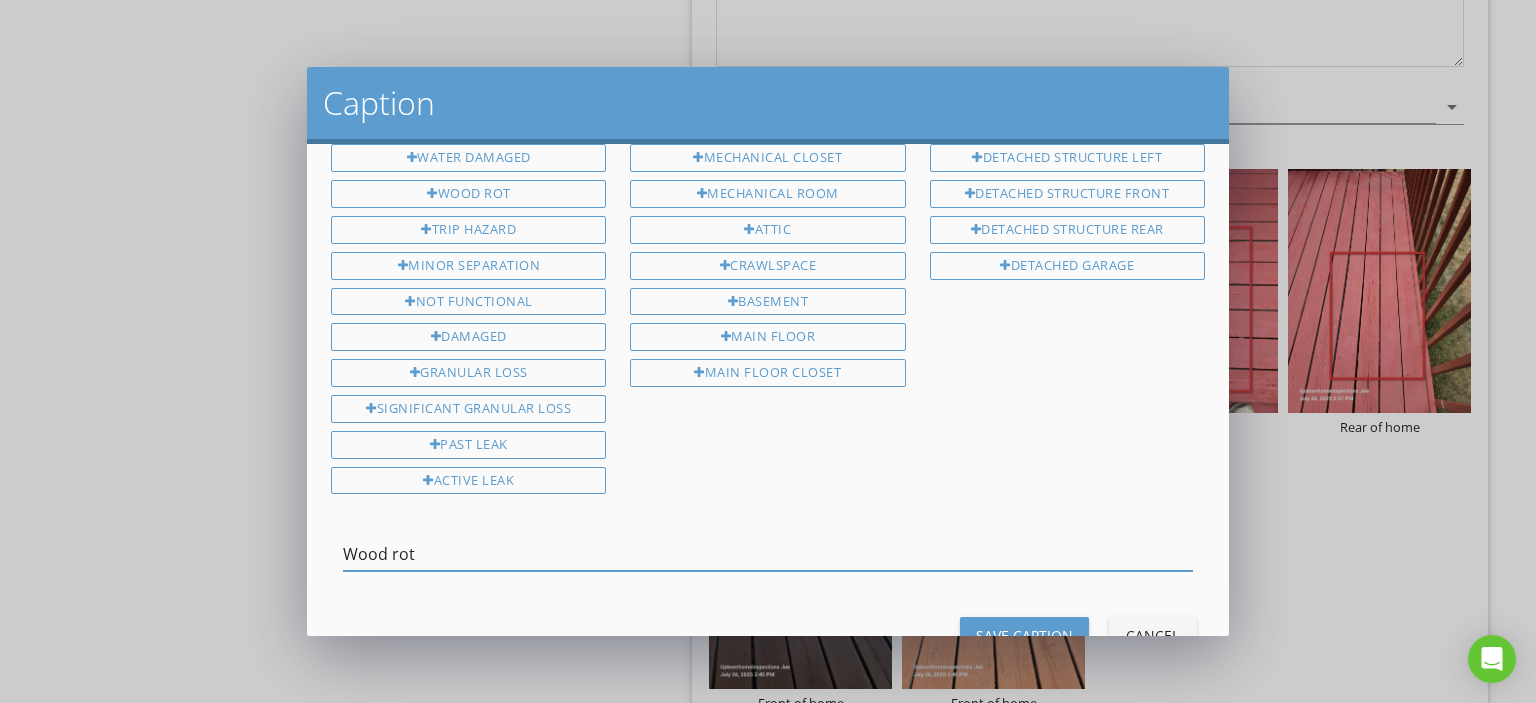 type on "Wood rot" 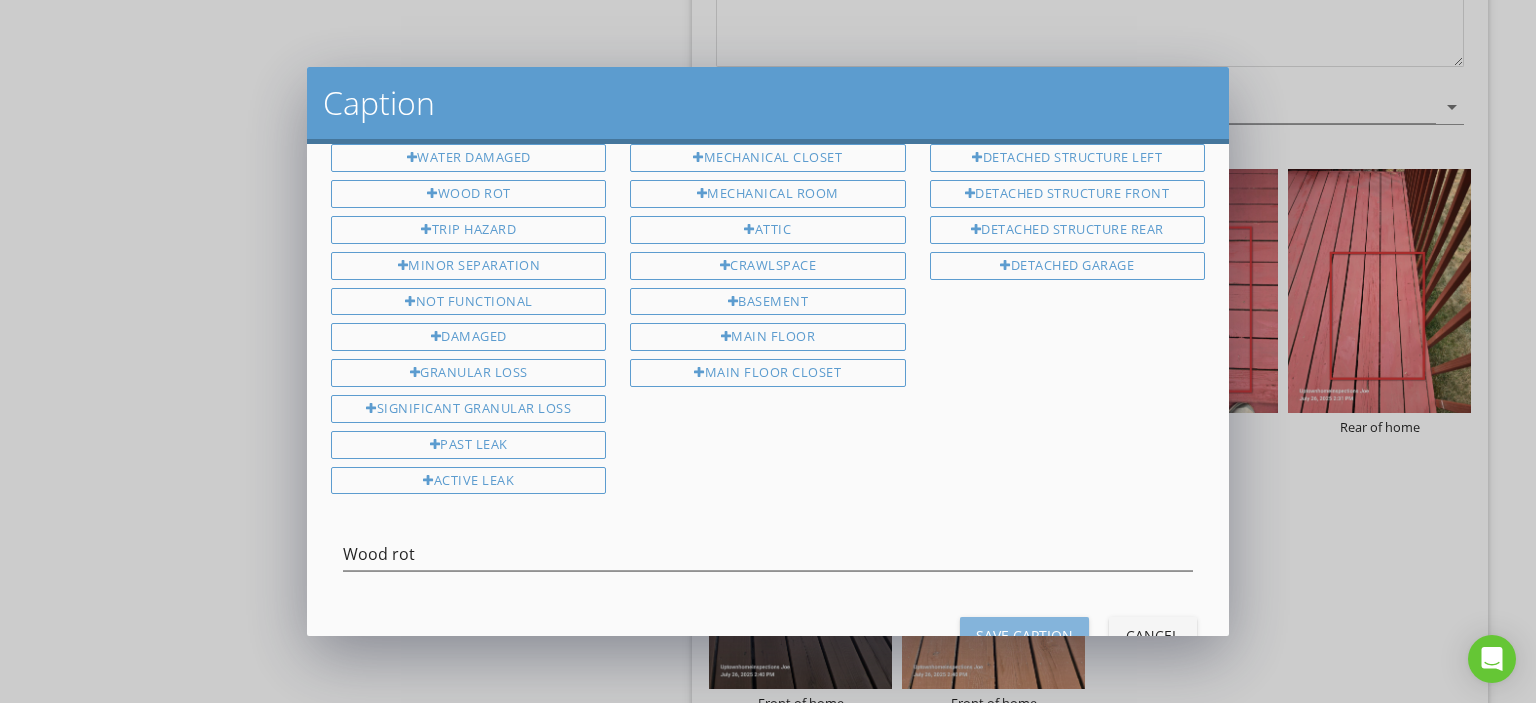 click on "Save Caption" at bounding box center [1024, 635] 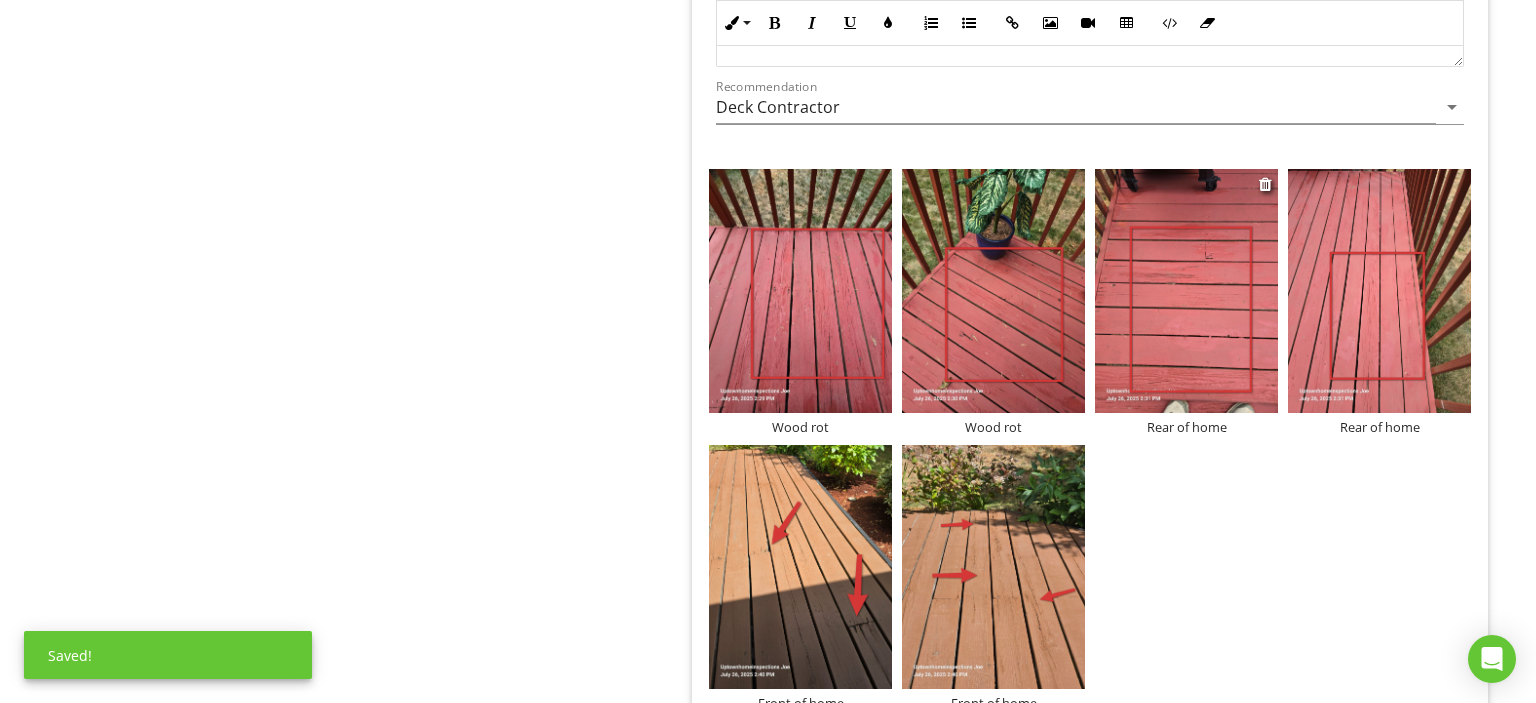 click on "Rear of home" at bounding box center (1186, 427) 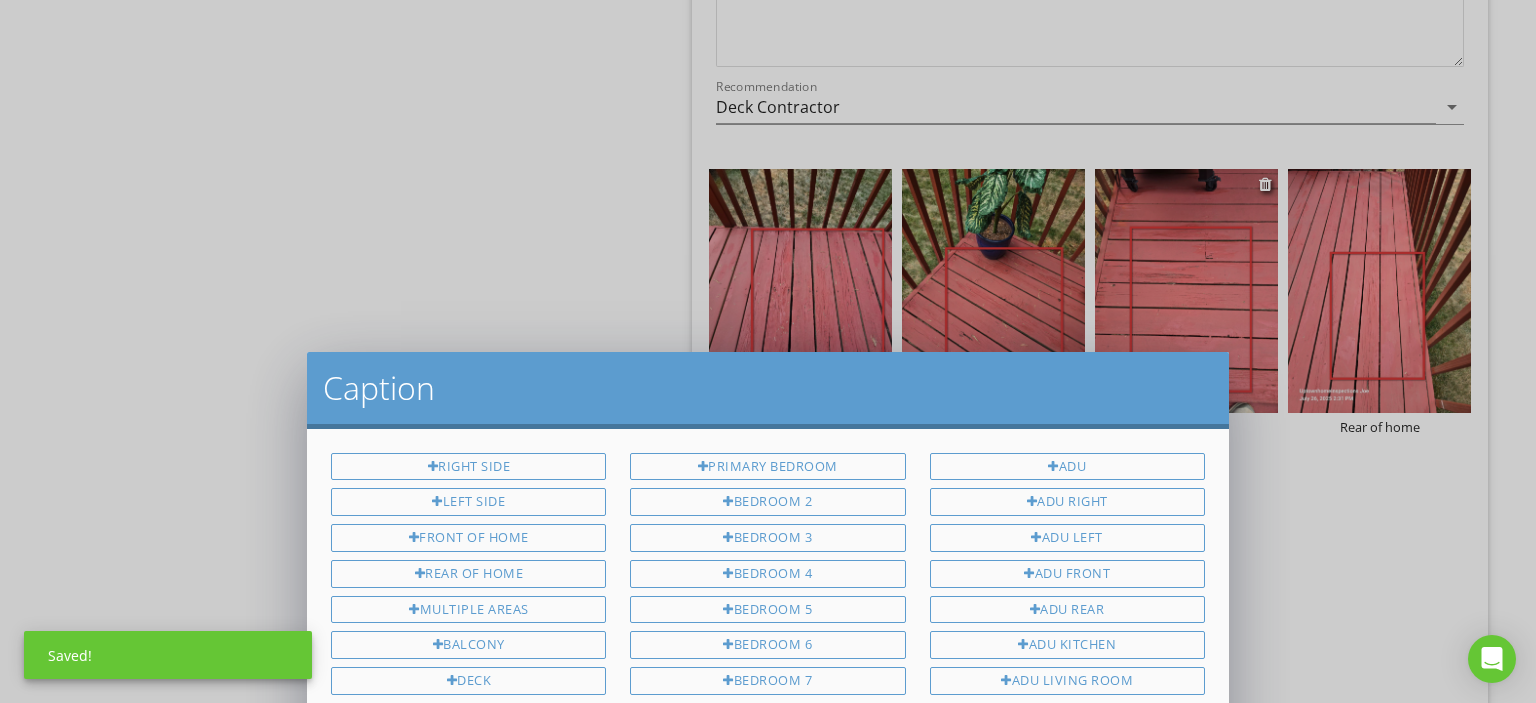 click on "Right side
Left side
Front of home
Rear of home
Multiple Areas
Balcony
Deck
Driveway
Sidewalk
Stairs
Walkway
Porch
Patio
Roof
Roof Front
Roof Rear
Roof Right
Roof Left
Chimney
Storage Closet
North
South
East
West
North East
North West
South East
South West
Garage
Detached Garage" at bounding box center [768, 1294] 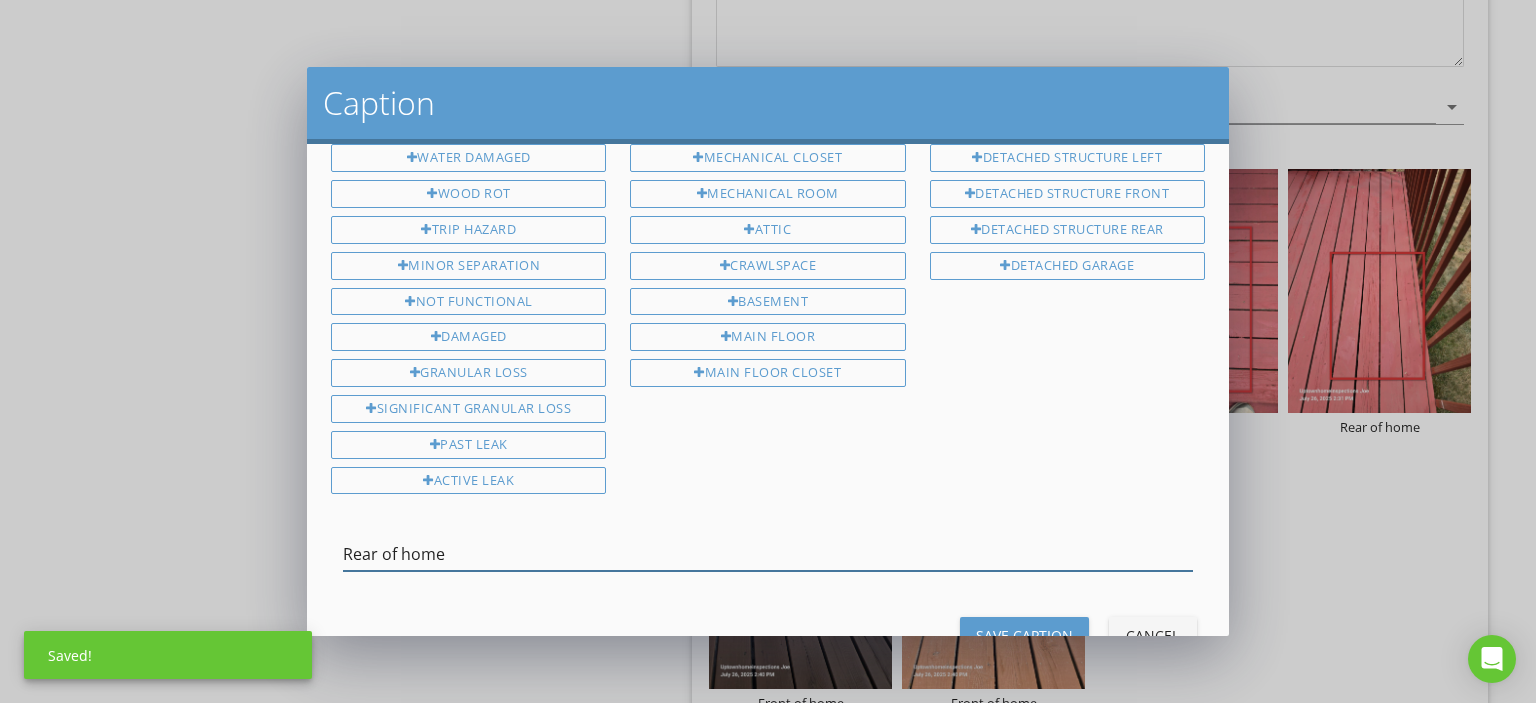 click on "Rear of home" at bounding box center [768, 554] 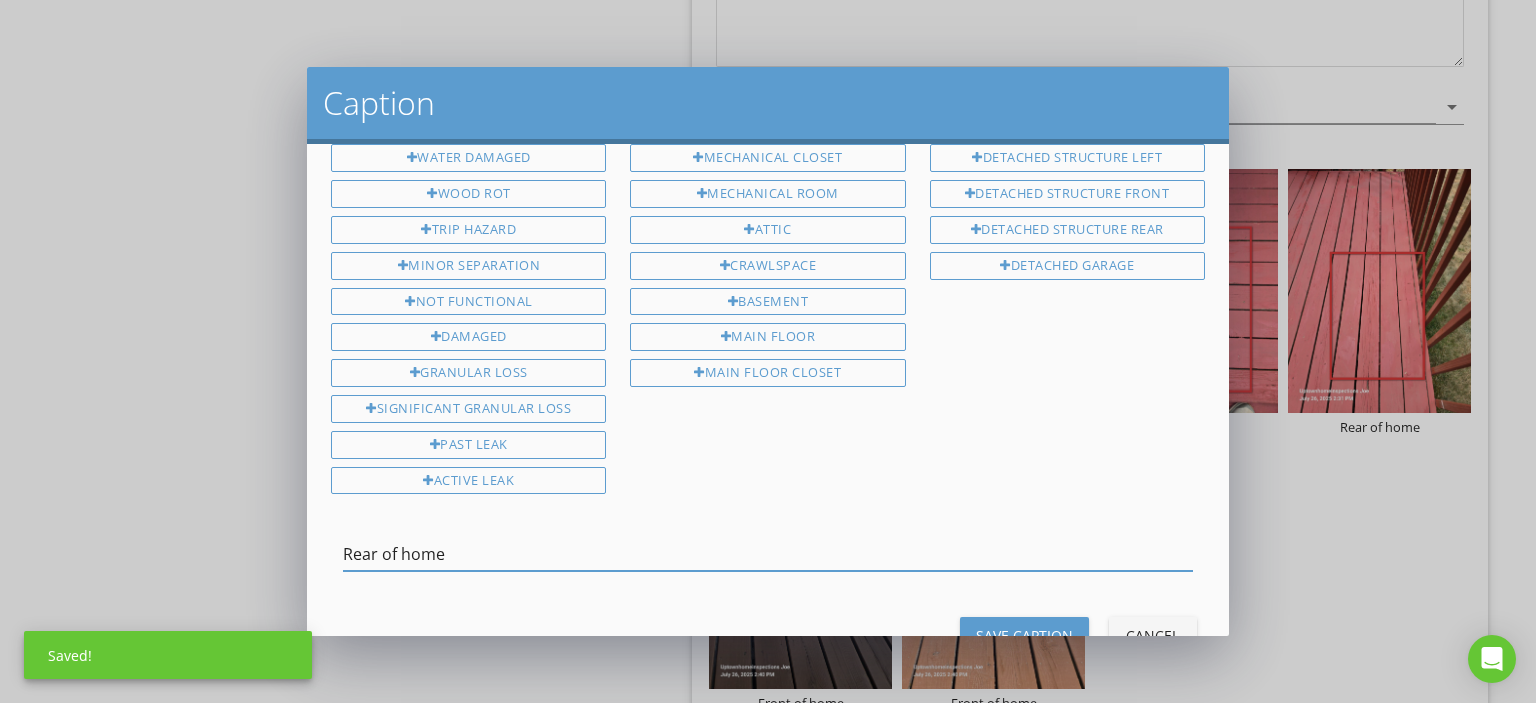 click on "Rear of home" at bounding box center (768, 554) 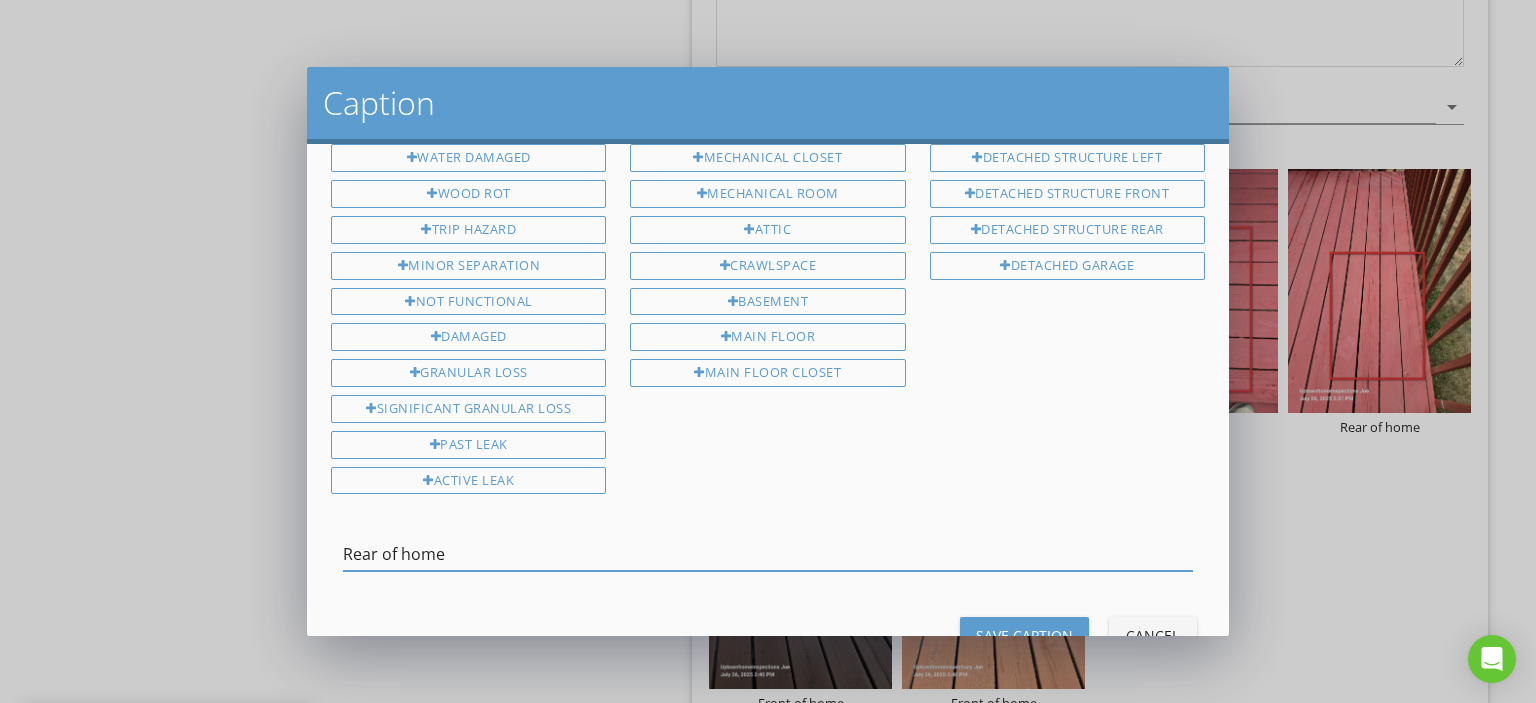 click on "Rear of home" at bounding box center [768, 554] 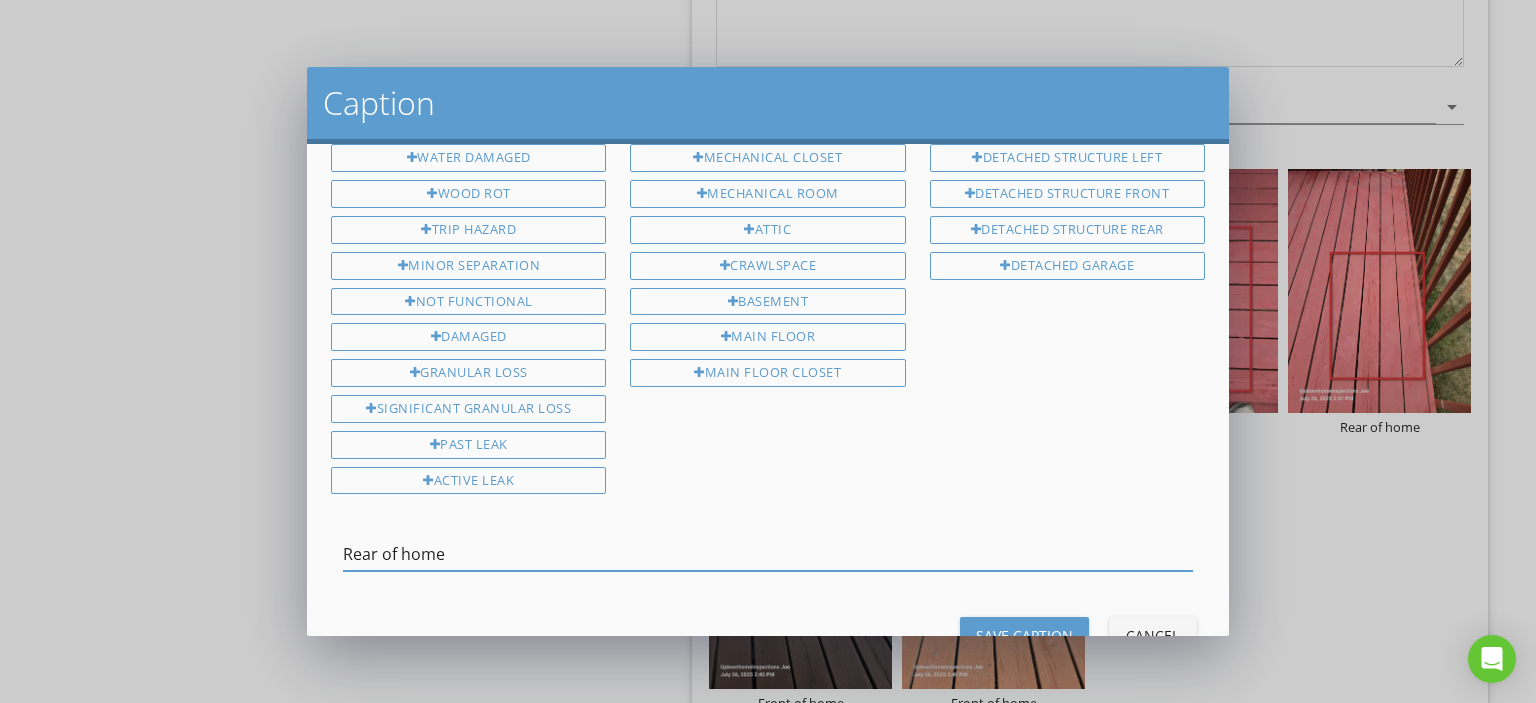 paste on "Wood rot" 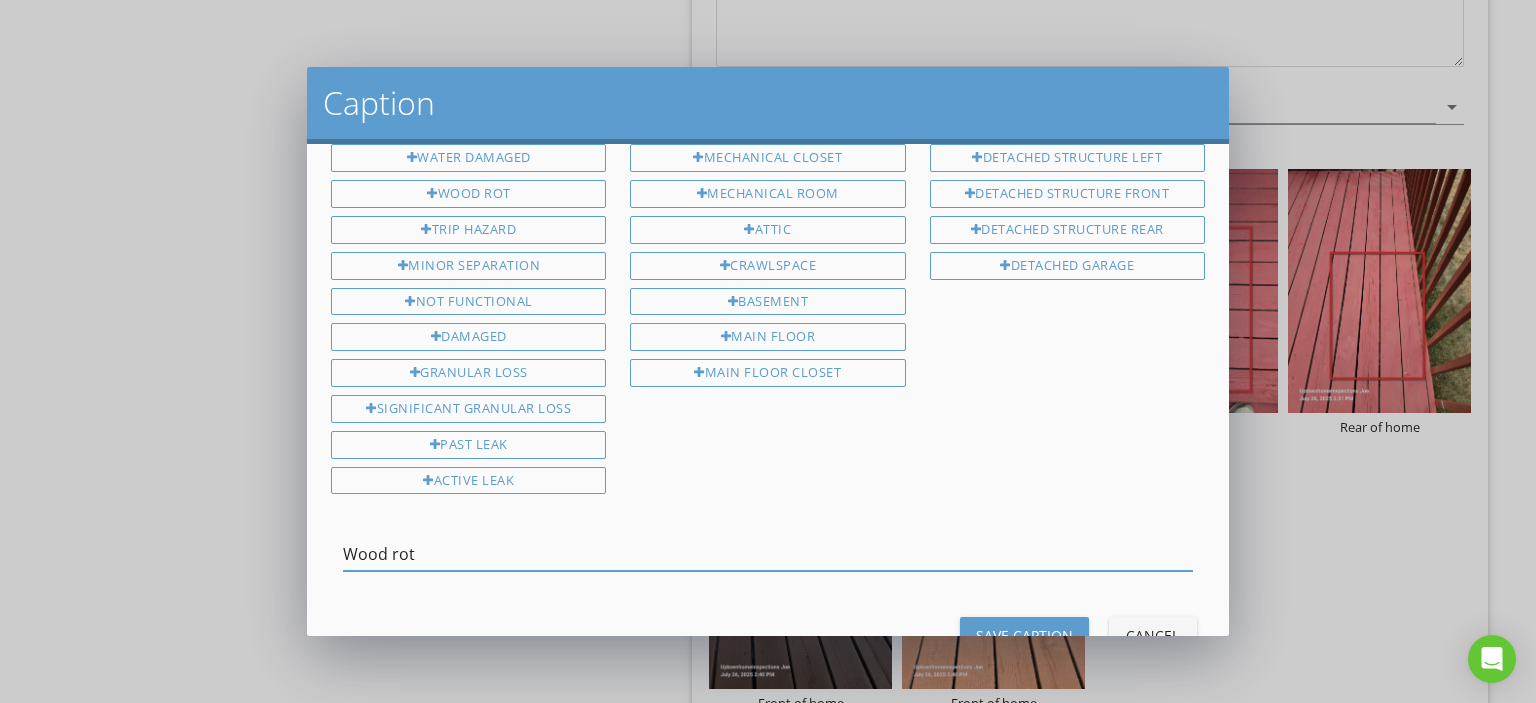 type on "Wood rot" 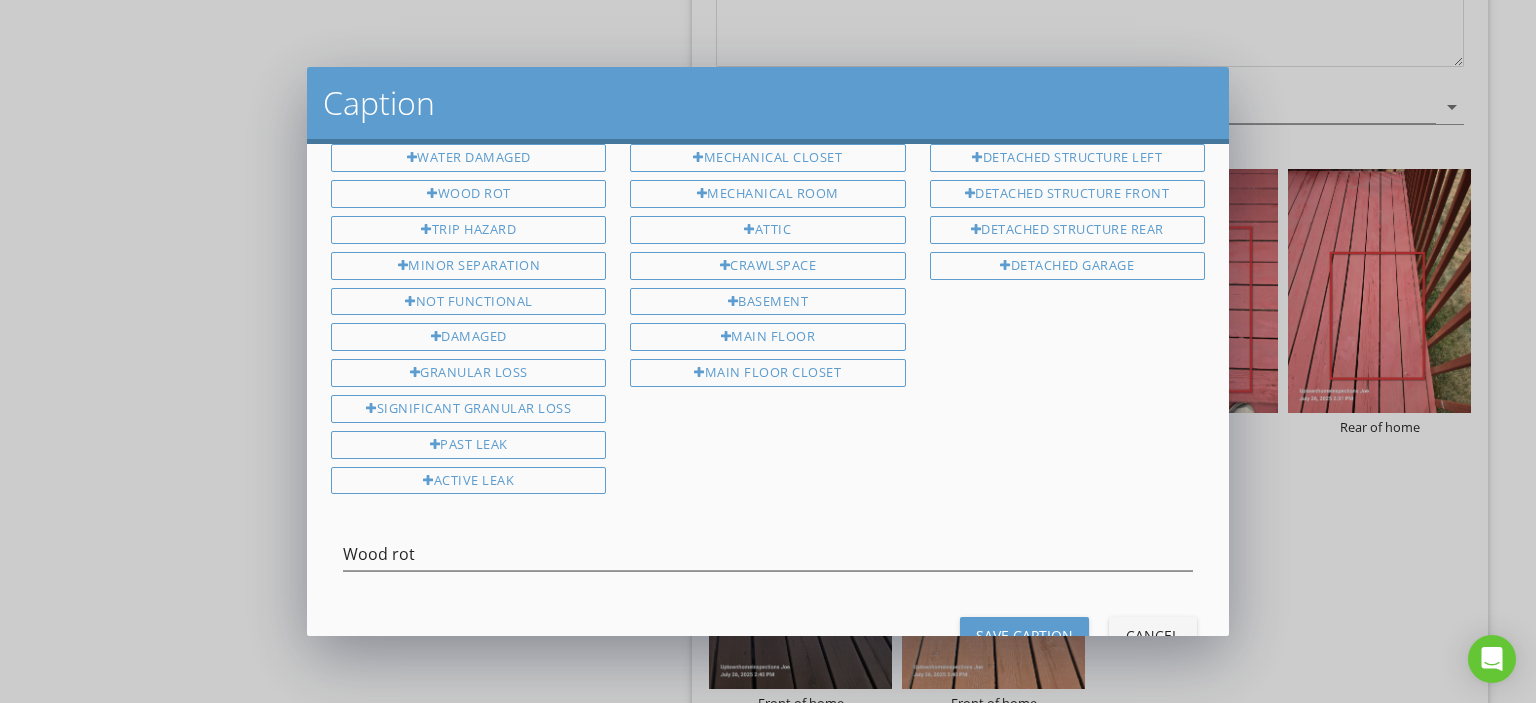 click on "Save Caption" at bounding box center (1024, 635) 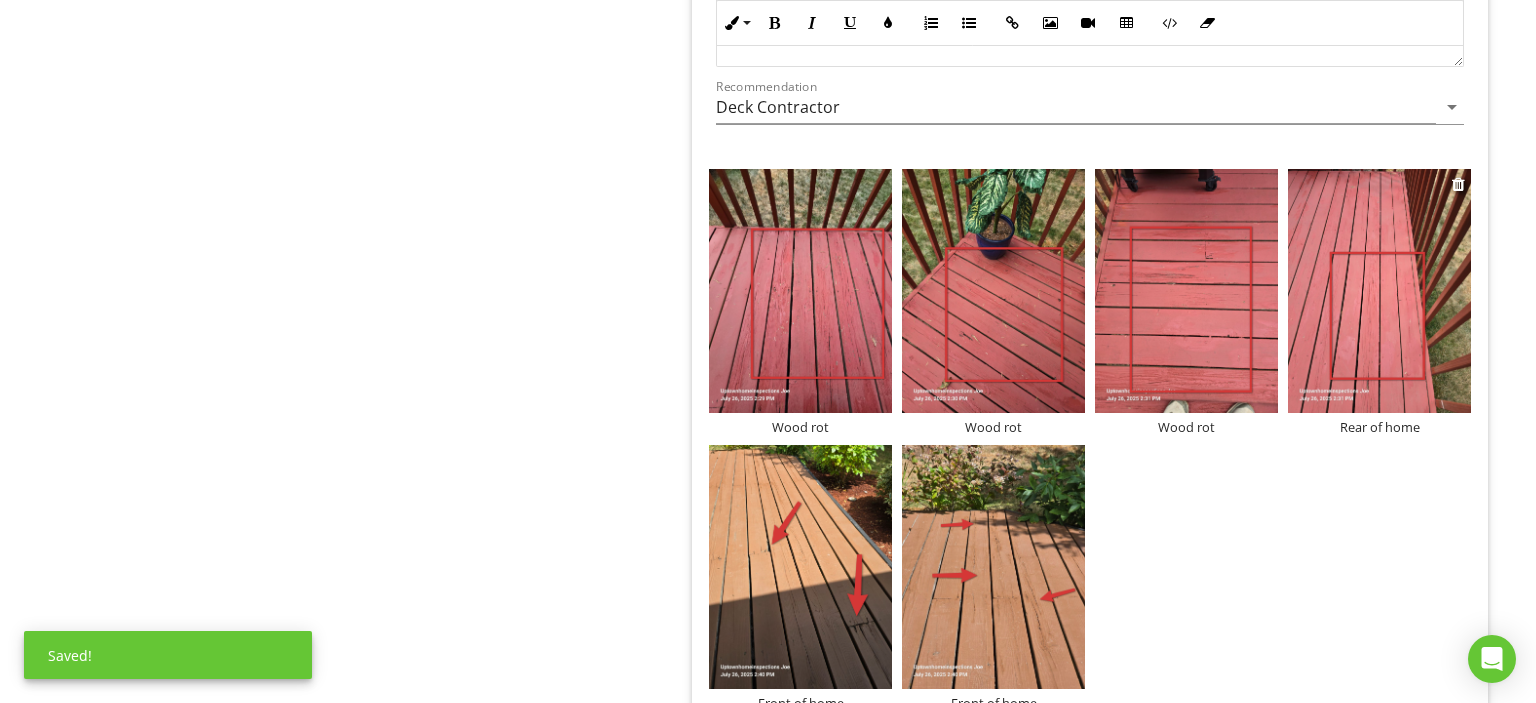 click on "Rear of home" at bounding box center [1379, 427] 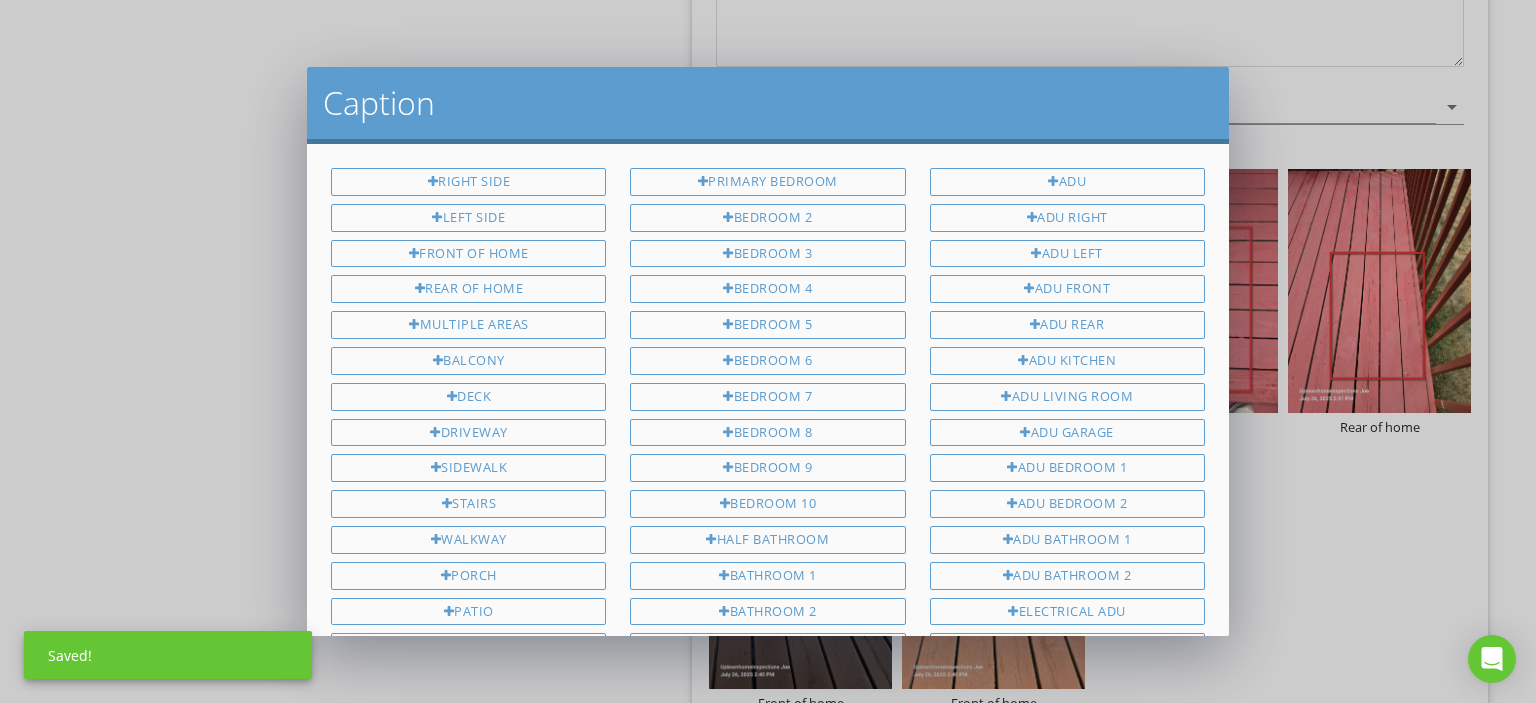 scroll, scrollTop: 1348, scrollLeft: 0, axis: vertical 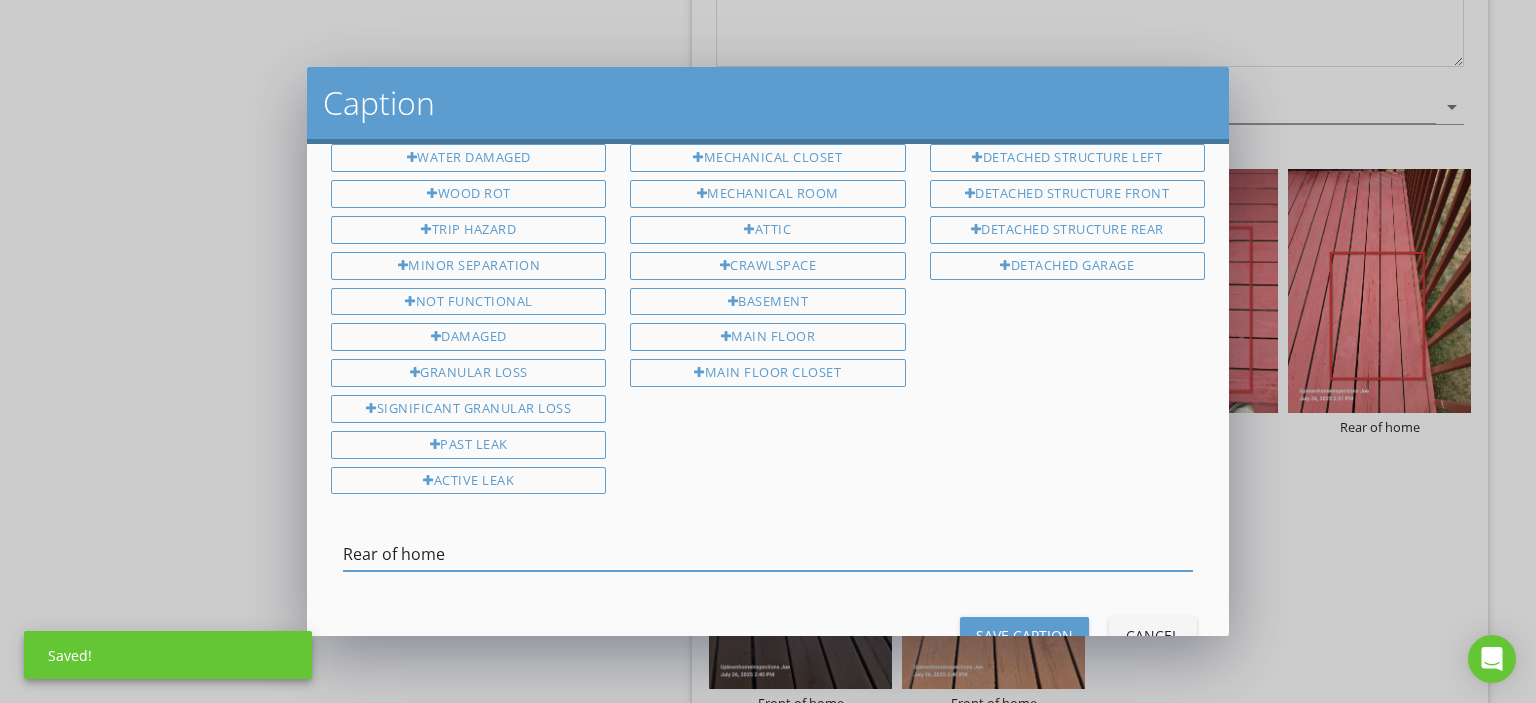 click on "Rear of home" at bounding box center (768, 554) 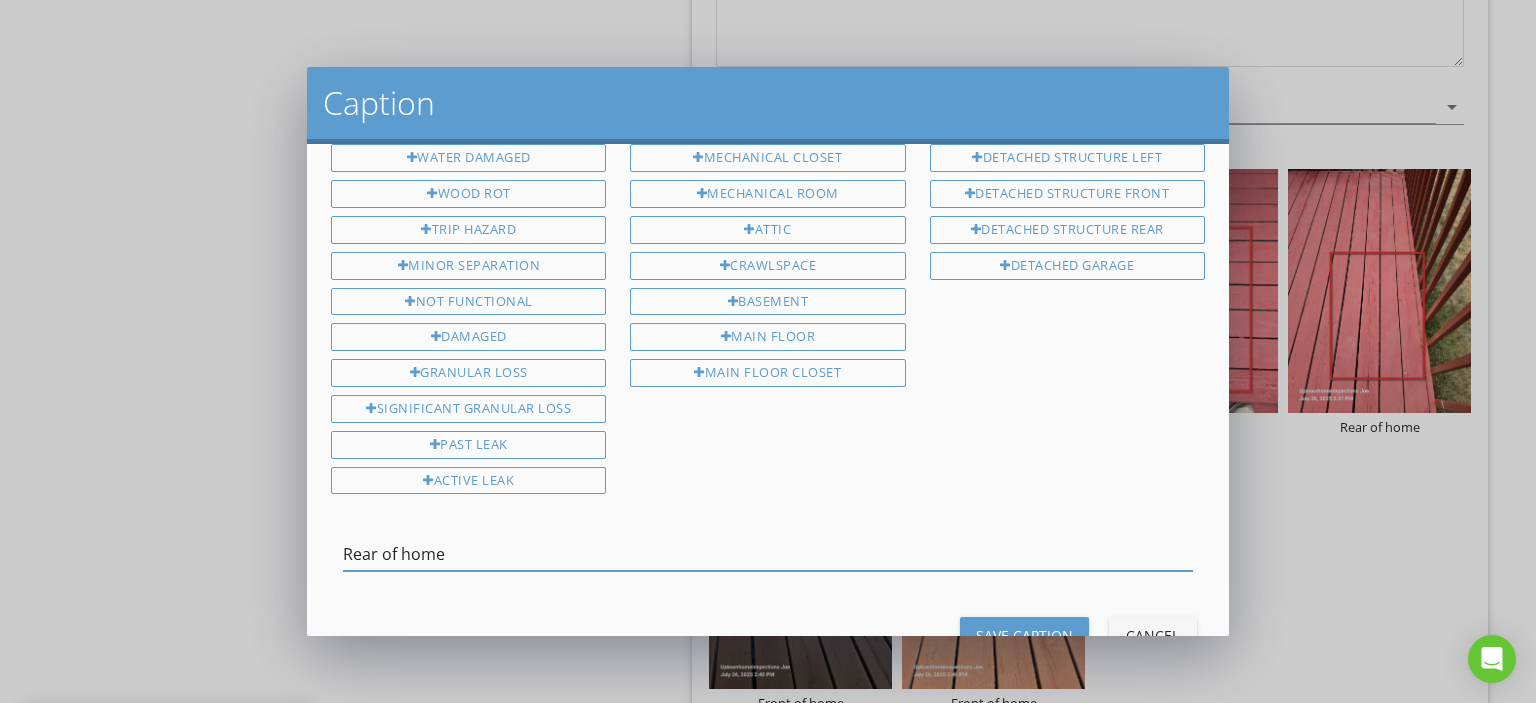 click on "Rear of home" at bounding box center (768, 554) 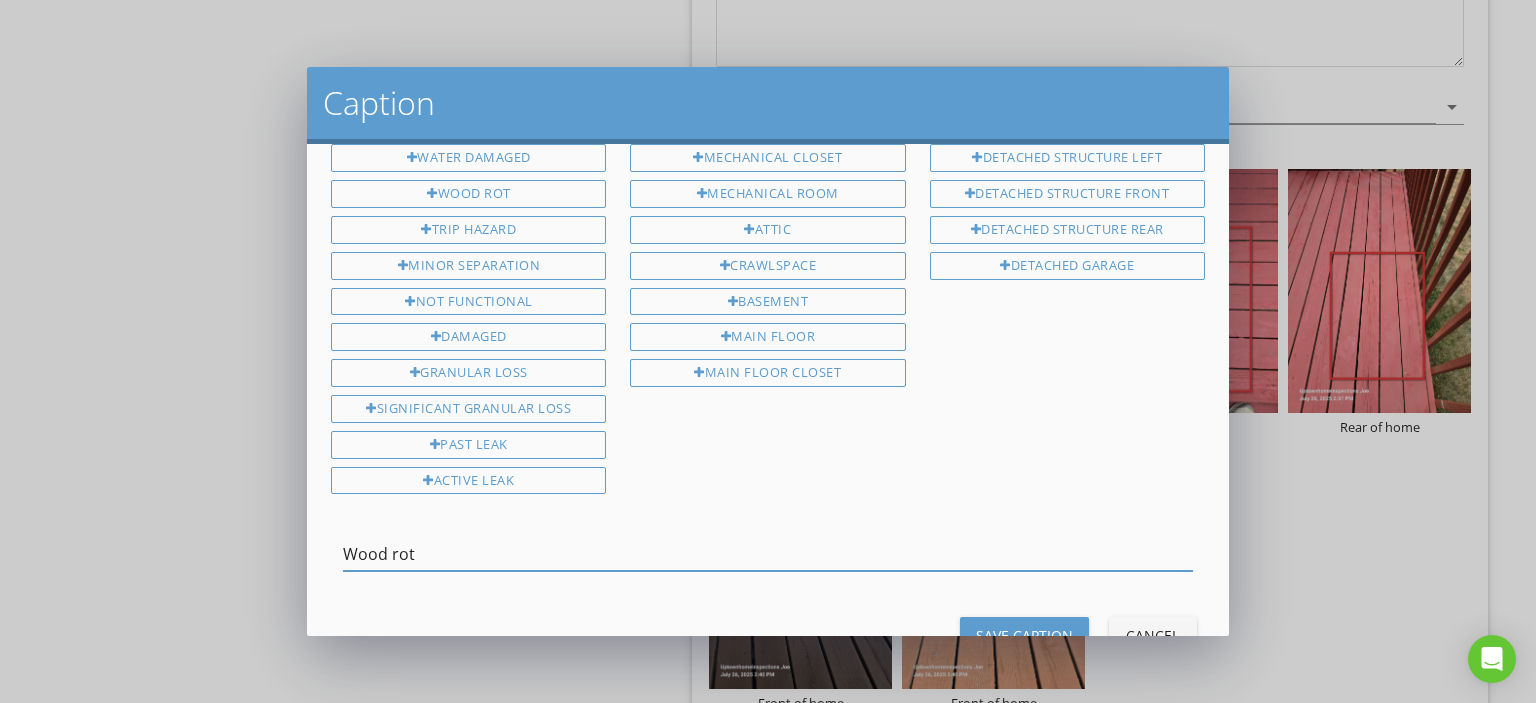 type on "Wood rot" 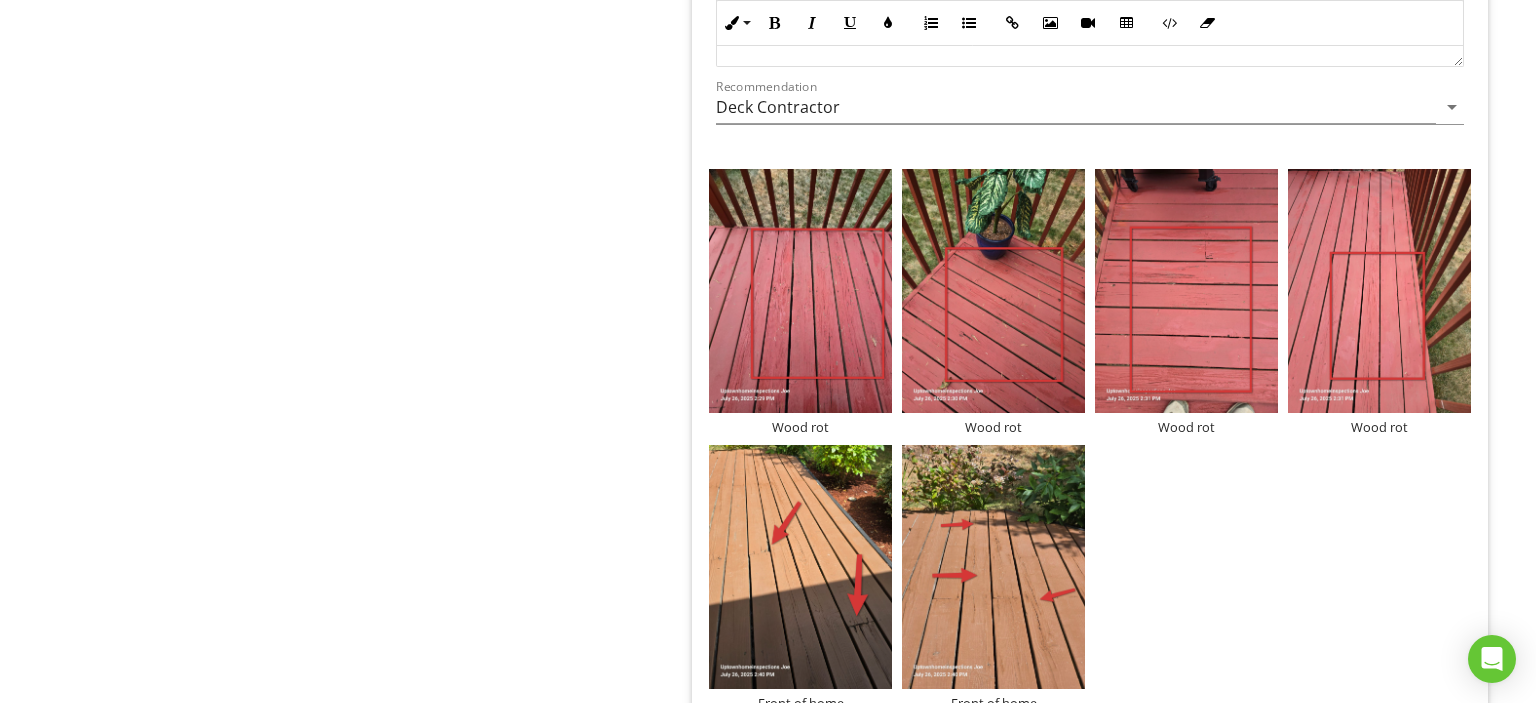 scroll, scrollTop: 1348, scrollLeft: 0, axis: vertical 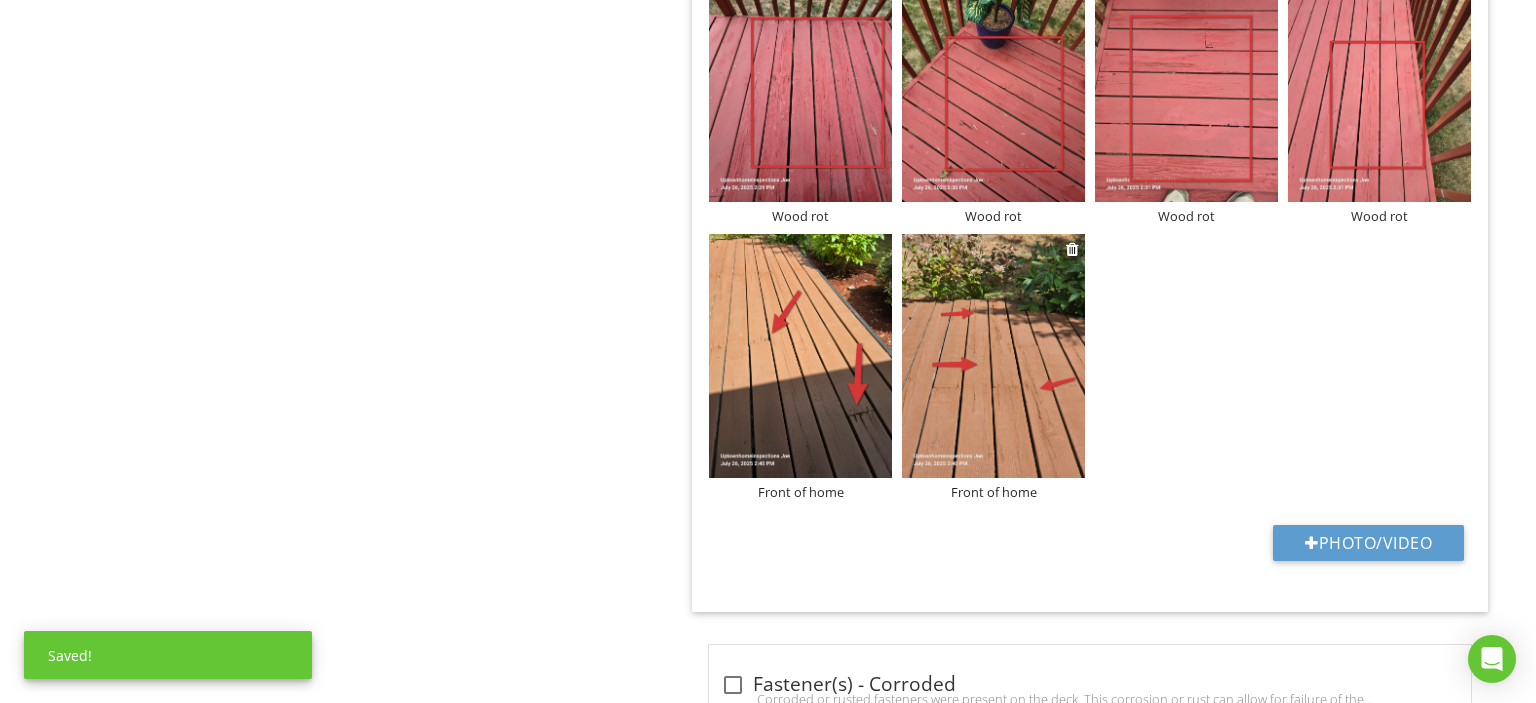 click on "Front of home" at bounding box center (993, 492) 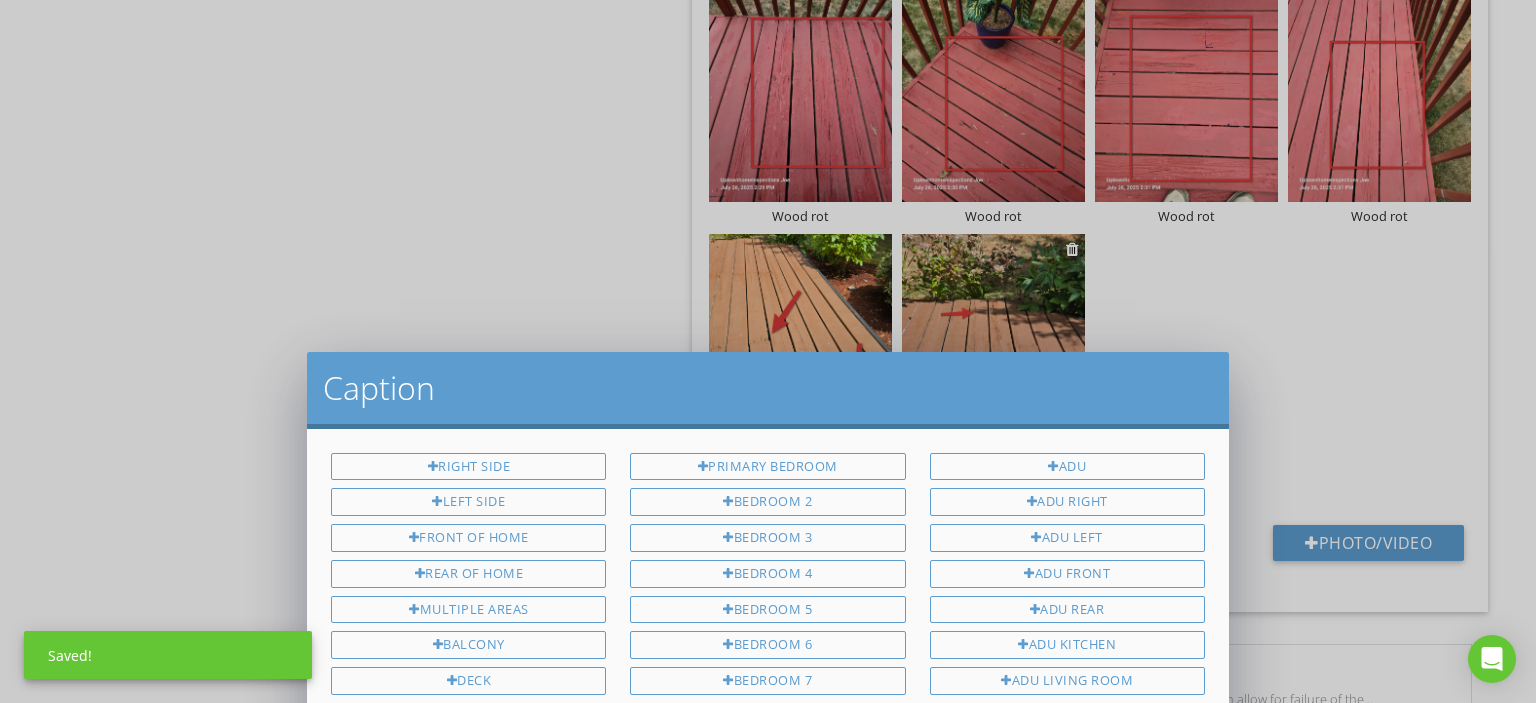 scroll, scrollTop: 1348, scrollLeft: 0, axis: vertical 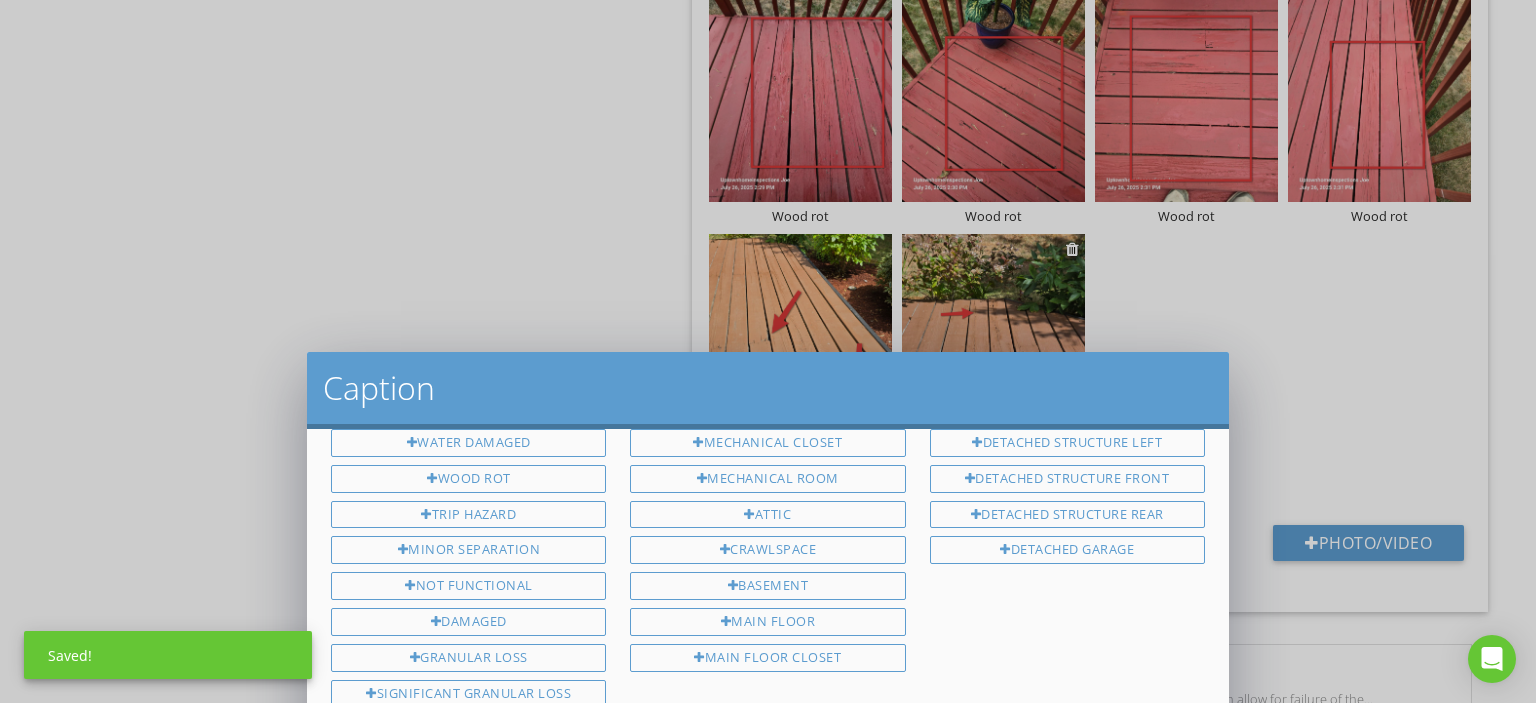 click on "Front of home" at bounding box center (768, 839) 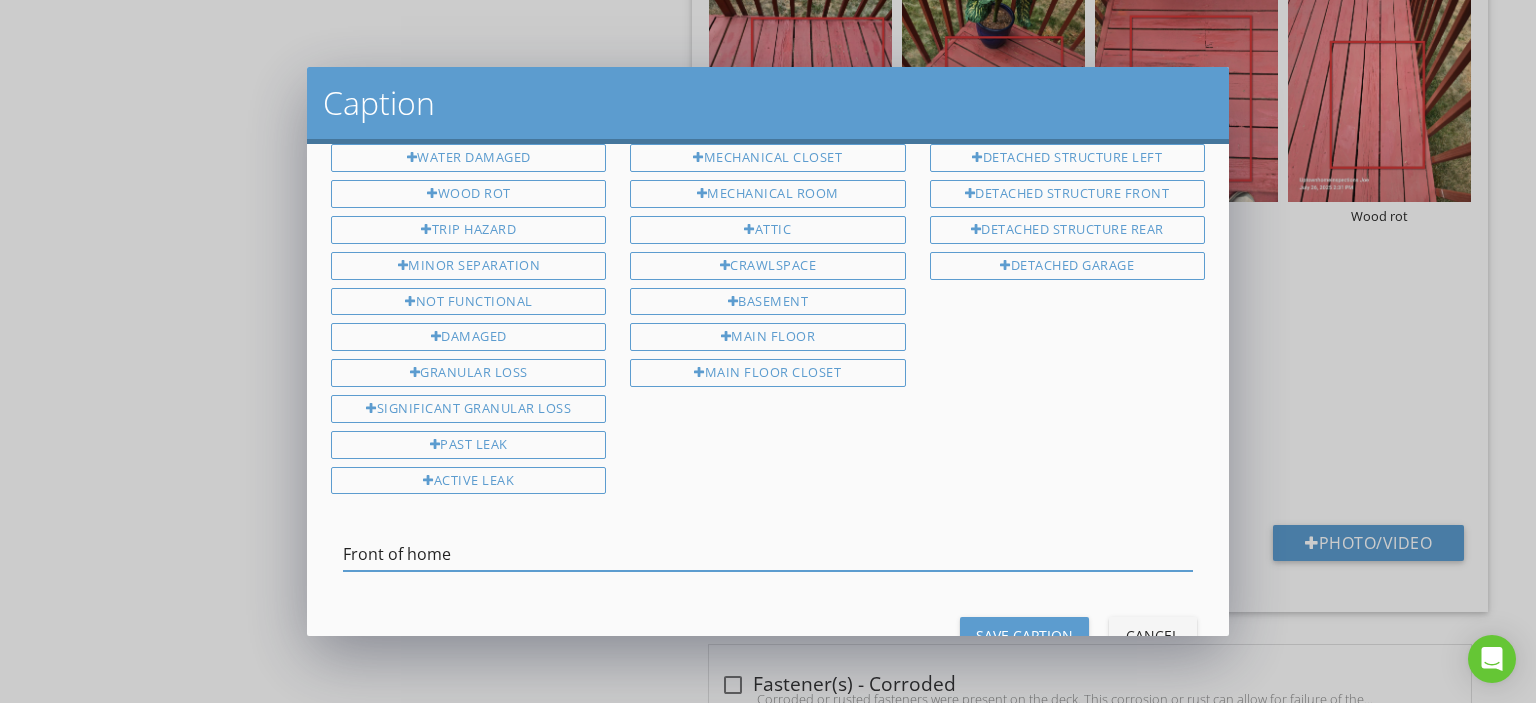 click on "Front of home" at bounding box center [768, 554] 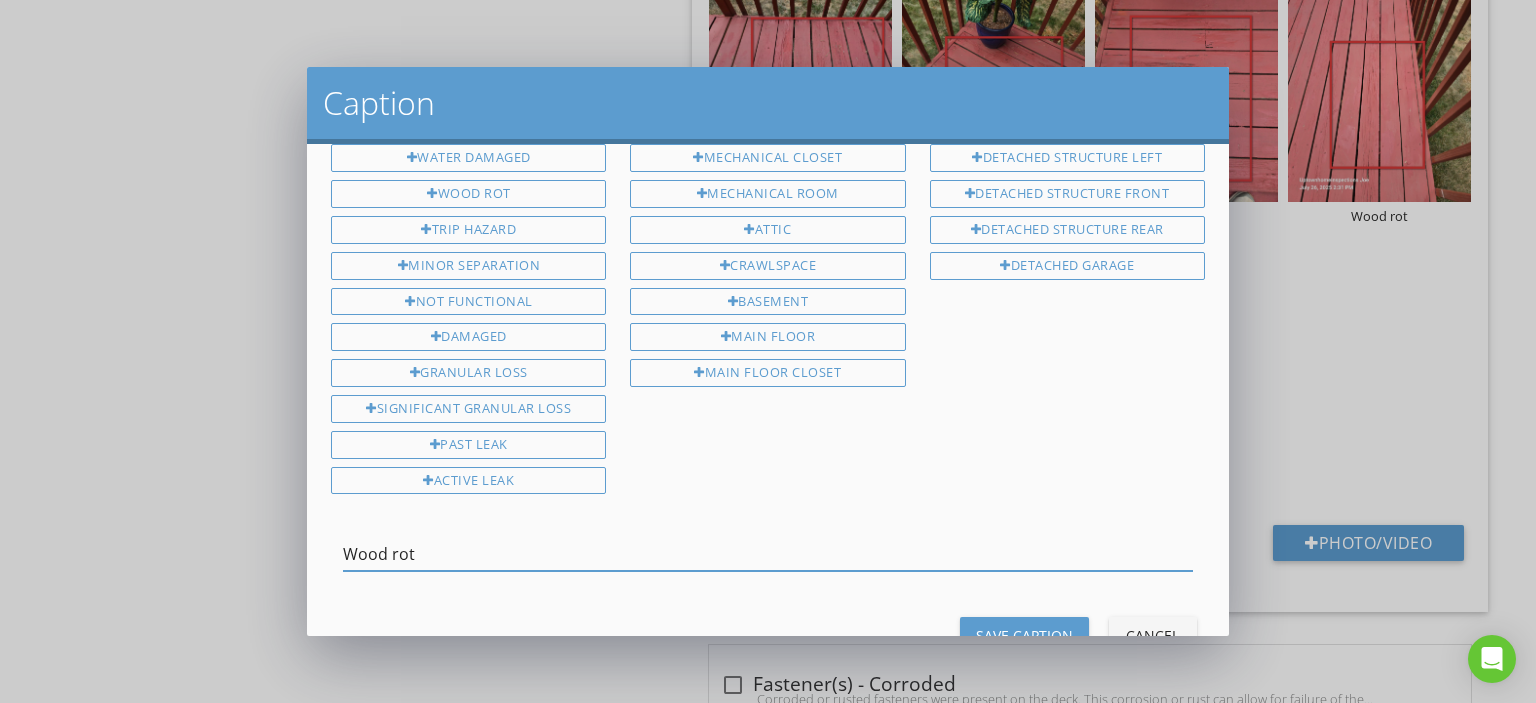 type on "Wood rot" 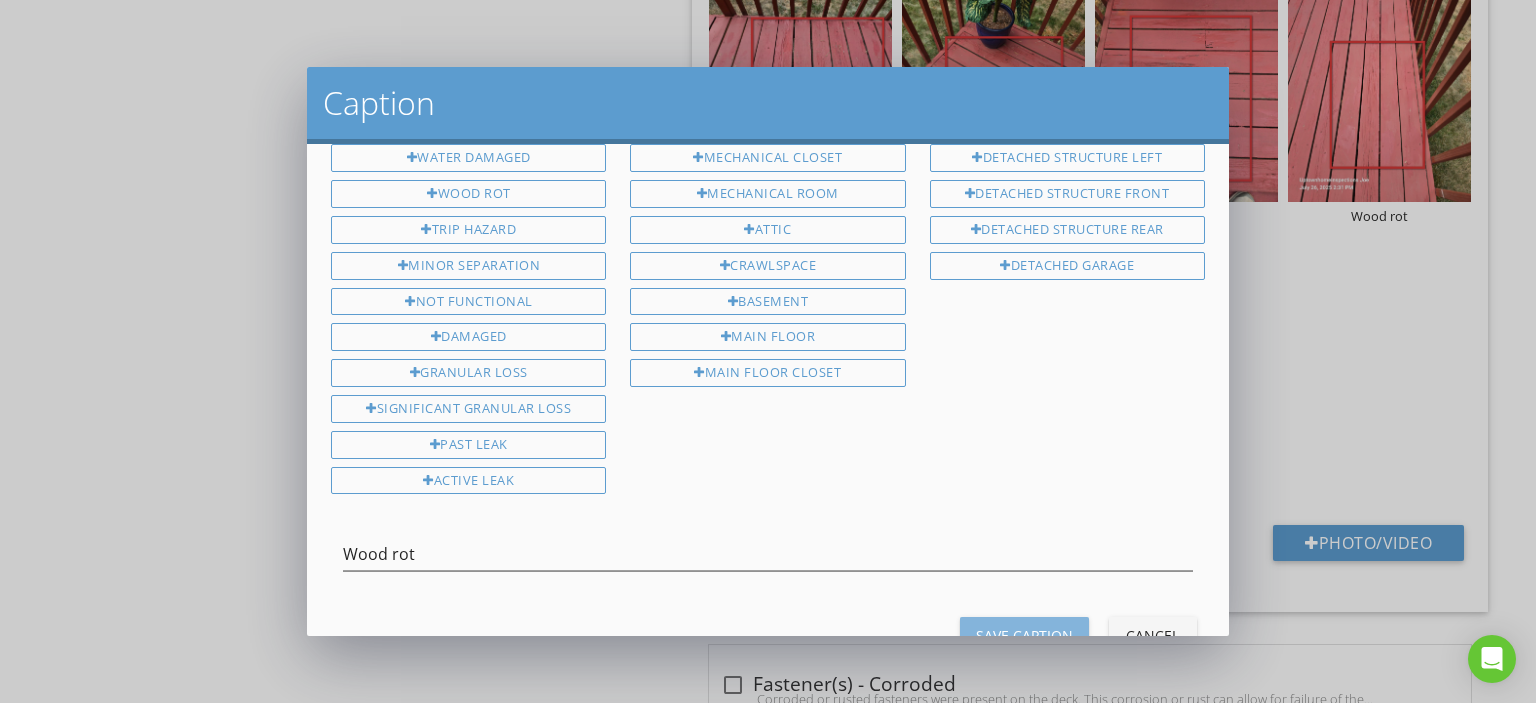 click on "Save Caption" at bounding box center (1024, 635) 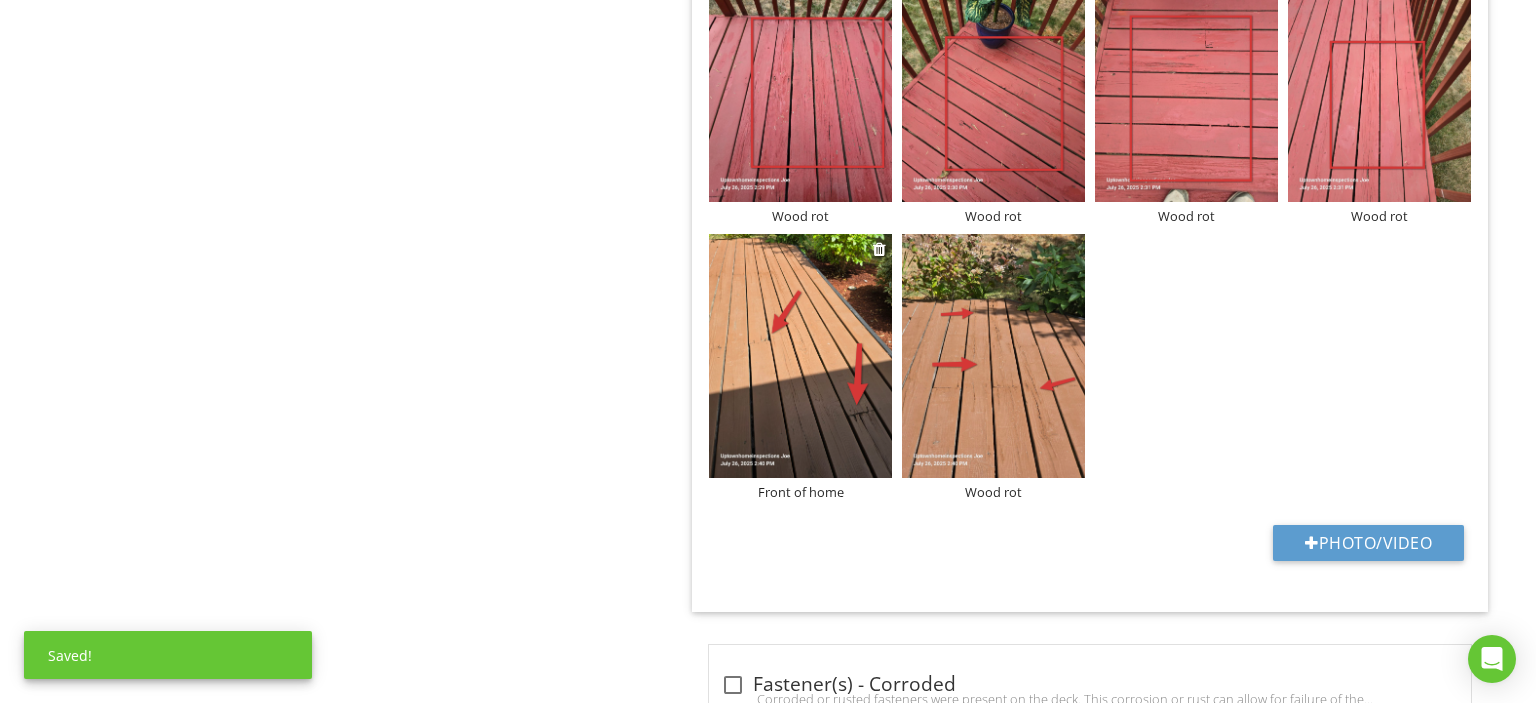 click on "Front of home" at bounding box center [800, 492] 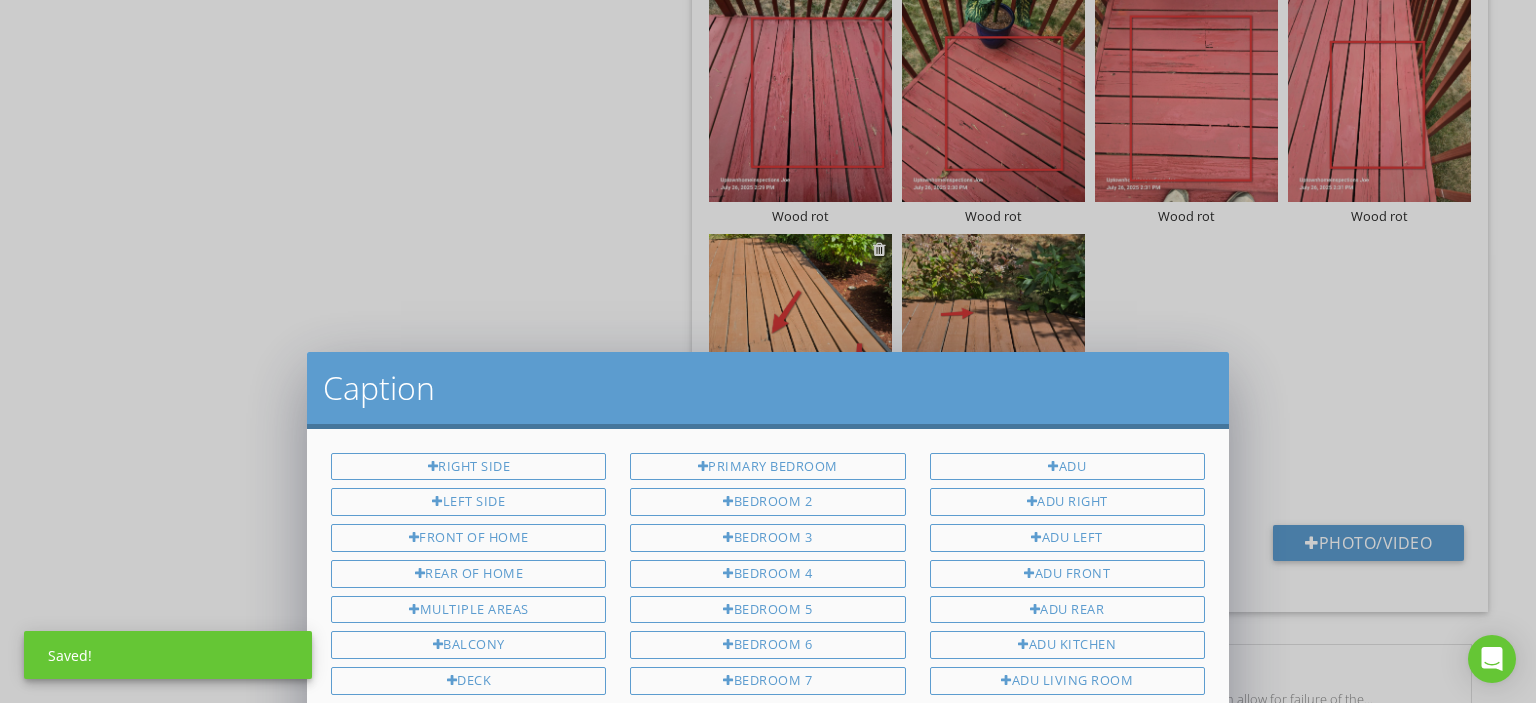 scroll, scrollTop: 0, scrollLeft: 0, axis: both 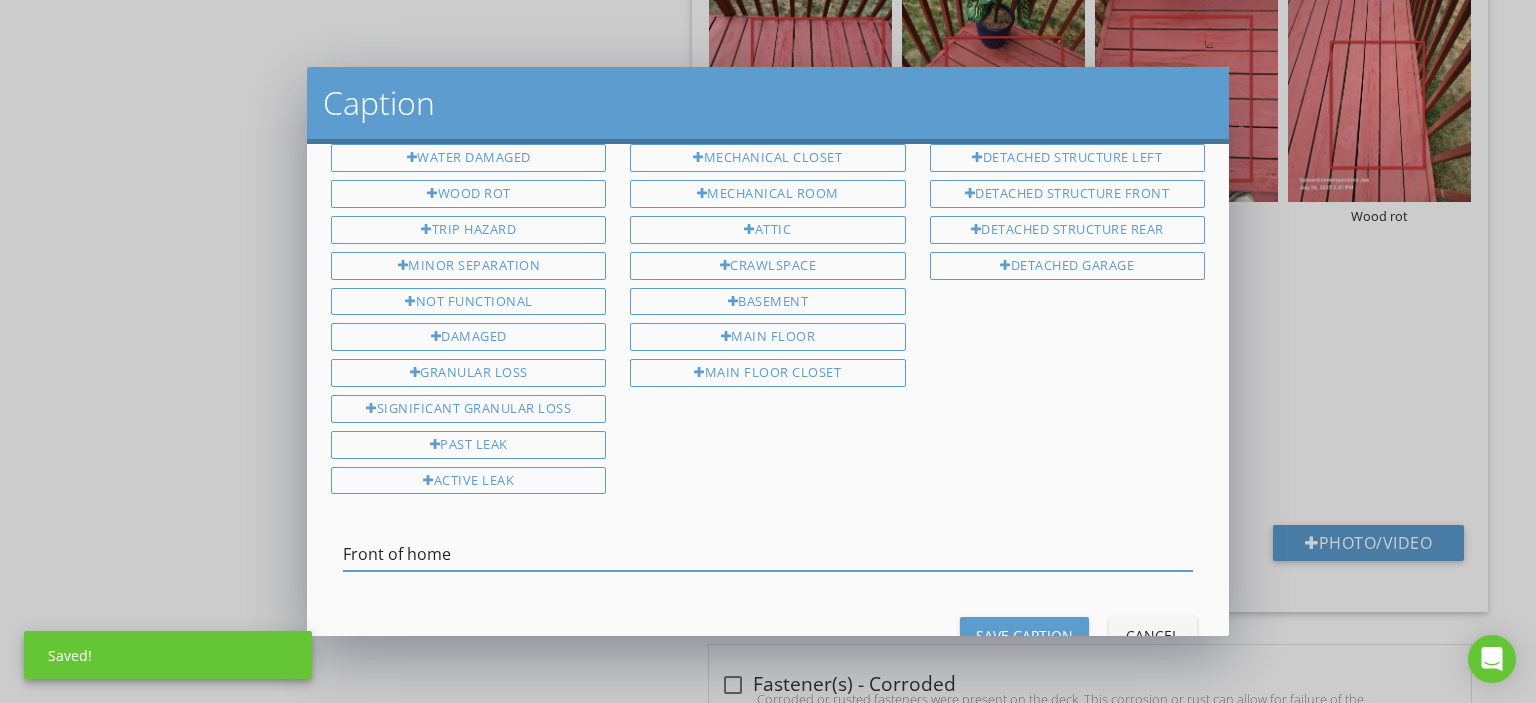 click on "Front of home" at bounding box center [768, 554] 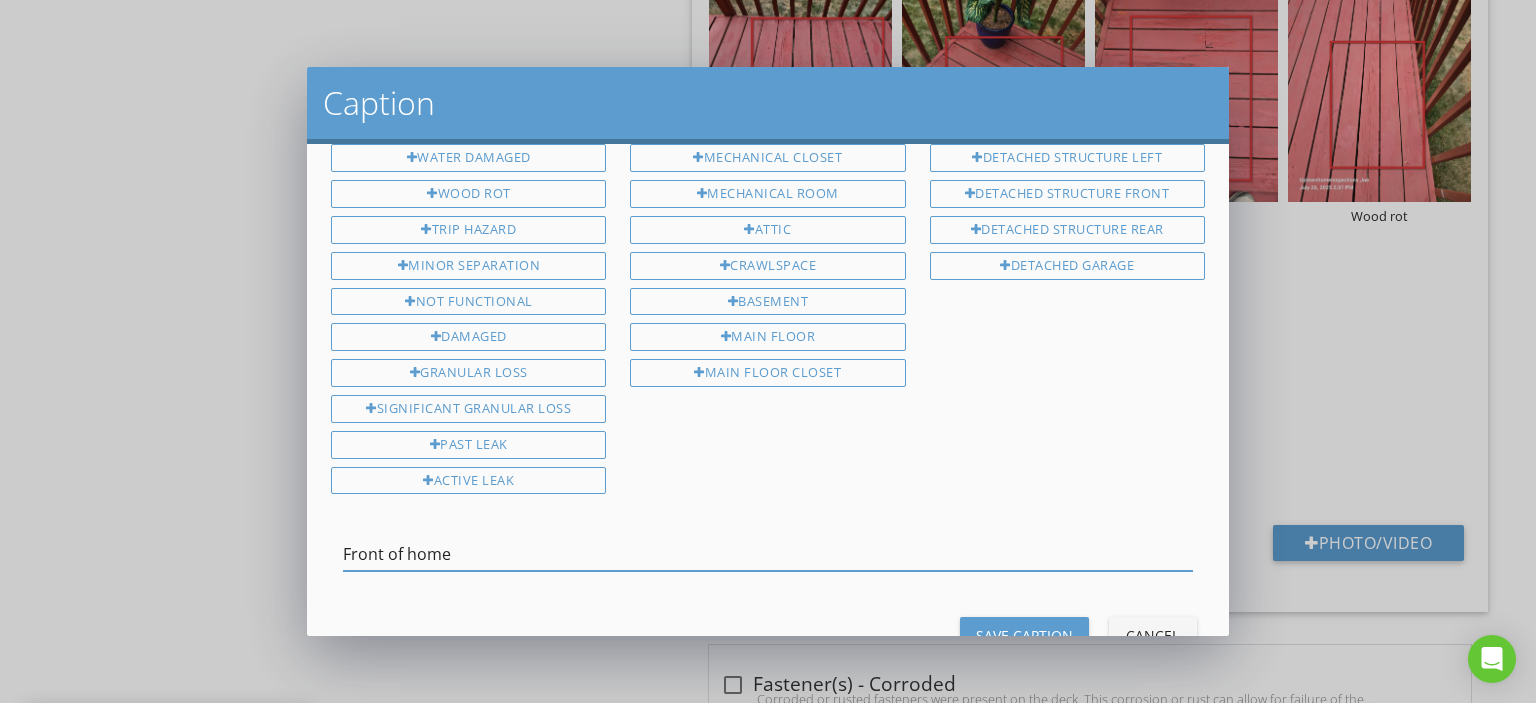 click on "Front of home" at bounding box center [768, 554] 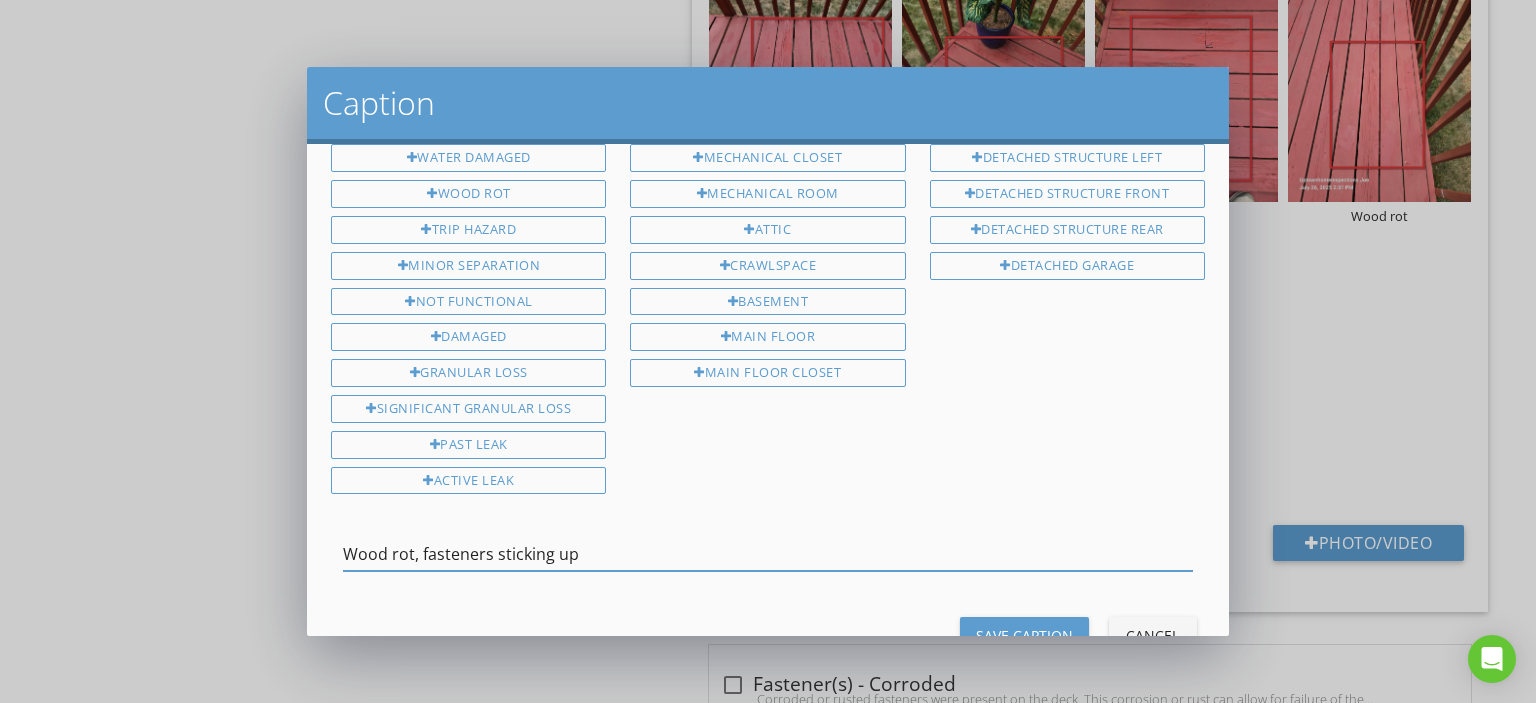click on "Wood rot, fasteners sticking up" at bounding box center (768, 554) 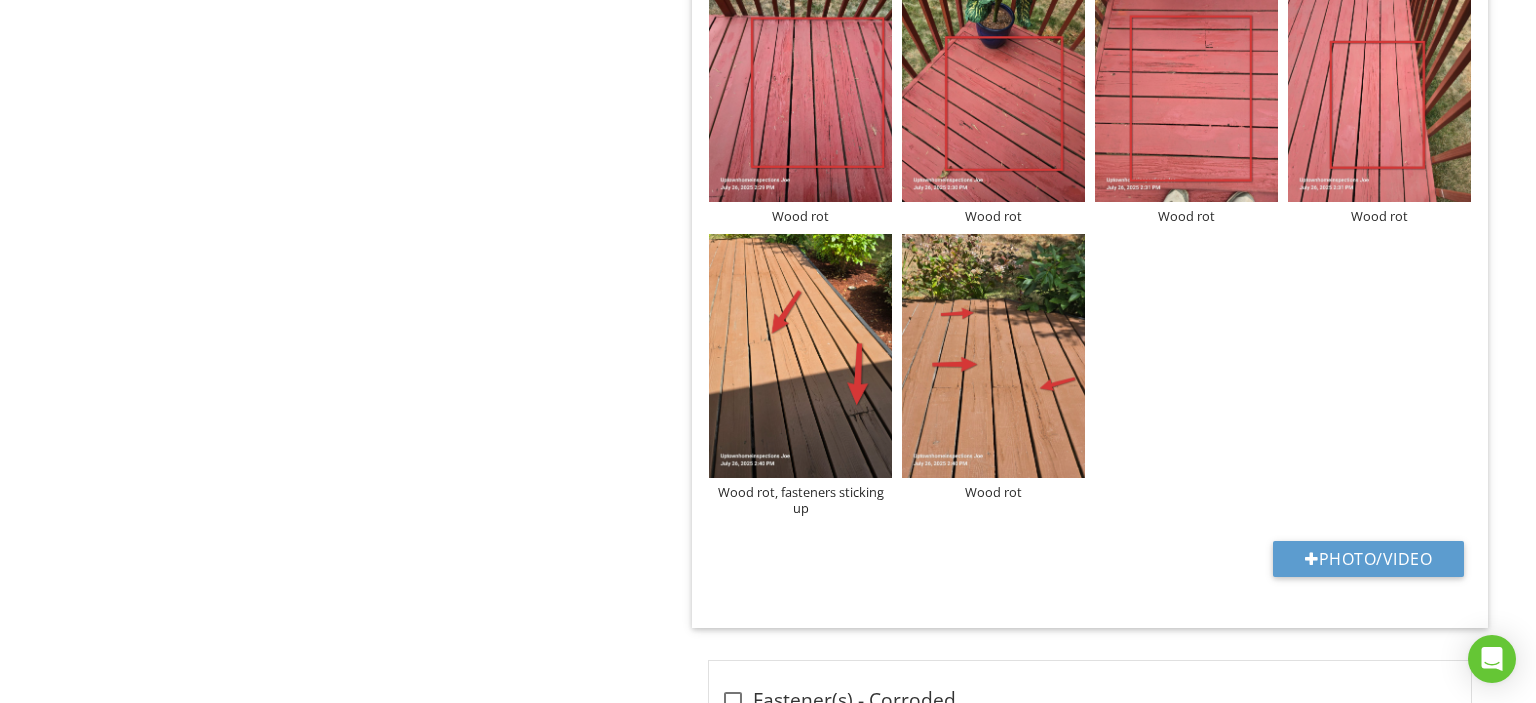 scroll, scrollTop: 1348, scrollLeft: 0, axis: vertical 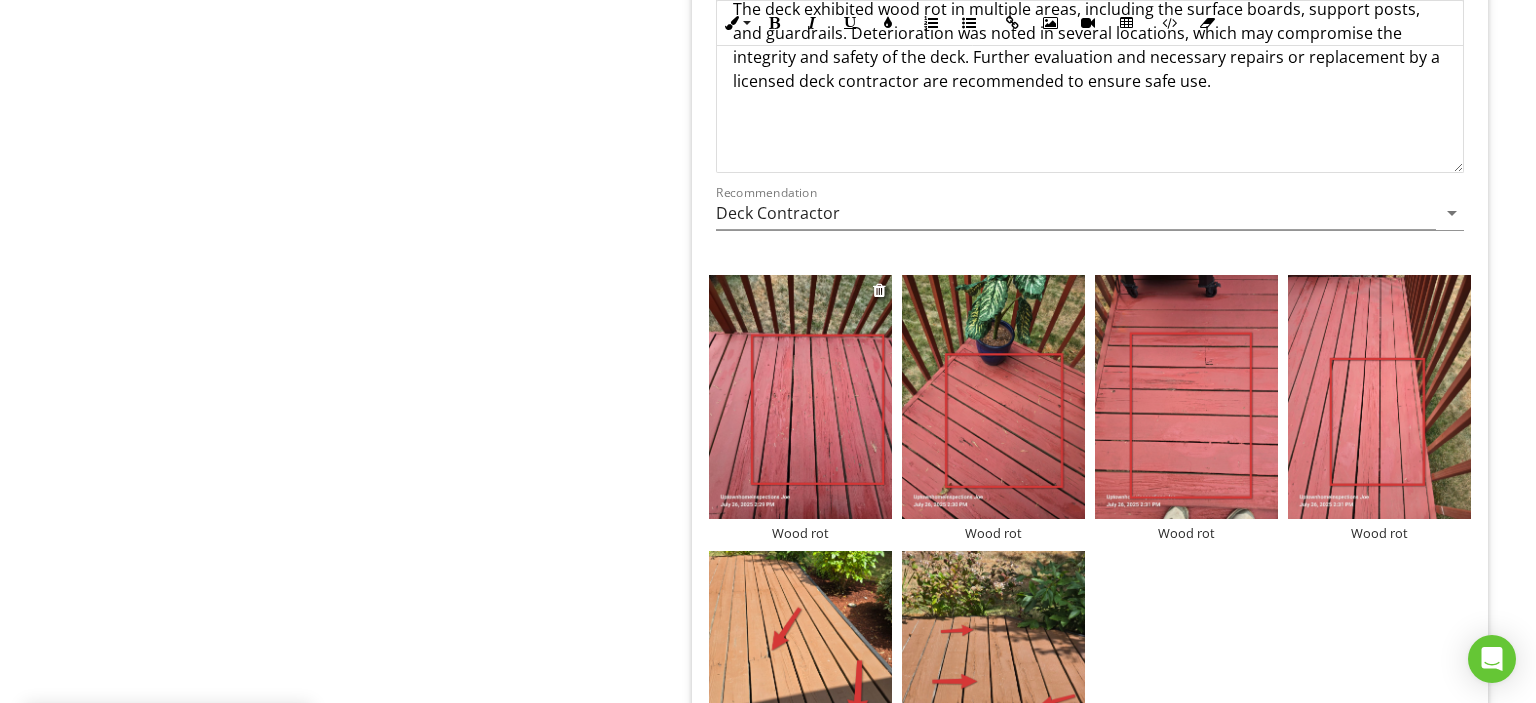 click on "Wood rot" at bounding box center (800, 533) 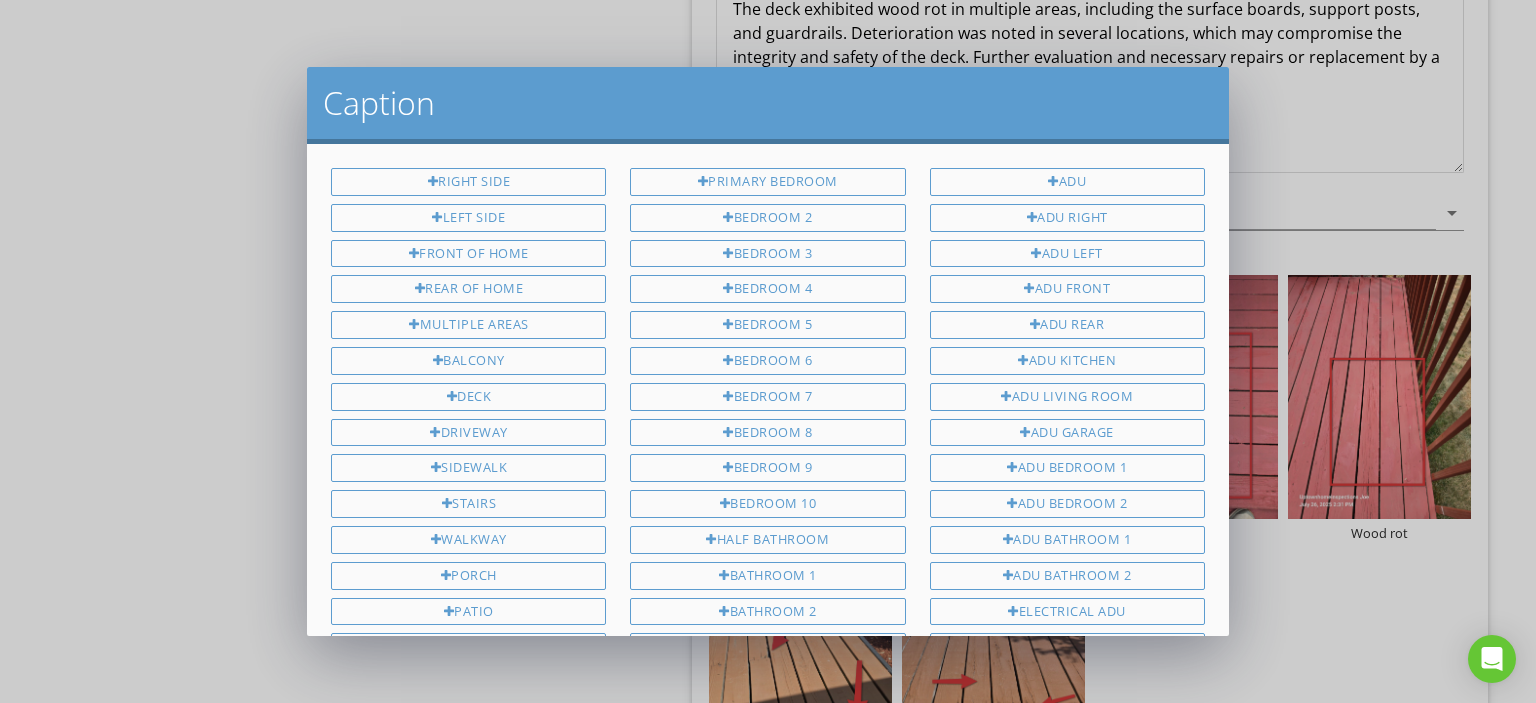 click at bounding box center (768, 1933) 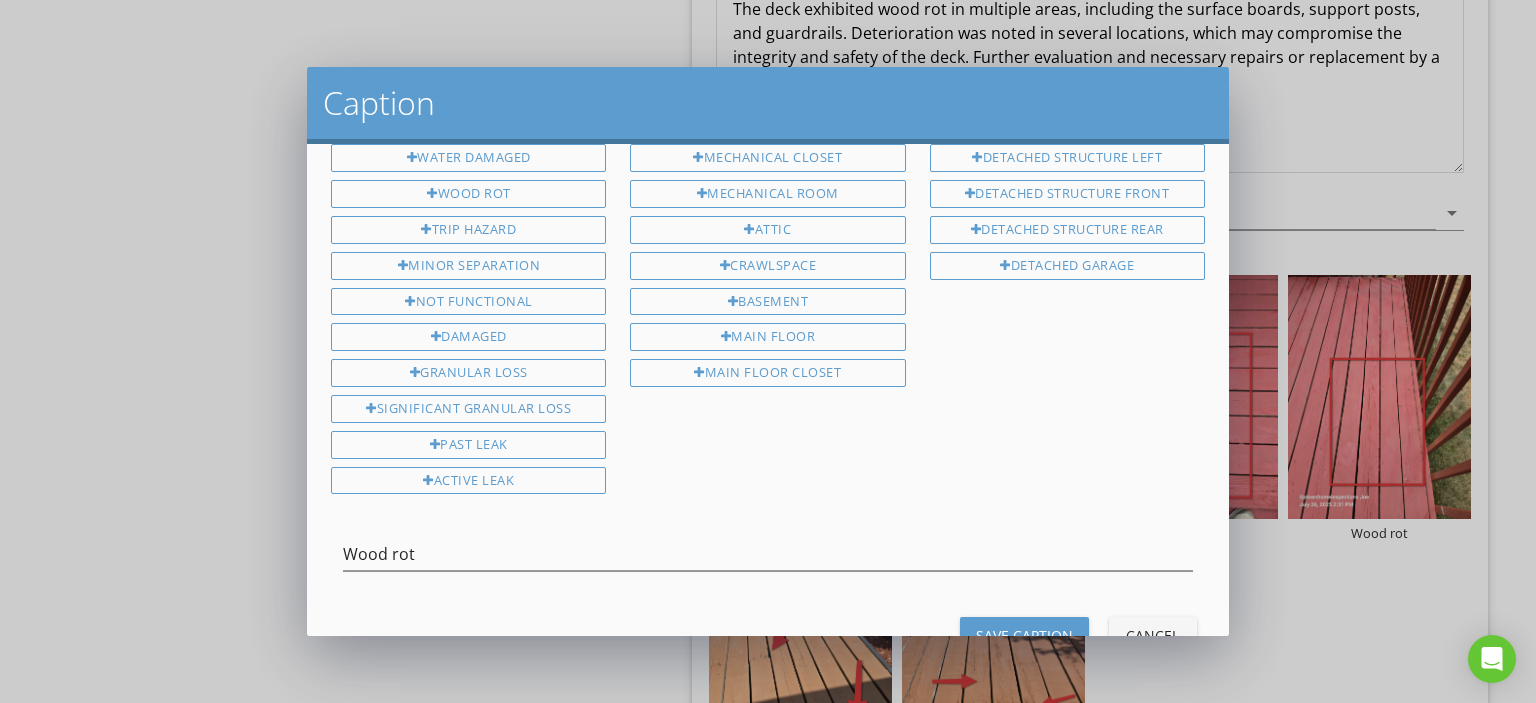 click at bounding box center (768, 585) 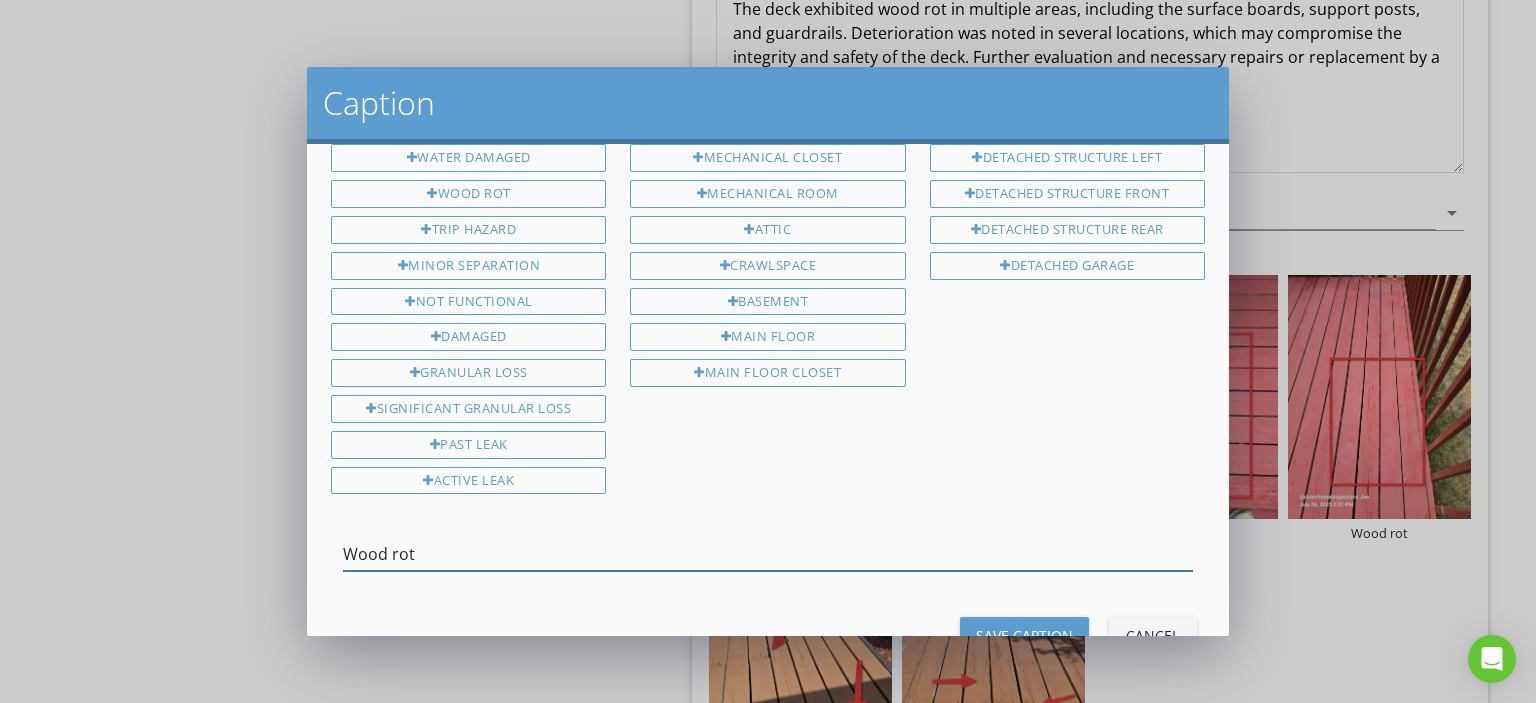 click on "Wood rot" at bounding box center [768, 554] 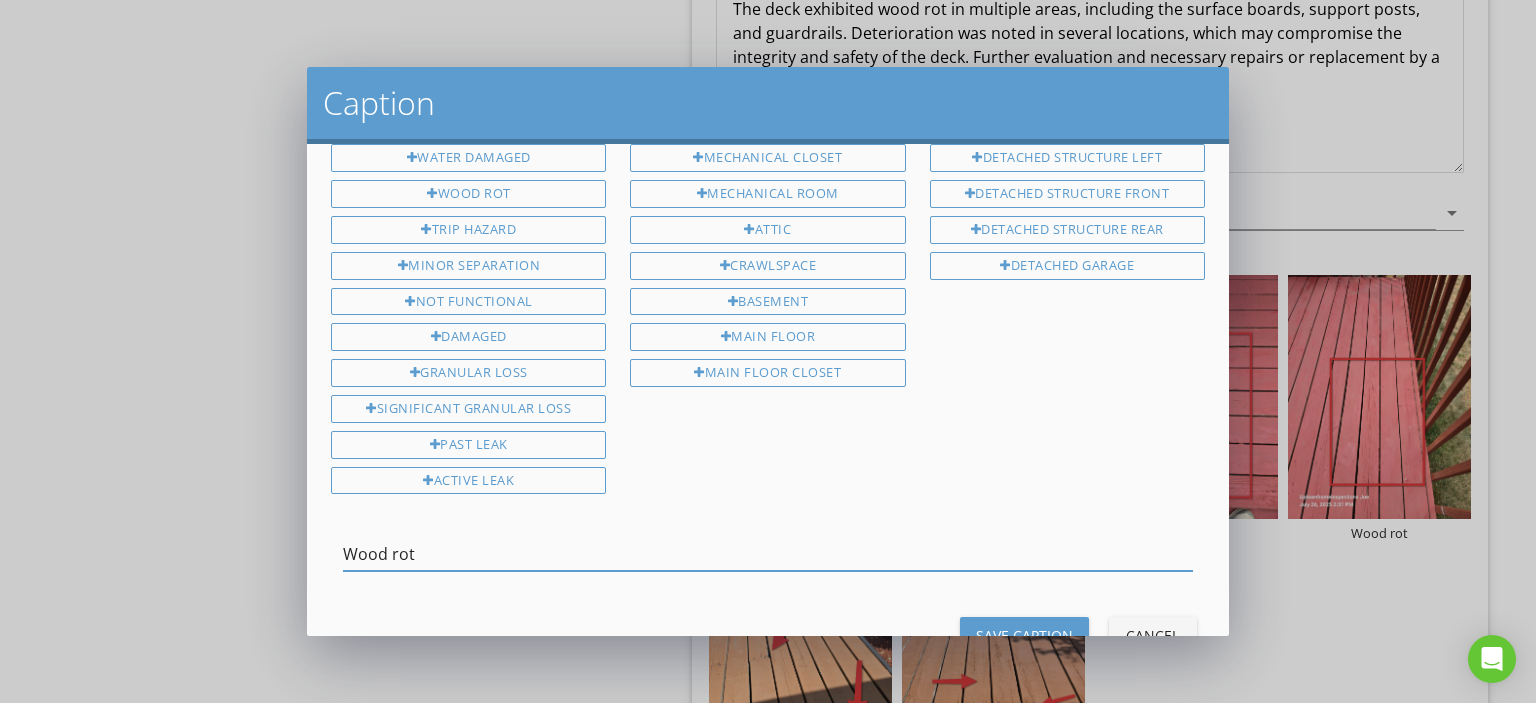click on "Wood rot" at bounding box center (768, 554) 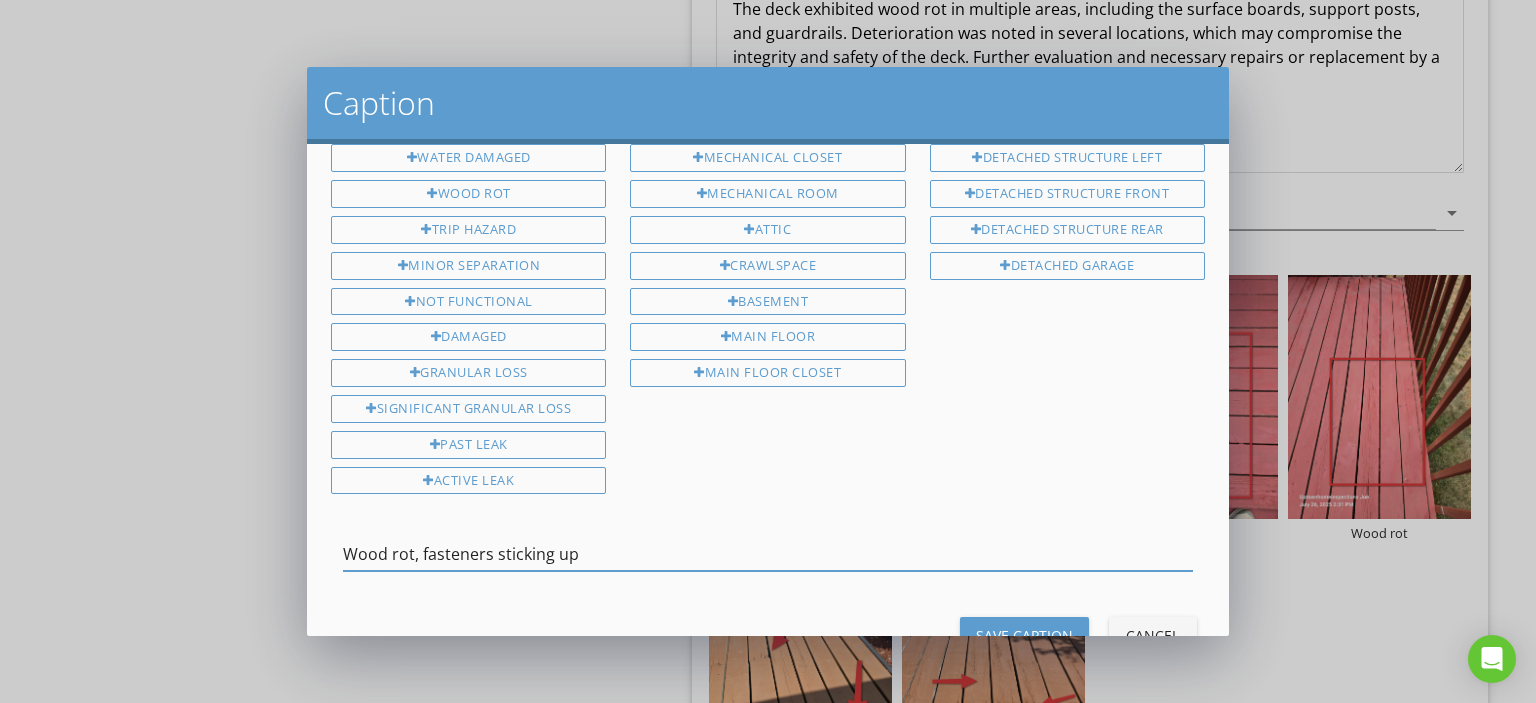 type on "Wood rot, fasteners sticking up" 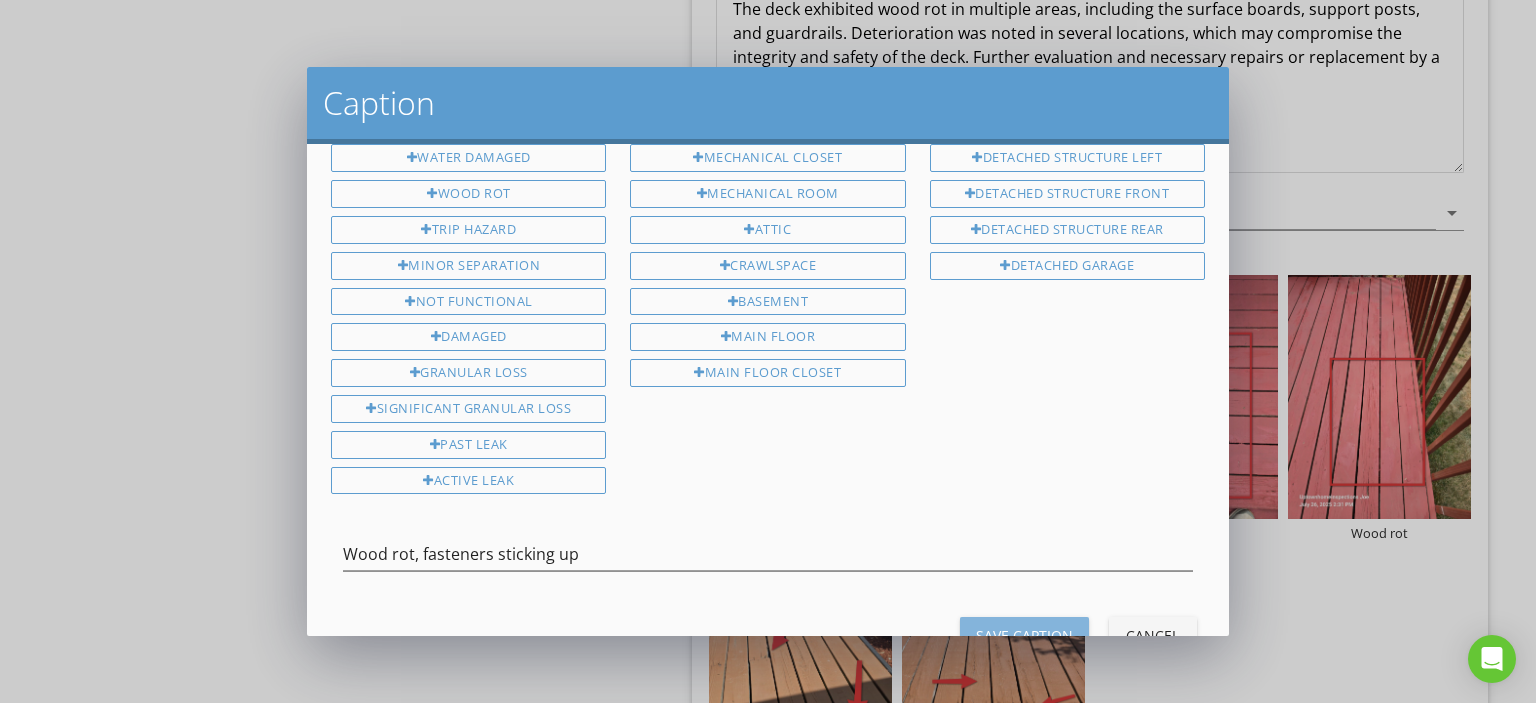 click on "Save Caption" at bounding box center (1024, 635) 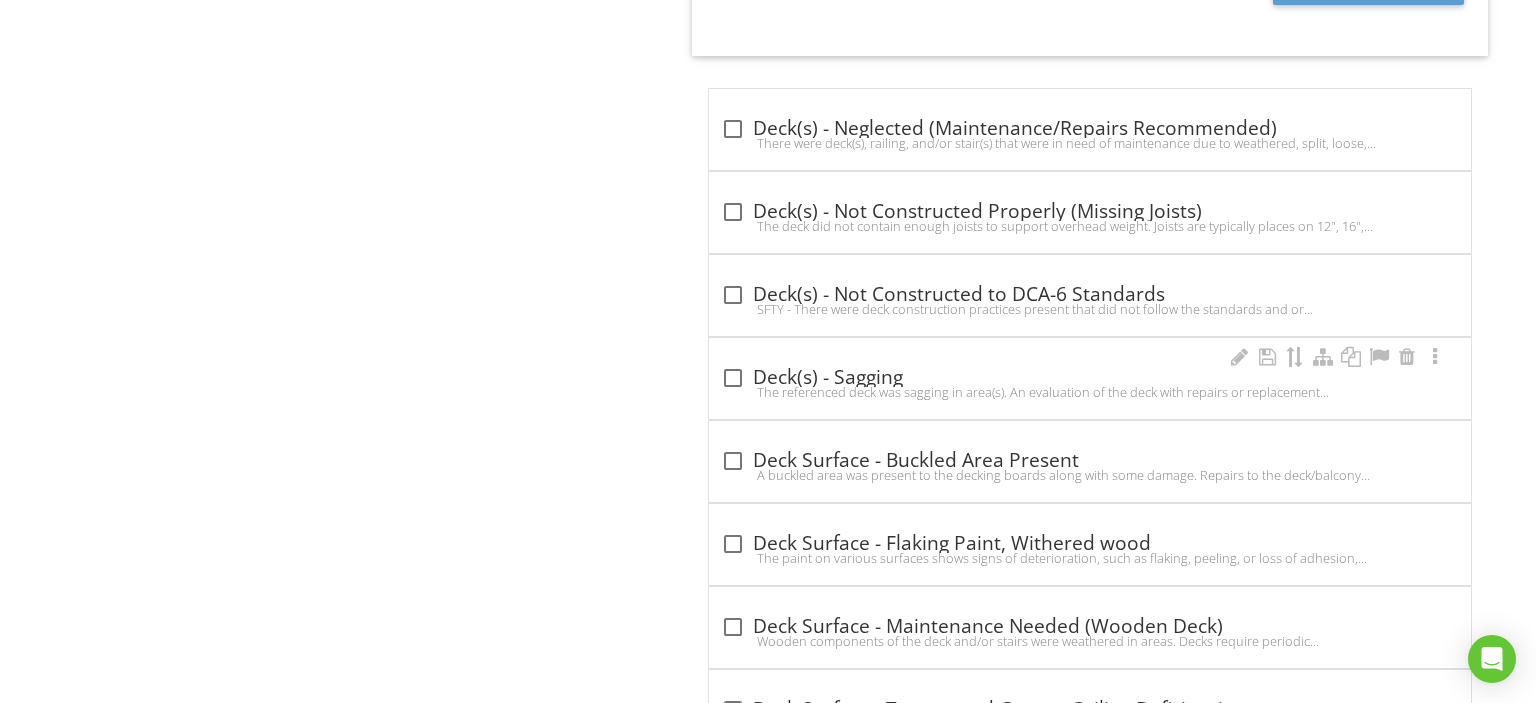 scroll, scrollTop: 4752, scrollLeft: 0, axis: vertical 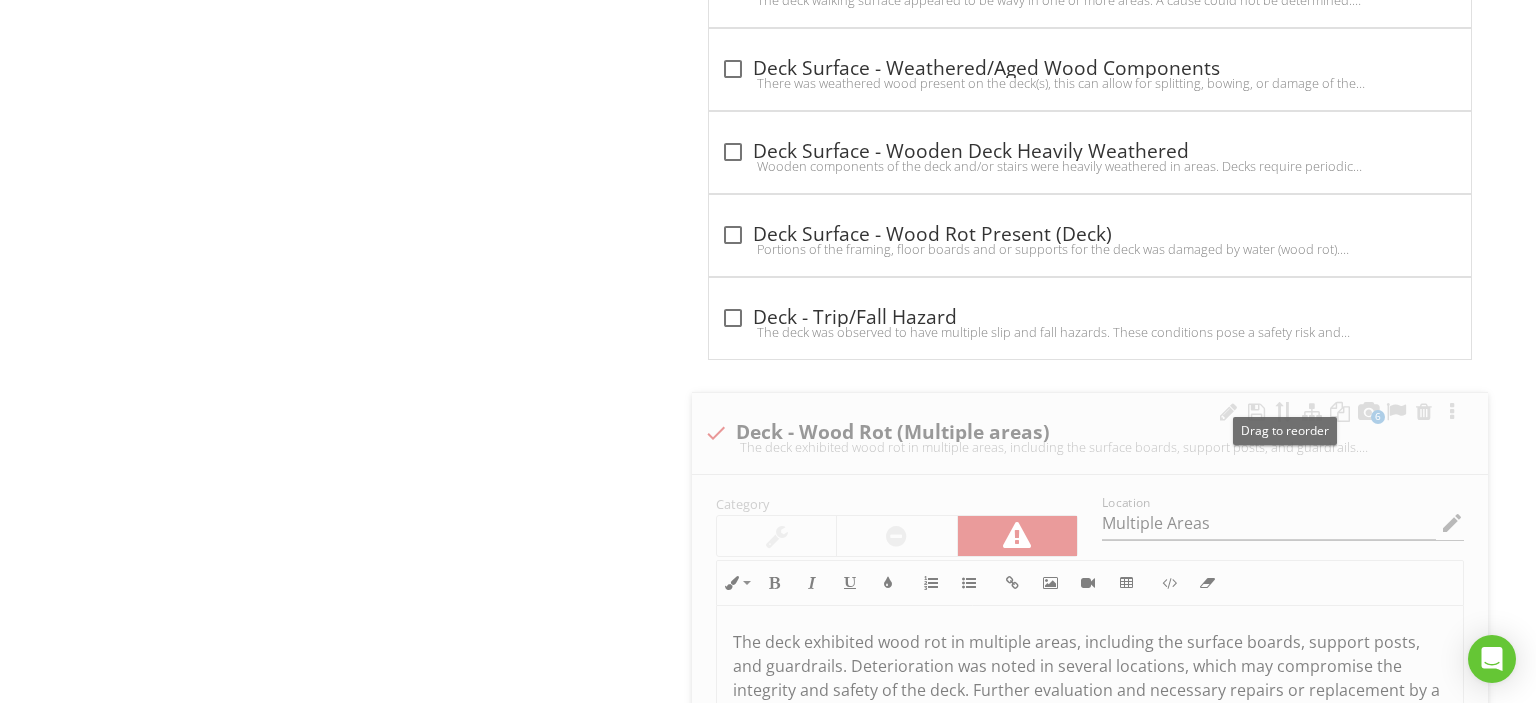 type 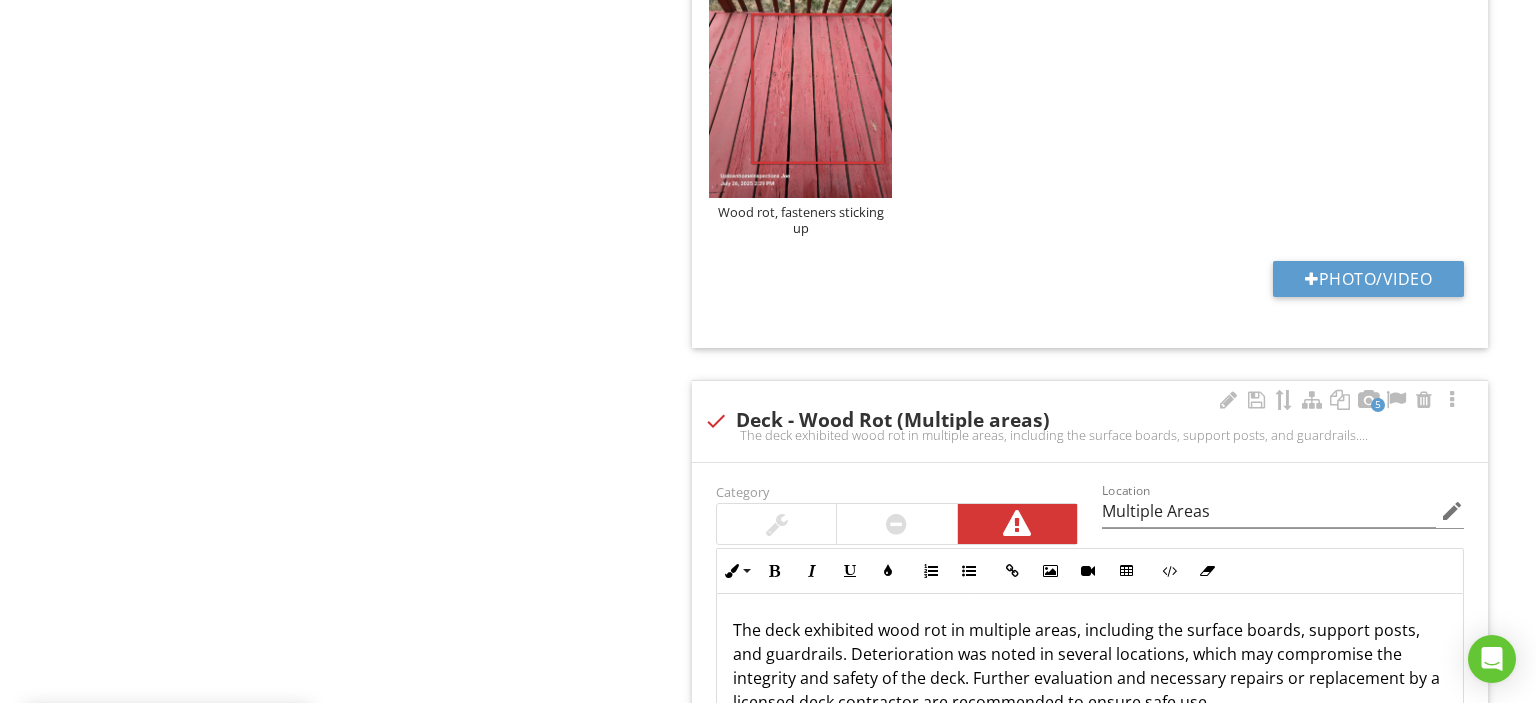 scroll, scrollTop: 5637, scrollLeft: 0, axis: vertical 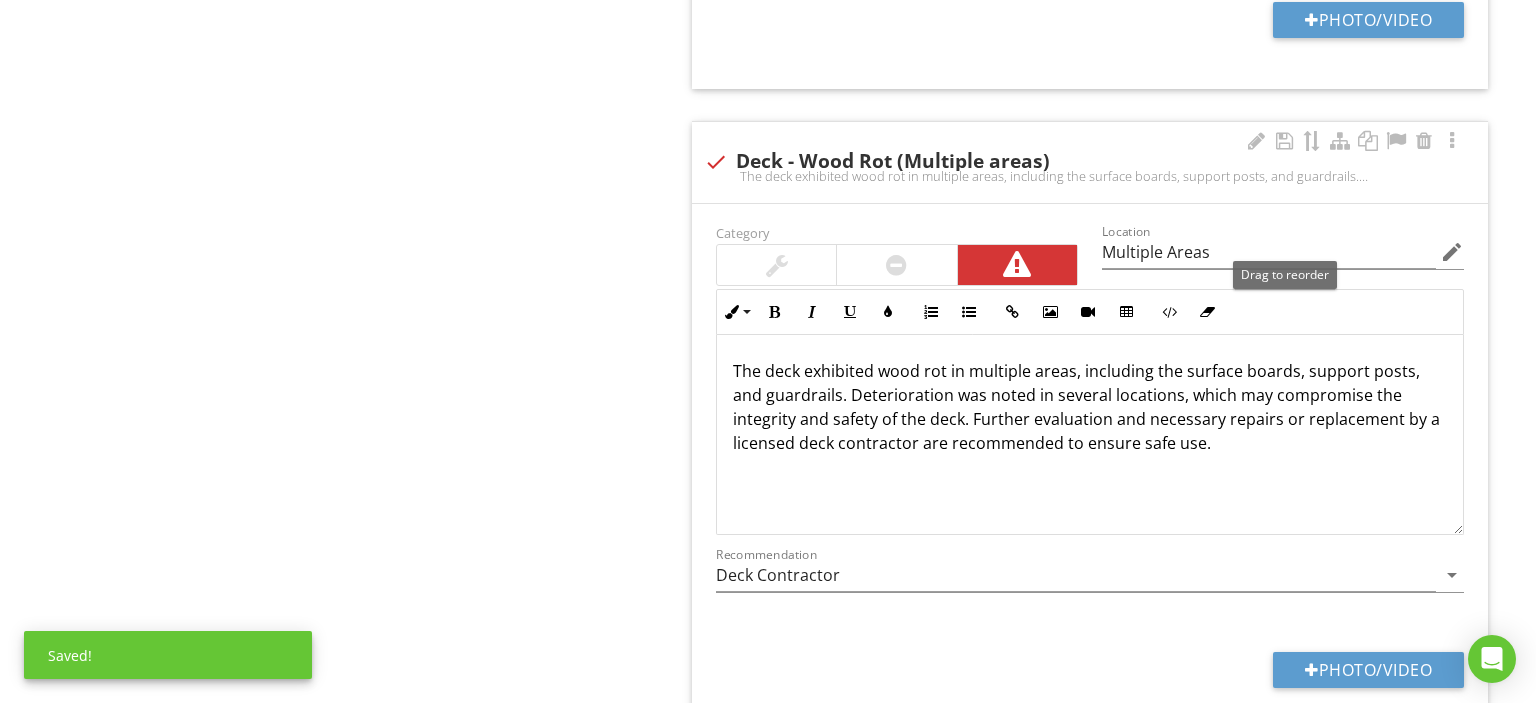 click at bounding box center [716, 162] 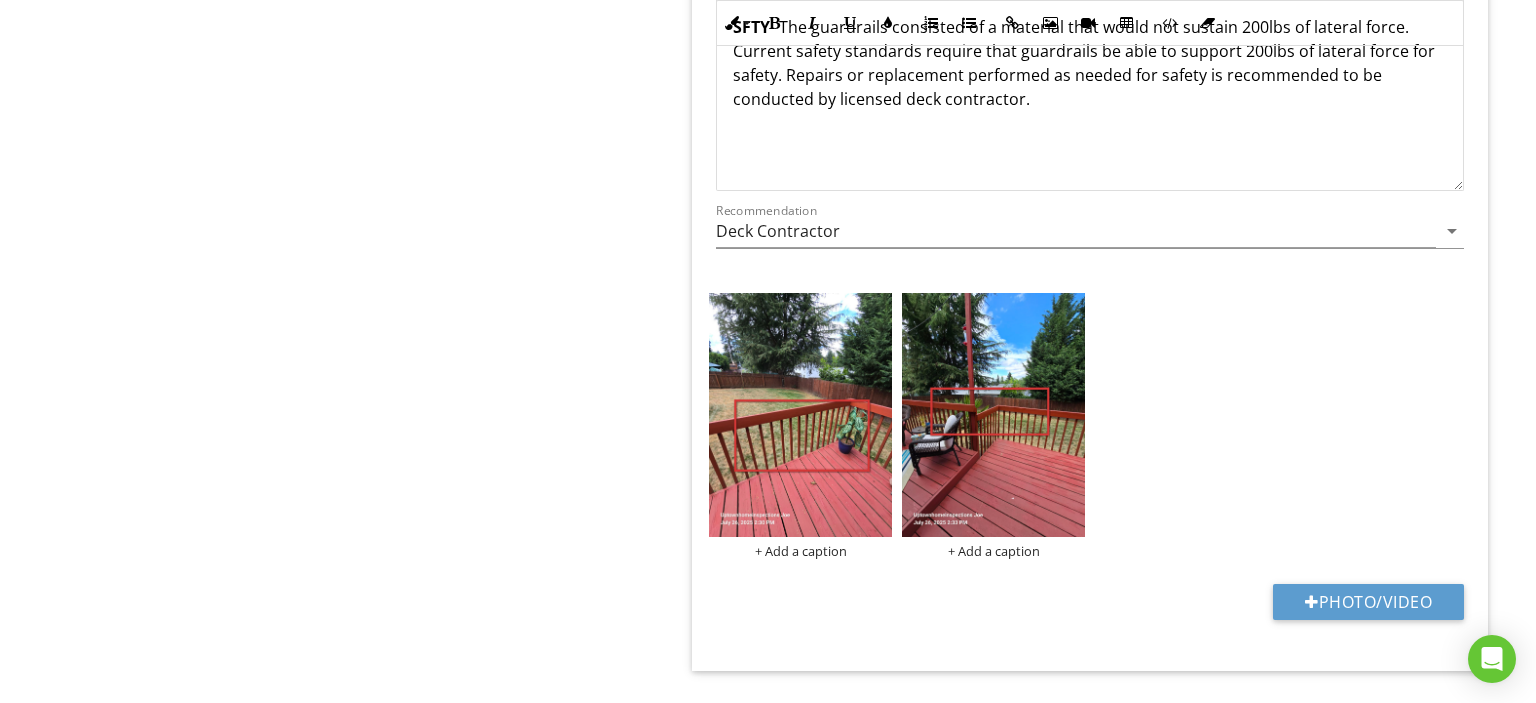 scroll, scrollTop: 8219, scrollLeft: 0, axis: vertical 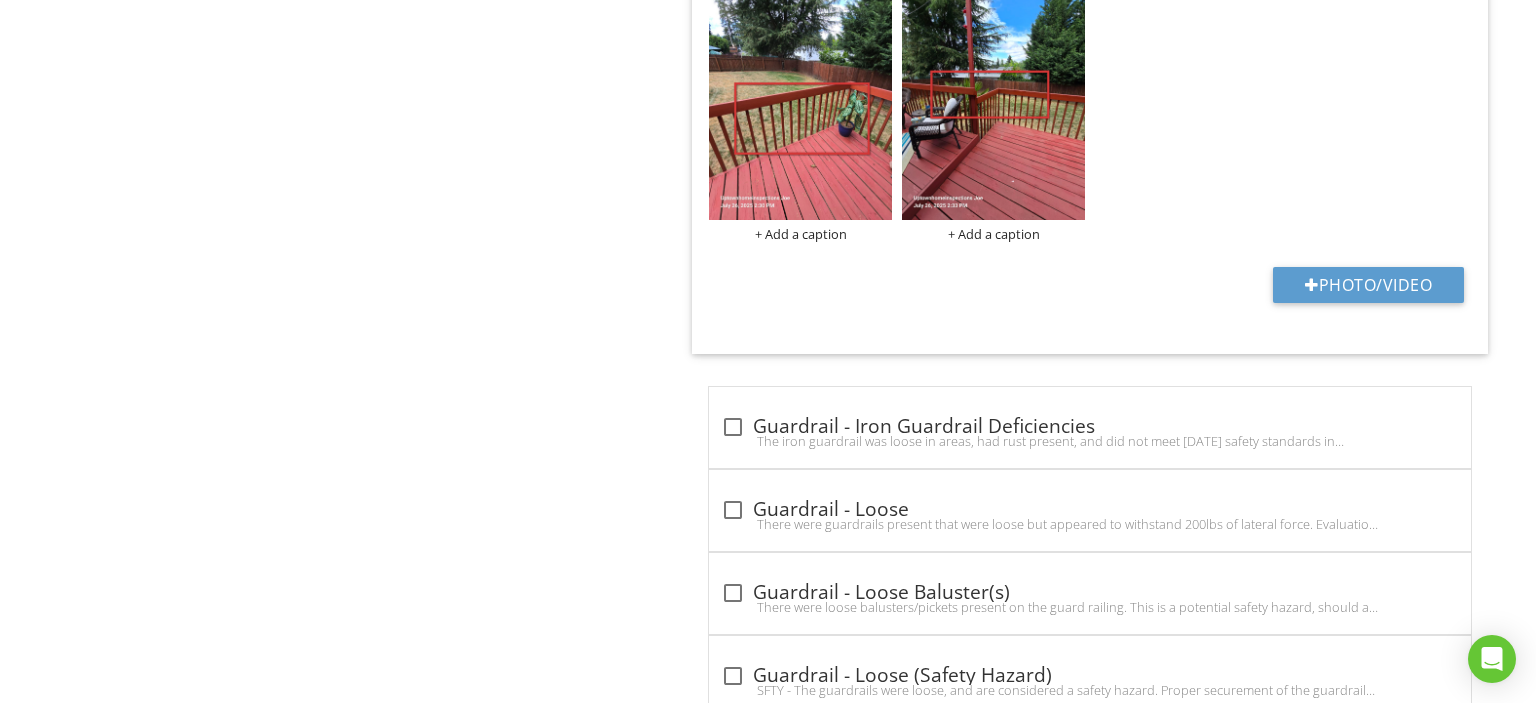 click on "+ Add a caption" at bounding box center (800, 234) 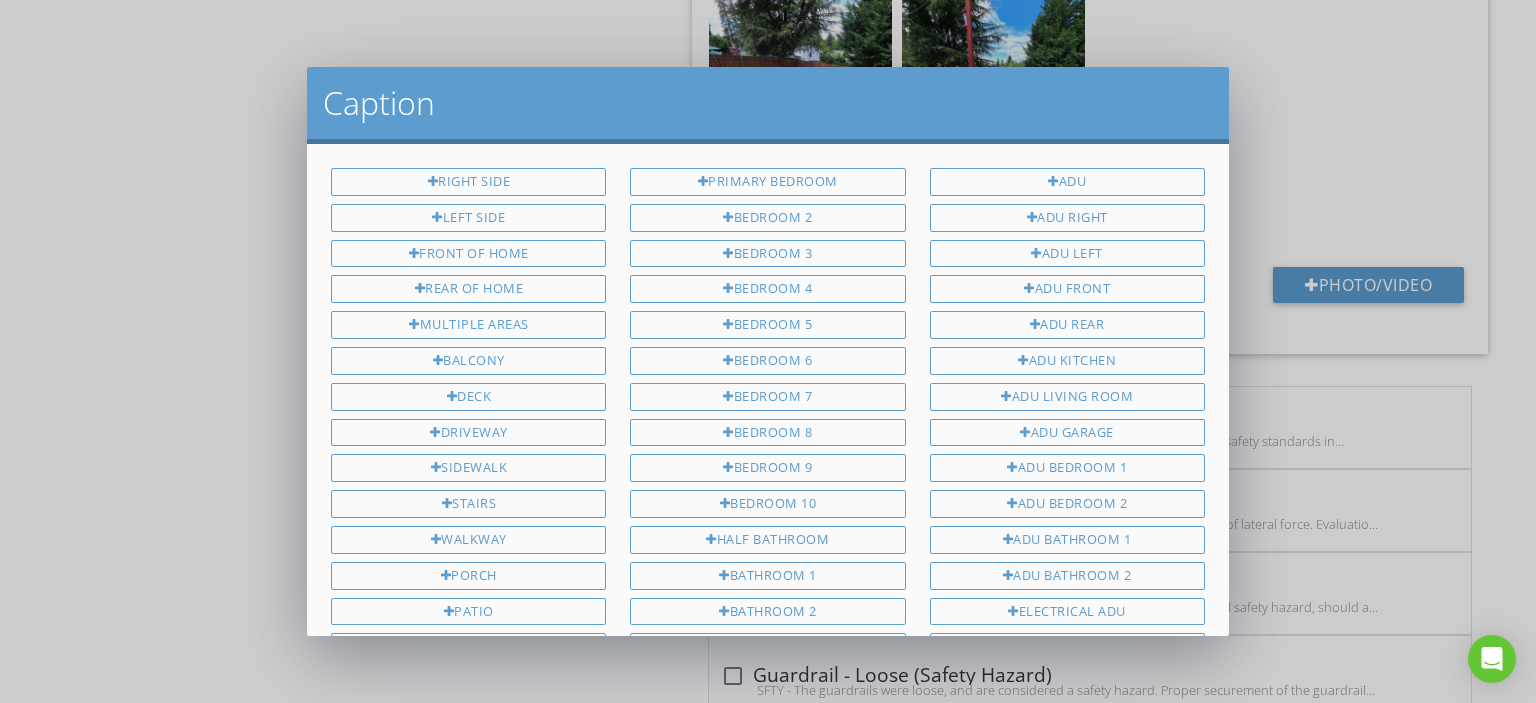 scroll, scrollTop: 1348, scrollLeft: 0, axis: vertical 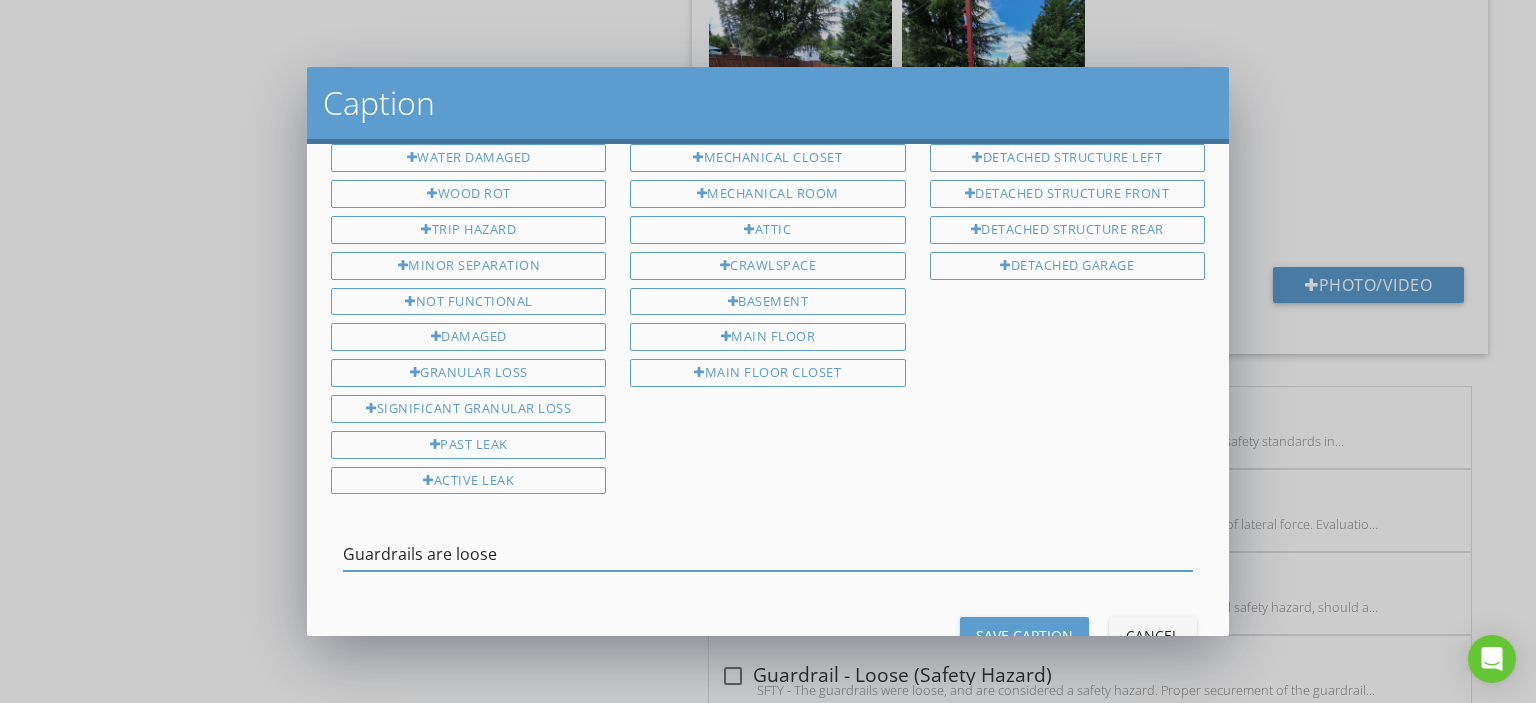 click on "Guardrails are loose" at bounding box center (768, 554) 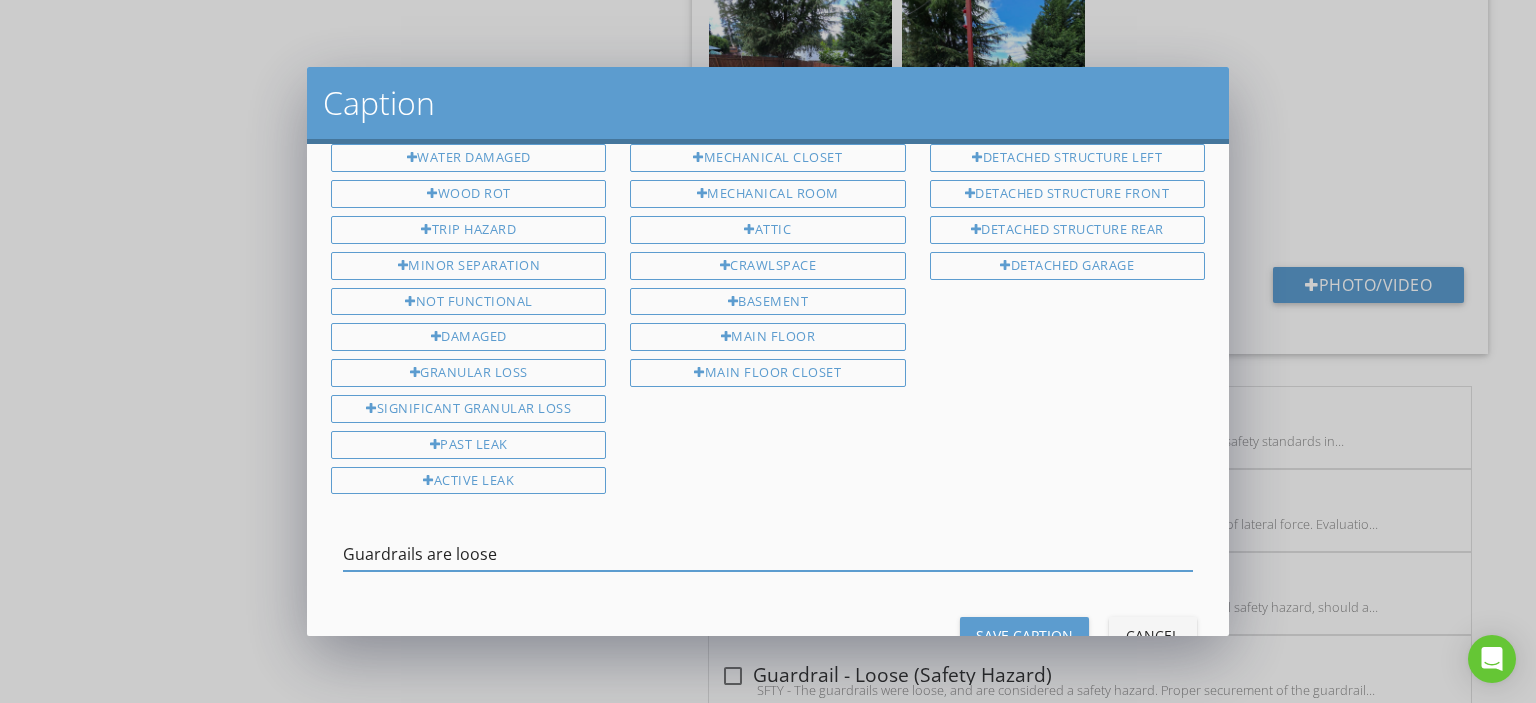 type on "Guardrails are loose" 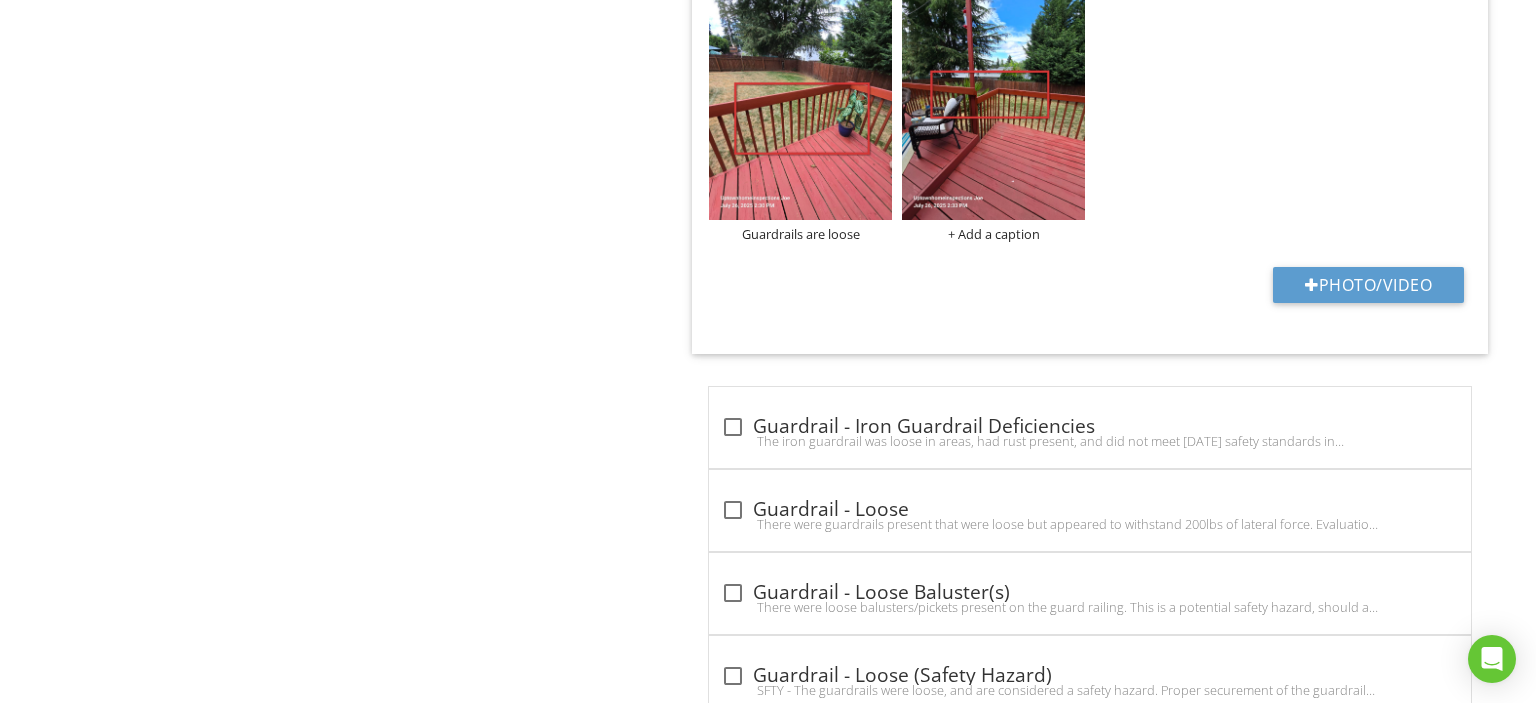 scroll, scrollTop: 0, scrollLeft: 0, axis: both 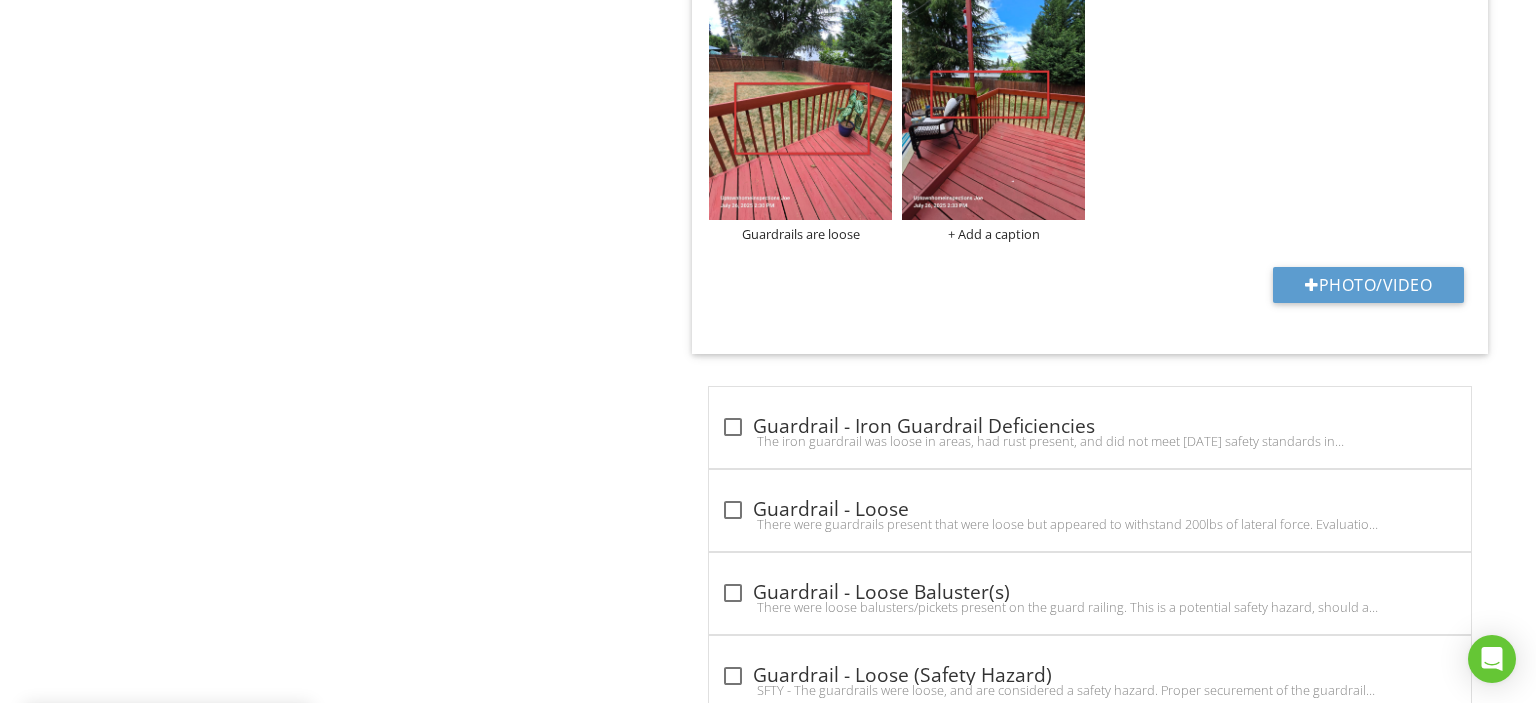 click on "+ Add a caption" at bounding box center (993, 234) 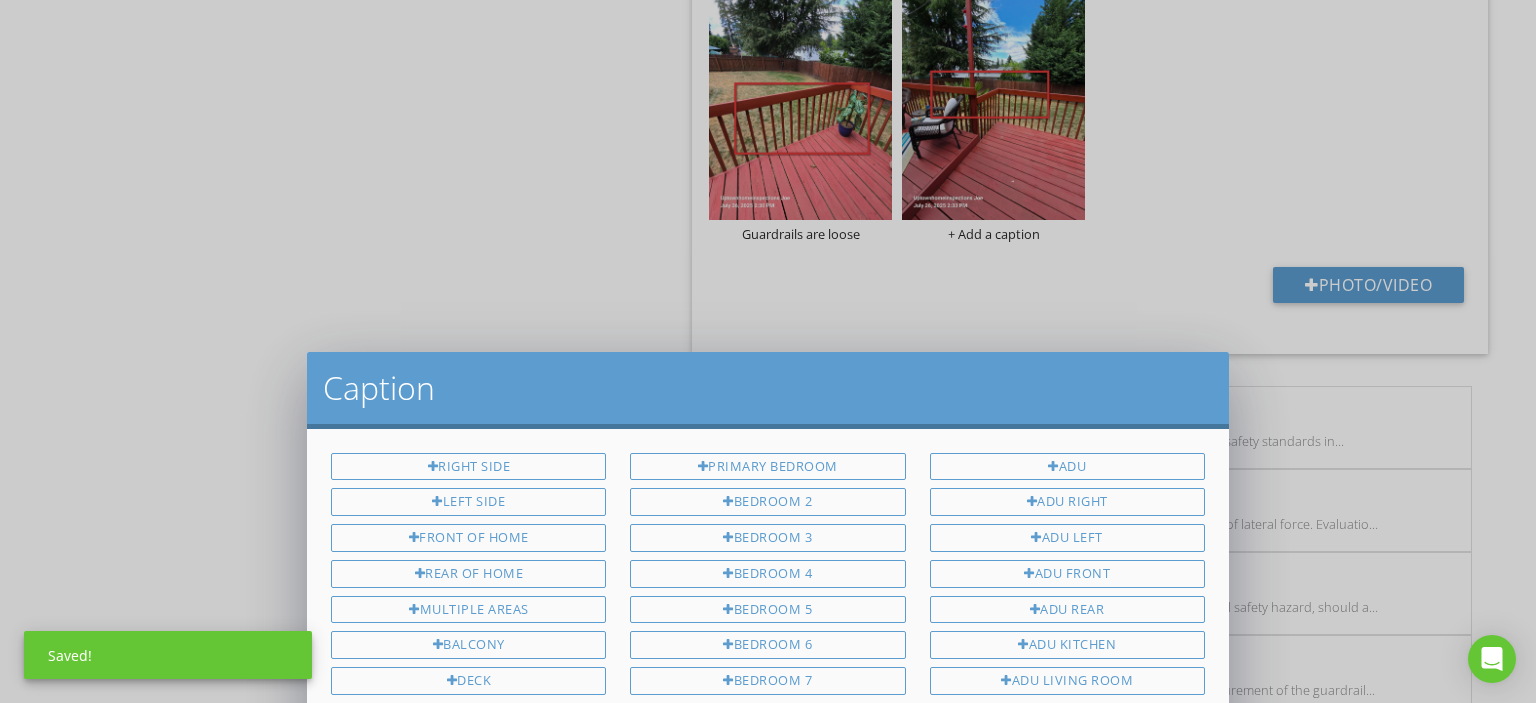 scroll, scrollTop: 0, scrollLeft: 0, axis: both 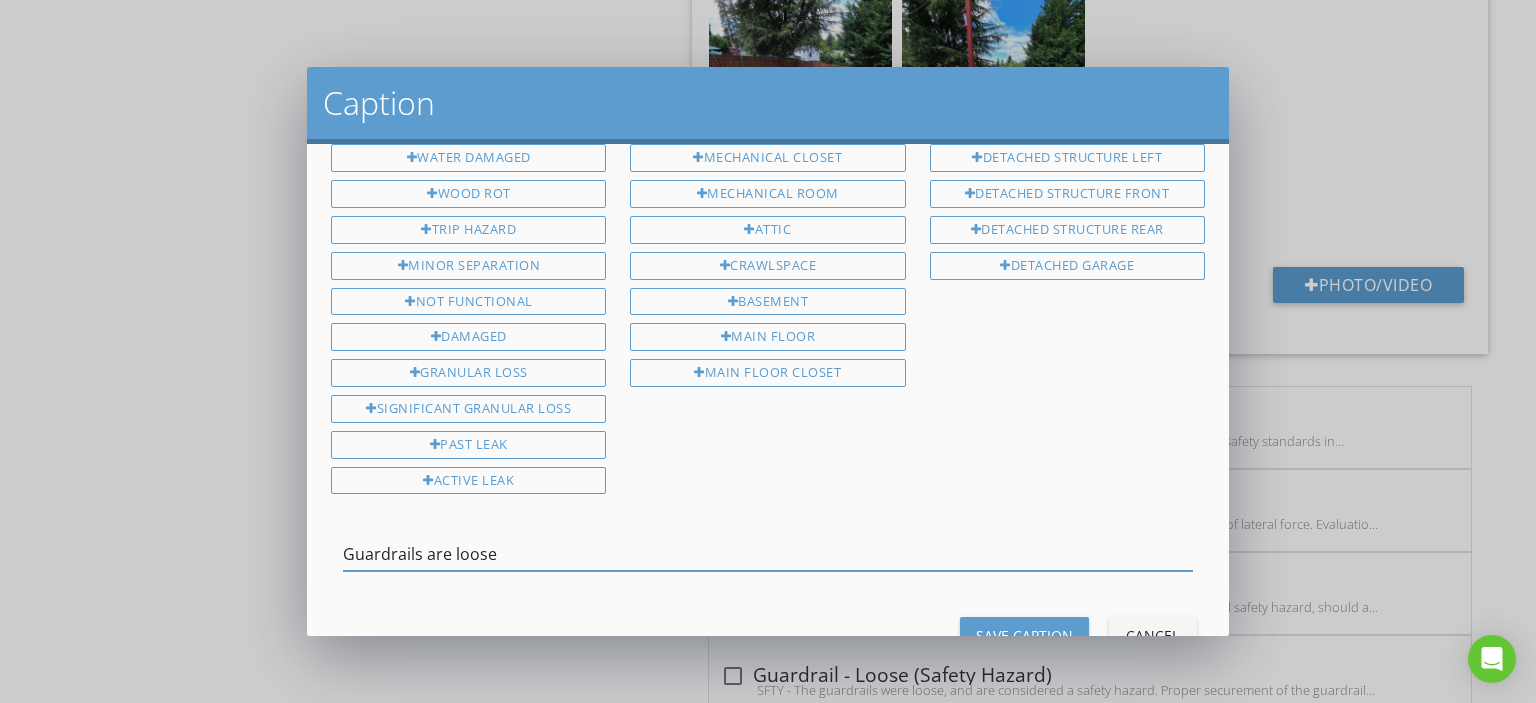 type on "Guardrails are loose" 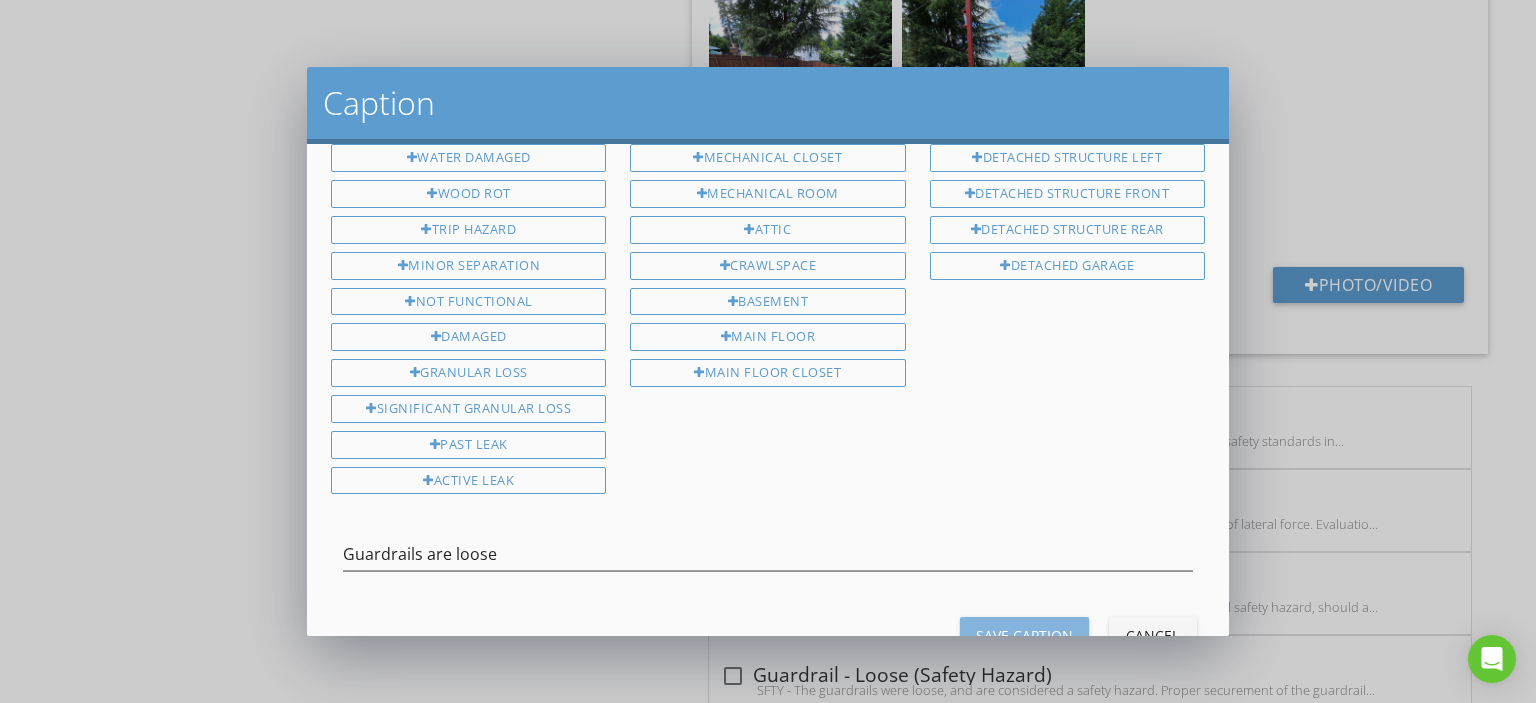 click on "Save Caption" at bounding box center [1024, 635] 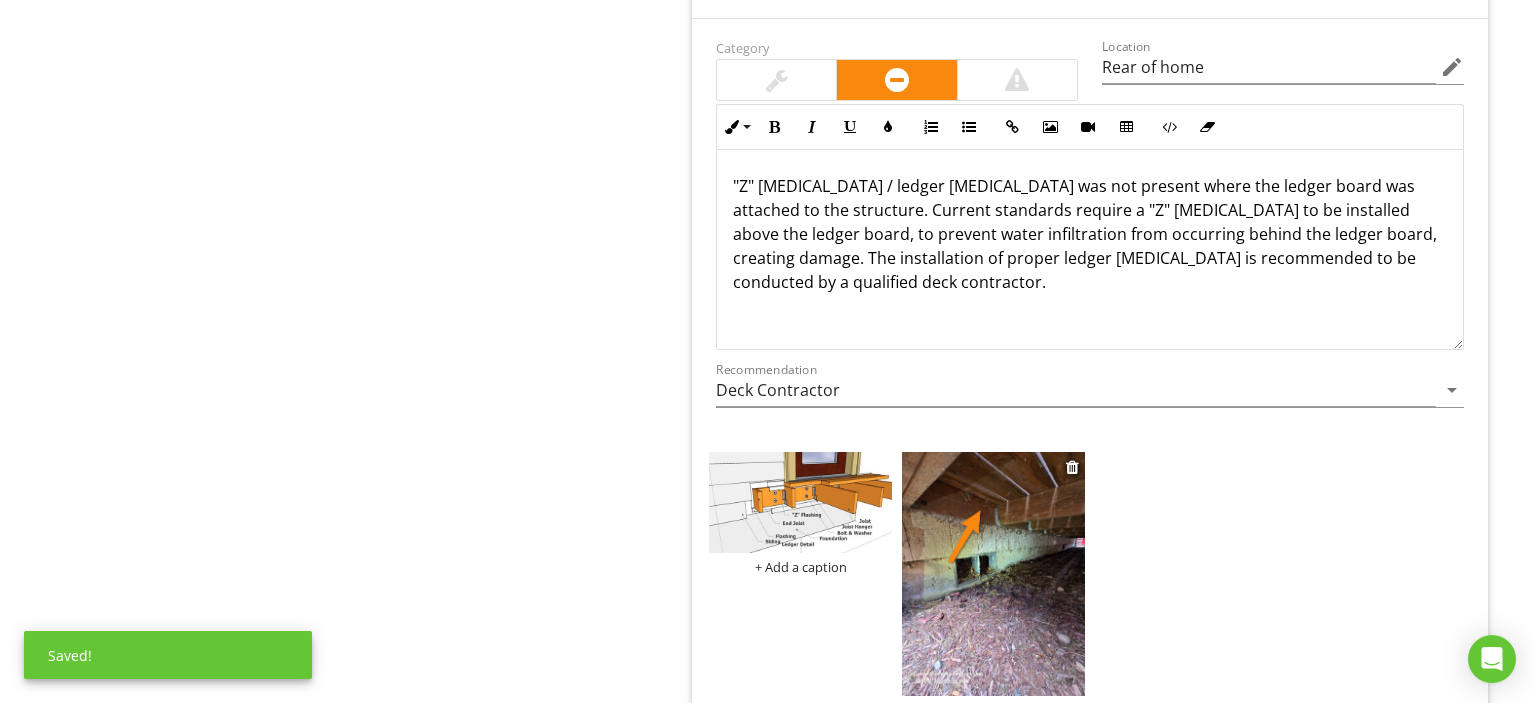 scroll, scrollTop: 11598, scrollLeft: 0, axis: vertical 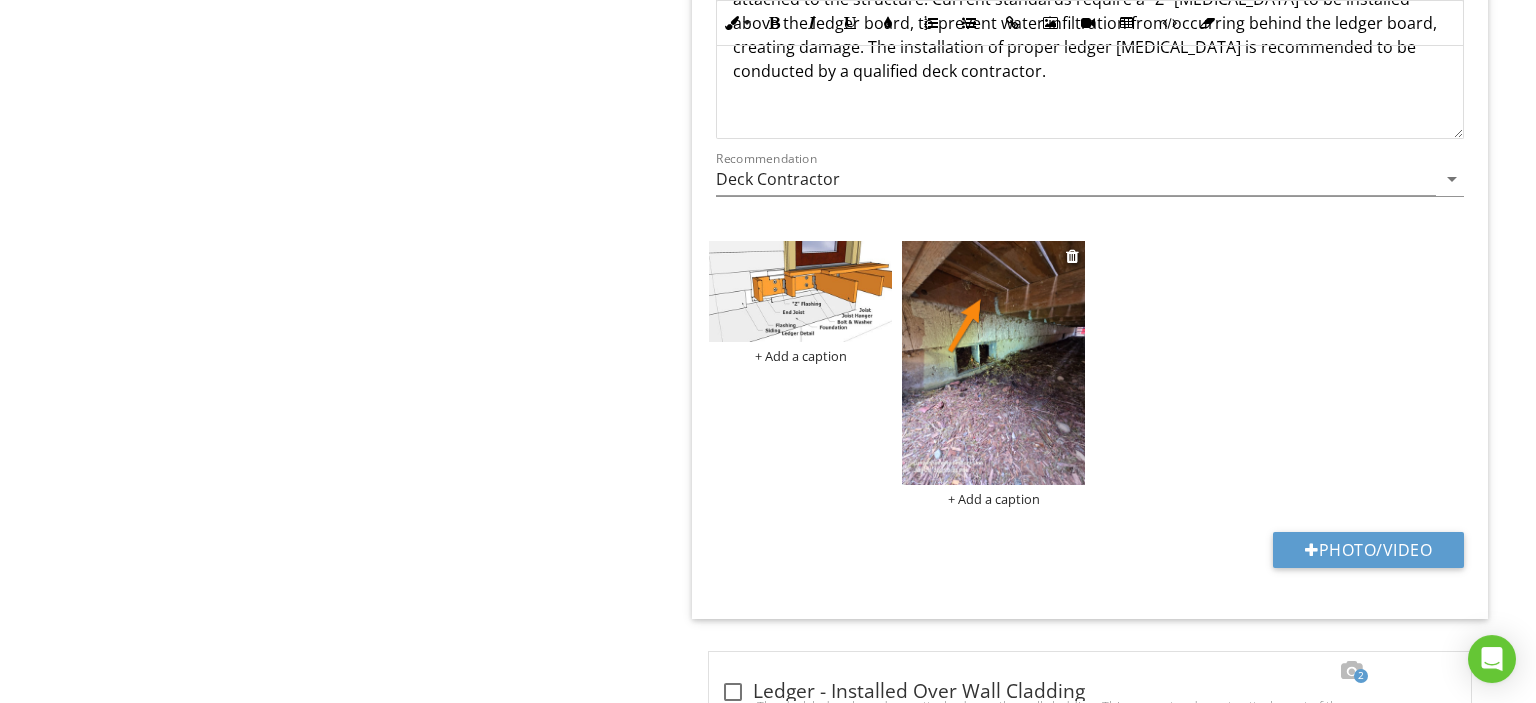 click on "+ Add a caption" at bounding box center [993, 499] 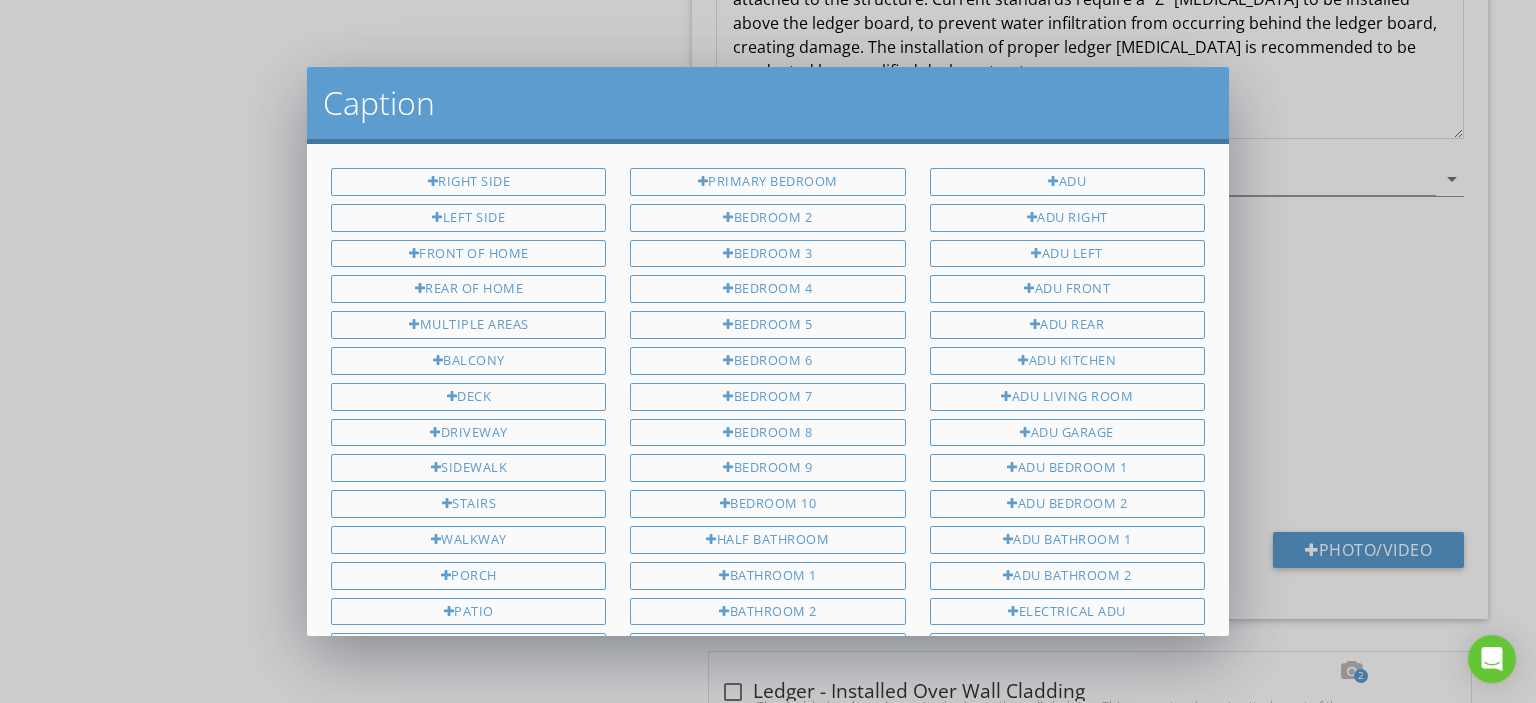 scroll, scrollTop: 0, scrollLeft: 0, axis: both 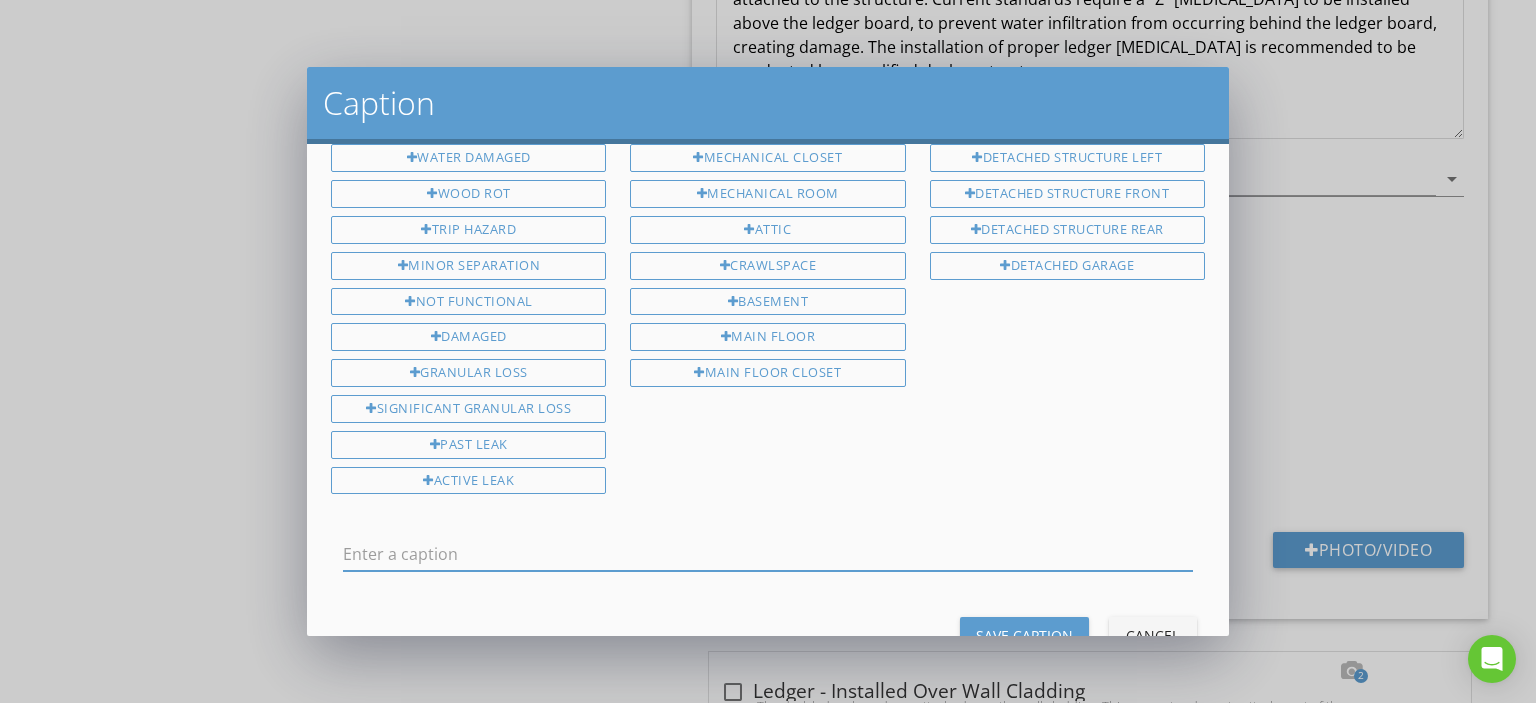 click at bounding box center [768, 554] 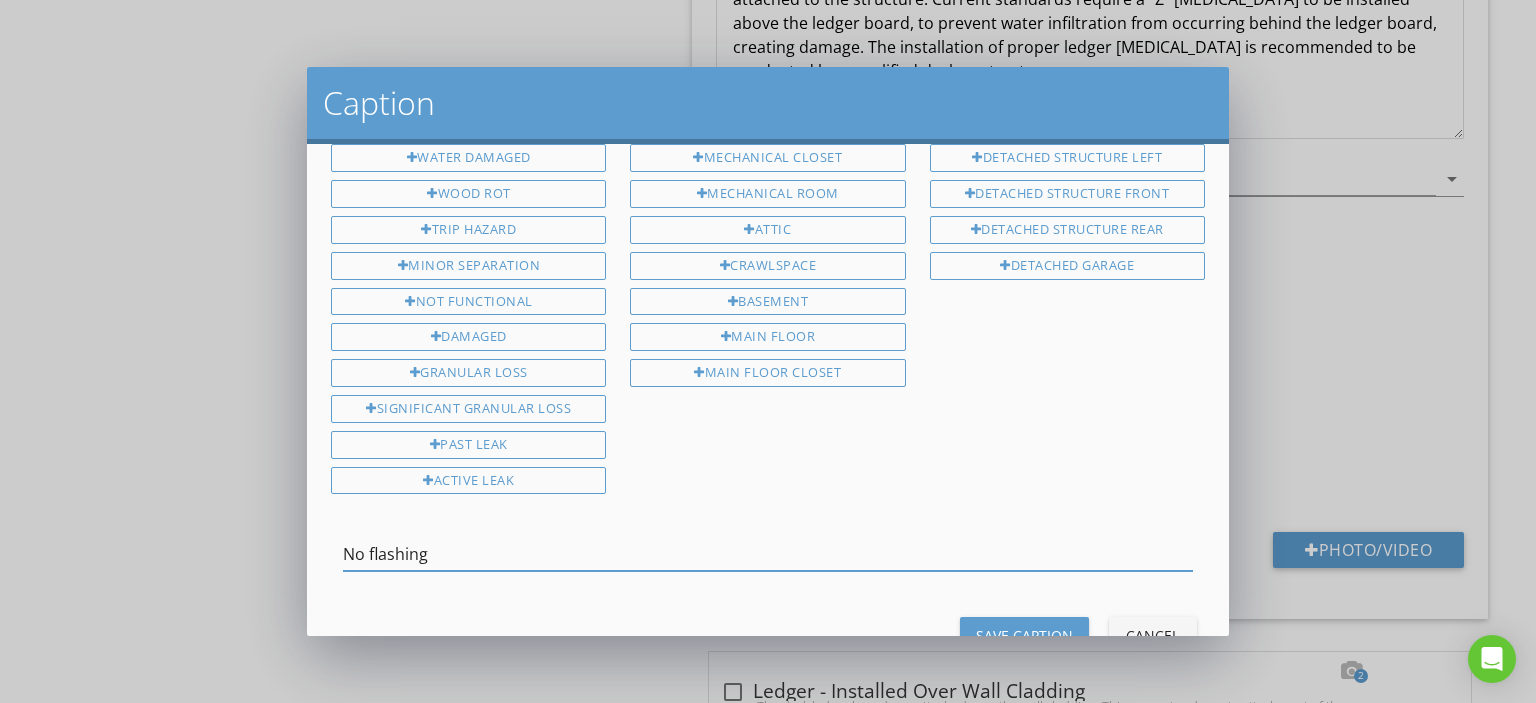 type on "No flashing" 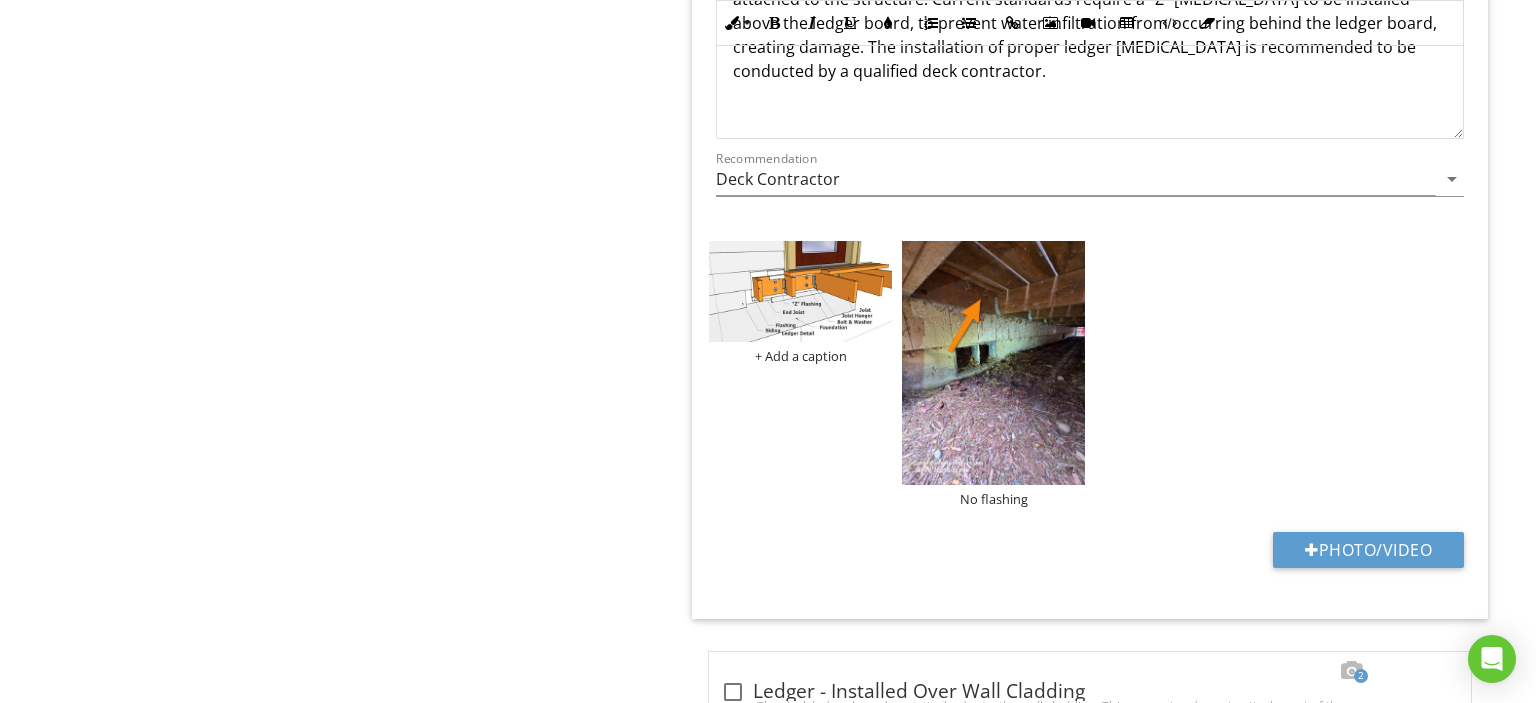 scroll, scrollTop: 0, scrollLeft: 0, axis: both 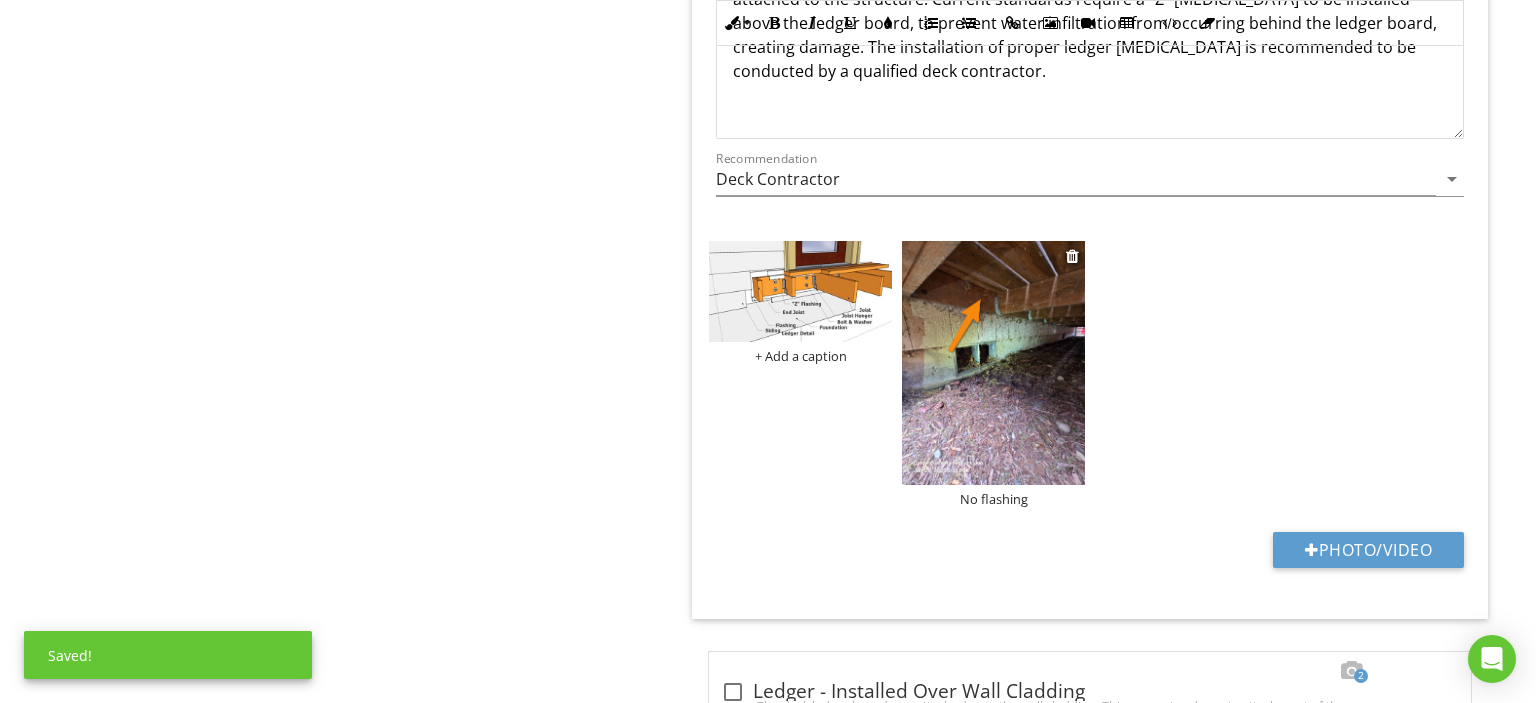 click at bounding box center [993, 363] 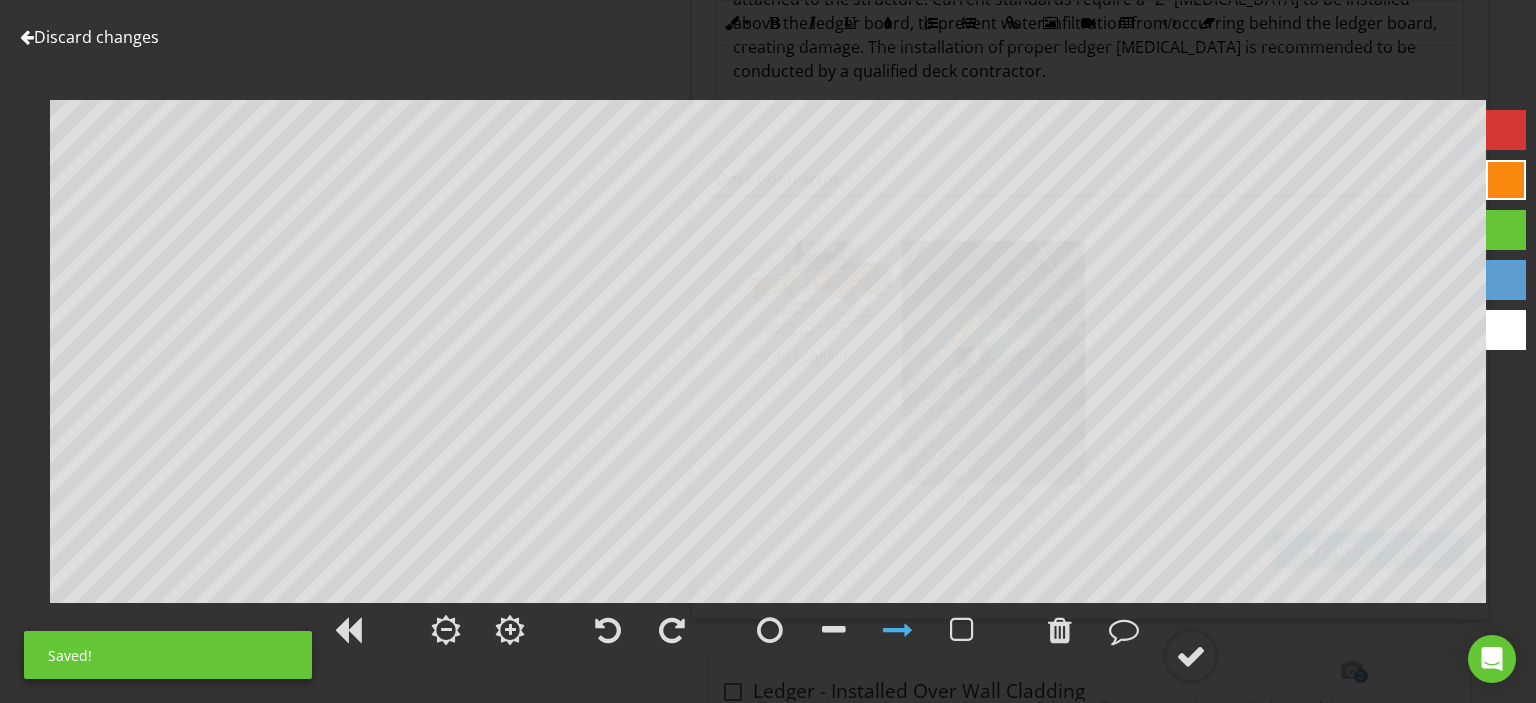 click at bounding box center [1506, 130] 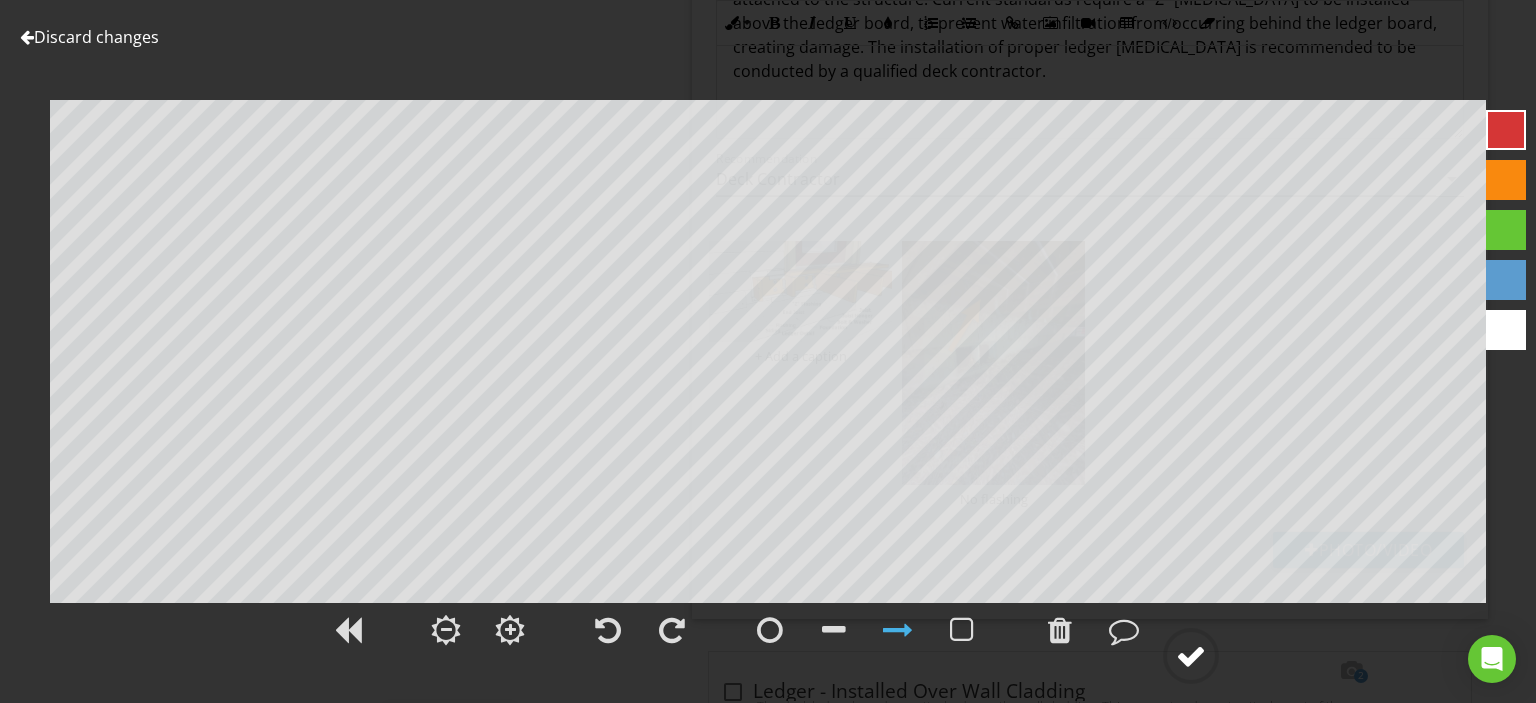 click 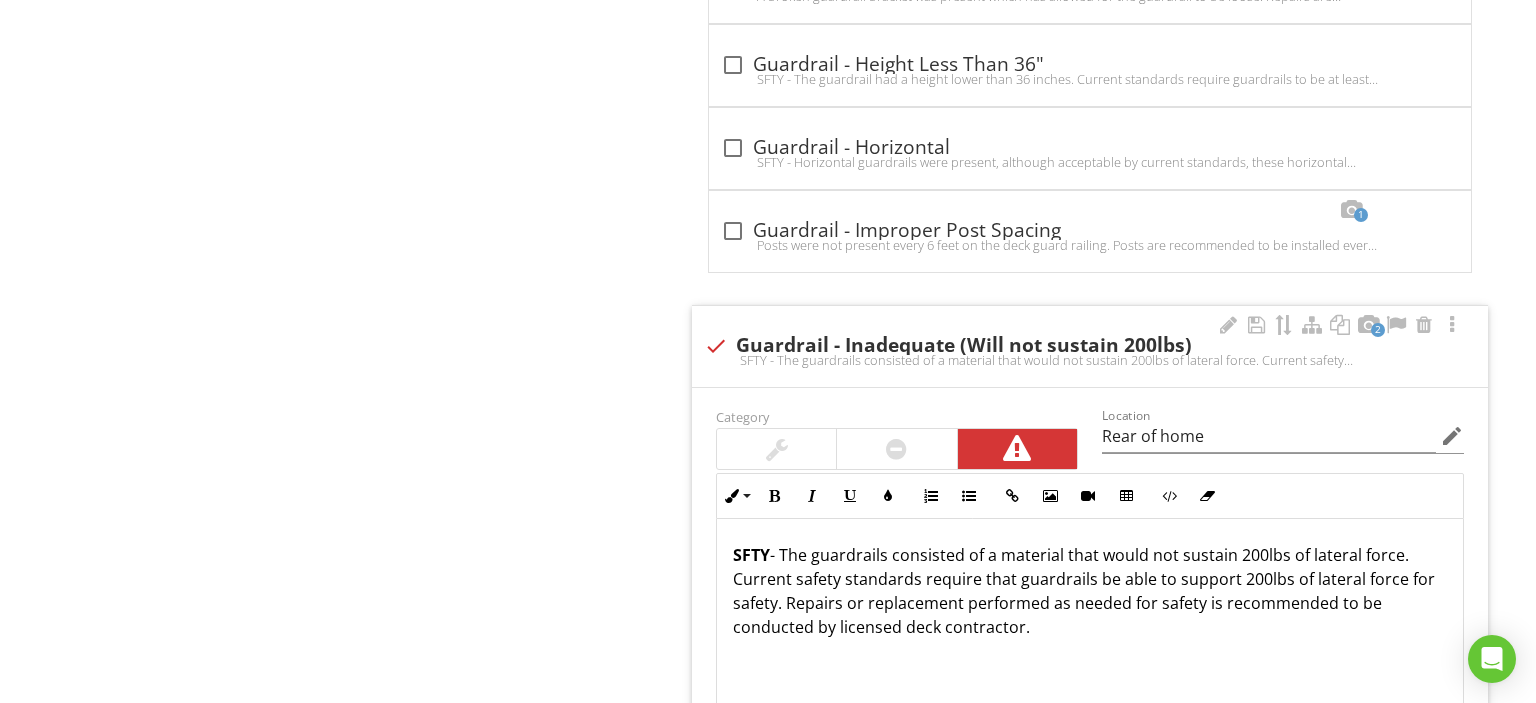 scroll, scrollTop: 7691, scrollLeft: 0, axis: vertical 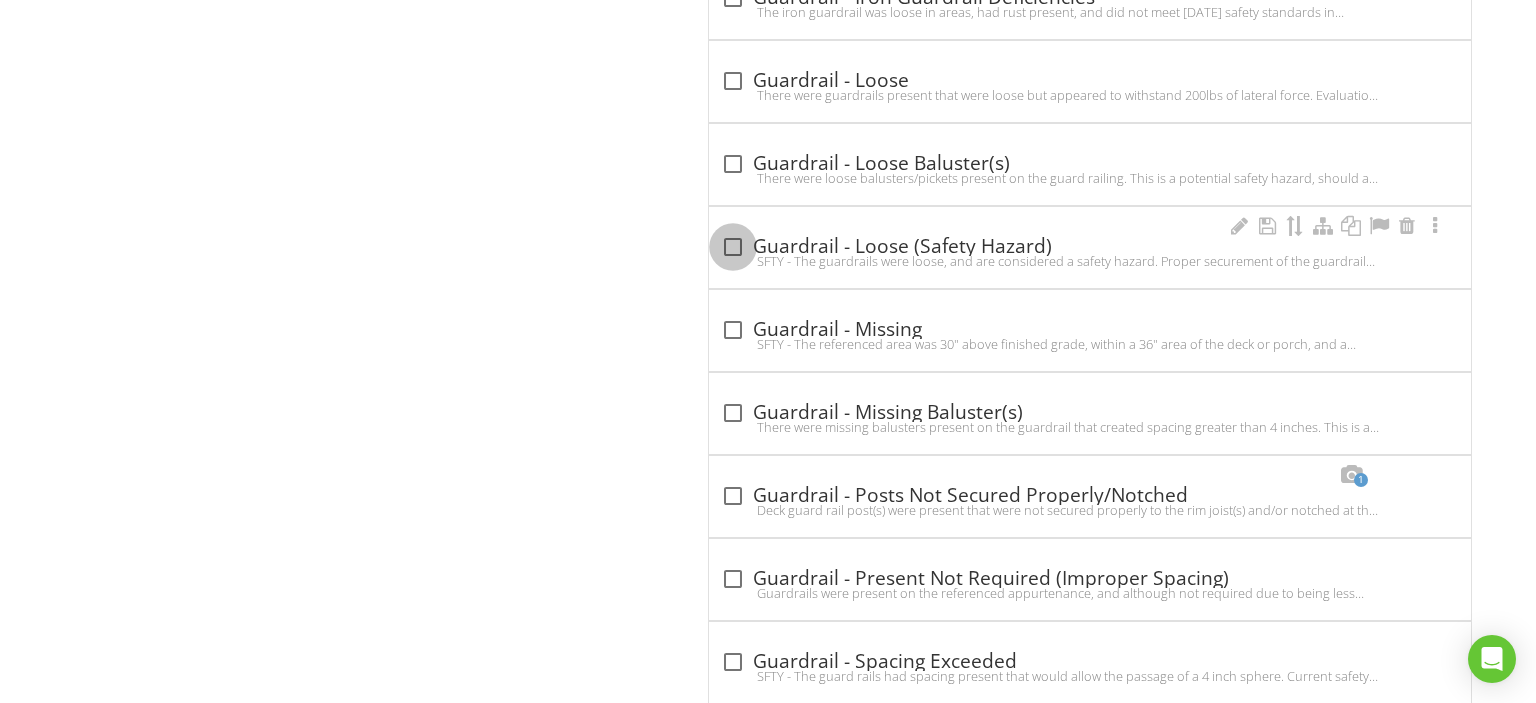 click at bounding box center (733, 247) 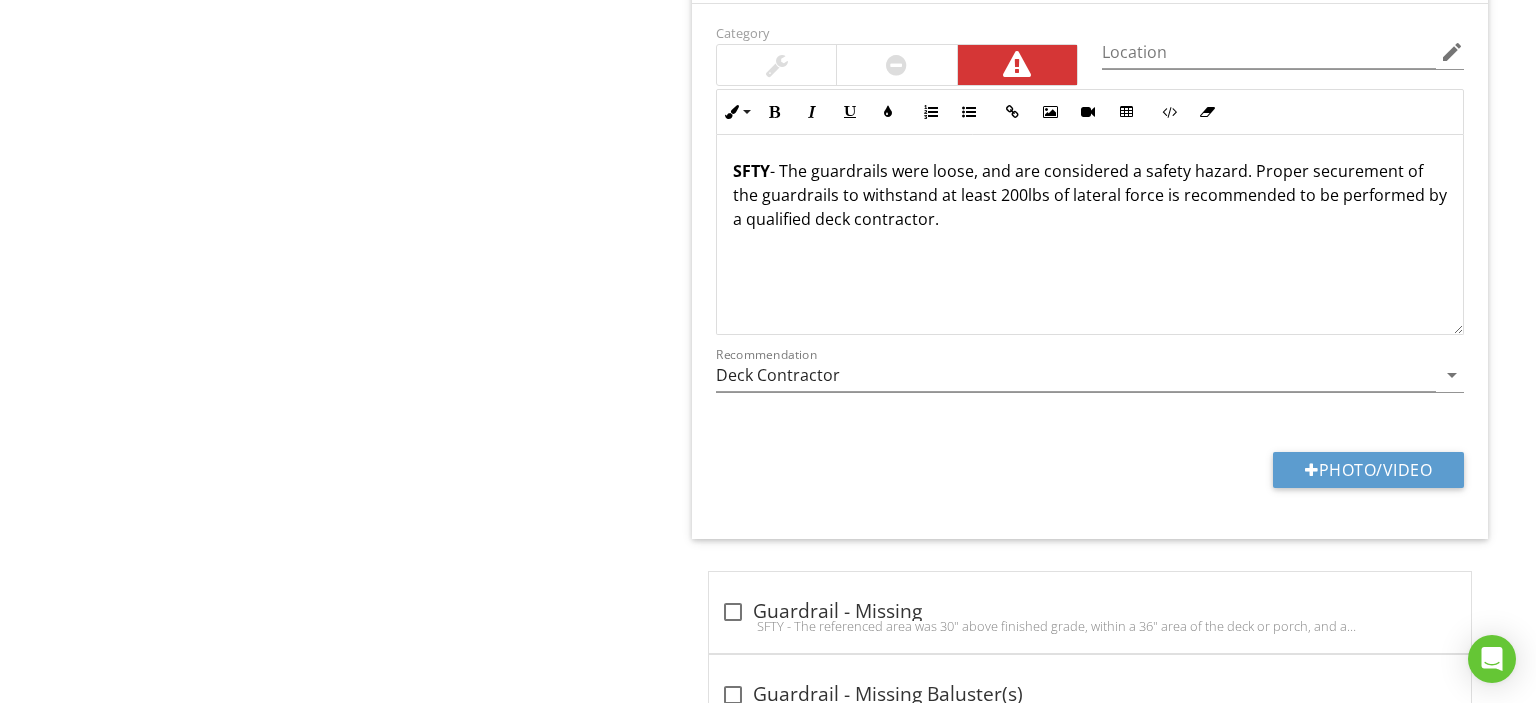 scroll, scrollTop: 9176, scrollLeft: 0, axis: vertical 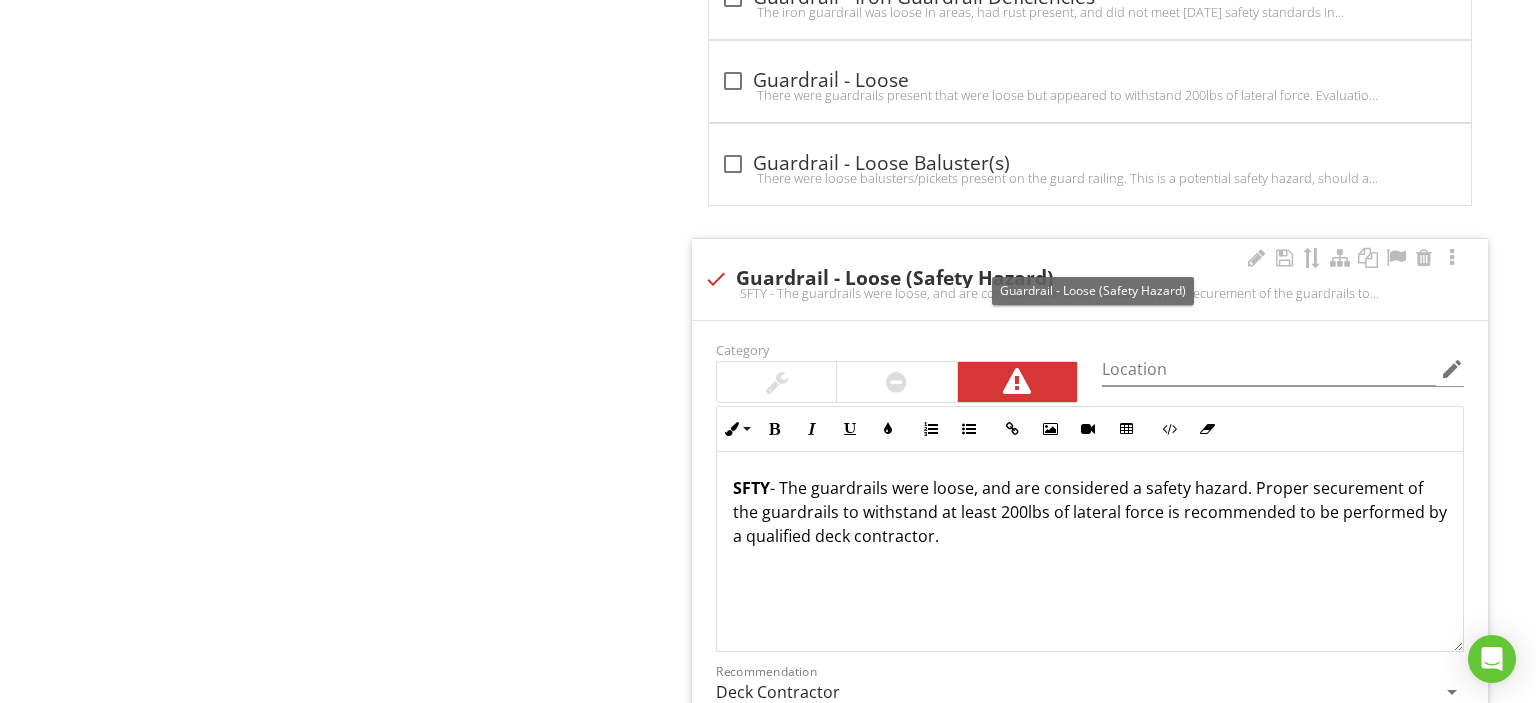 click at bounding box center [716, 279] 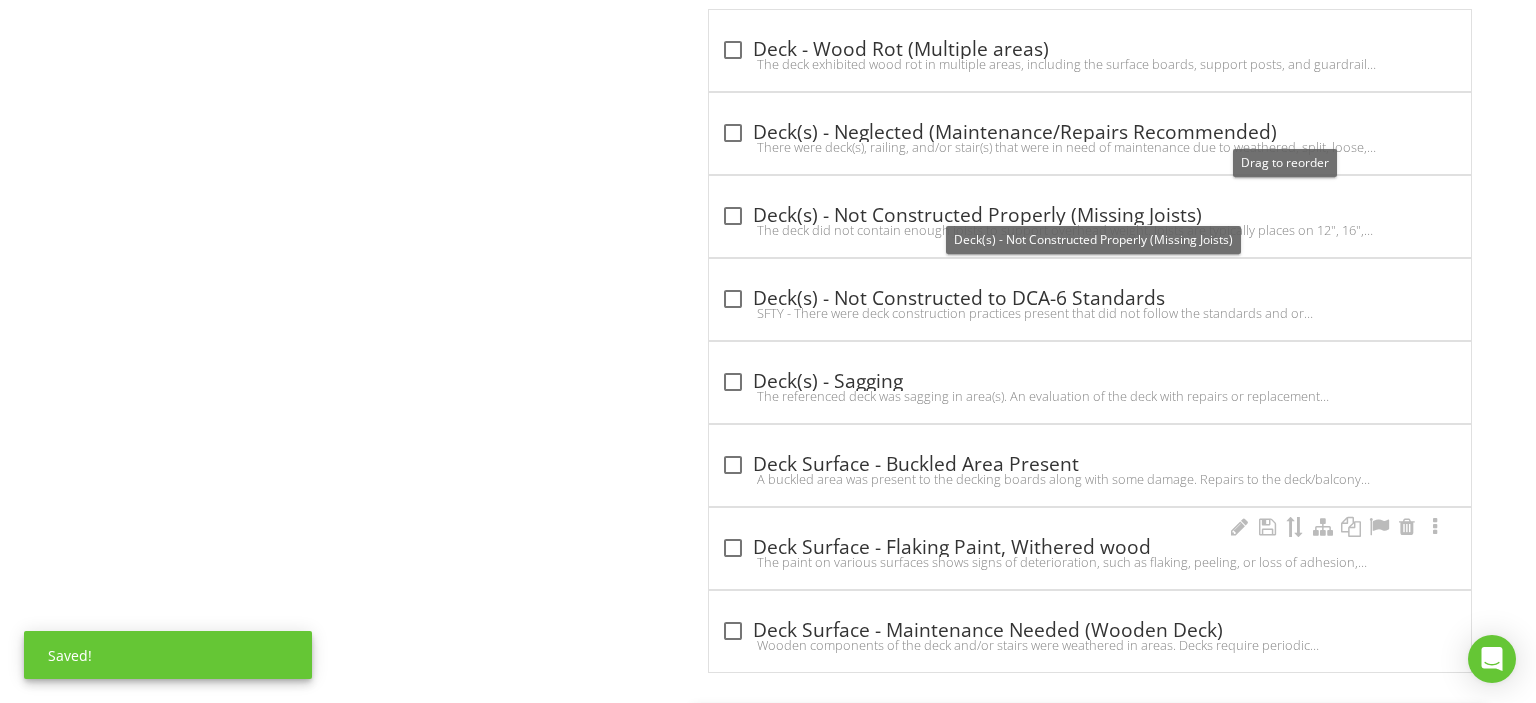 scroll, scrollTop: 6219, scrollLeft: 0, axis: vertical 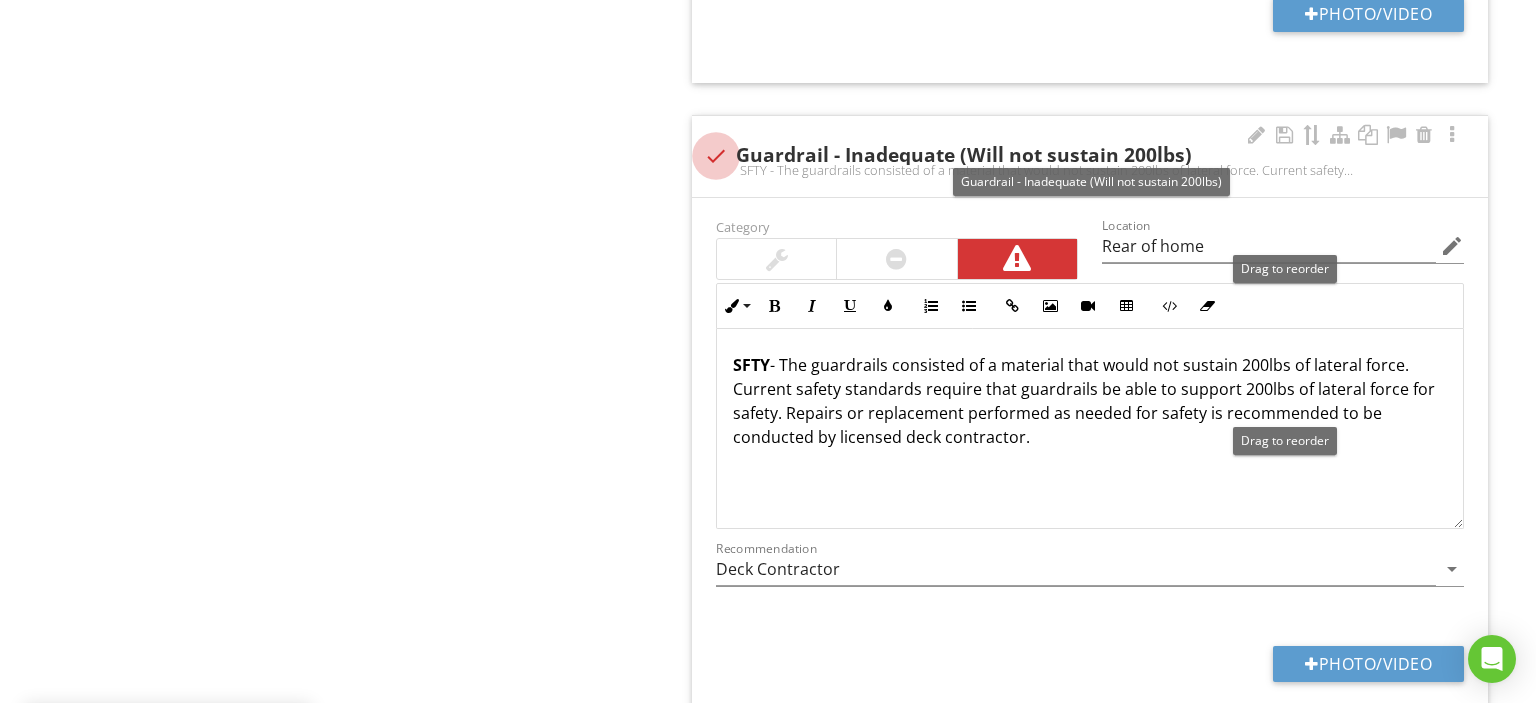 click at bounding box center (716, 156) 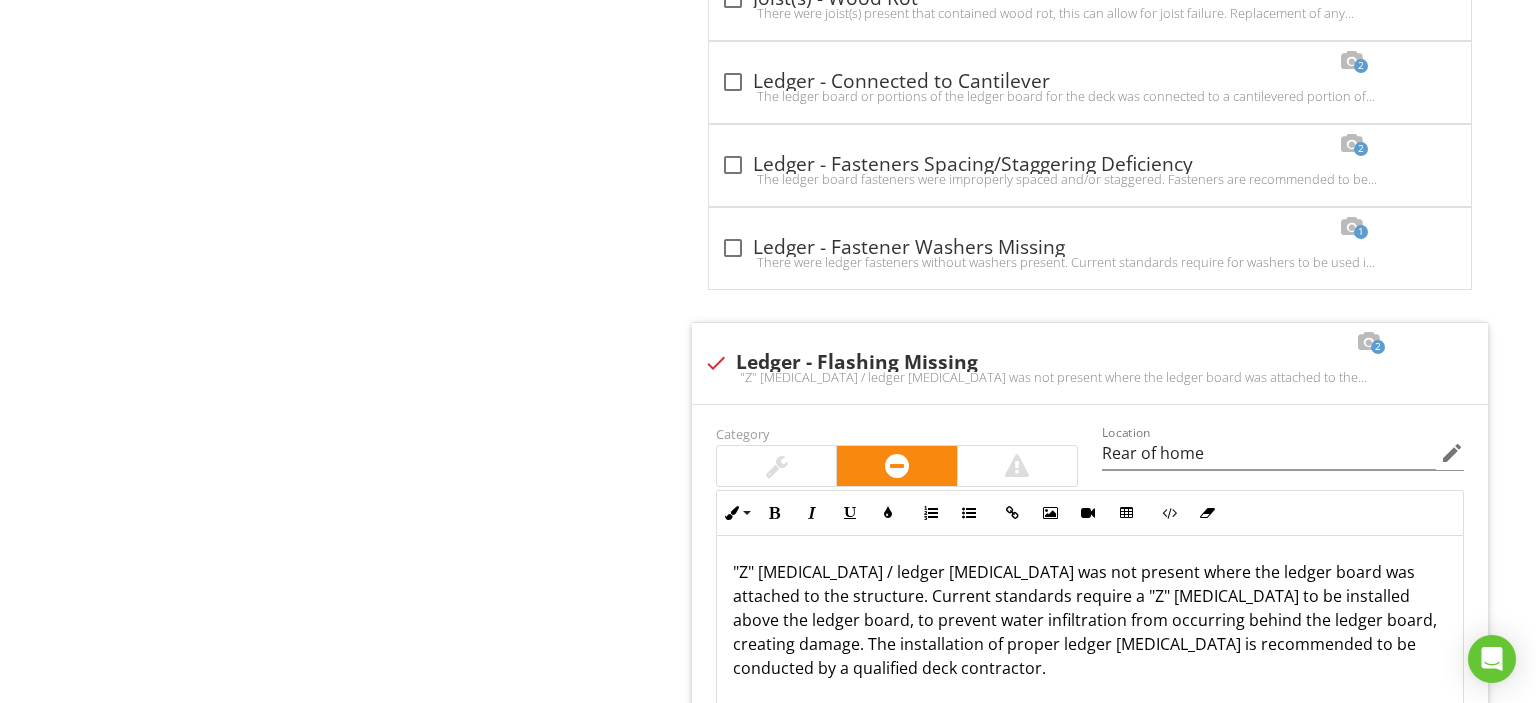 scroll, scrollTop: 10021, scrollLeft: 0, axis: vertical 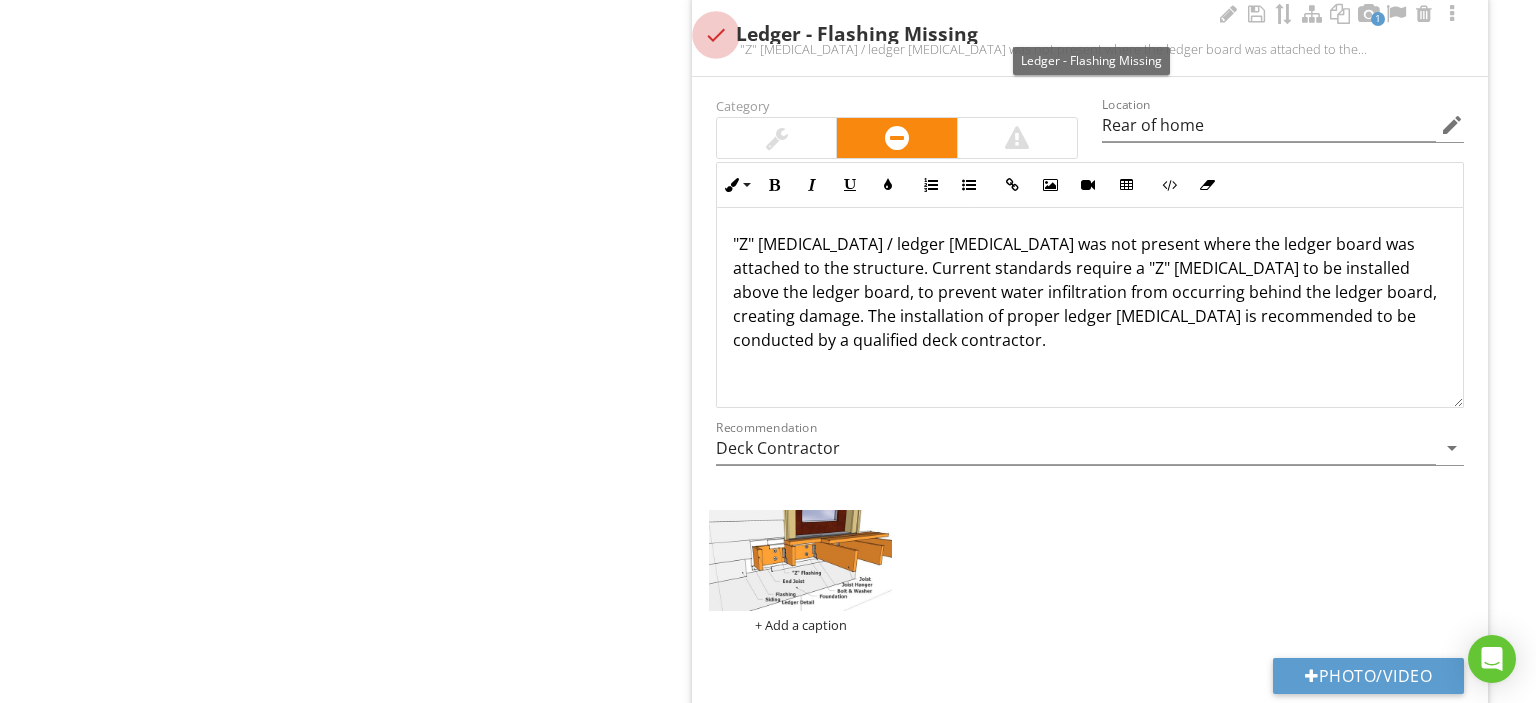 click at bounding box center (716, 35) 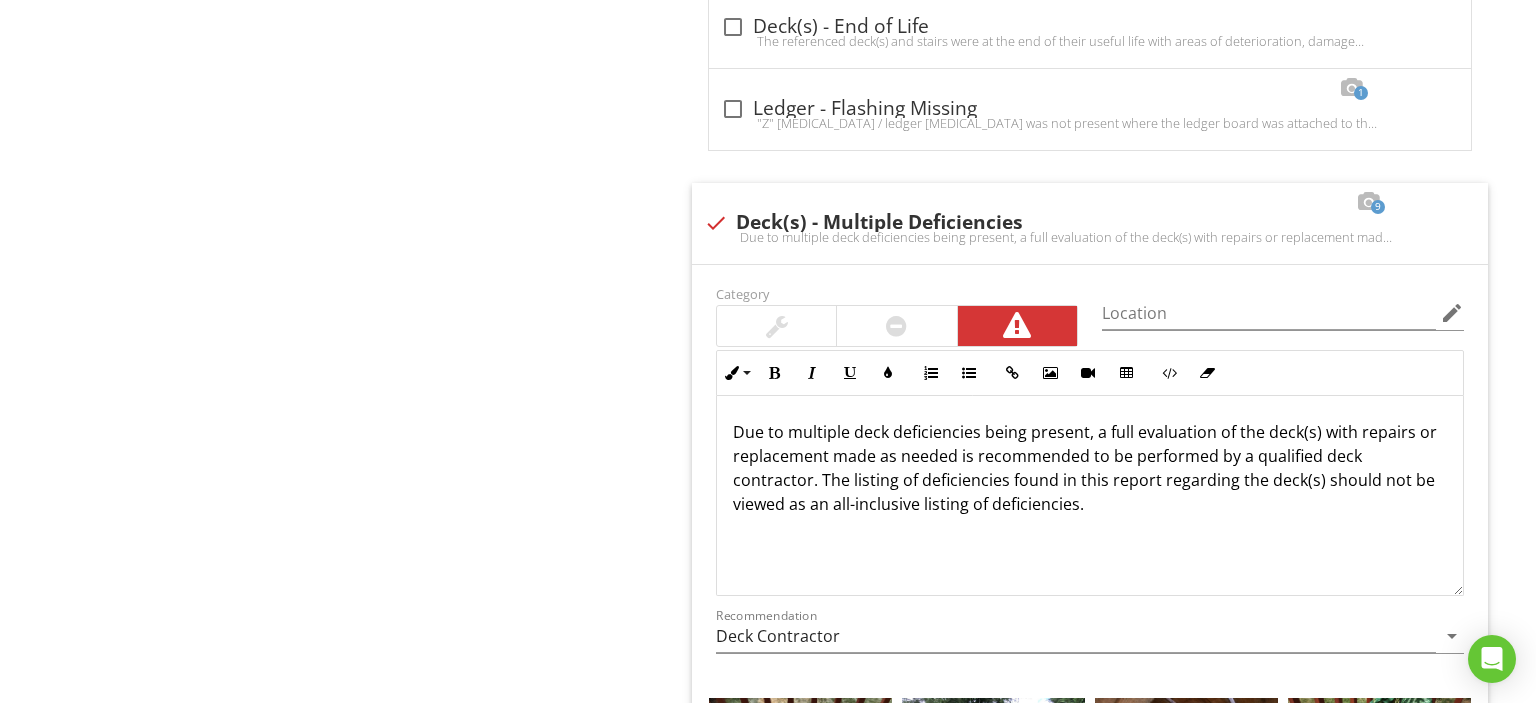 scroll, scrollTop: 4789, scrollLeft: 0, axis: vertical 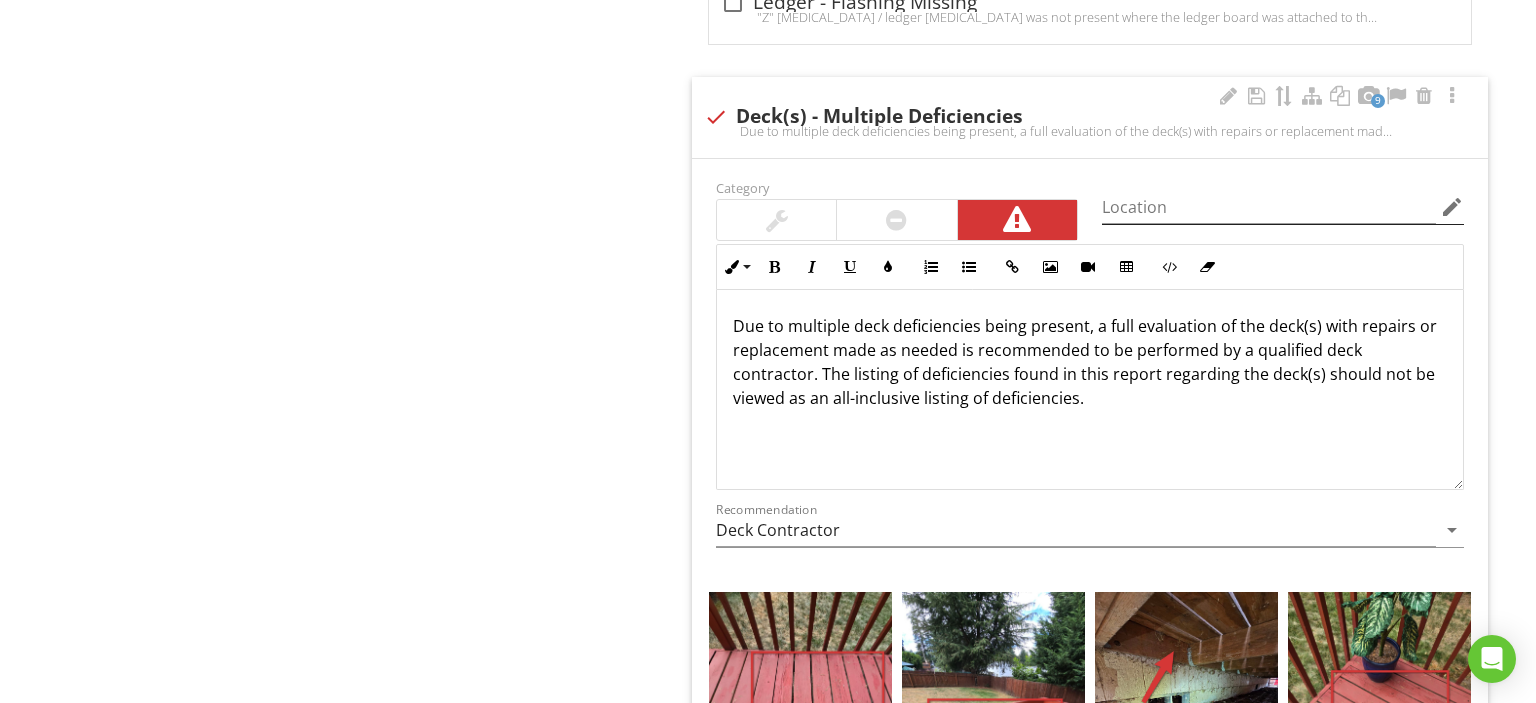 click on "edit" at bounding box center (1452, 207) 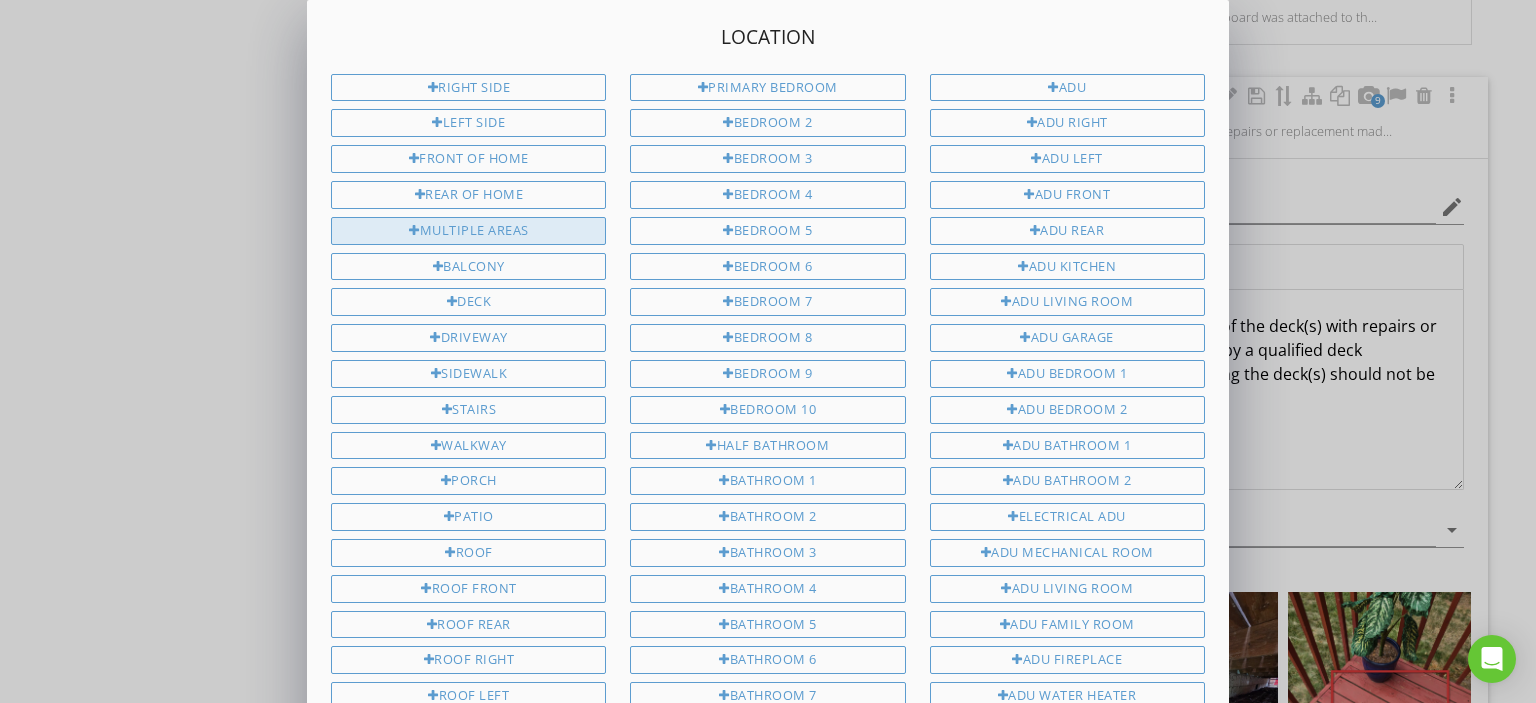 click on "Multiple Areas" at bounding box center (468, 231) 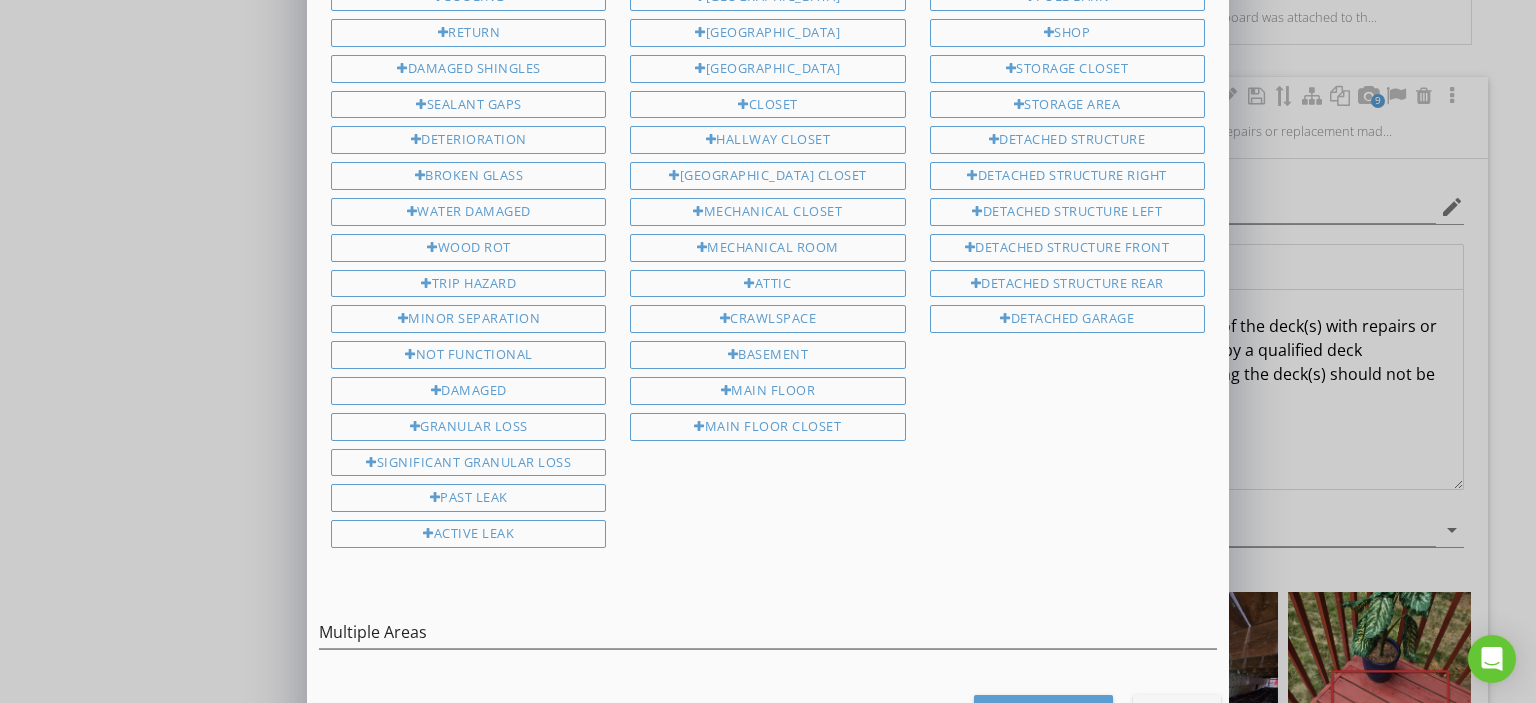 click on "Save Location" at bounding box center [1043, 713] 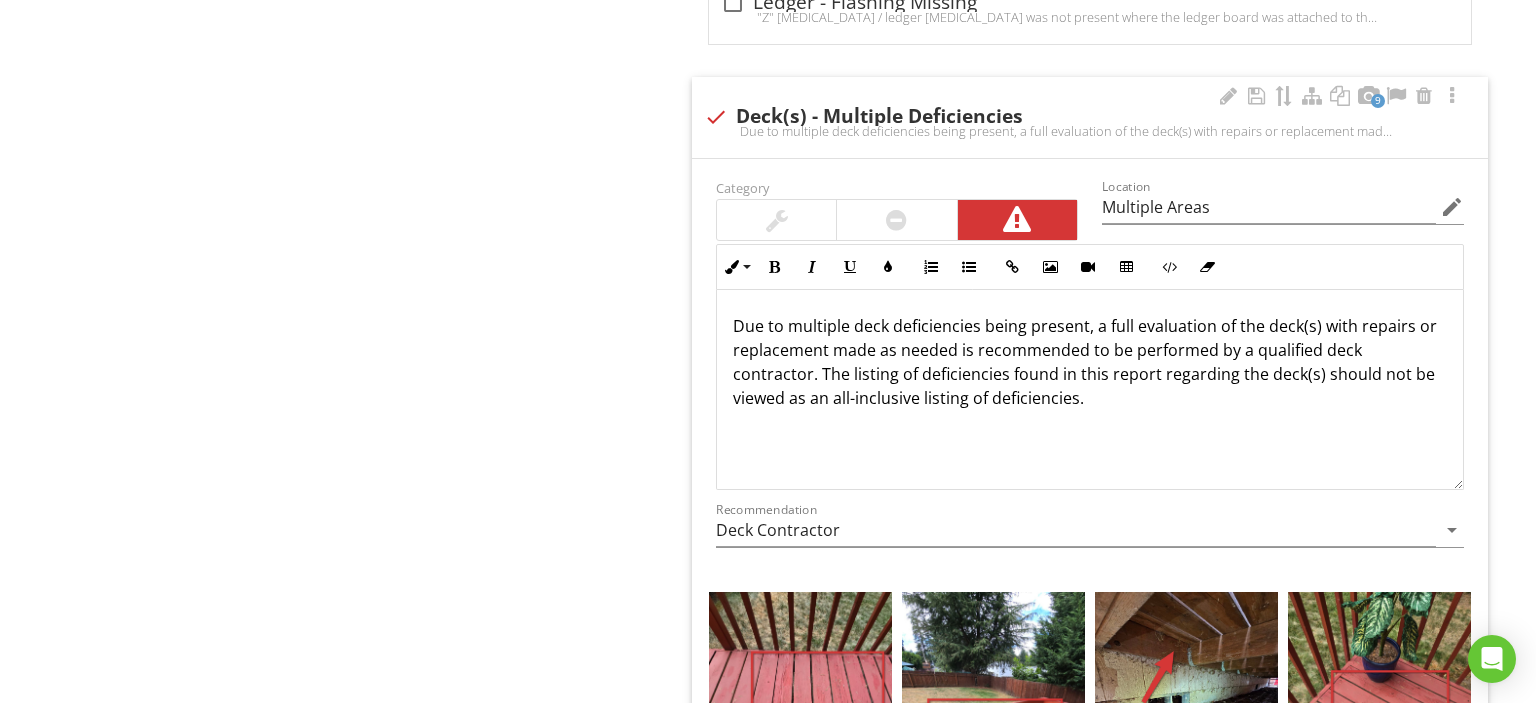 scroll, scrollTop: 1200, scrollLeft: 0, axis: vertical 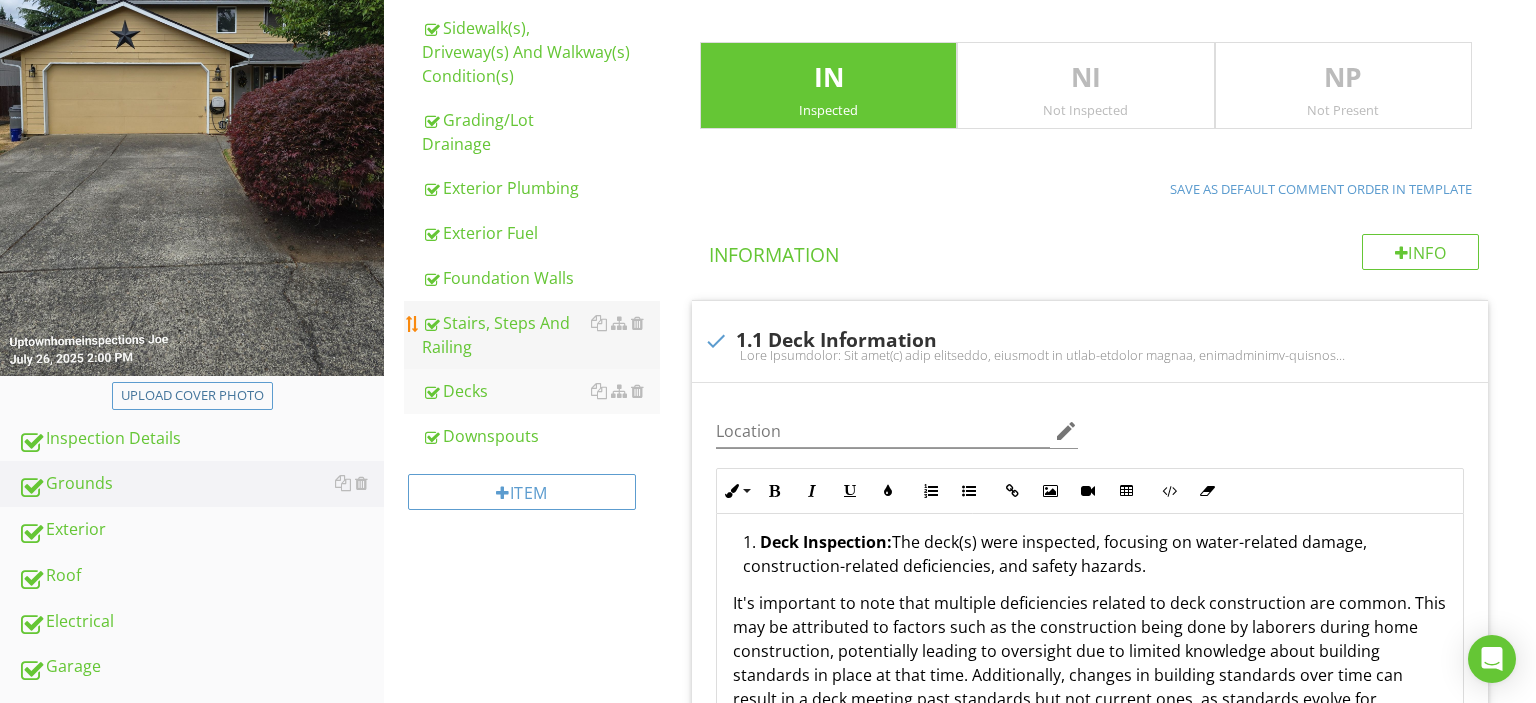 click on "Stairs, Steps And Railing" at bounding box center (541, 335) 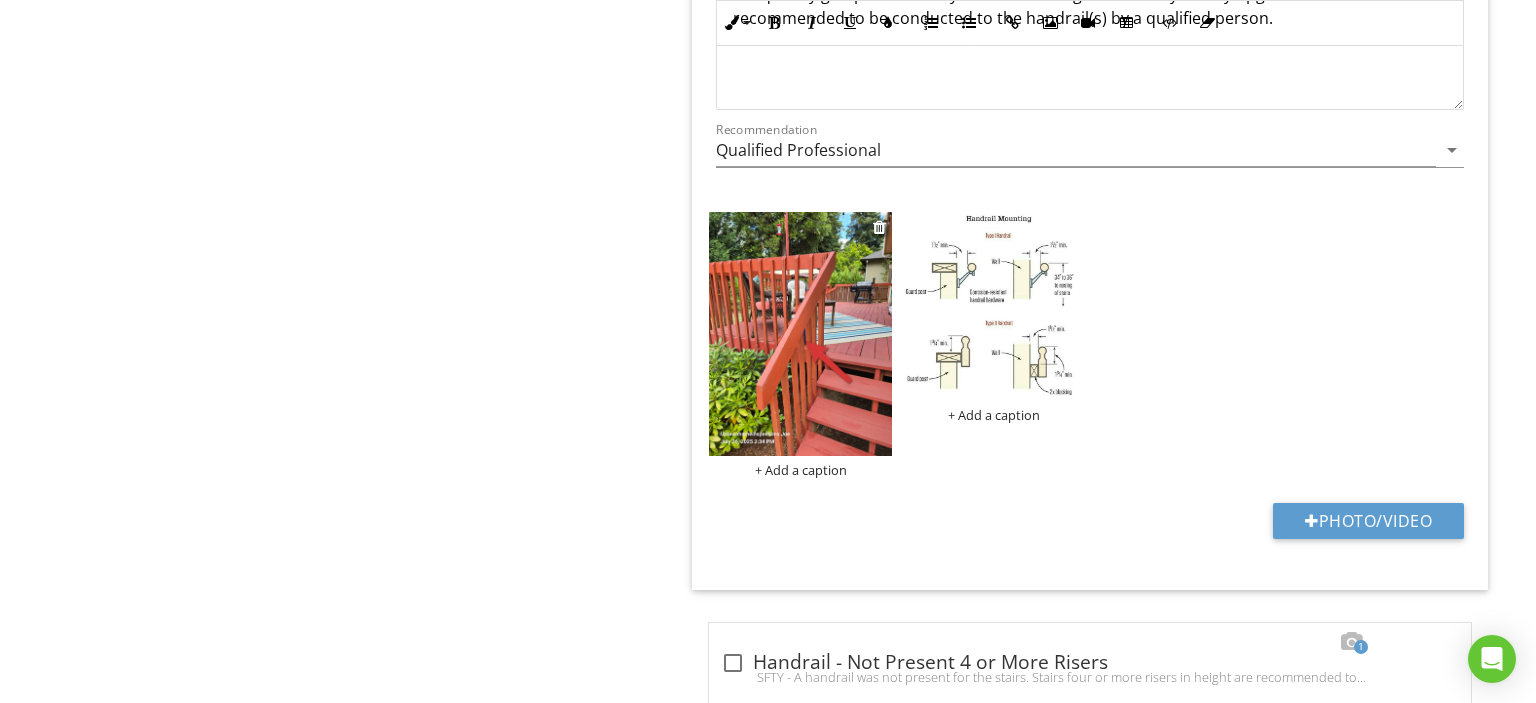 scroll, scrollTop: 3944, scrollLeft: 0, axis: vertical 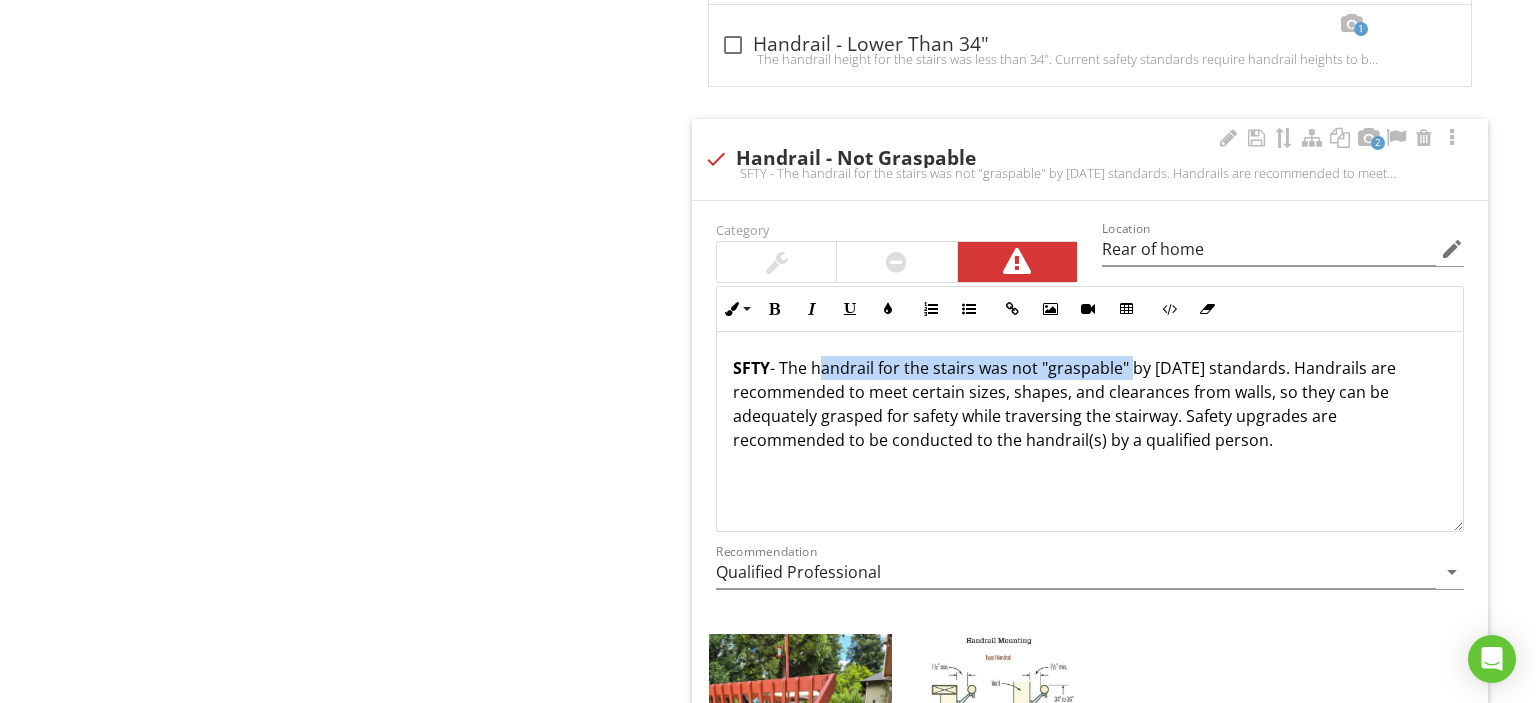 drag, startPoint x: 816, startPoint y: 356, endPoint x: 1124, endPoint y: 355, distance: 308.00162 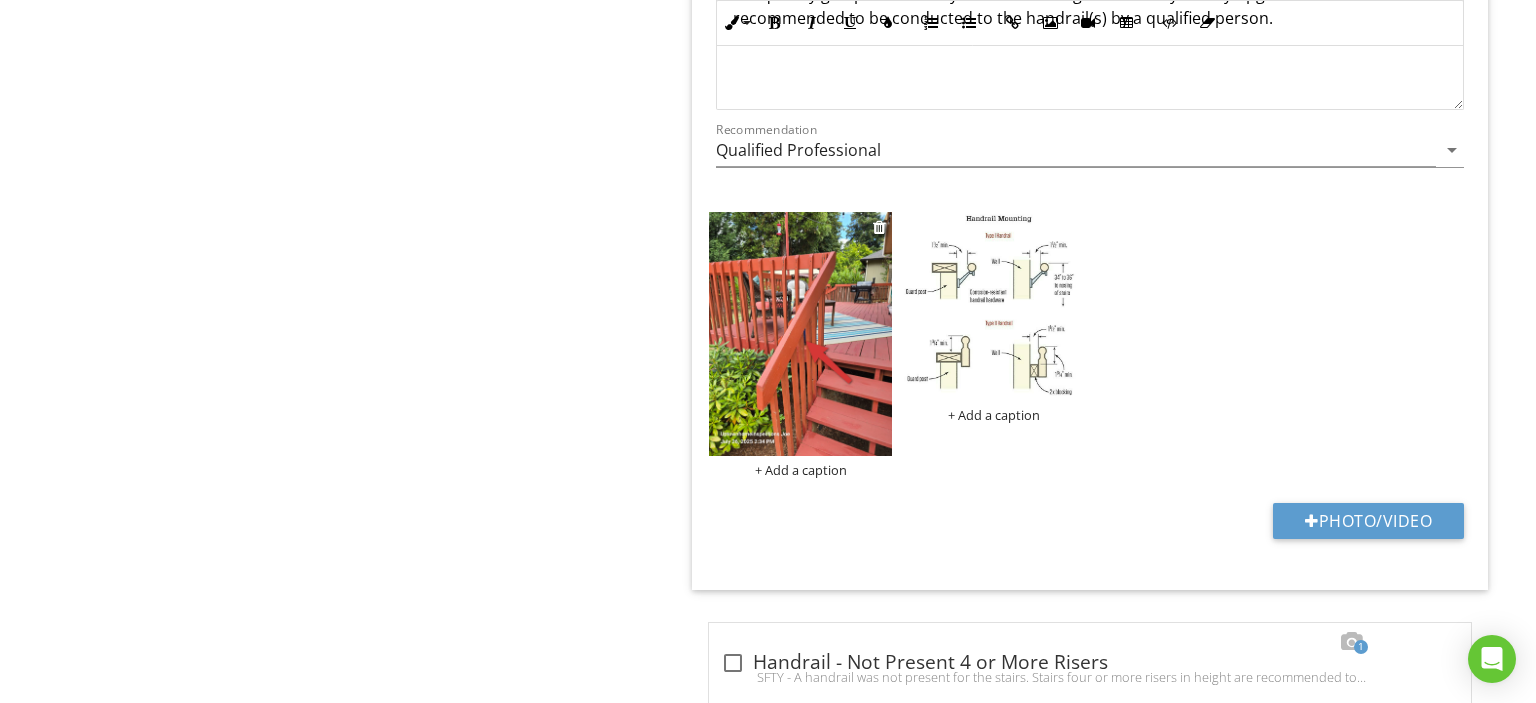 scroll, scrollTop: 4472, scrollLeft: 0, axis: vertical 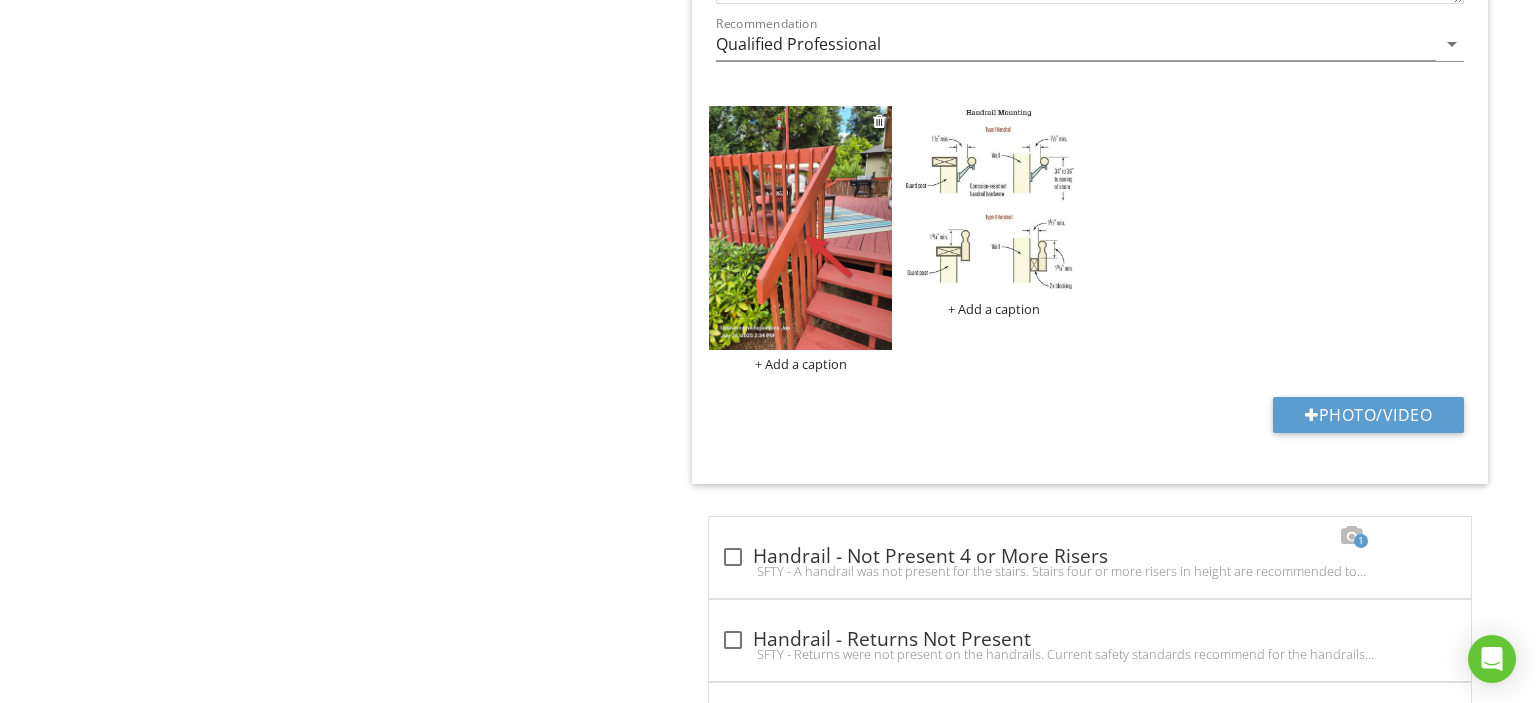click on "+ Add a caption" at bounding box center [800, 364] 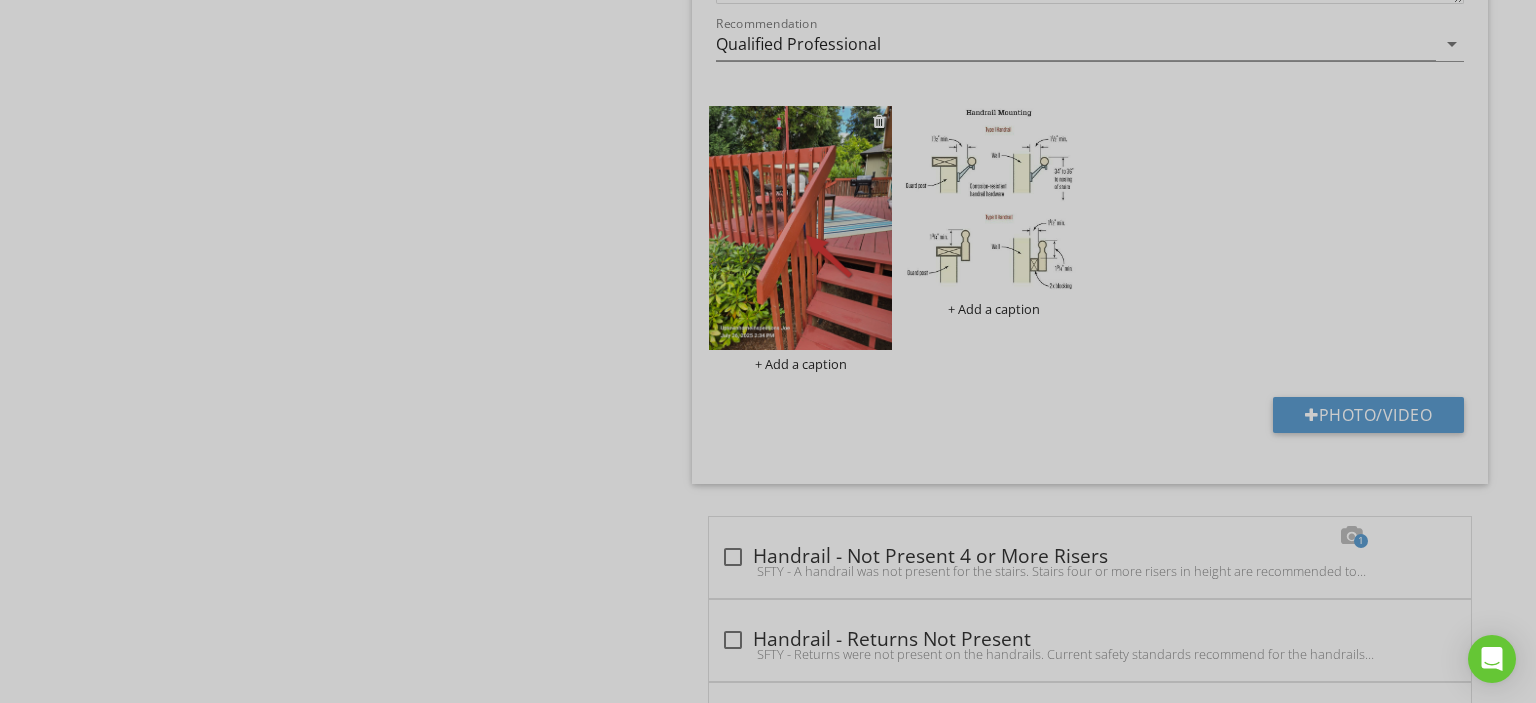 scroll, scrollTop: 0, scrollLeft: 0, axis: both 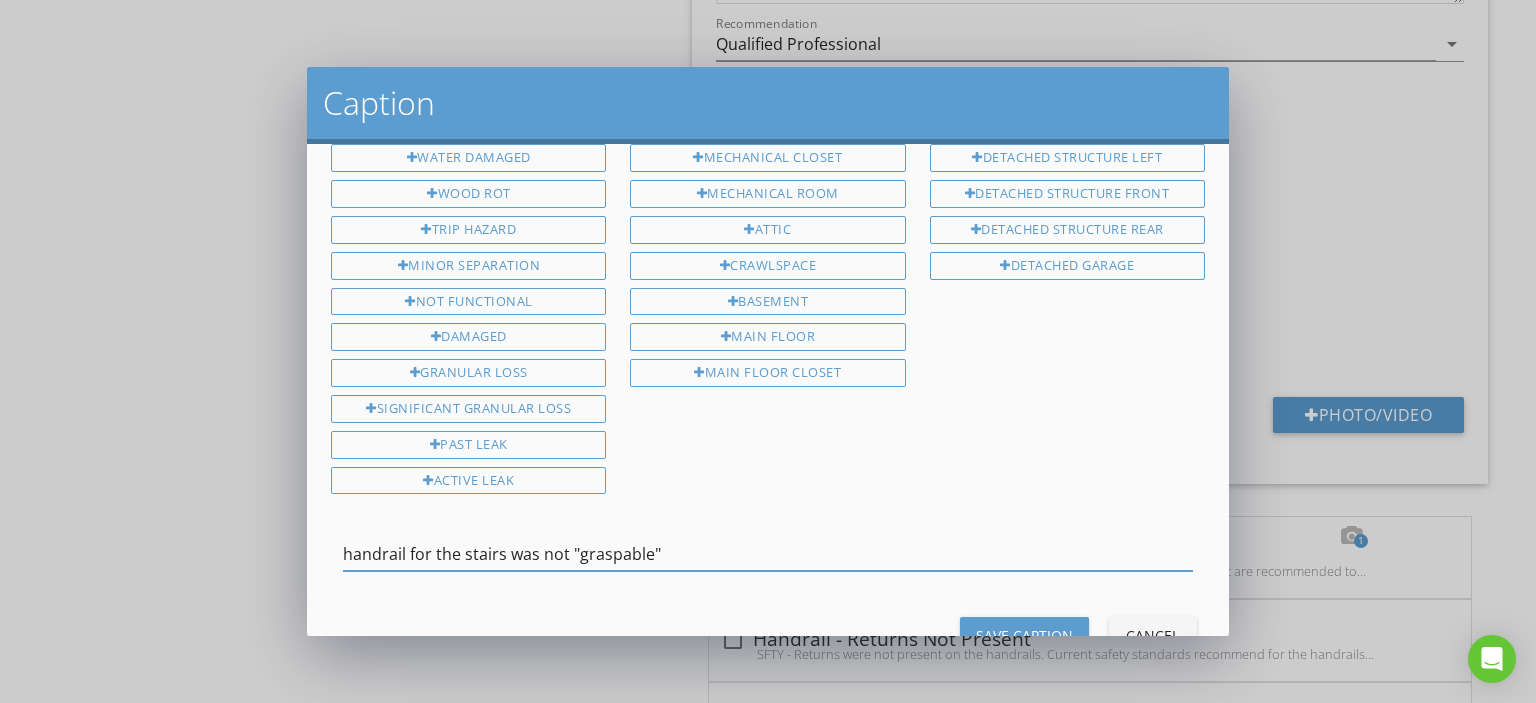 type on "handrail for the stairs was not "graspable"" 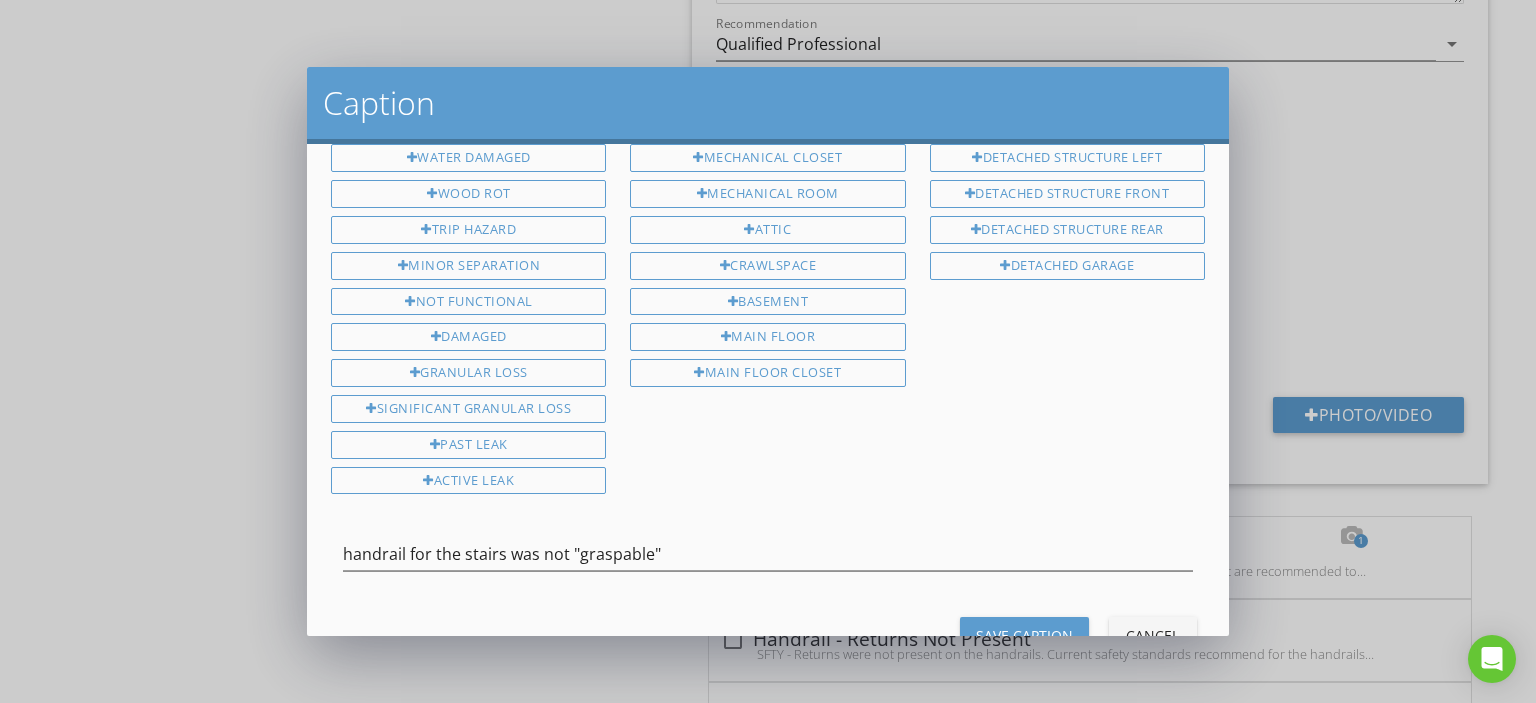 click on "Save Caption     Cancel" at bounding box center (768, 635) 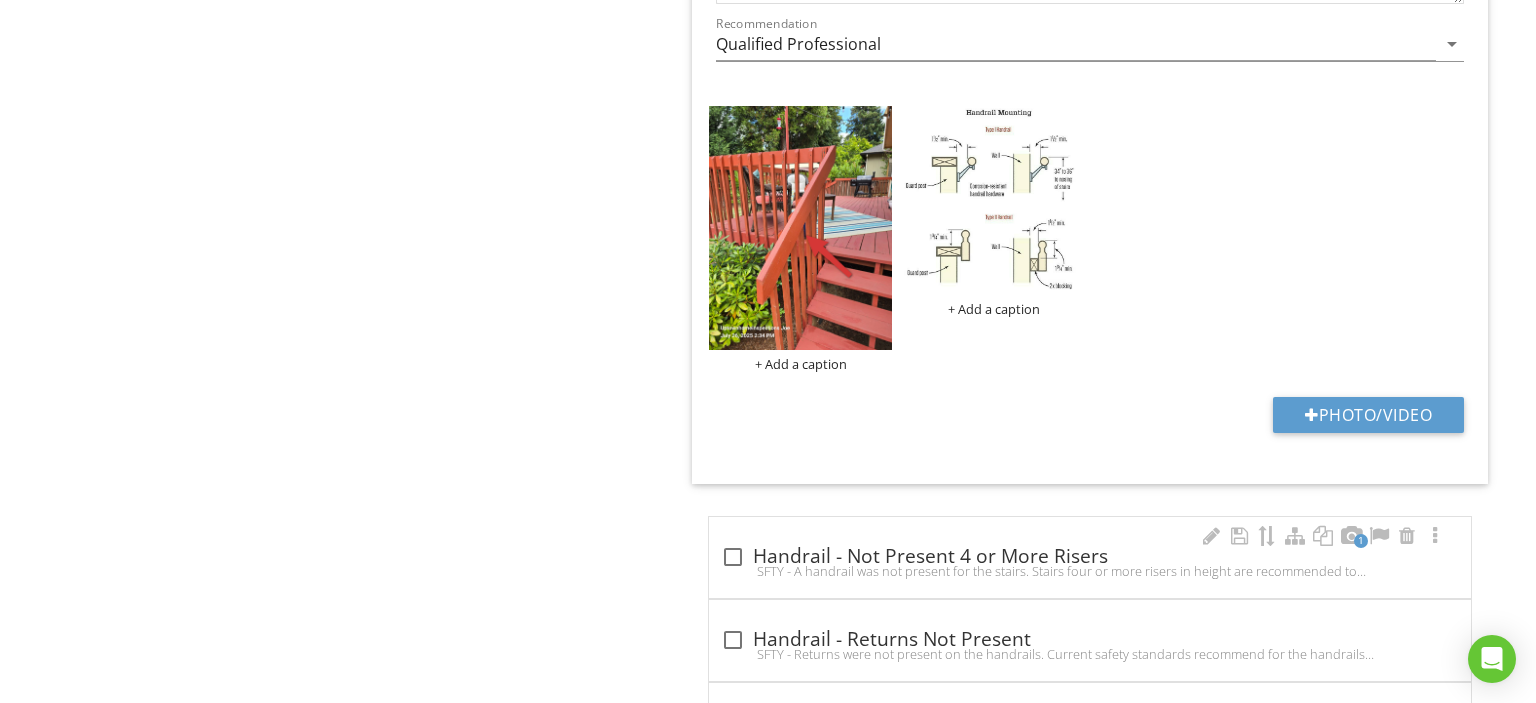 scroll, scrollTop: 0, scrollLeft: 0, axis: both 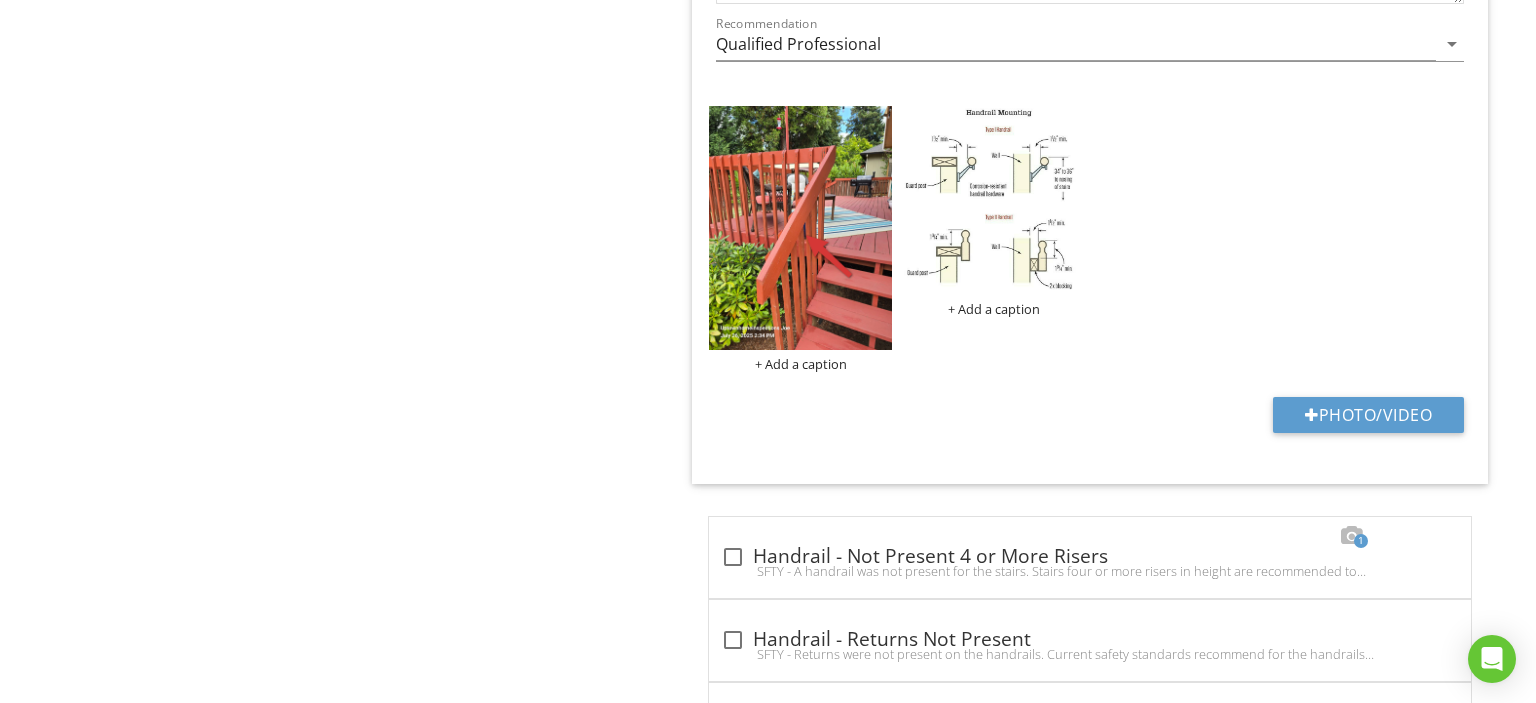click on "Category                 Location Rear of home edit       Inline Style XLarge Large Normal Small Light Small/Light Bold Italic Underline Colors Ordered List Unordered List Insert Link Insert Image Insert Video Insert Table Code View Clear Formatting SFTY  - The handrail for the stairs was not "graspable" by today's standards. Handrails are recommended to meet certain sizes, shapes, and clearances from walls, so they can be adequately grasped for safety while traversing the stairway. Safety upgrades are recommended to be conducted to the handrail(s) by a qualified person.  Enter text here <p><strong>SFTY</strong> - The handrail for the stairs was not "graspable" by today's standards. Handrails are recommended to meet certain sizes, shapes, and clearances from walls, so they can be adequately grasped for safety while traversing the stairway. Safety upgrades are recommended to be conducted to the handrail(s) by a qualified person.&nbsp;</p>   Recommendation Qualified Professional arrow_drop_down" at bounding box center (1090, 78) 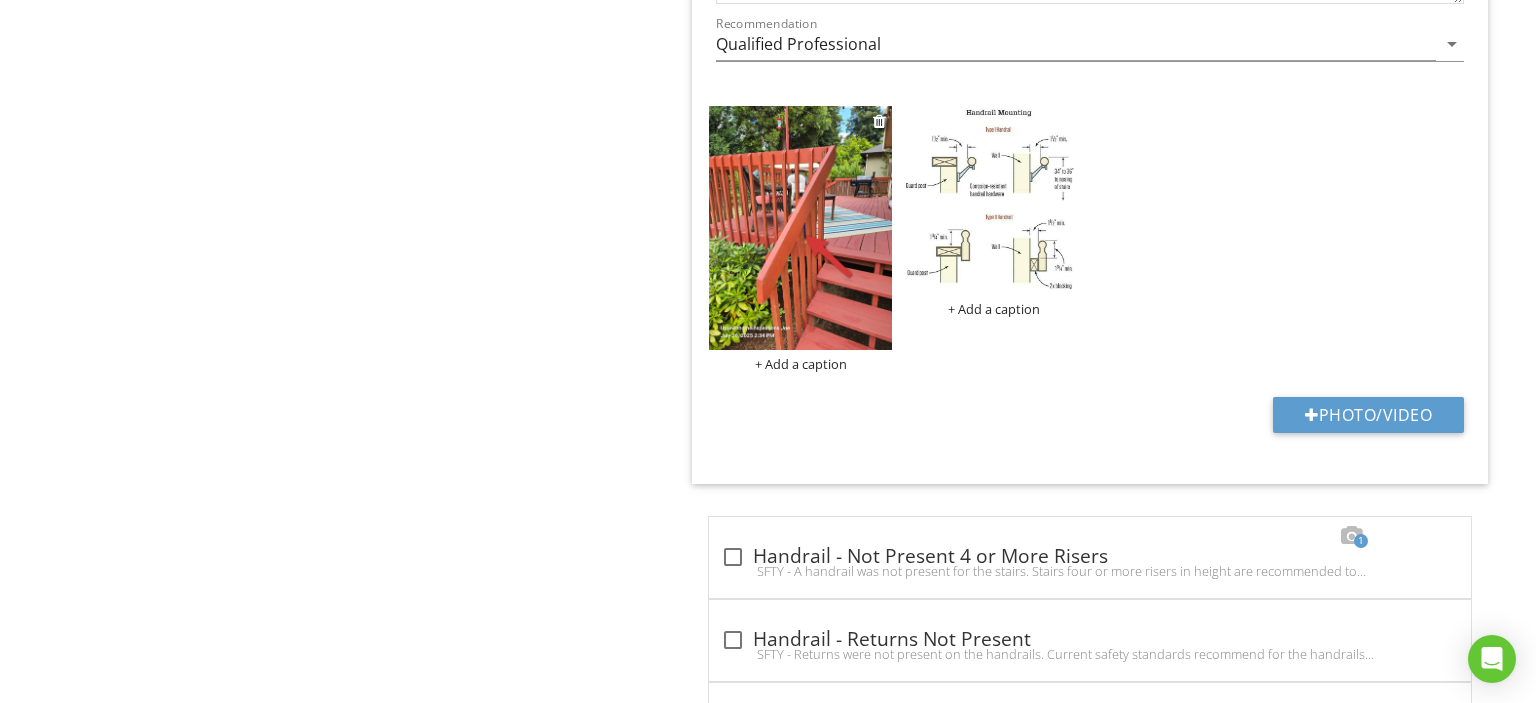 click at bounding box center [800, 228] 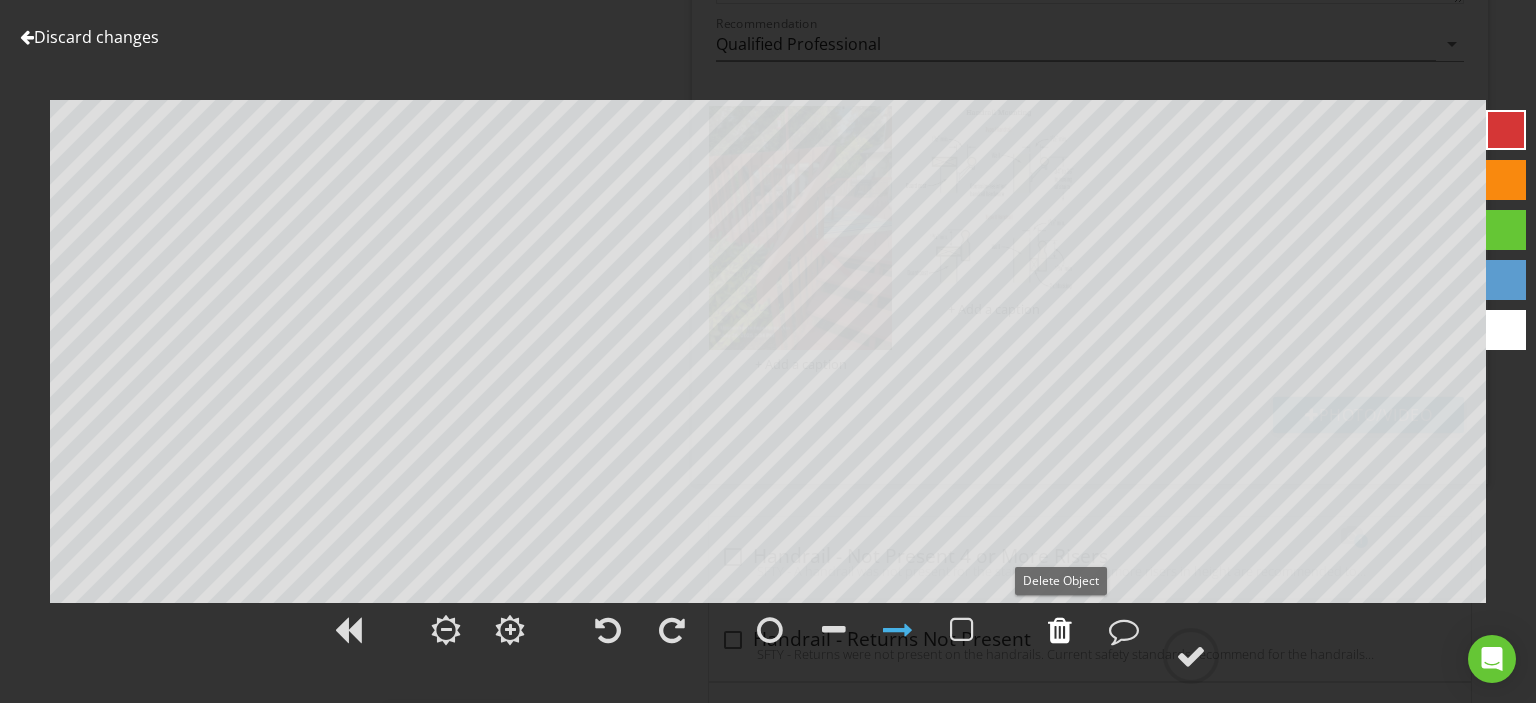 click at bounding box center (1060, 630) 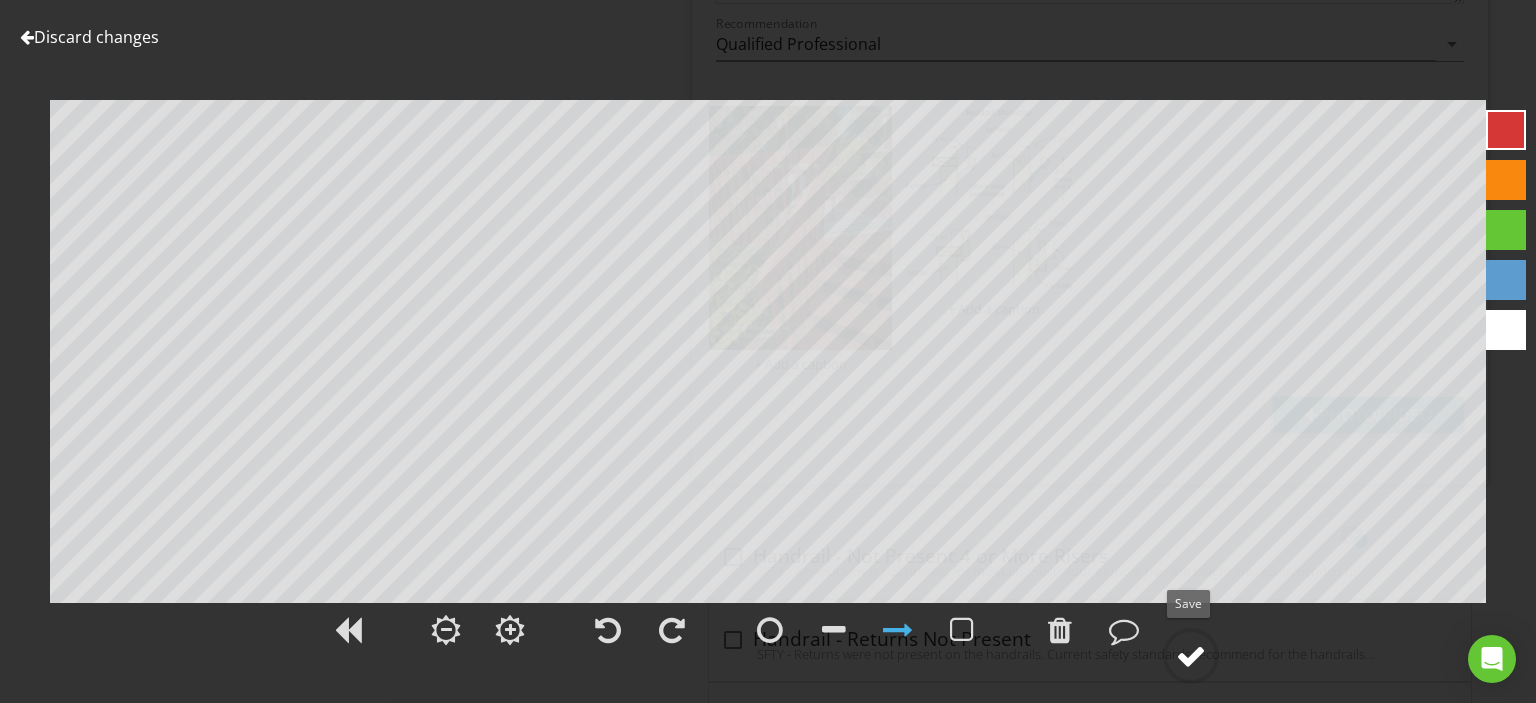 click 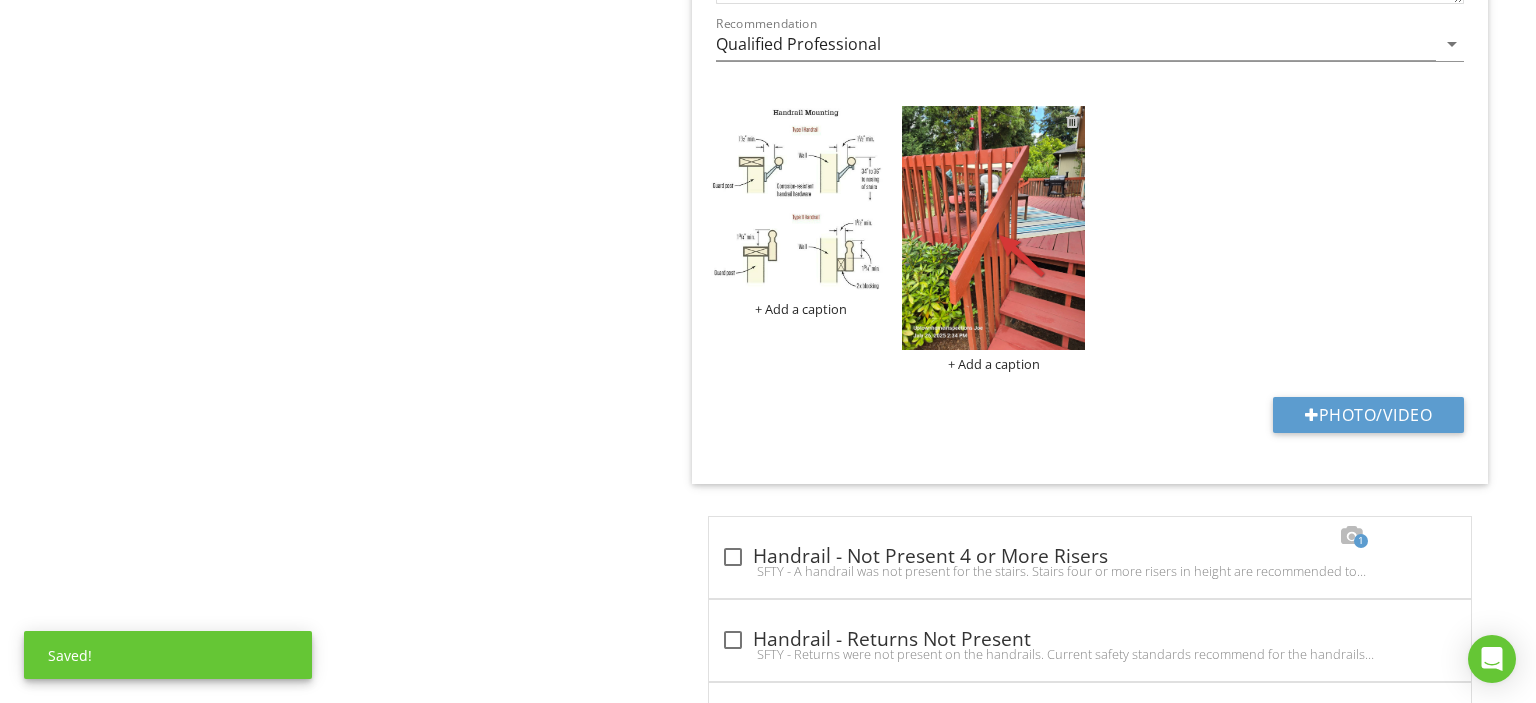 click at bounding box center (1072, 121) 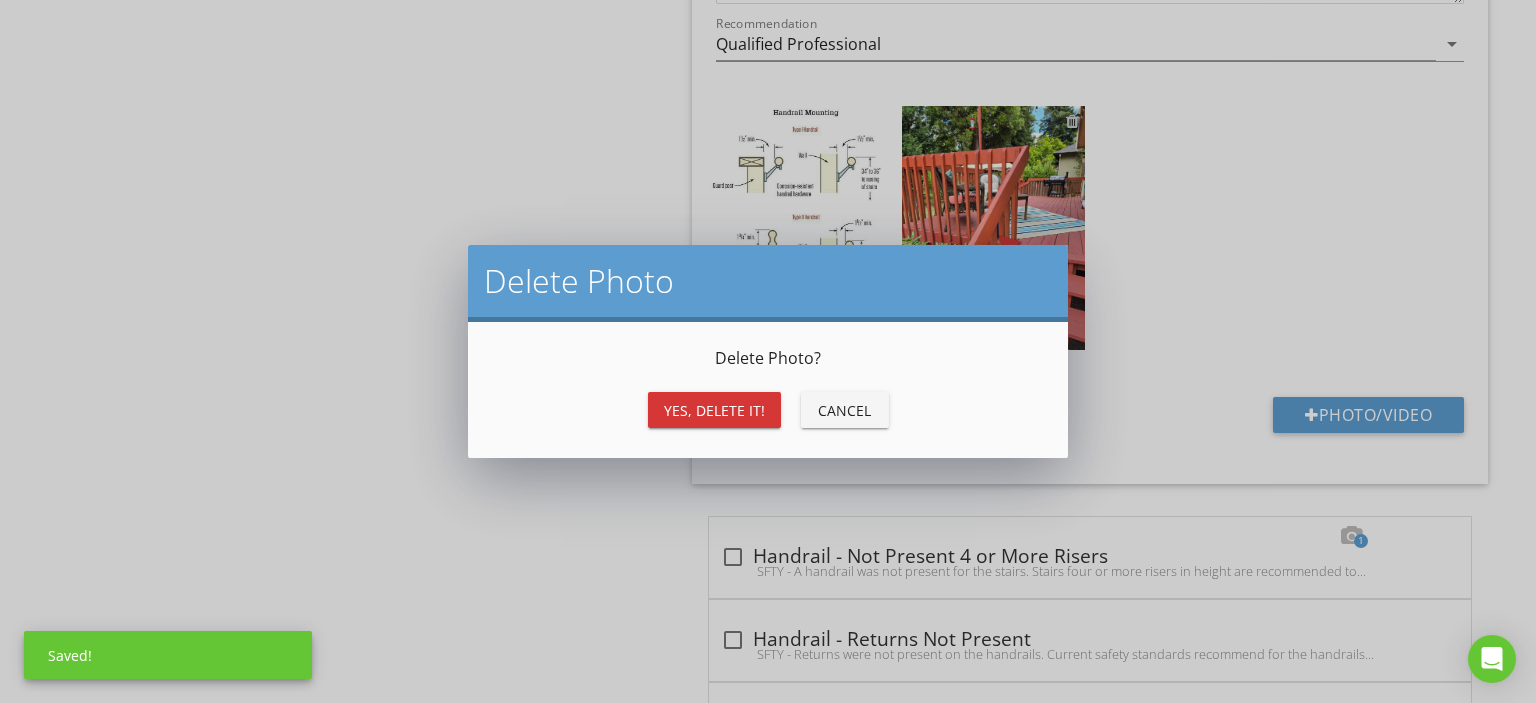scroll, scrollTop: 0, scrollLeft: 0, axis: both 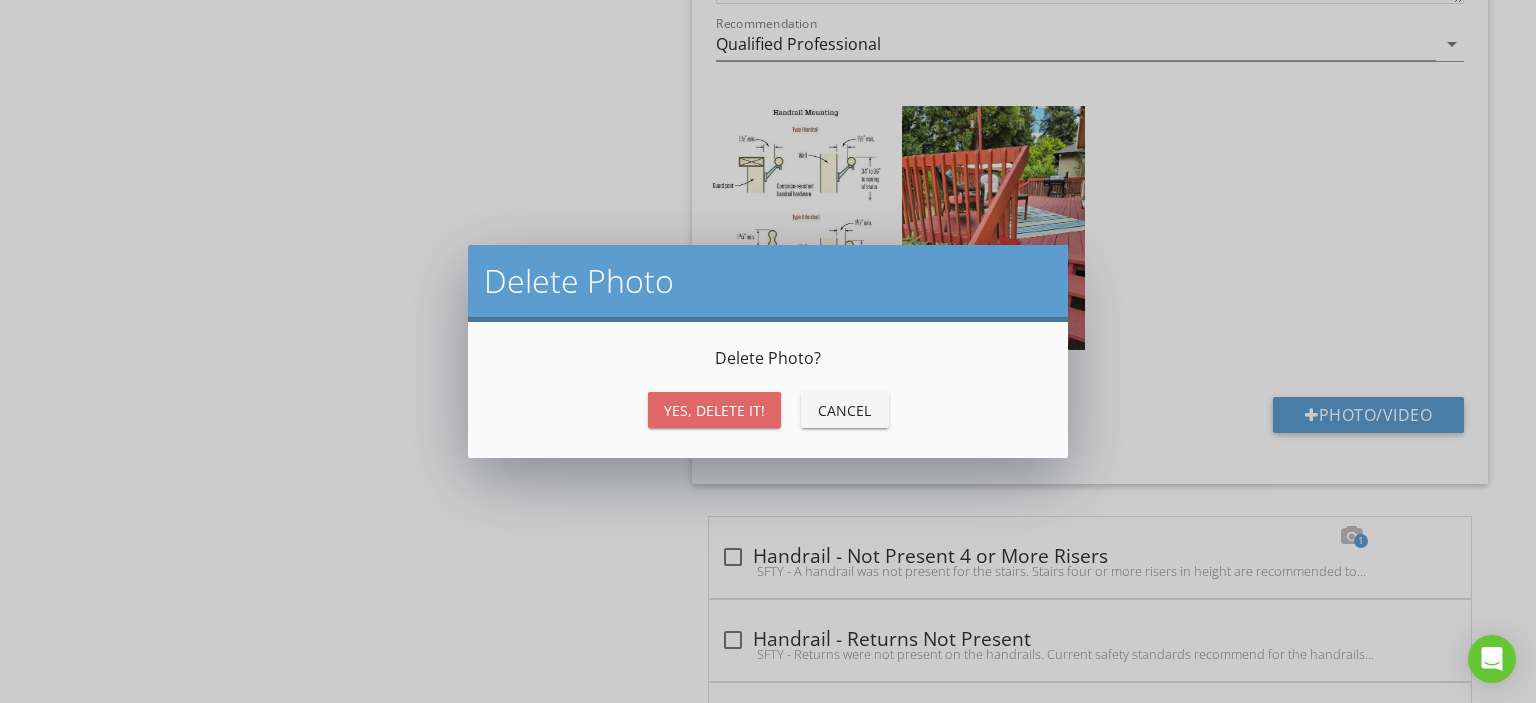 click on "Yes, Delete it!" at bounding box center [714, 410] 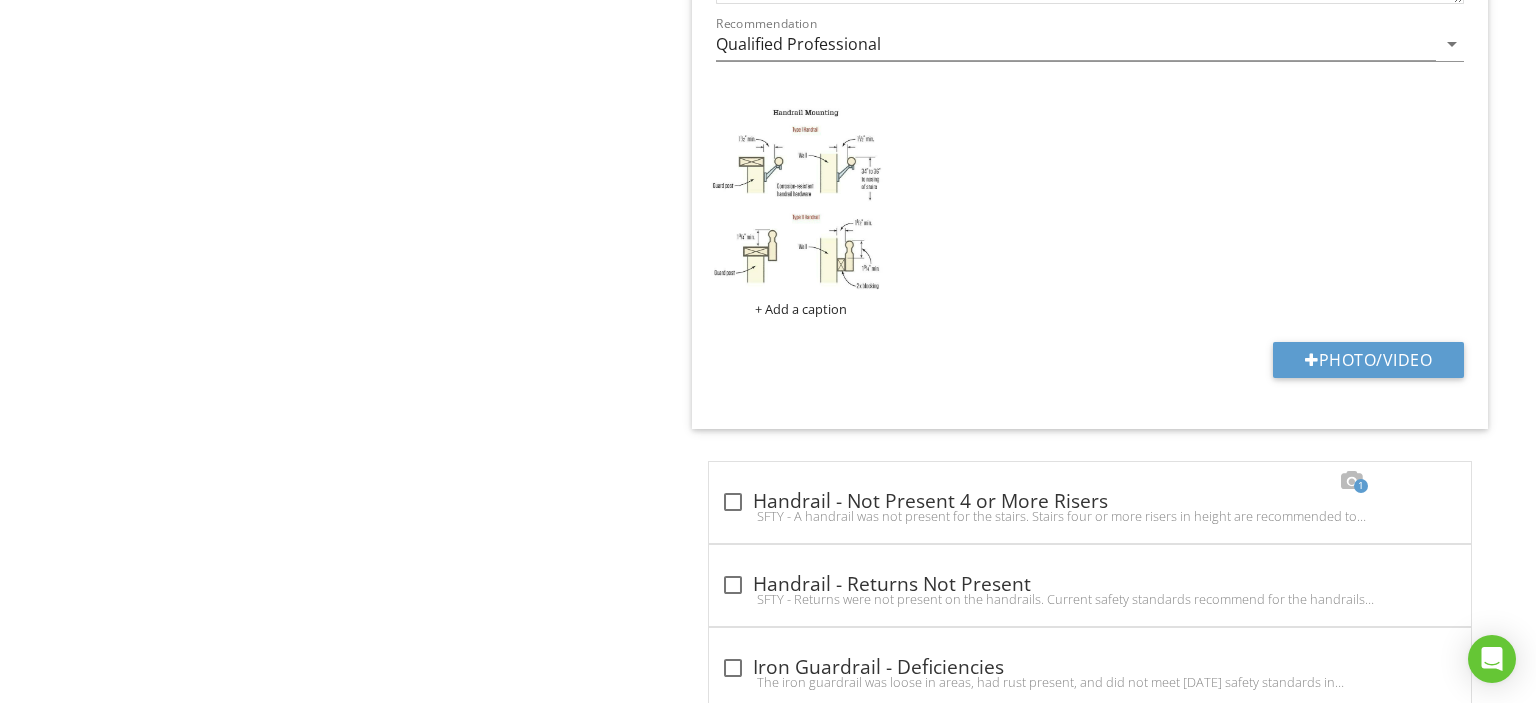scroll, scrollTop: 0, scrollLeft: 0, axis: both 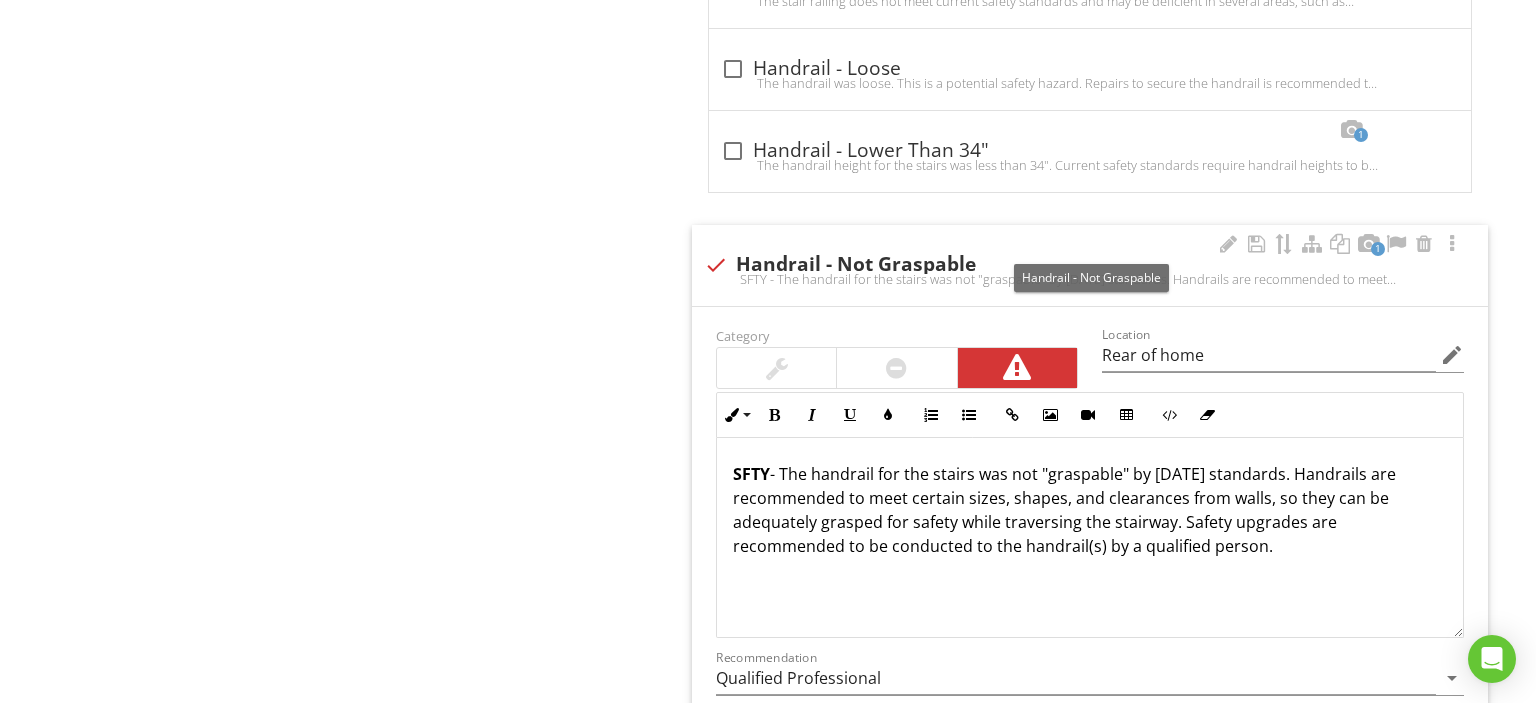 click at bounding box center [716, 265] 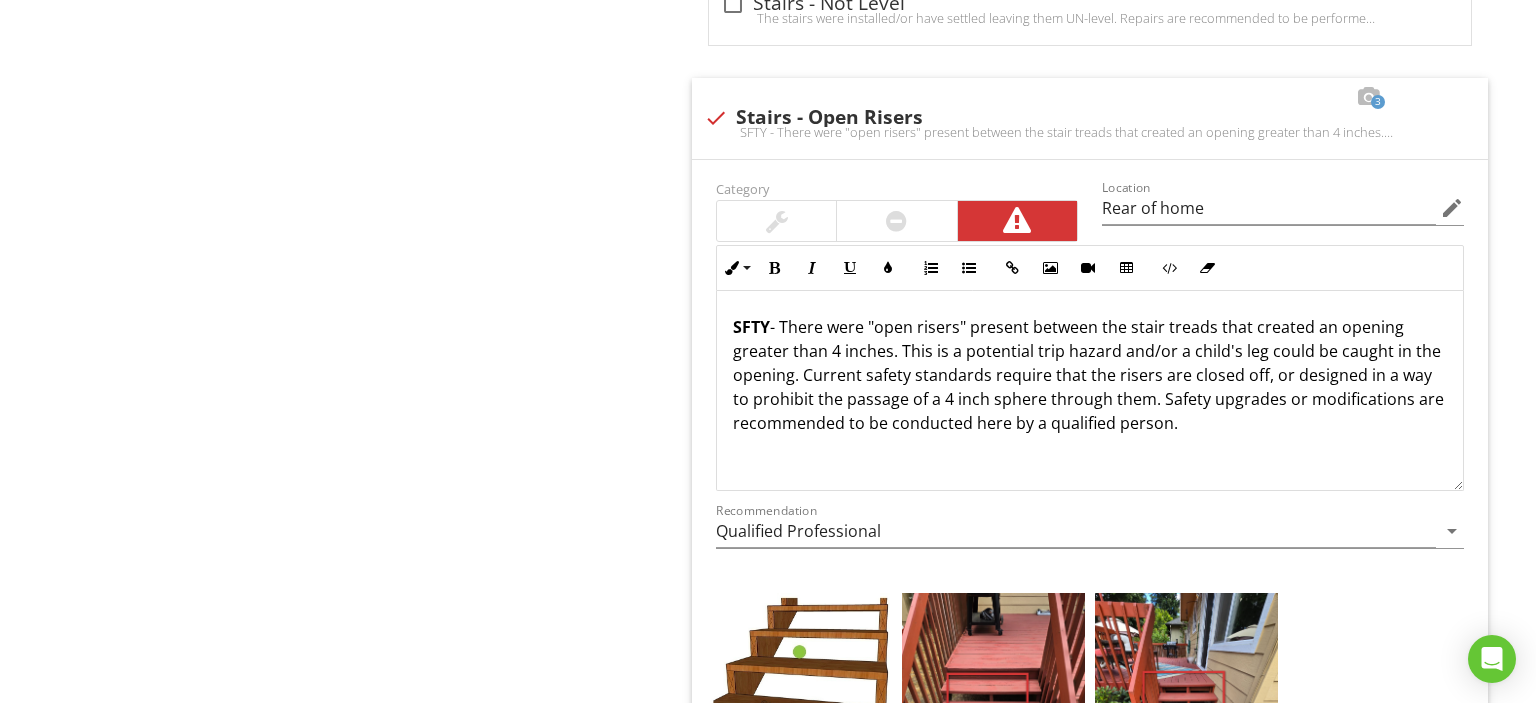 scroll, scrollTop: 7323, scrollLeft: 0, axis: vertical 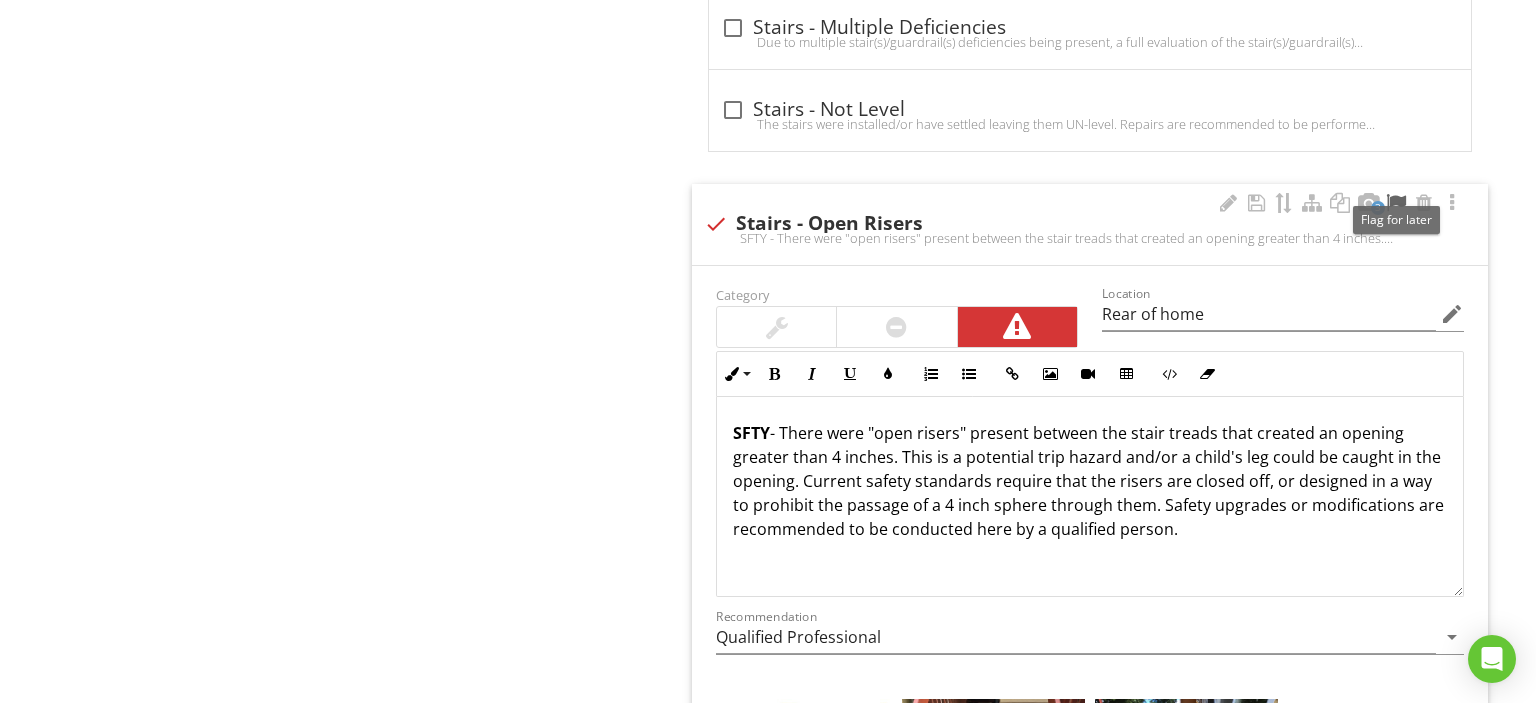 click at bounding box center (1396, 203) 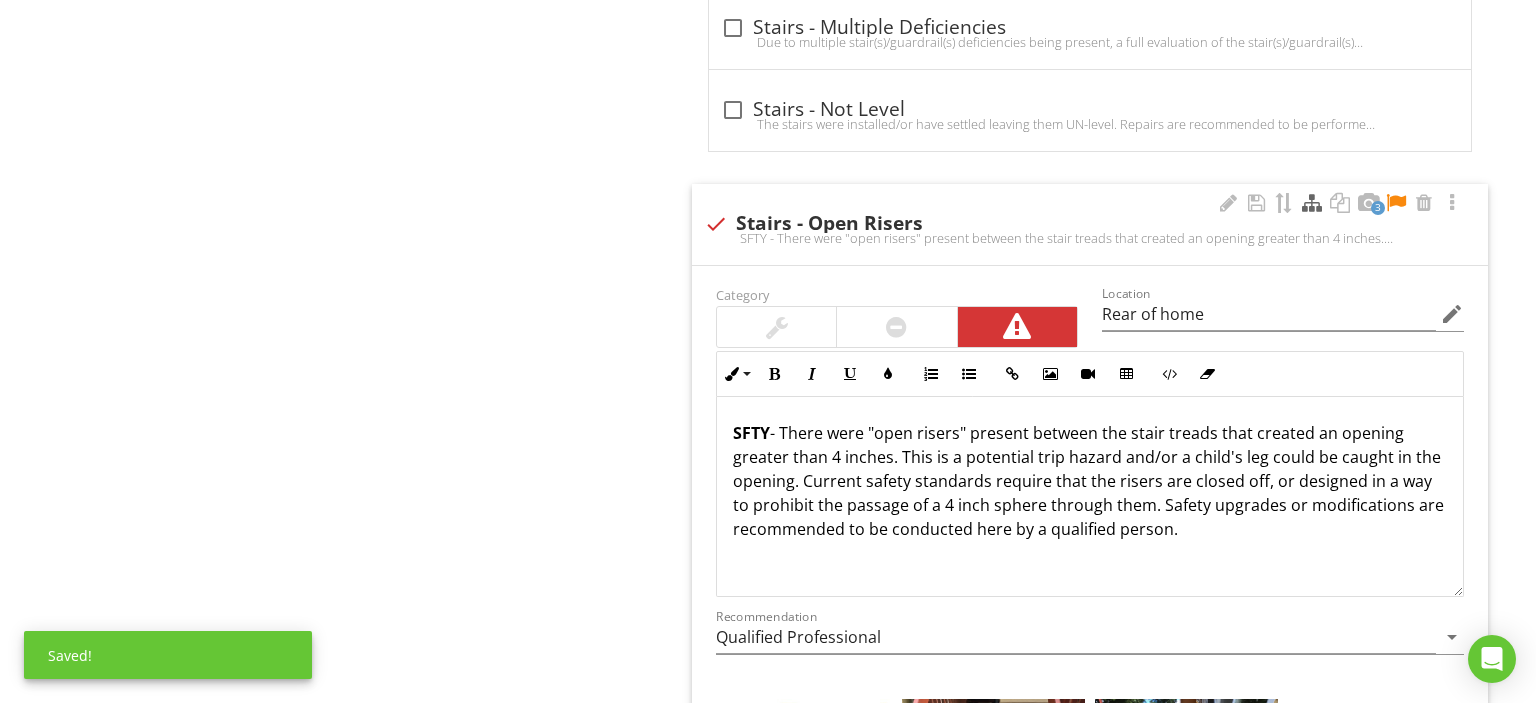 click at bounding box center (1312, 203) 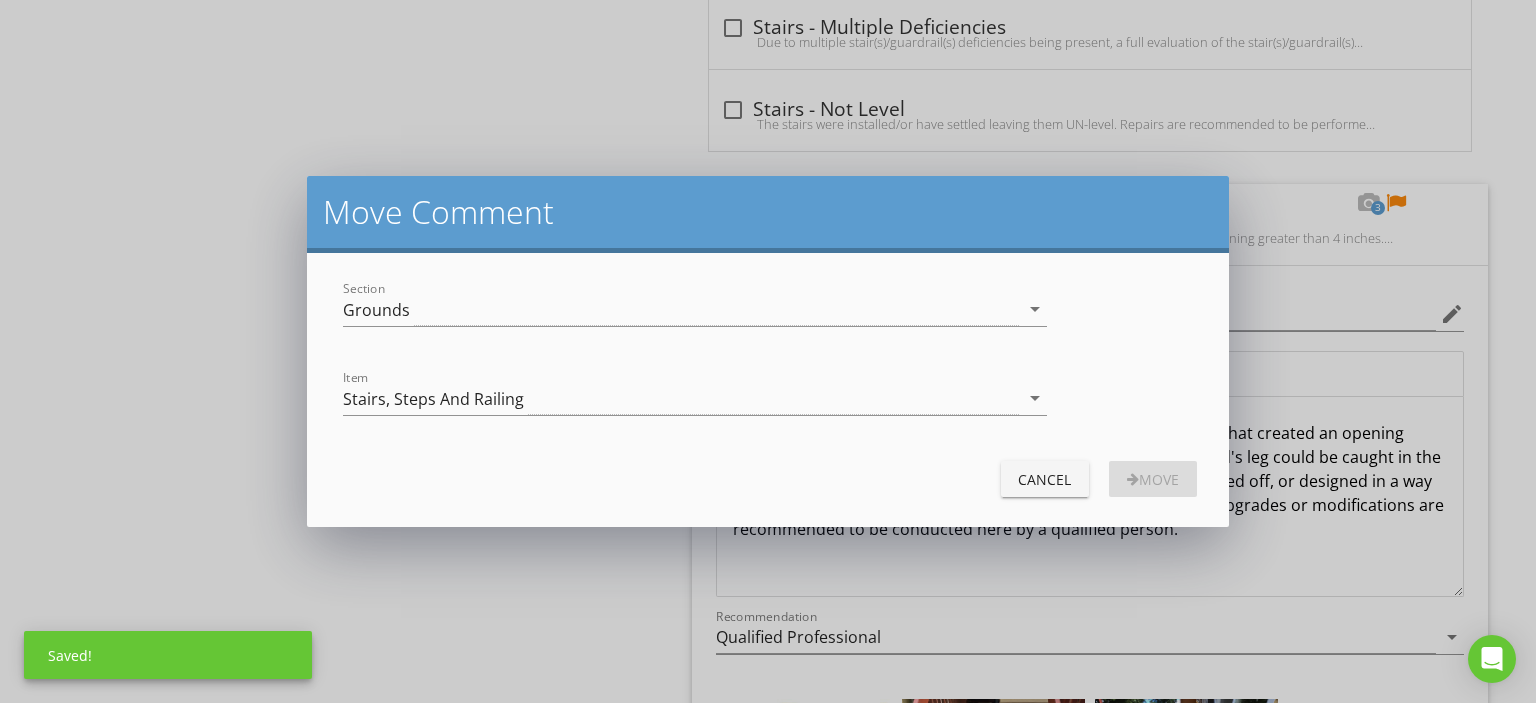 click on "Item Stairs, Steps And Railing arrow_drop_down" at bounding box center [695, 402] 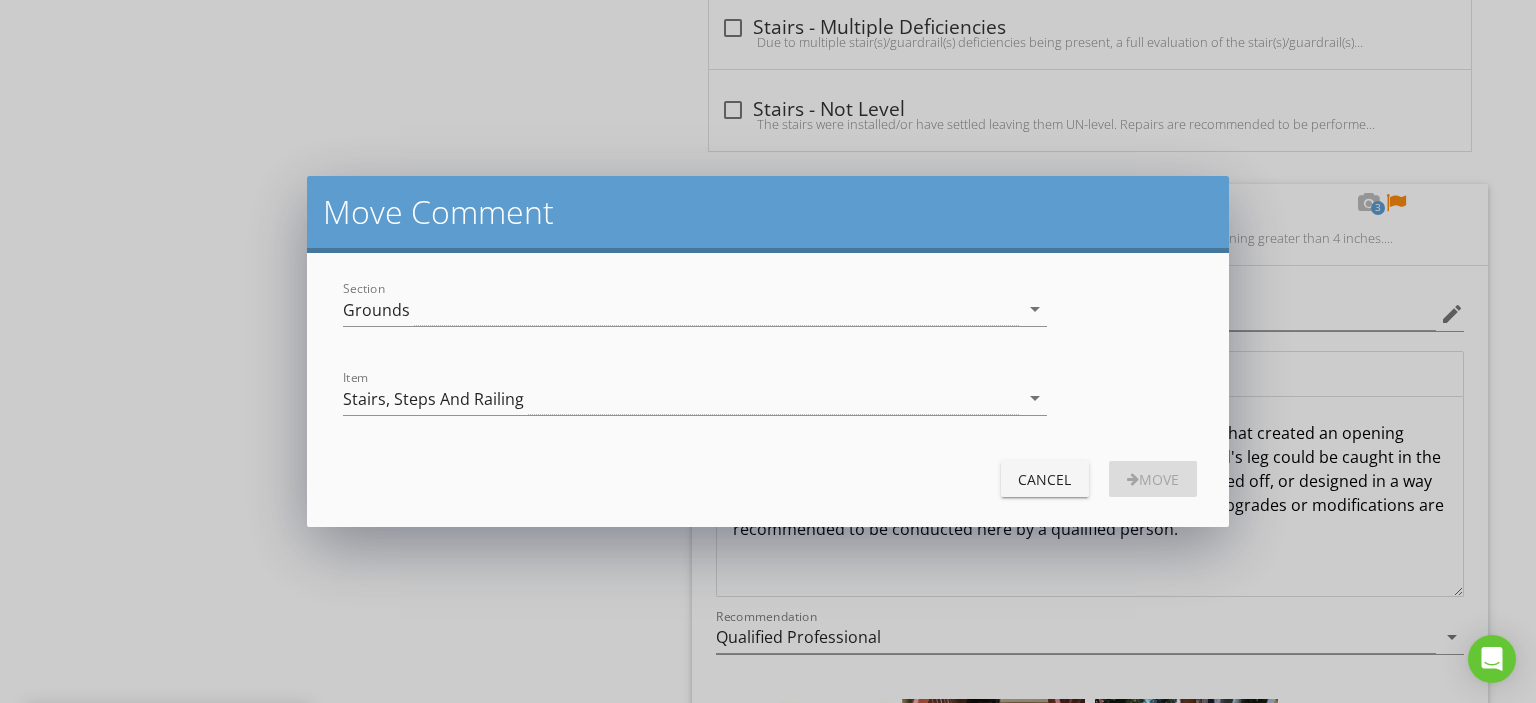 click on "Stairs, Steps And Railing" at bounding box center [681, 398] 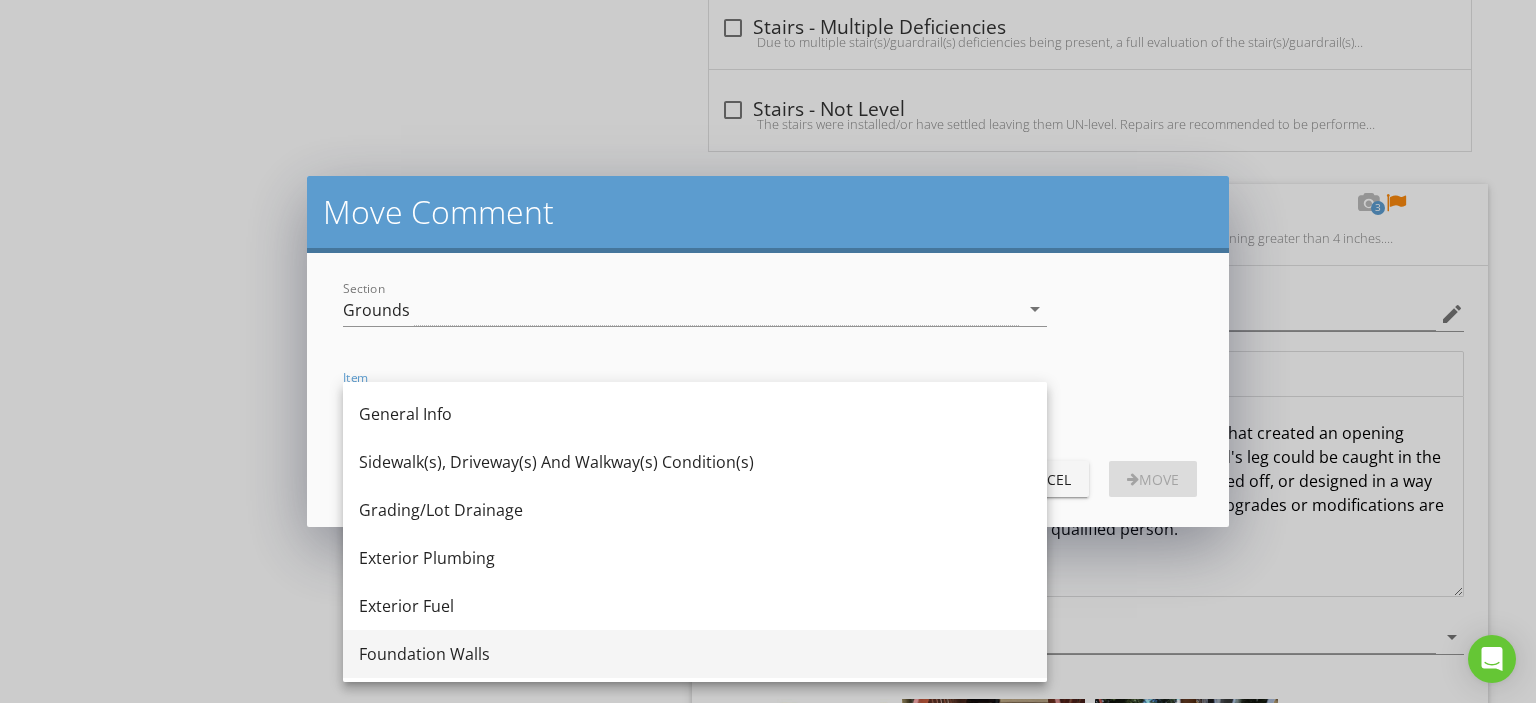 scroll, scrollTop: 148, scrollLeft: 0, axis: vertical 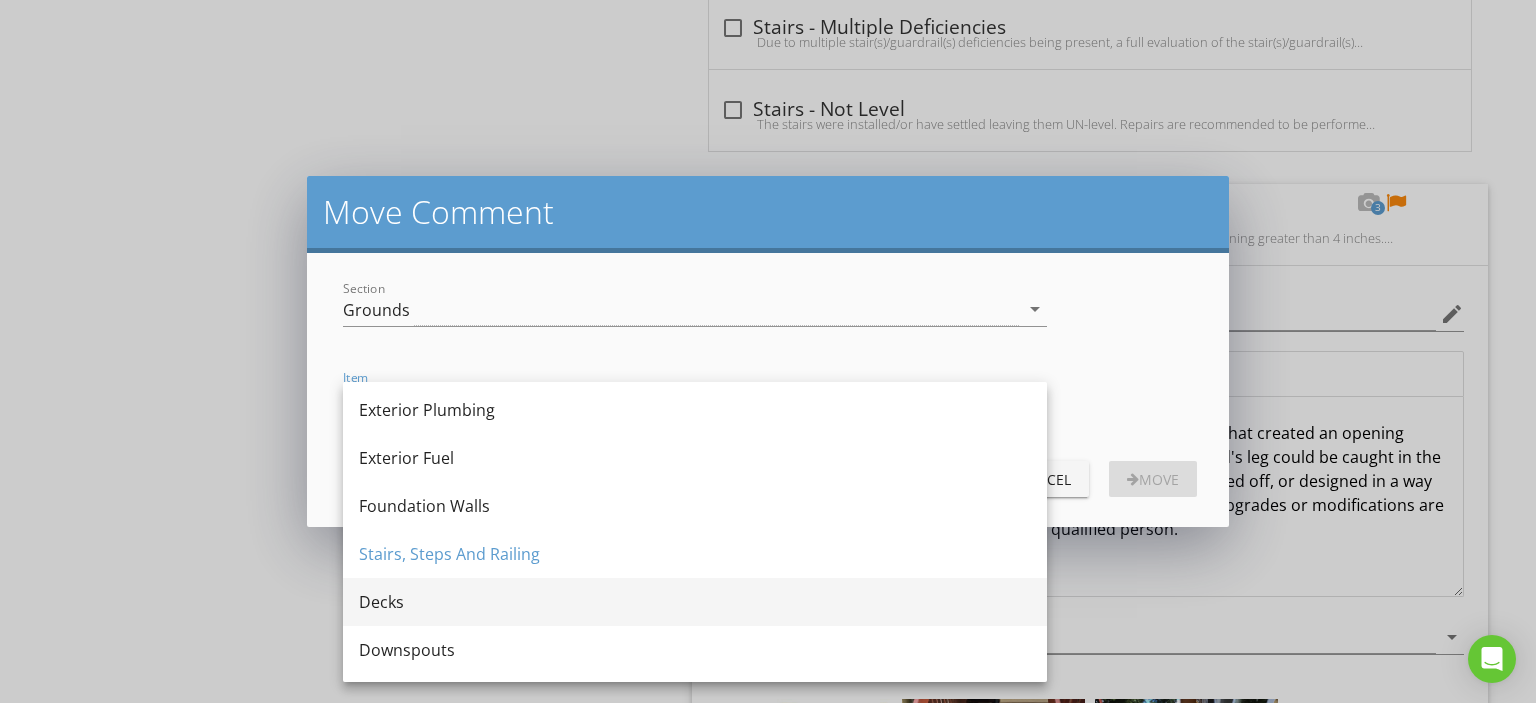 click on "Decks" at bounding box center [695, 602] 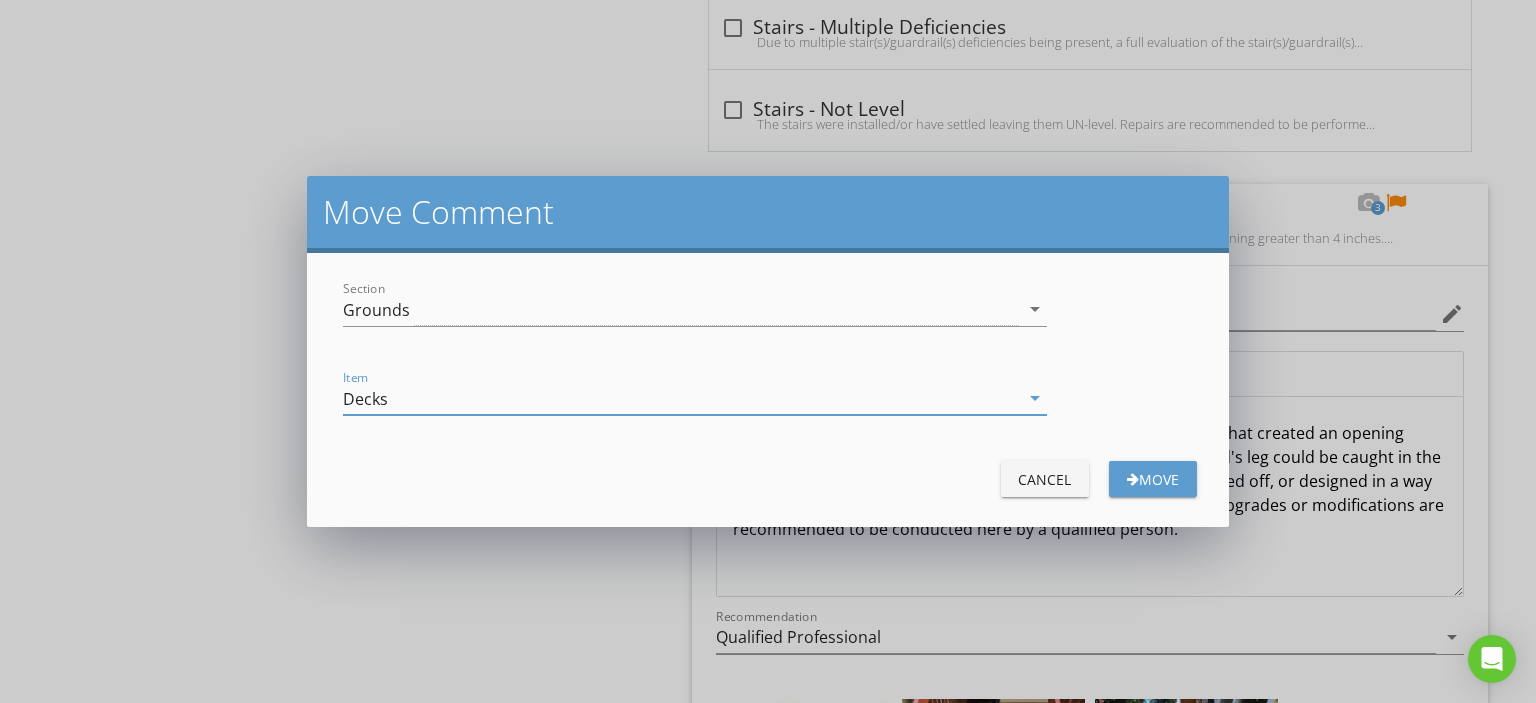 click on "Move" at bounding box center [1153, 479] 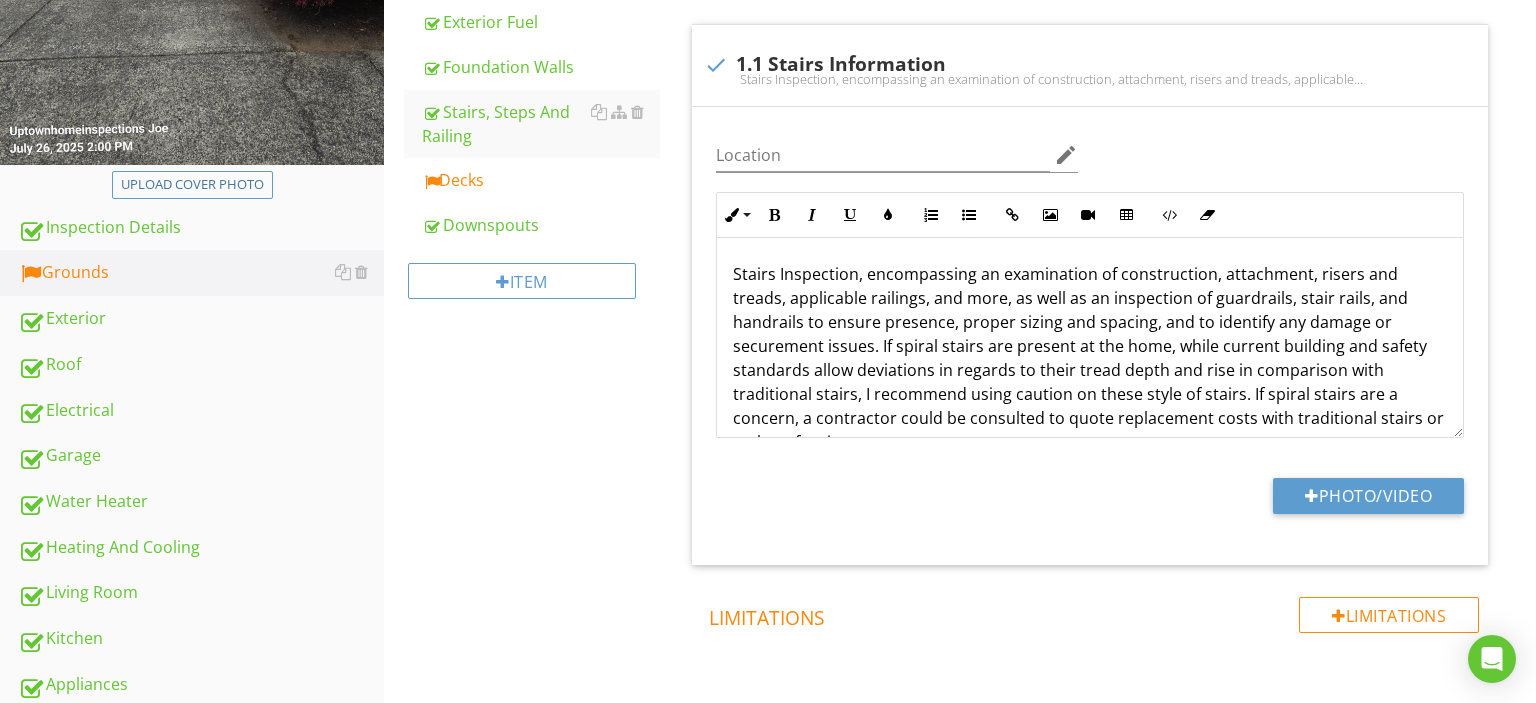 scroll, scrollTop: 565, scrollLeft: 0, axis: vertical 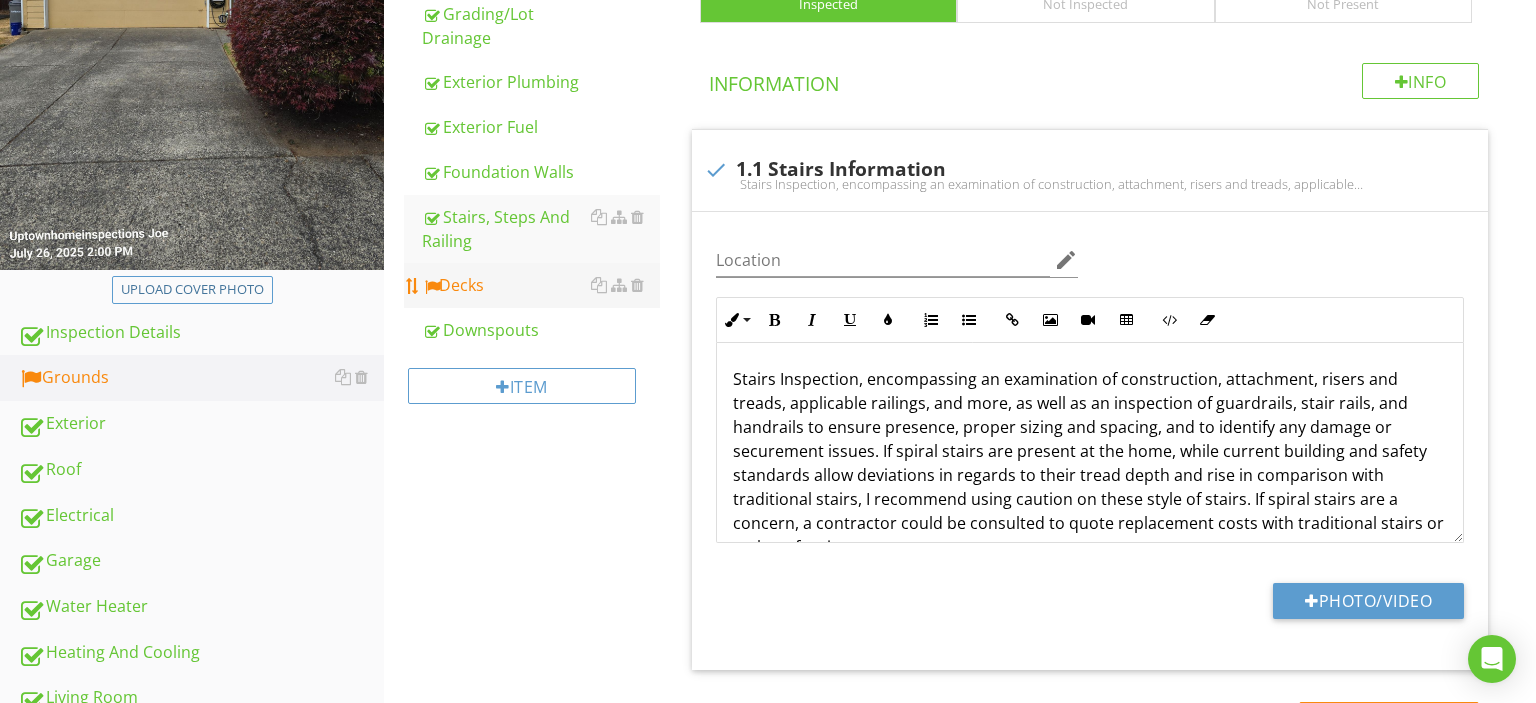 click on "Decks" at bounding box center [541, 285] 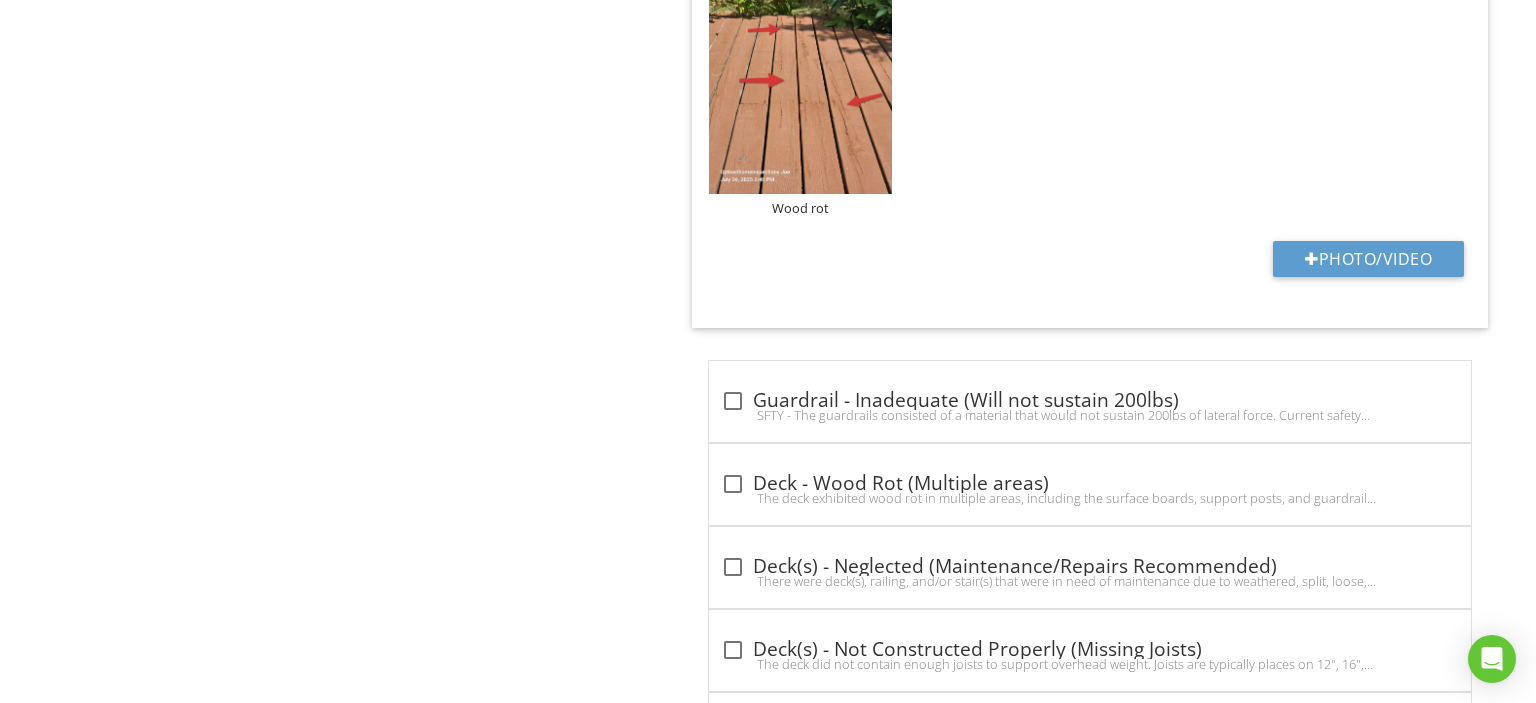 scroll, scrollTop: 5845, scrollLeft: 0, axis: vertical 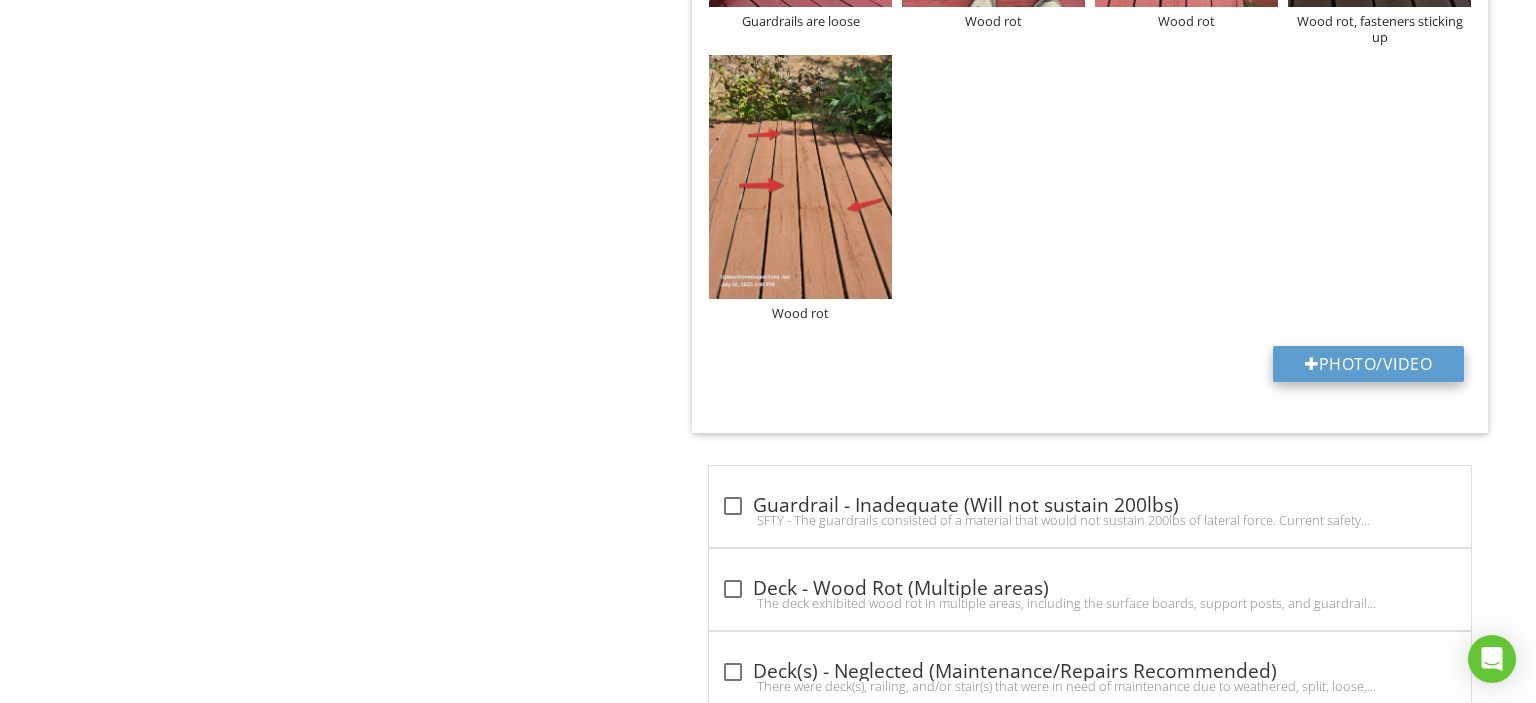 click at bounding box center (1312, 364) 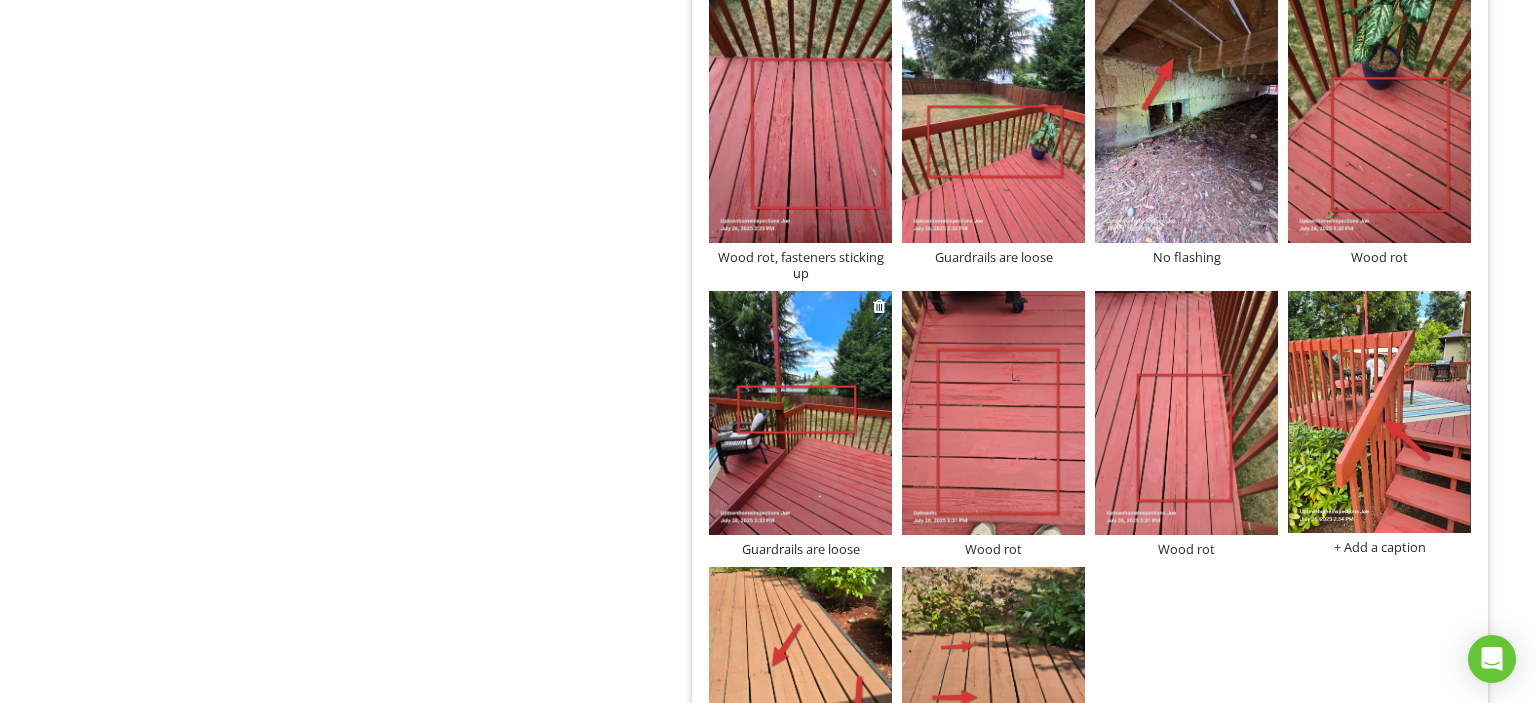 scroll, scrollTop: 5422, scrollLeft: 0, axis: vertical 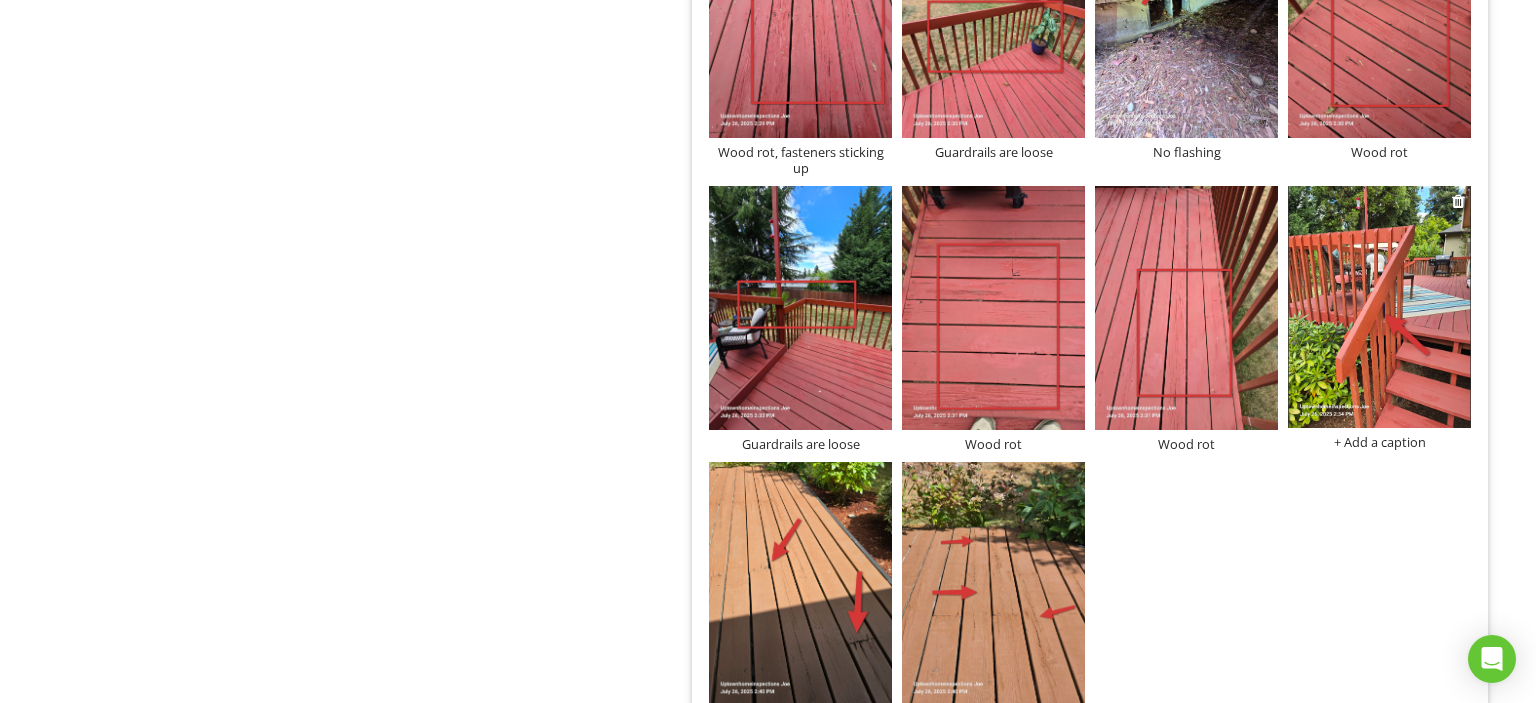 click on "+ Add a caption" at bounding box center (1379, 442) 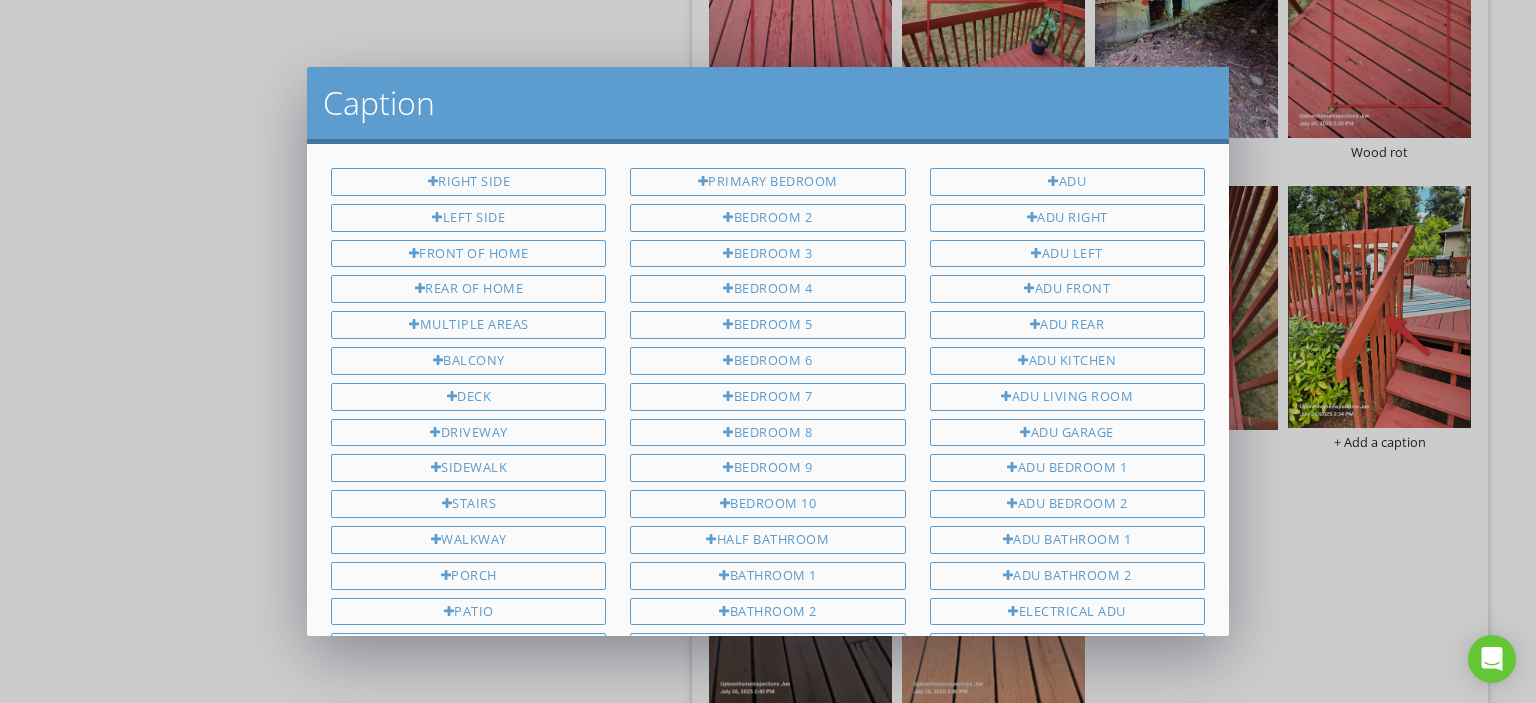 scroll, scrollTop: 1348, scrollLeft: 0, axis: vertical 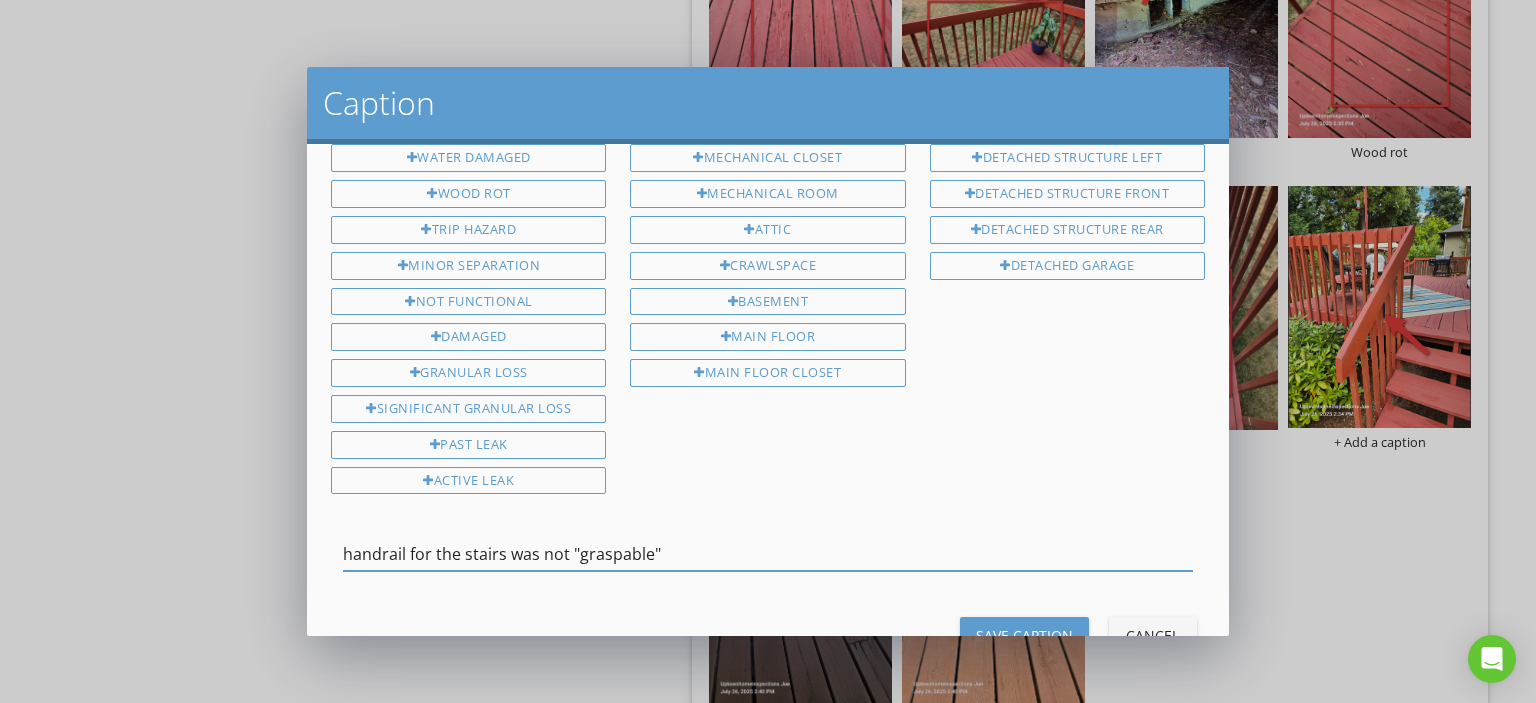 type on "handrail for the stairs was not "graspable"" 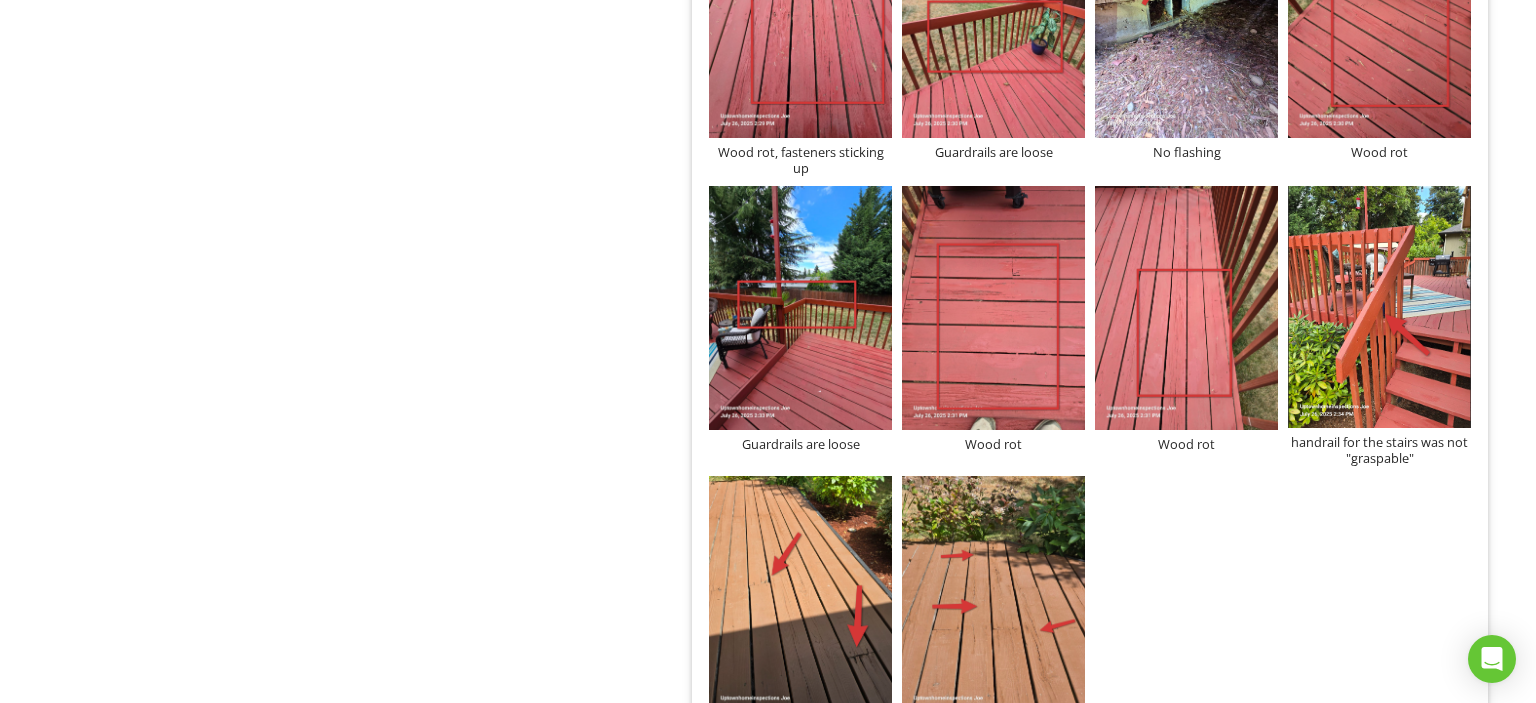 scroll, scrollTop: 1348, scrollLeft: 0, axis: vertical 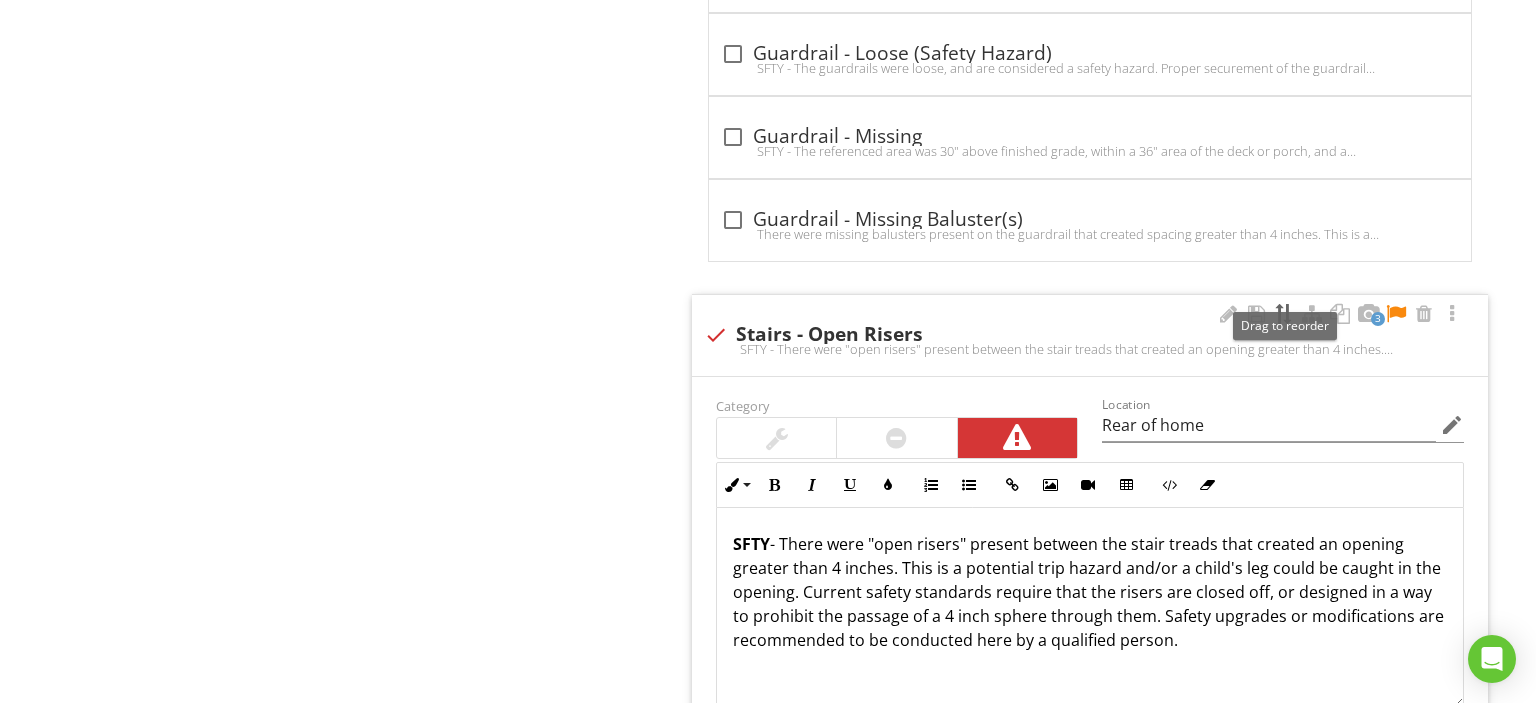 type 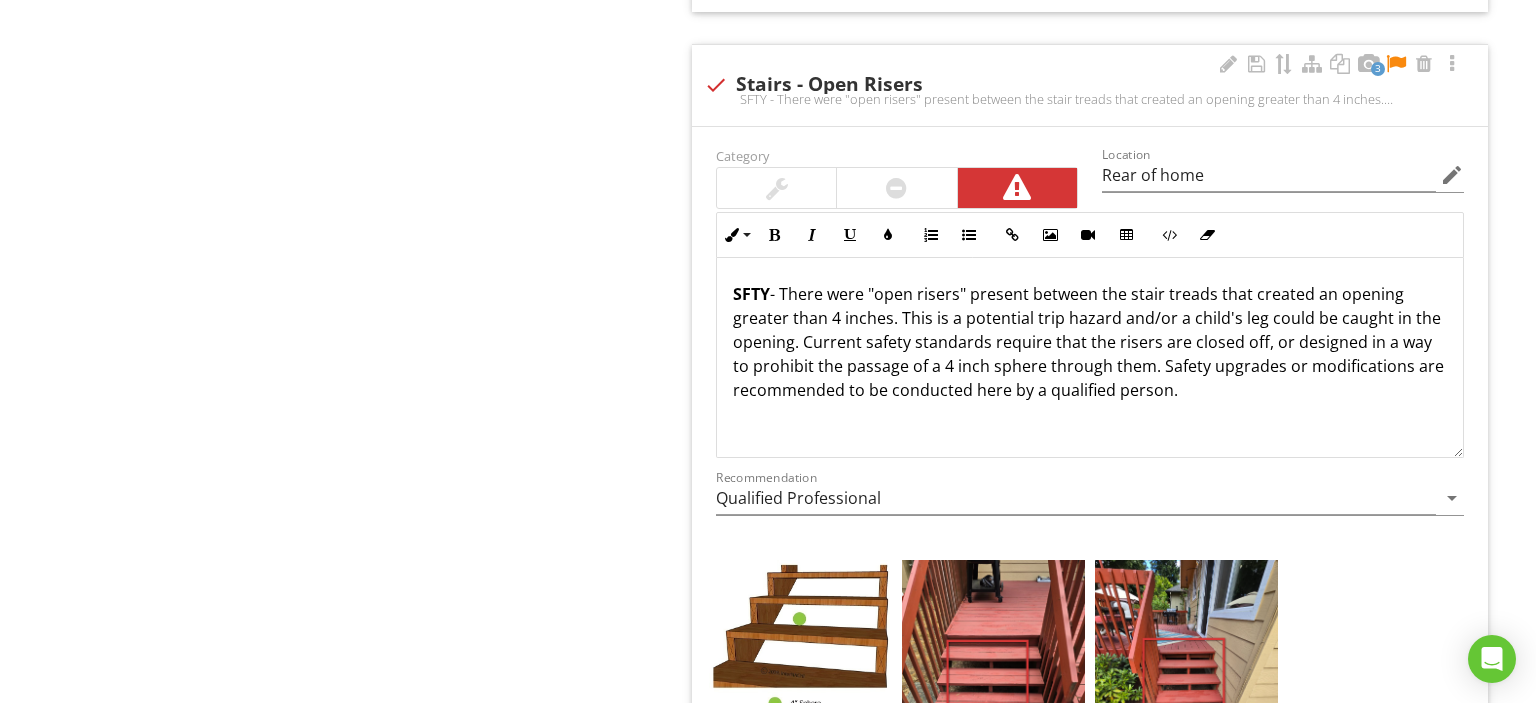 scroll, scrollTop: 6450, scrollLeft: 0, axis: vertical 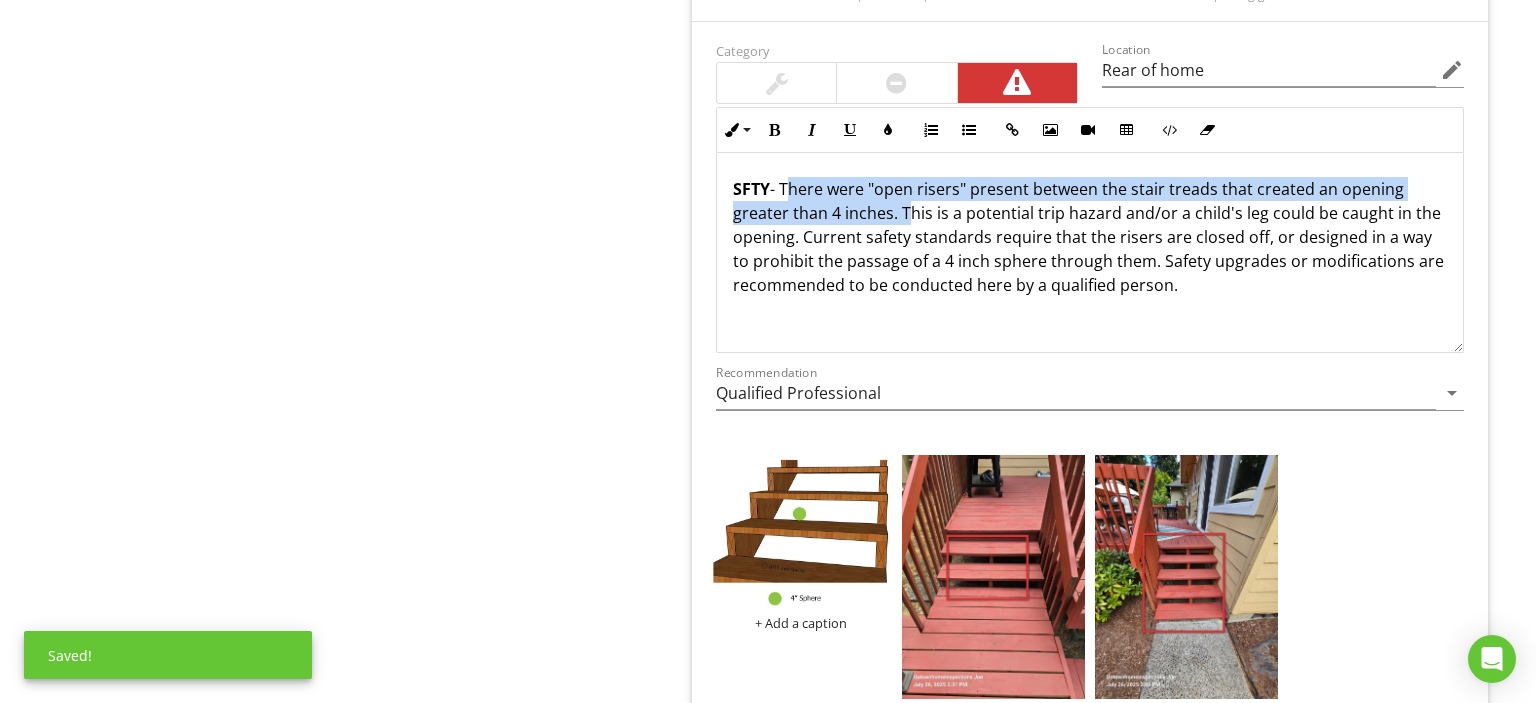 drag, startPoint x: 785, startPoint y: 176, endPoint x: 895, endPoint y: 200, distance: 112.587746 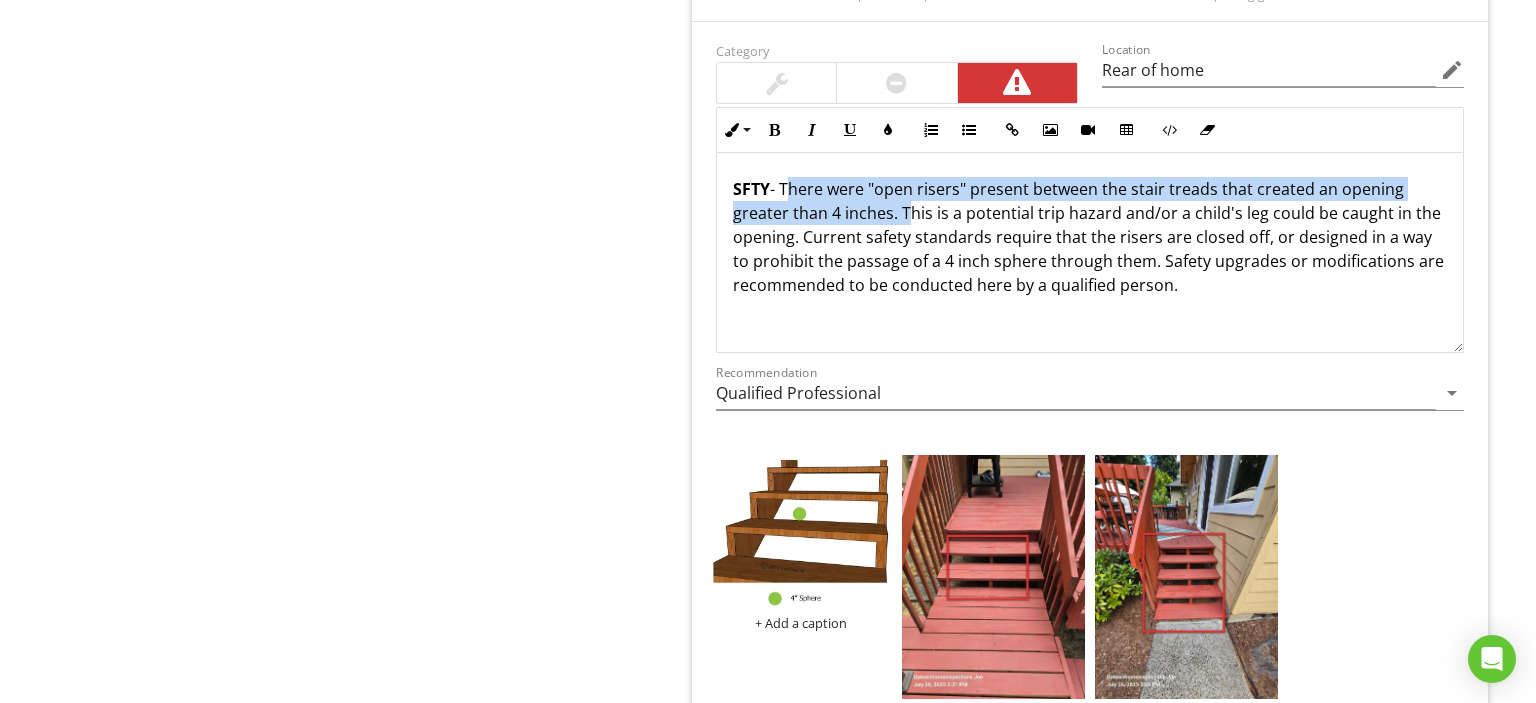 copy on "There were "open risers" present between the stair treads that created an opening greater than 4 inches." 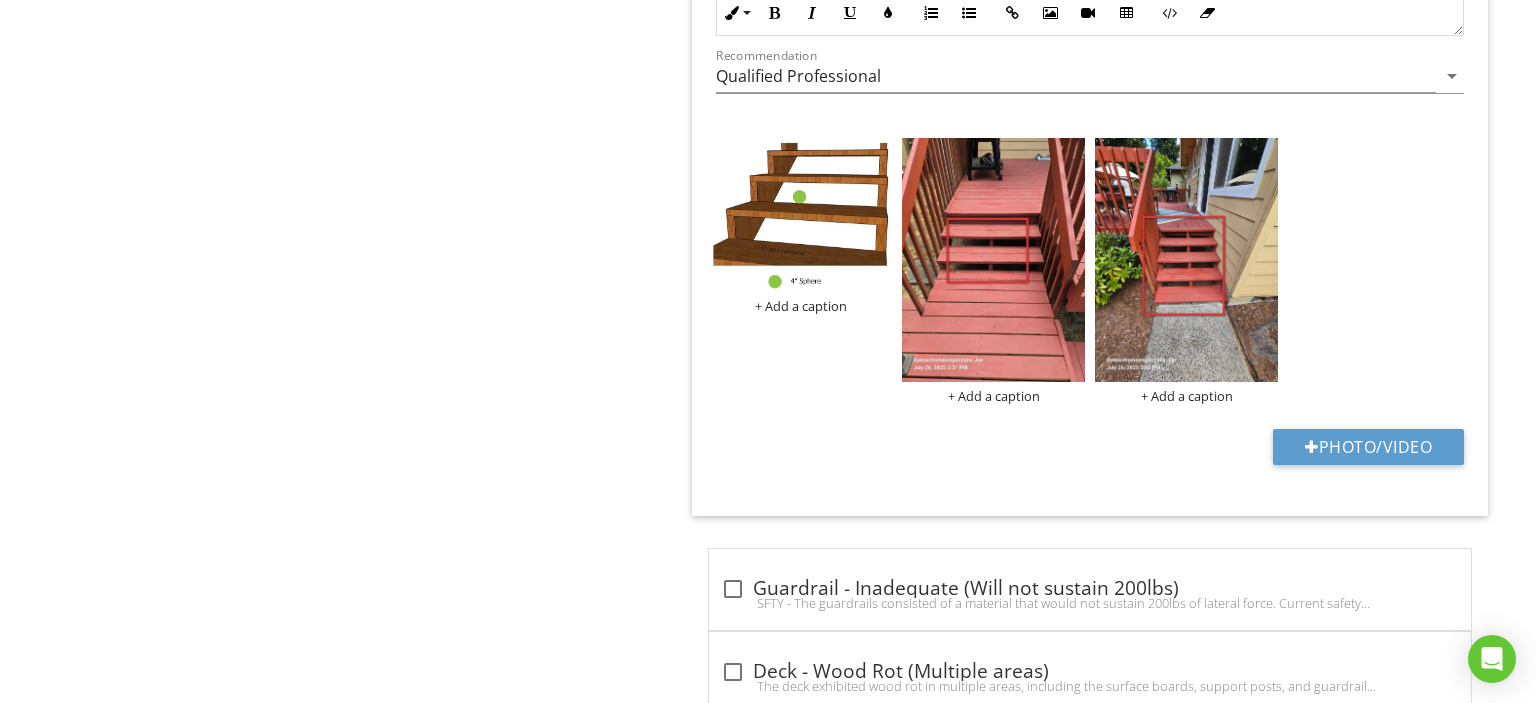 scroll, scrollTop: 6978, scrollLeft: 0, axis: vertical 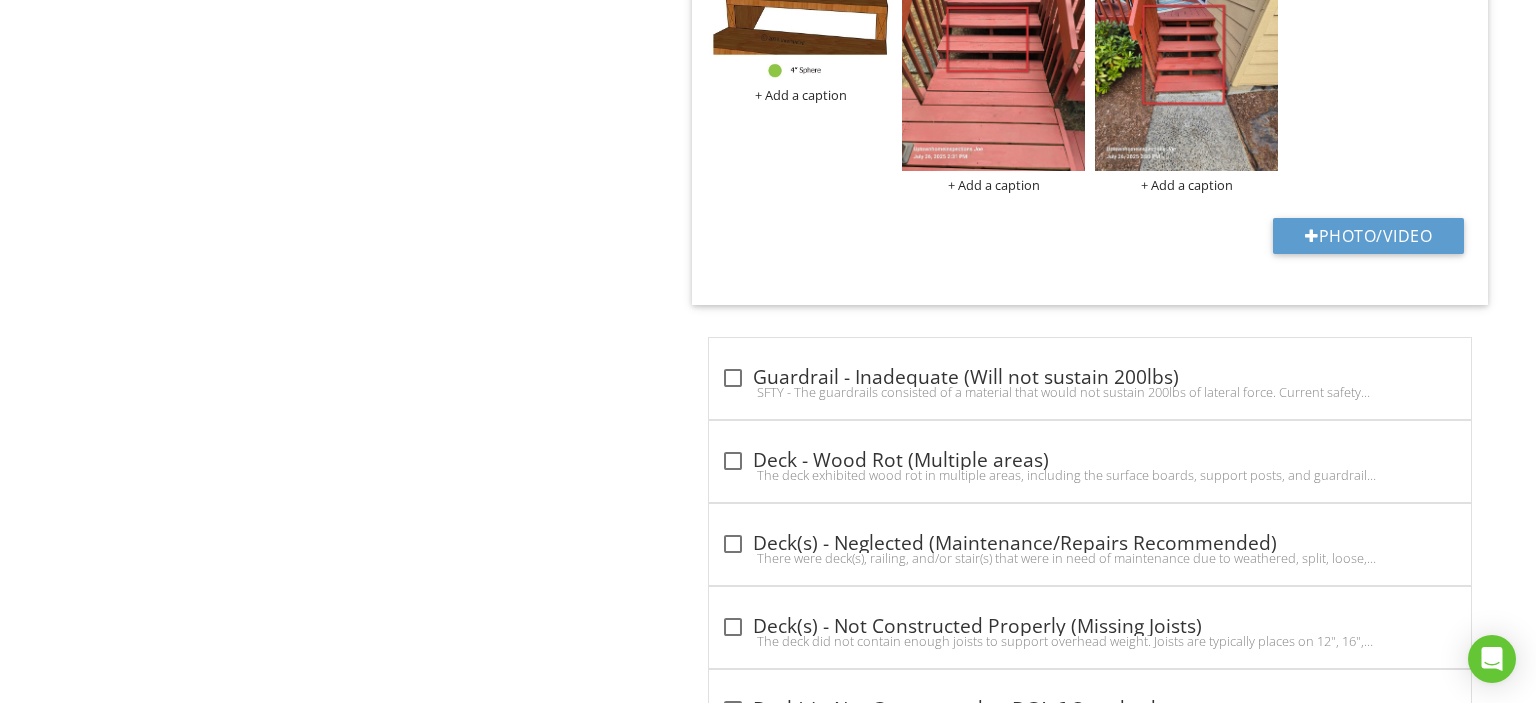 click on "+ Add a caption" at bounding box center [993, 185] 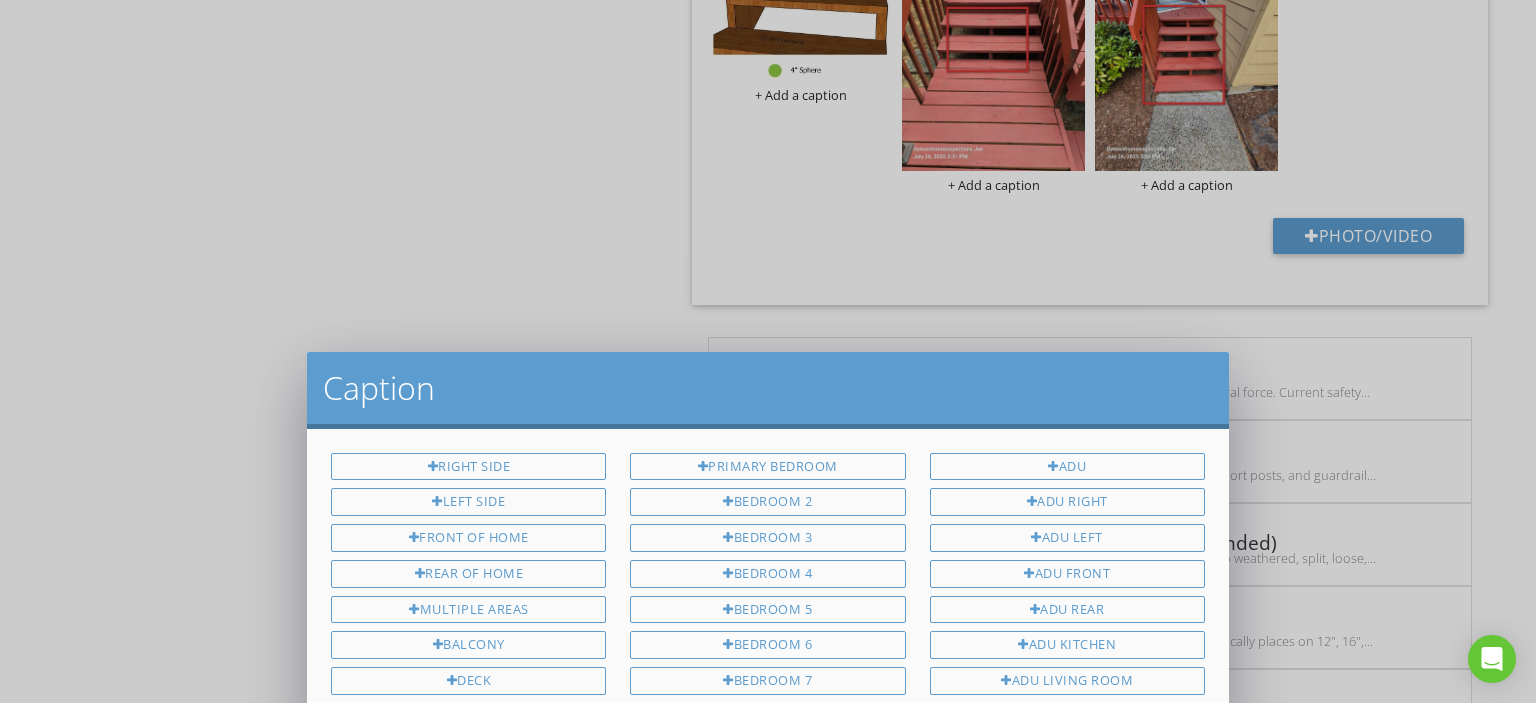 scroll, scrollTop: 0, scrollLeft: 0, axis: both 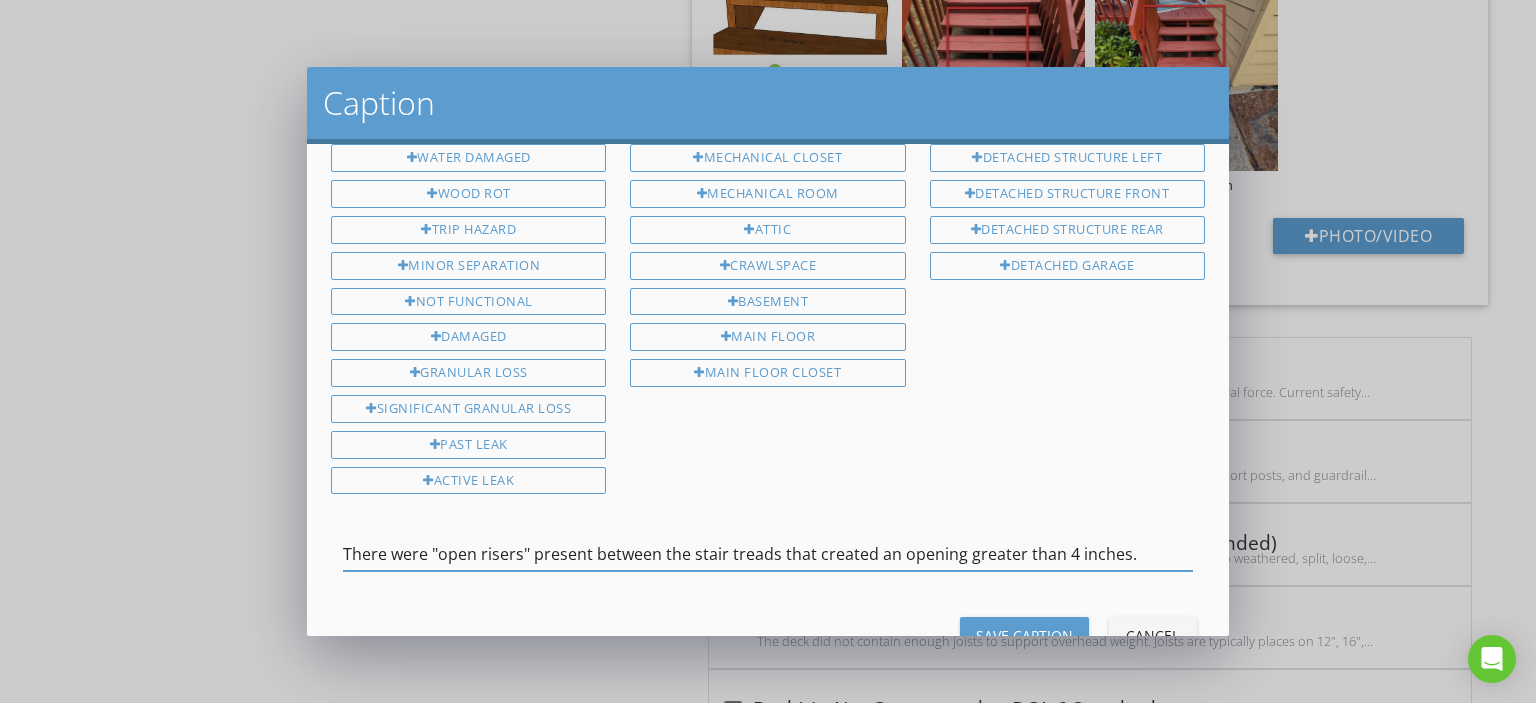 type on "There were "open risers" present between the stair treads that created an opening greater than 4 inches." 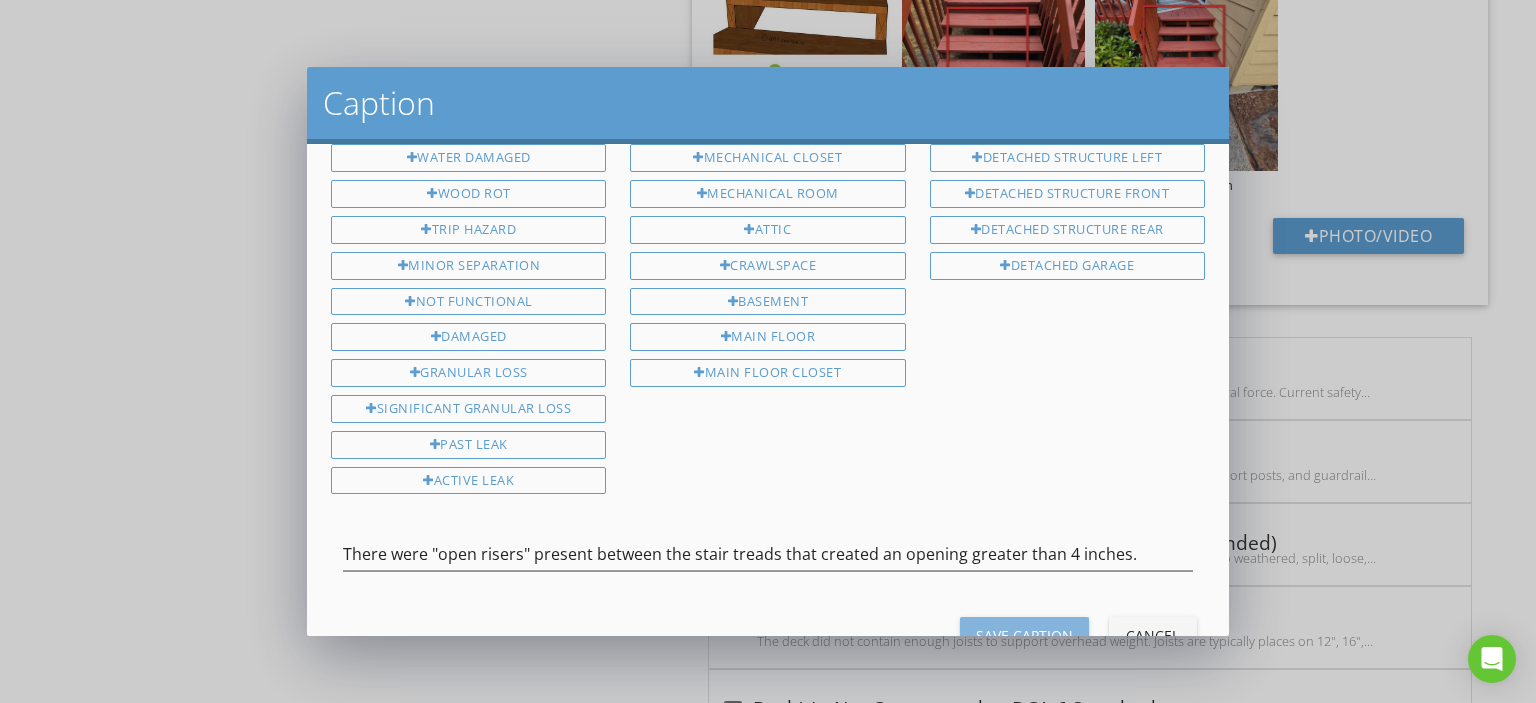 click on "Save Caption" at bounding box center (1024, 635) 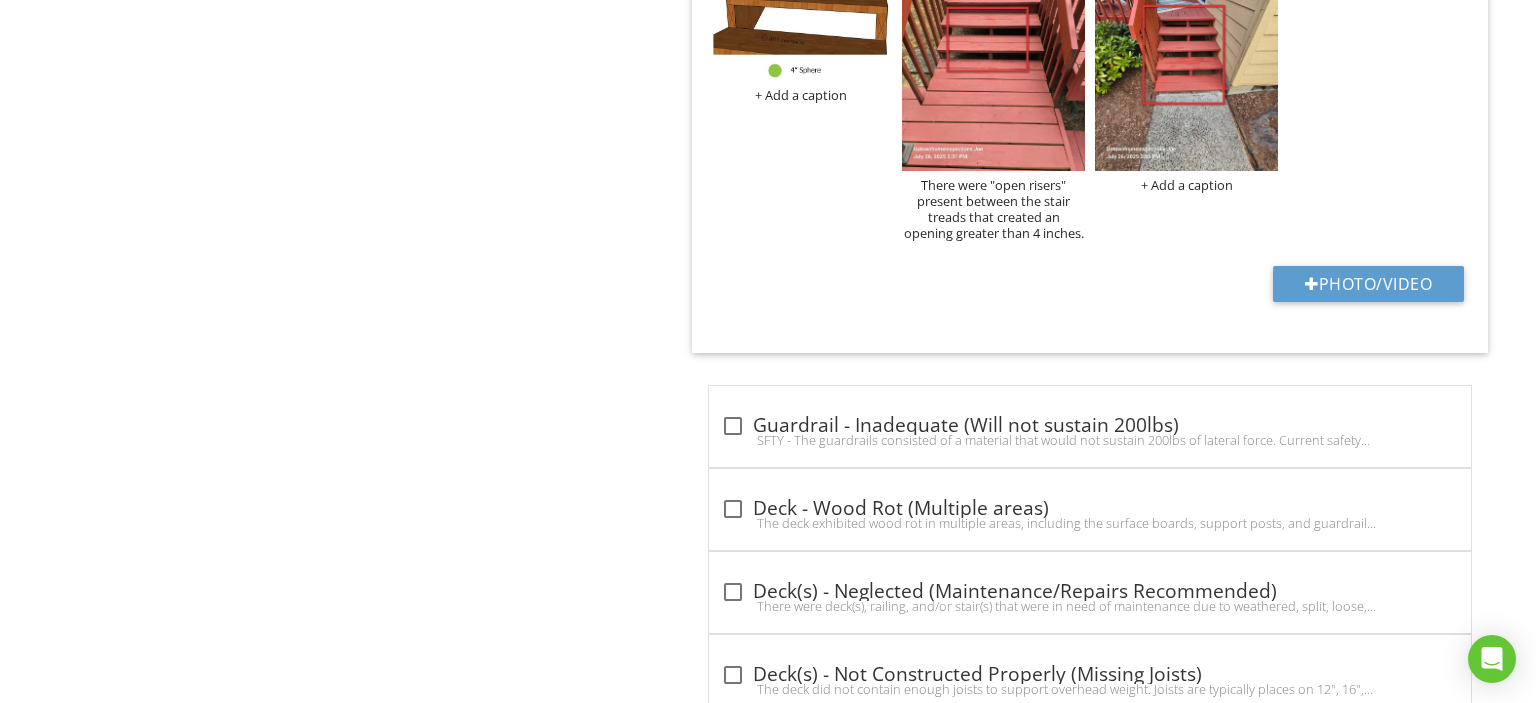 click on "+ Add a caption" at bounding box center (1186, 185) 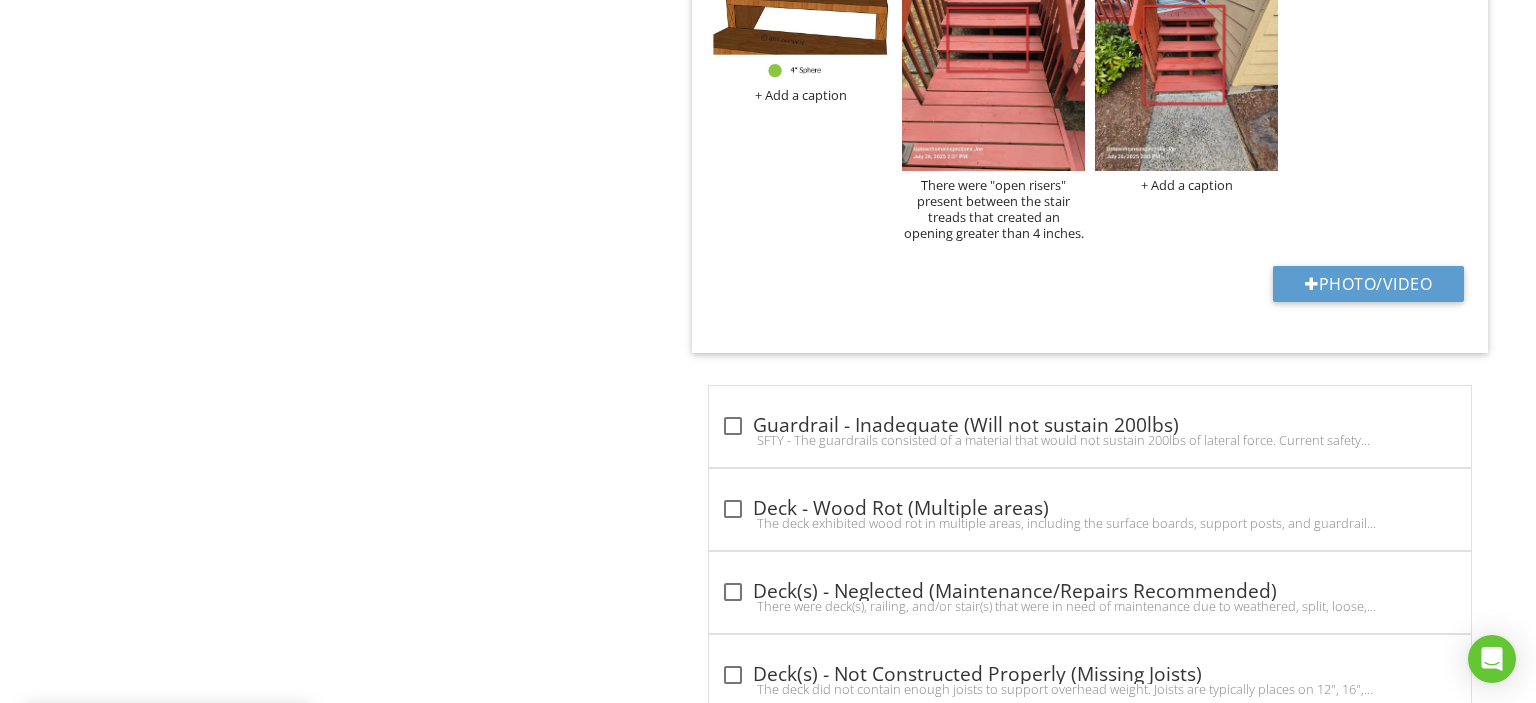 scroll, scrollTop: 0, scrollLeft: 0, axis: both 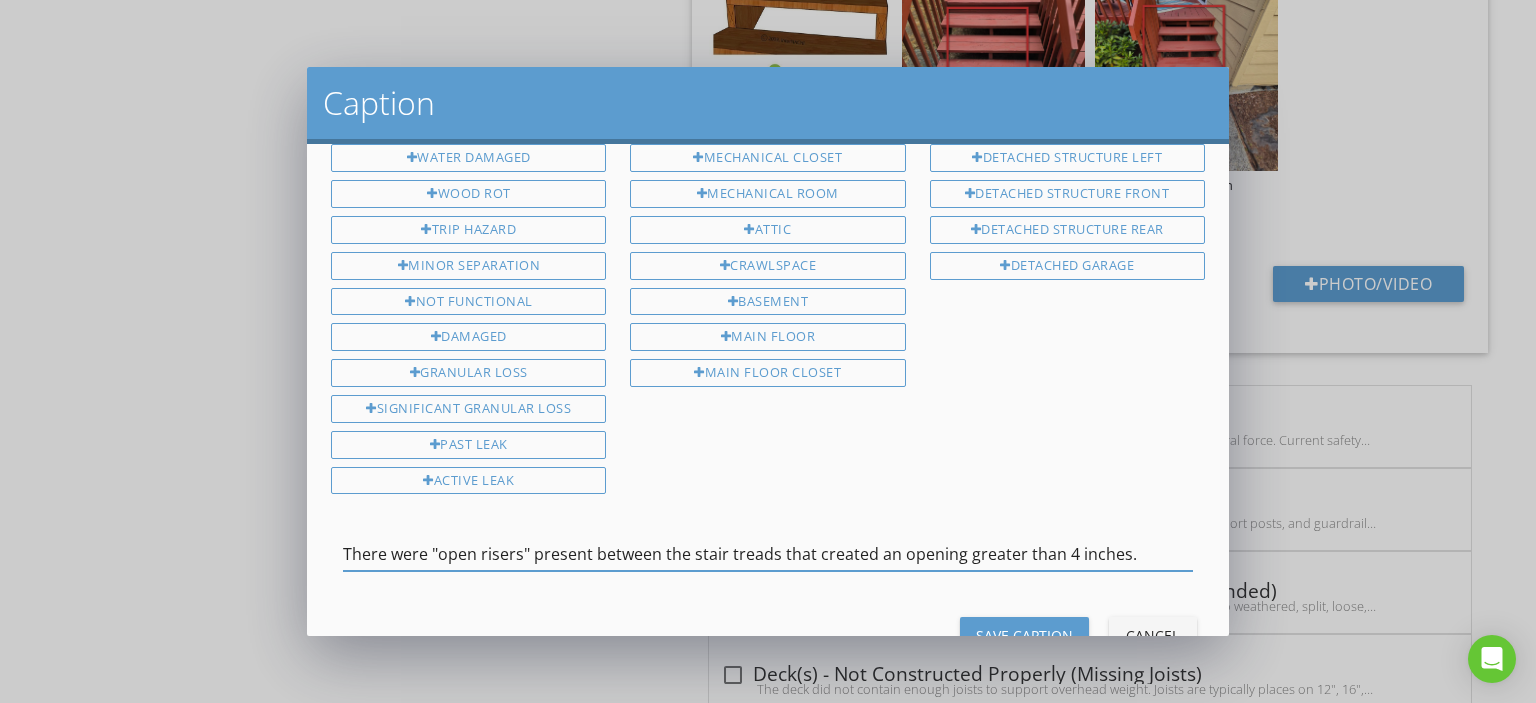 type on "There were "open risers" present between the stair treads that created an opening greater than 4 inches." 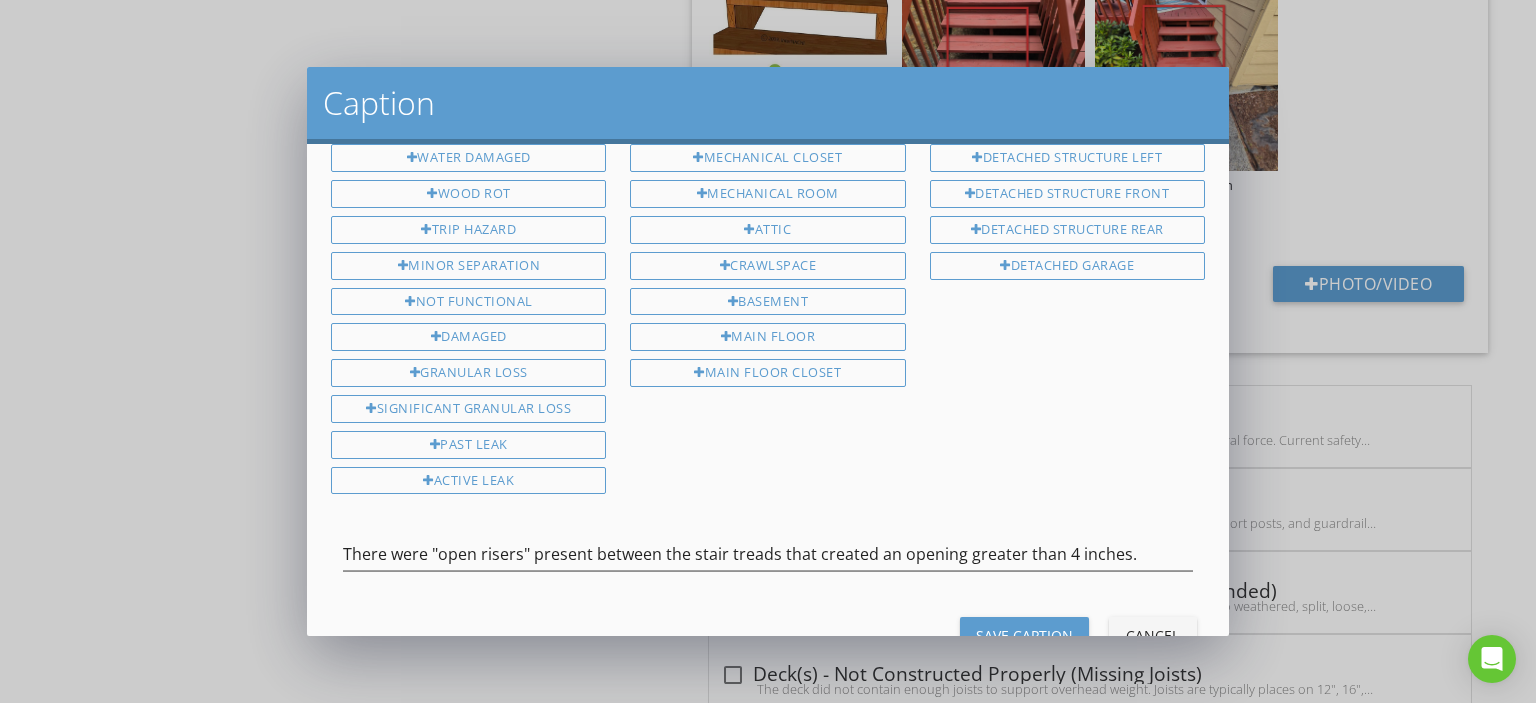 click on "Save Caption" at bounding box center [1024, 635] 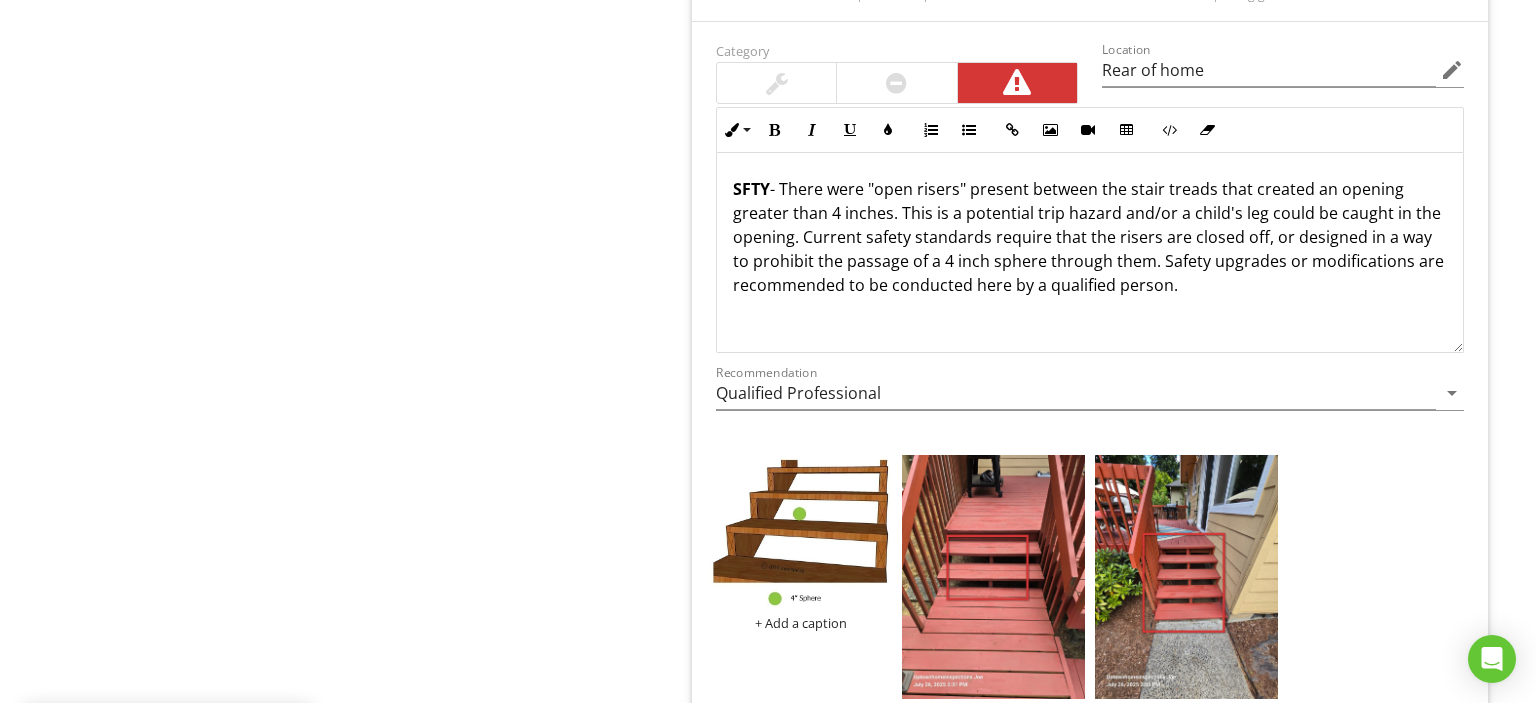 scroll, scrollTop: 6239, scrollLeft: 0, axis: vertical 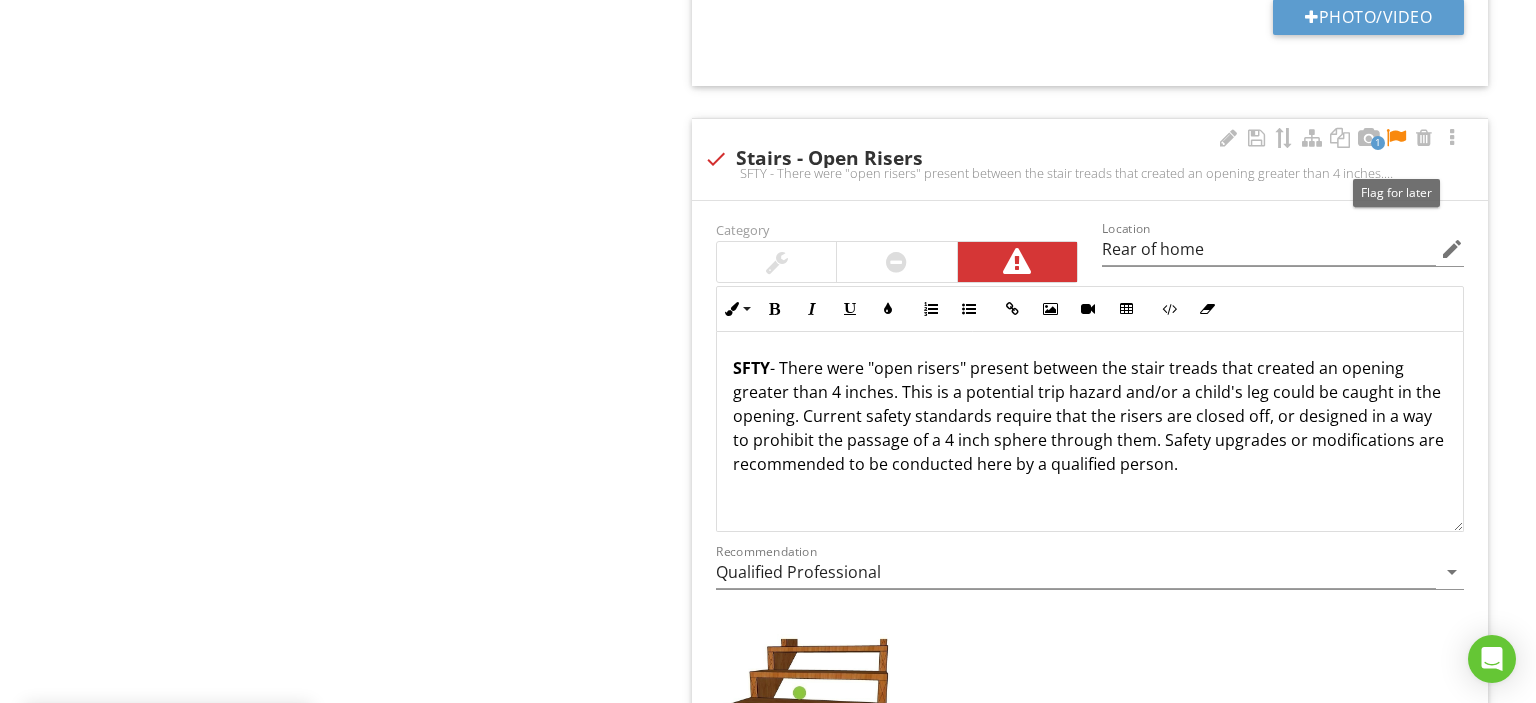 click at bounding box center (1396, 138) 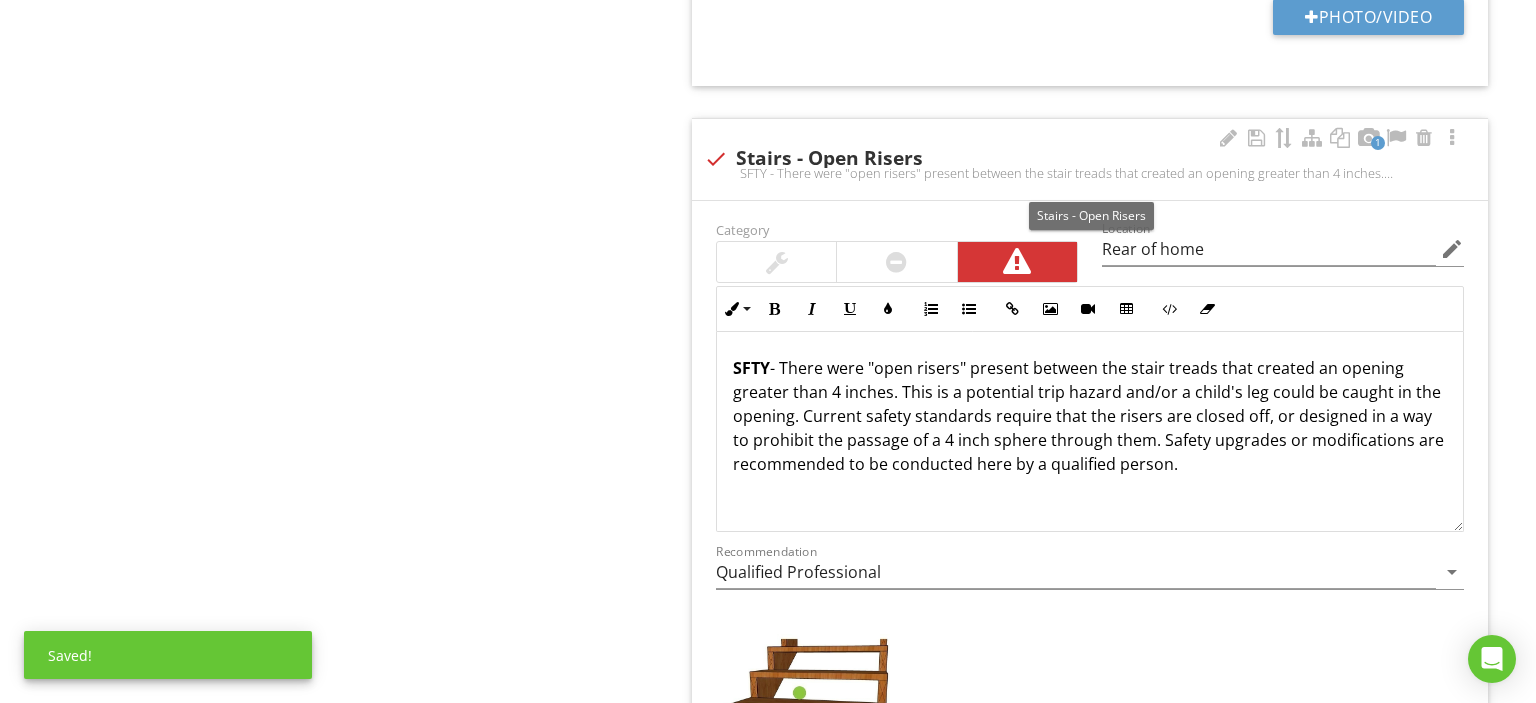 click at bounding box center (716, 159) 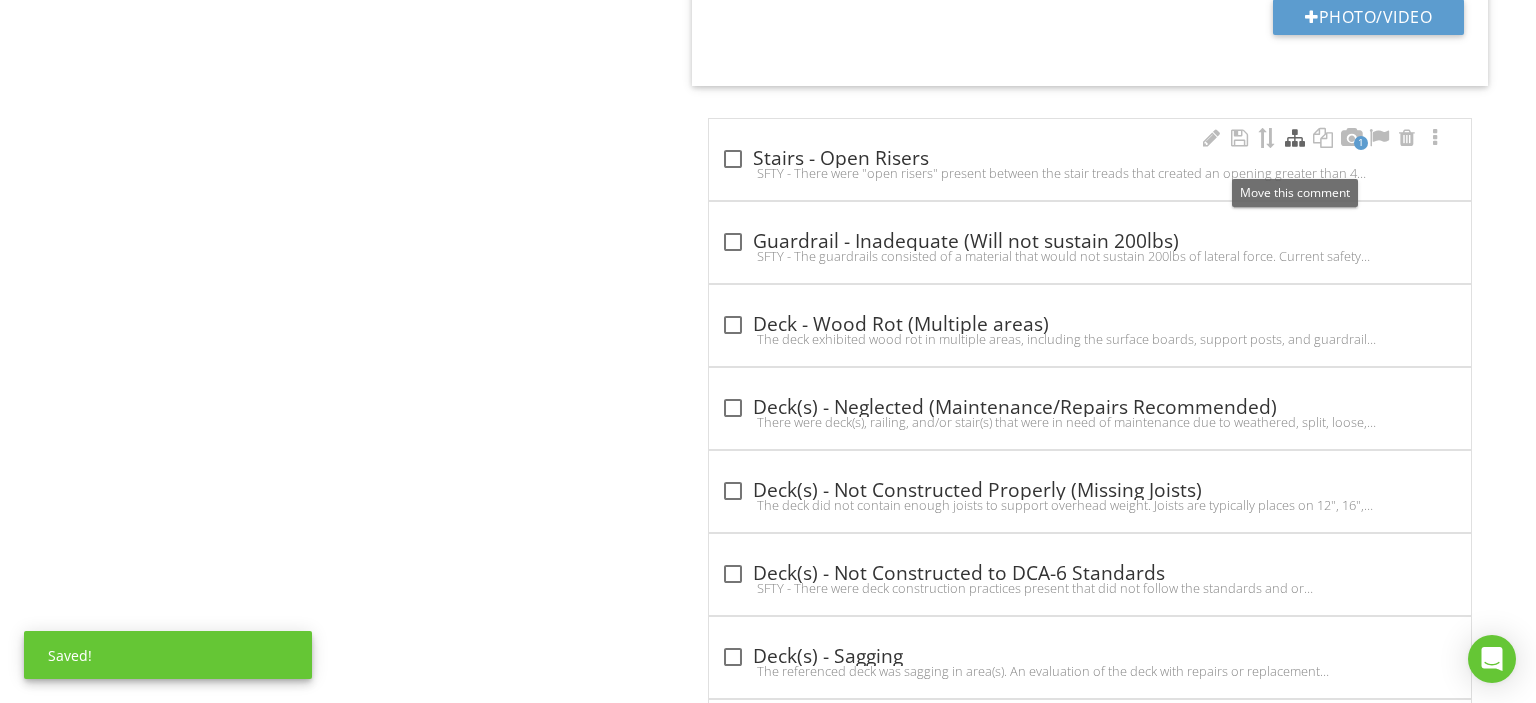 click at bounding box center [1295, 138] 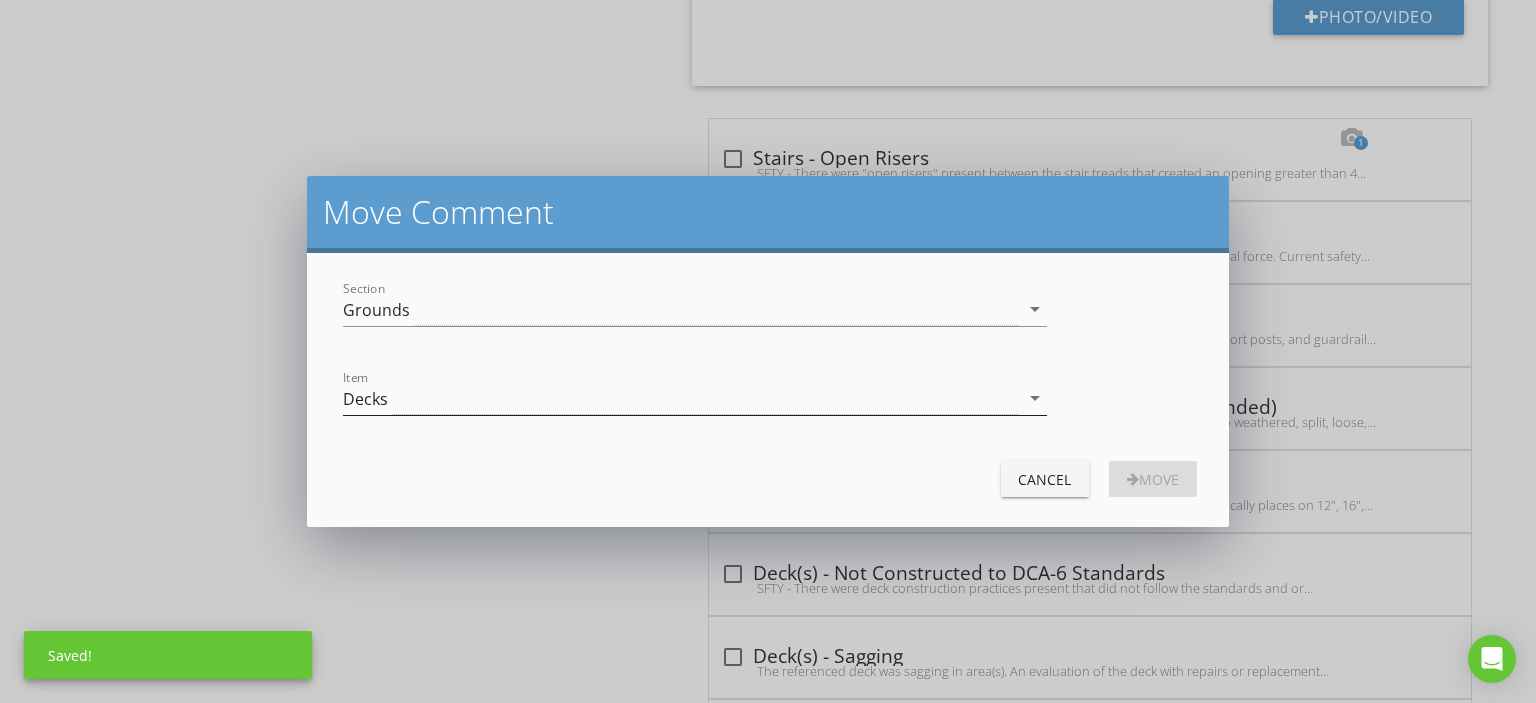 click on "Decks" at bounding box center [681, 398] 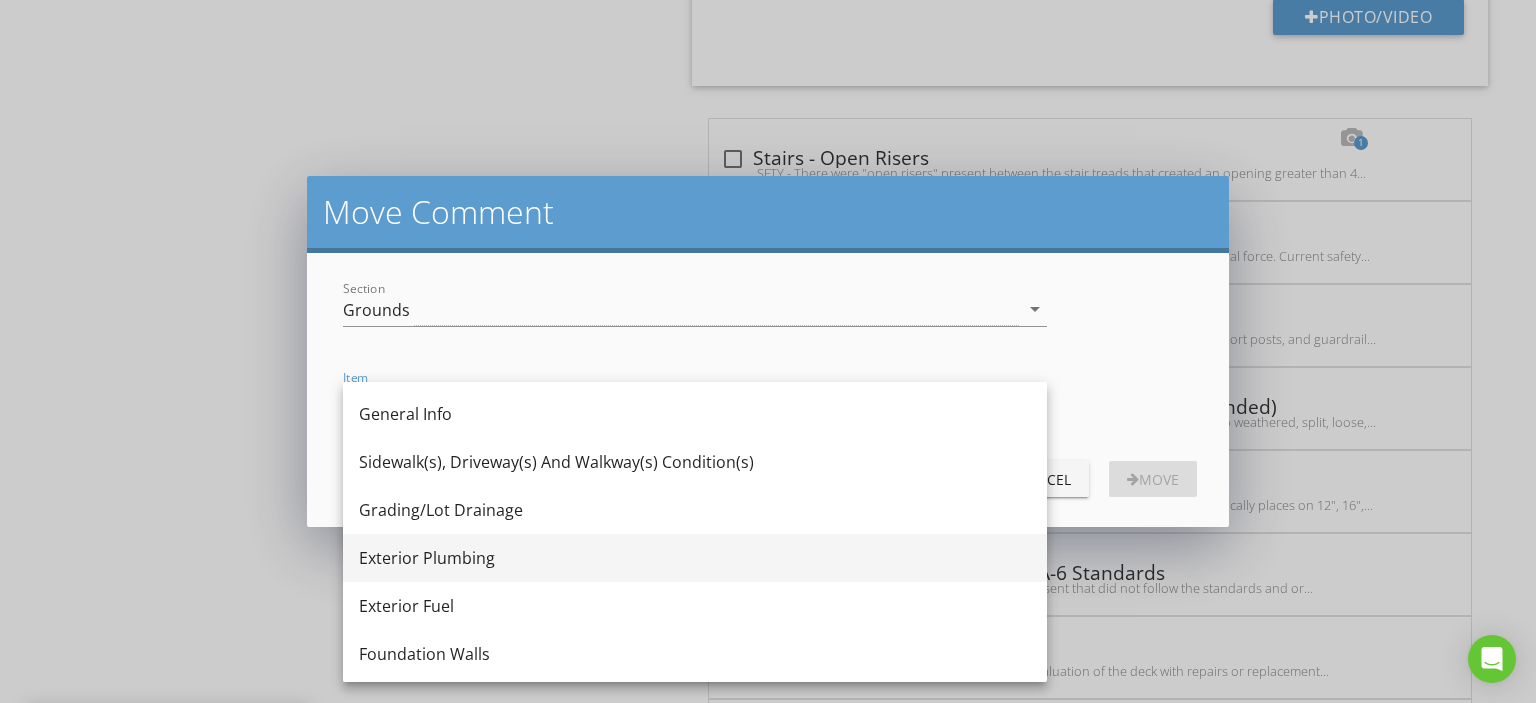 scroll, scrollTop: 148, scrollLeft: 0, axis: vertical 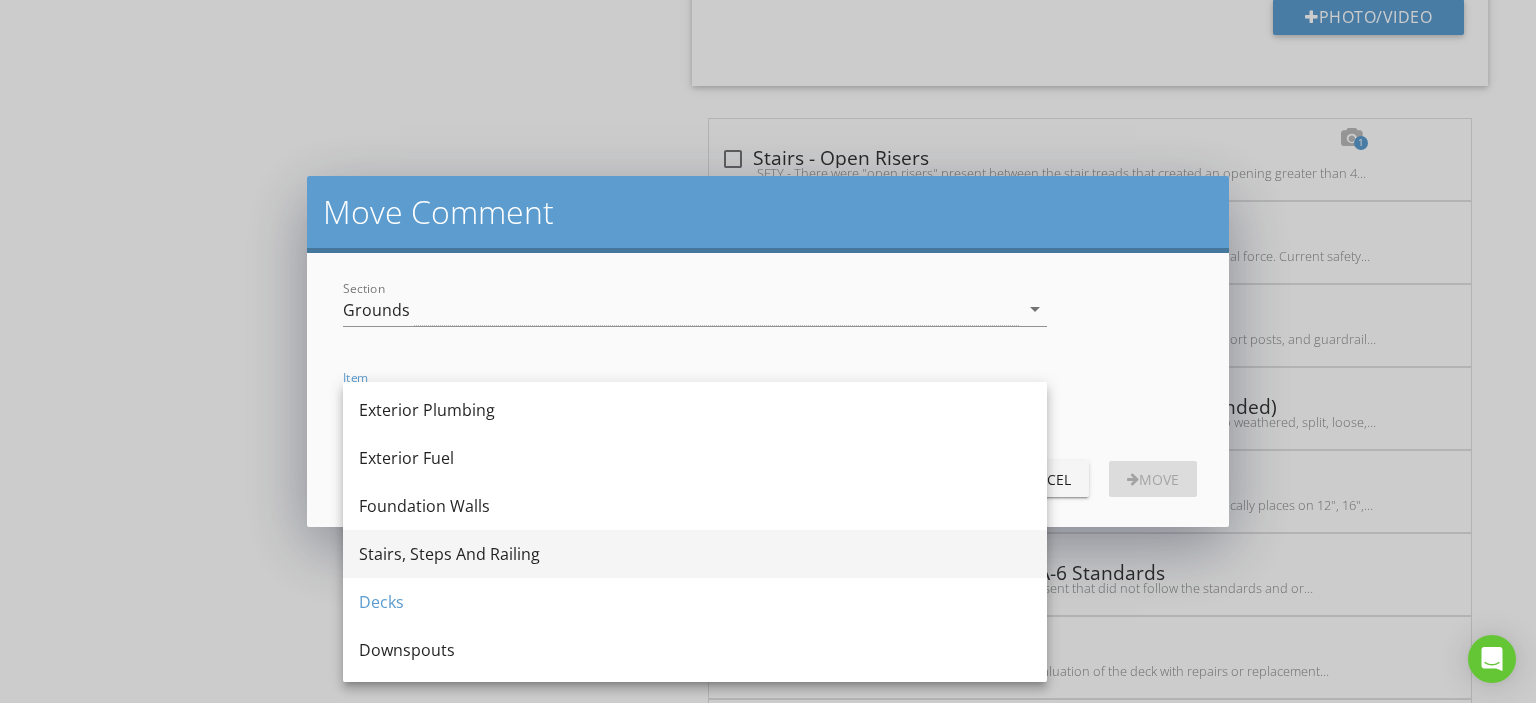 click on "Stairs, Steps And Railing" at bounding box center (695, 554) 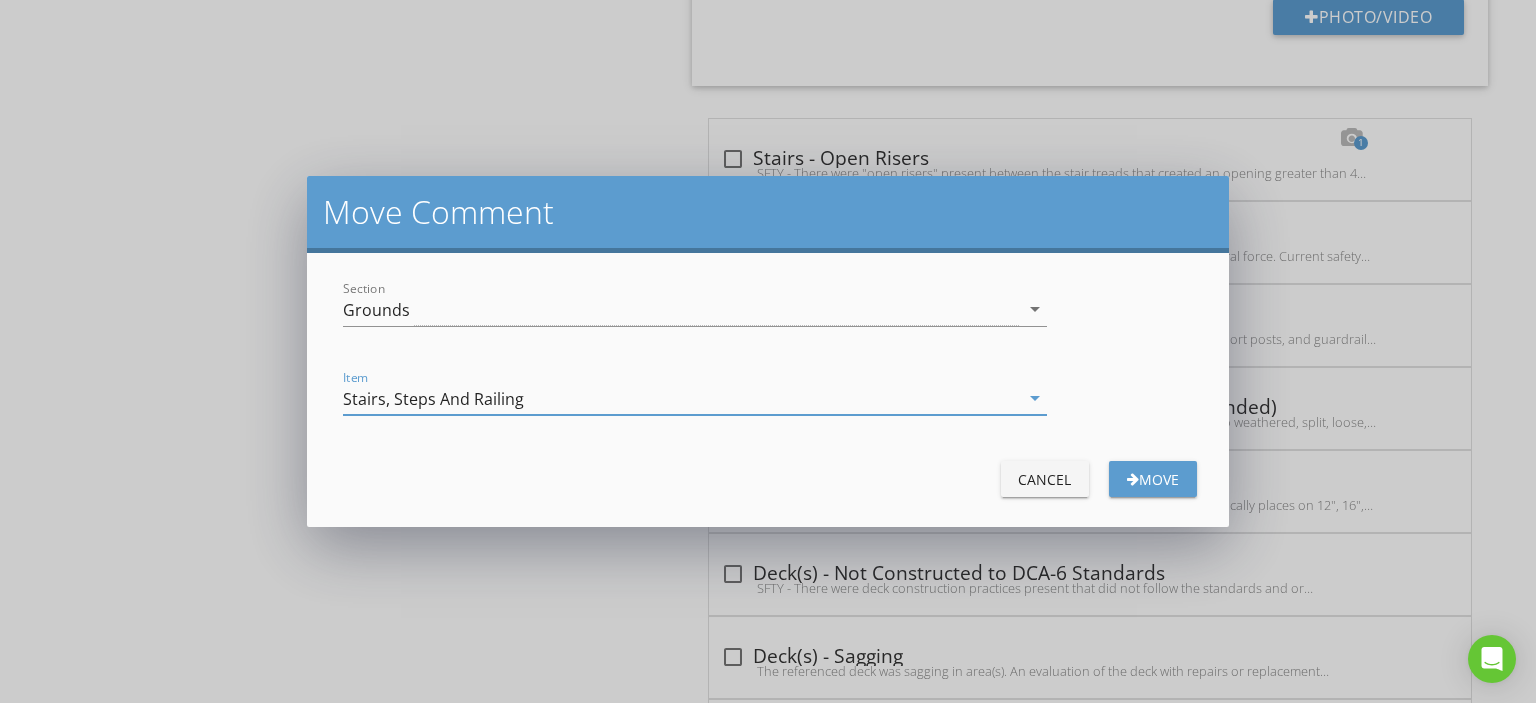 click on "Move" at bounding box center [1153, 479] 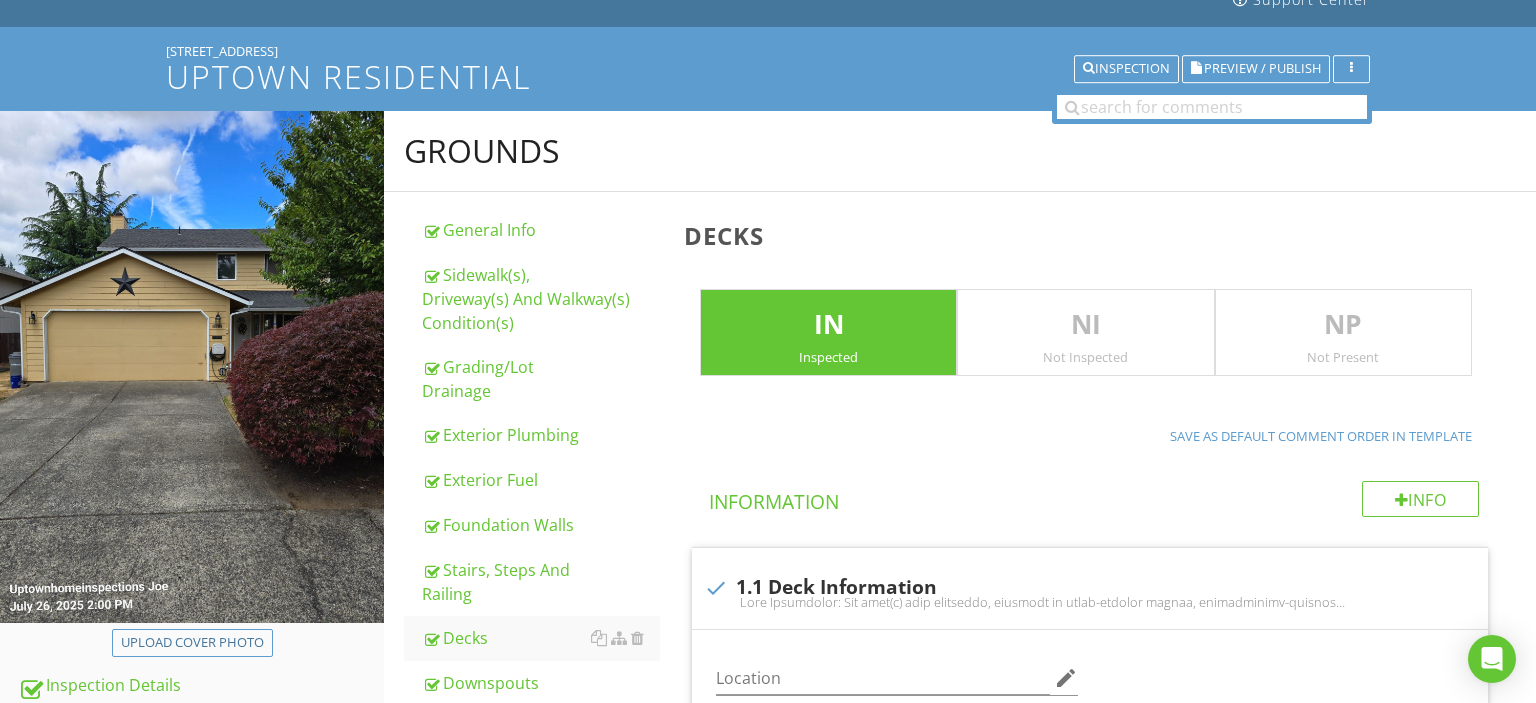 scroll, scrollTop: 318, scrollLeft: 0, axis: vertical 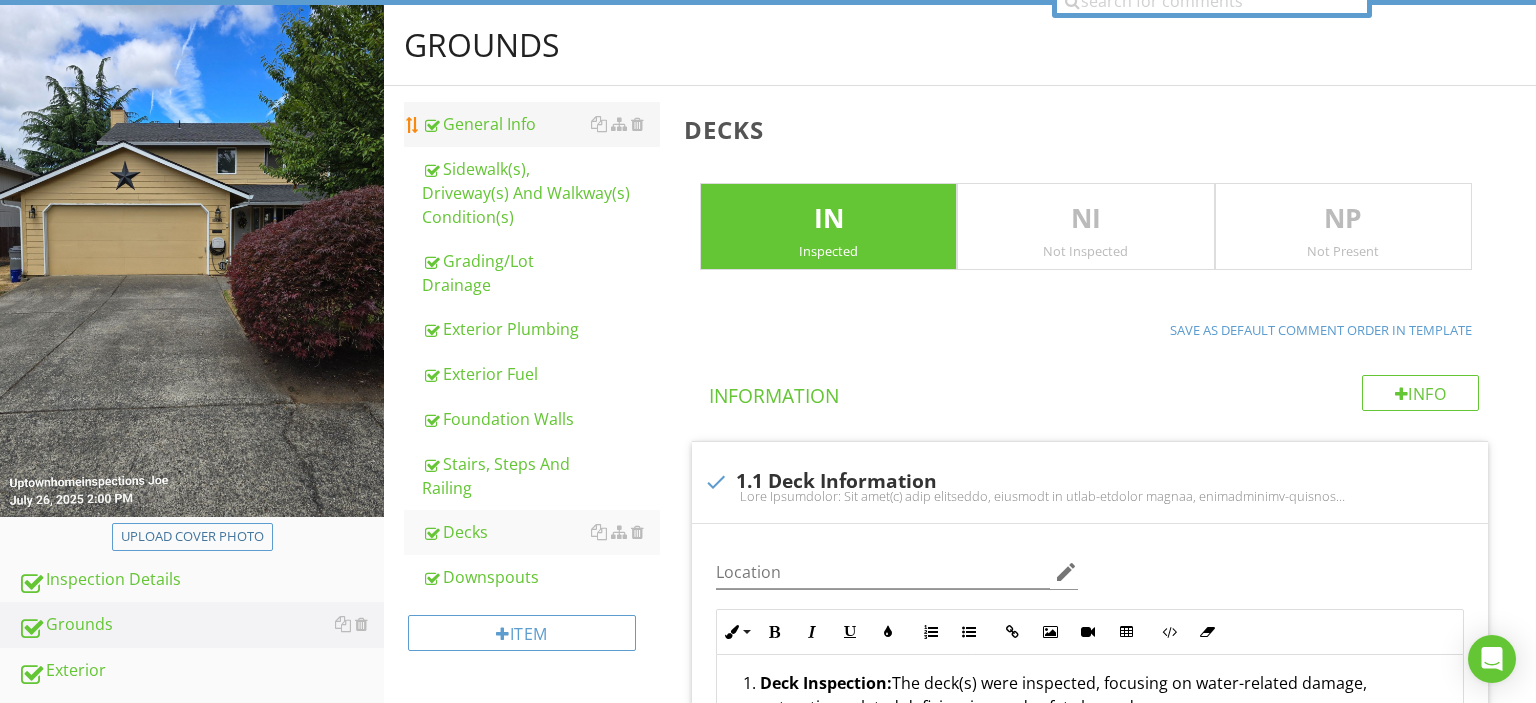 click on "General Info" at bounding box center (541, 124) 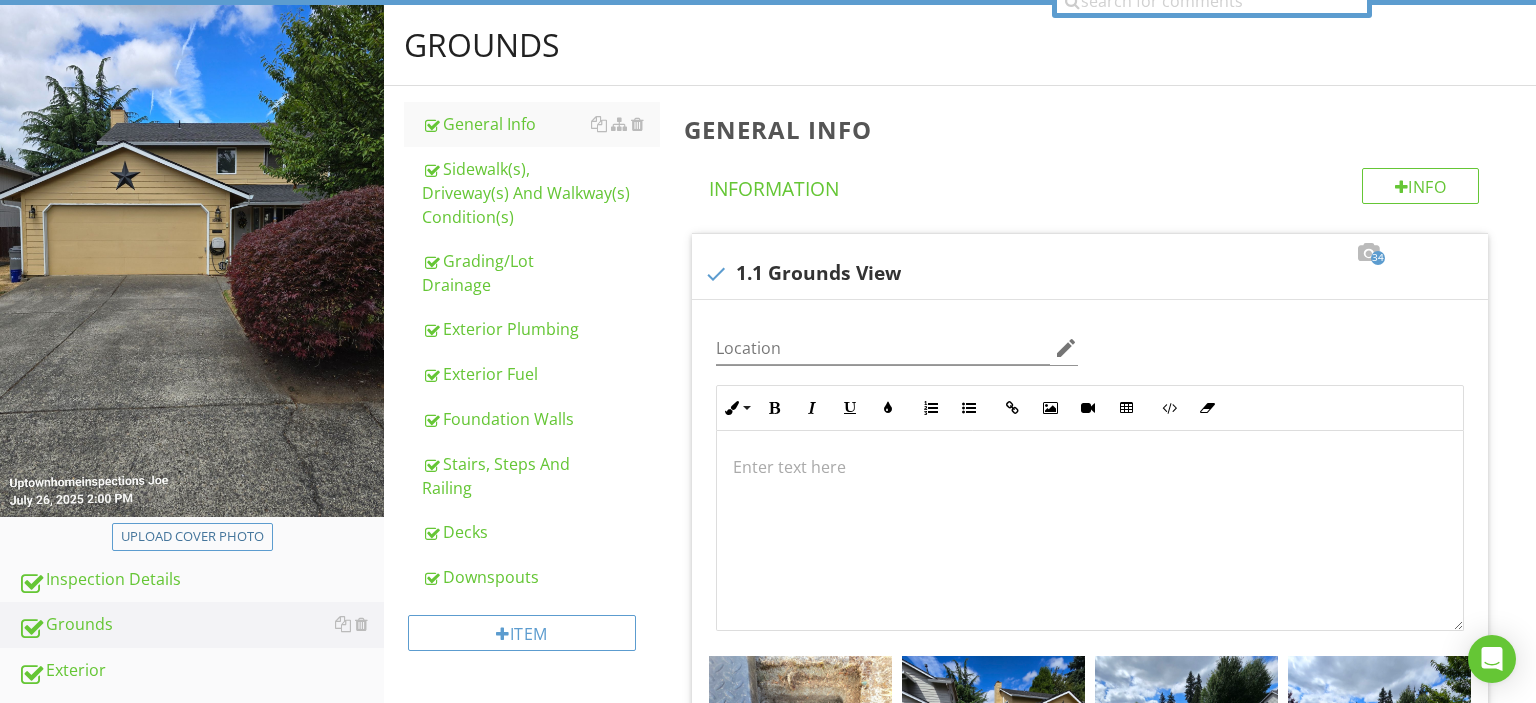 scroll, scrollTop: 529, scrollLeft: 0, axis: vertical 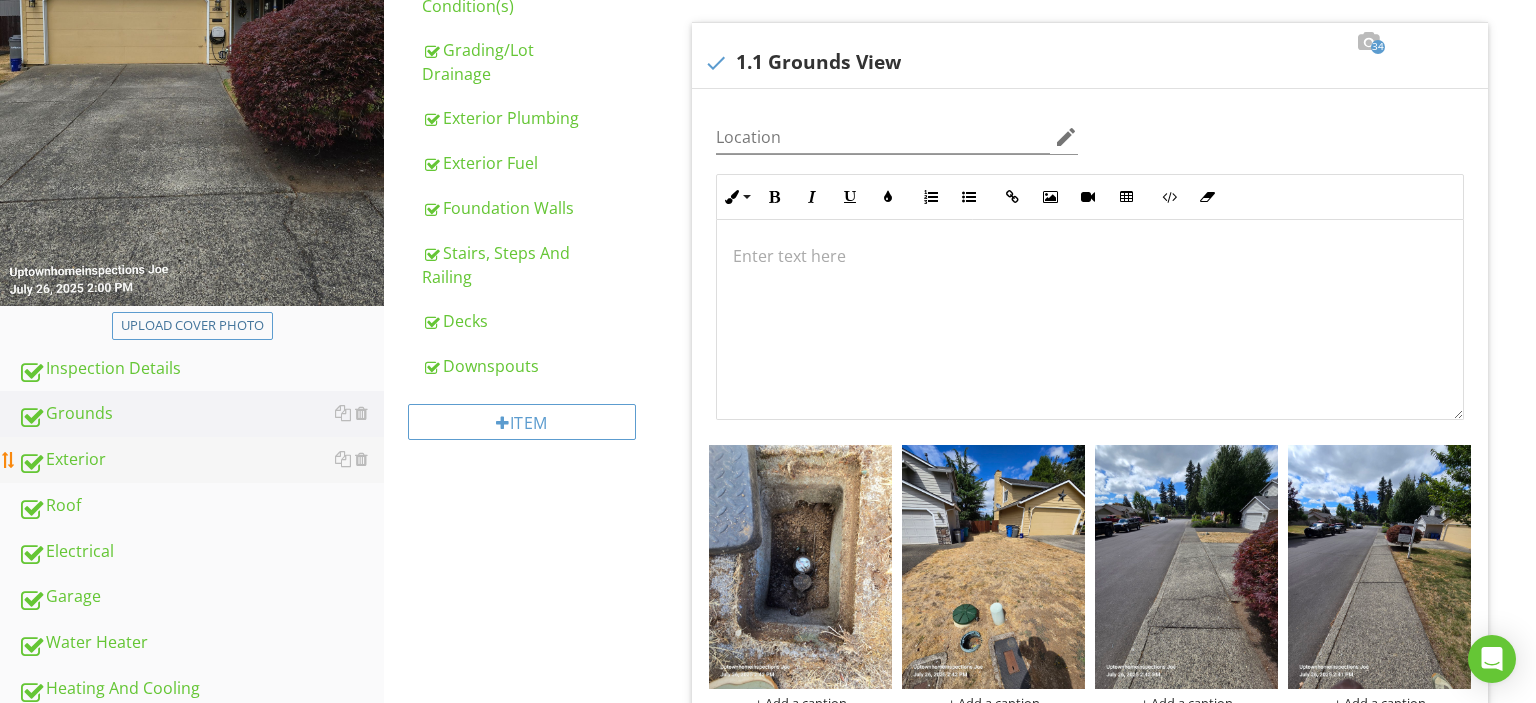 click on "Exterior" at bounding box center (201, 460) 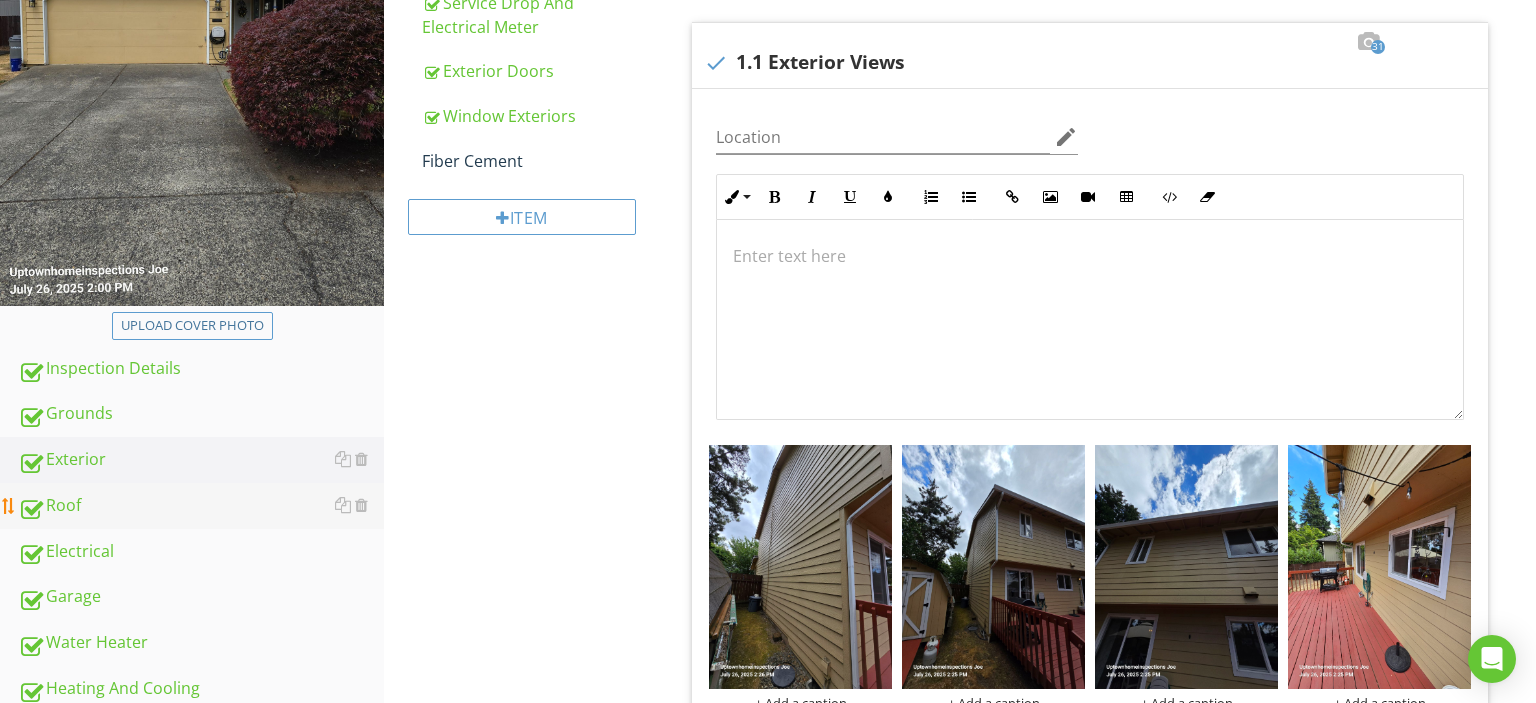 click on "Roof" at bounding box center [201, 506] 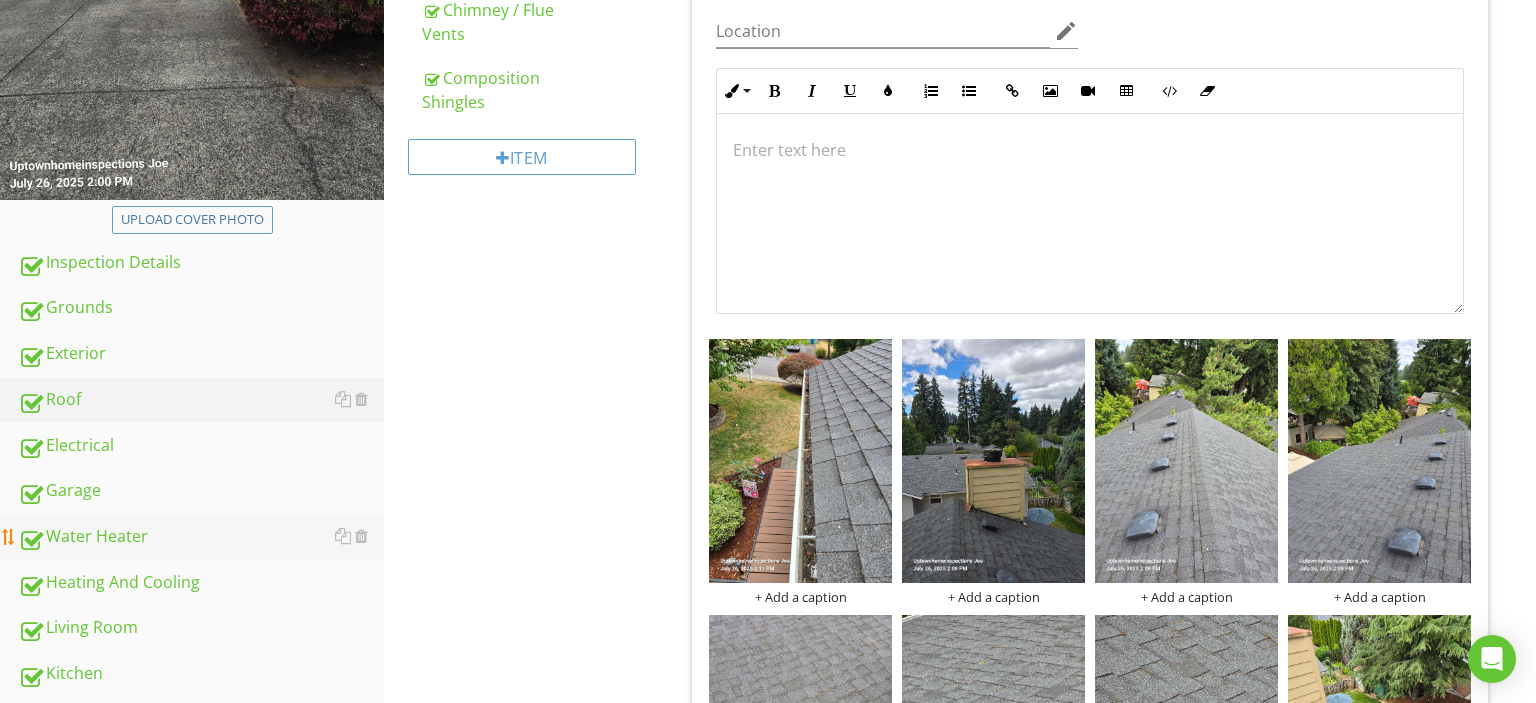 scroll, scrollTop: 740, scrollLeft: 0, axis: vertical 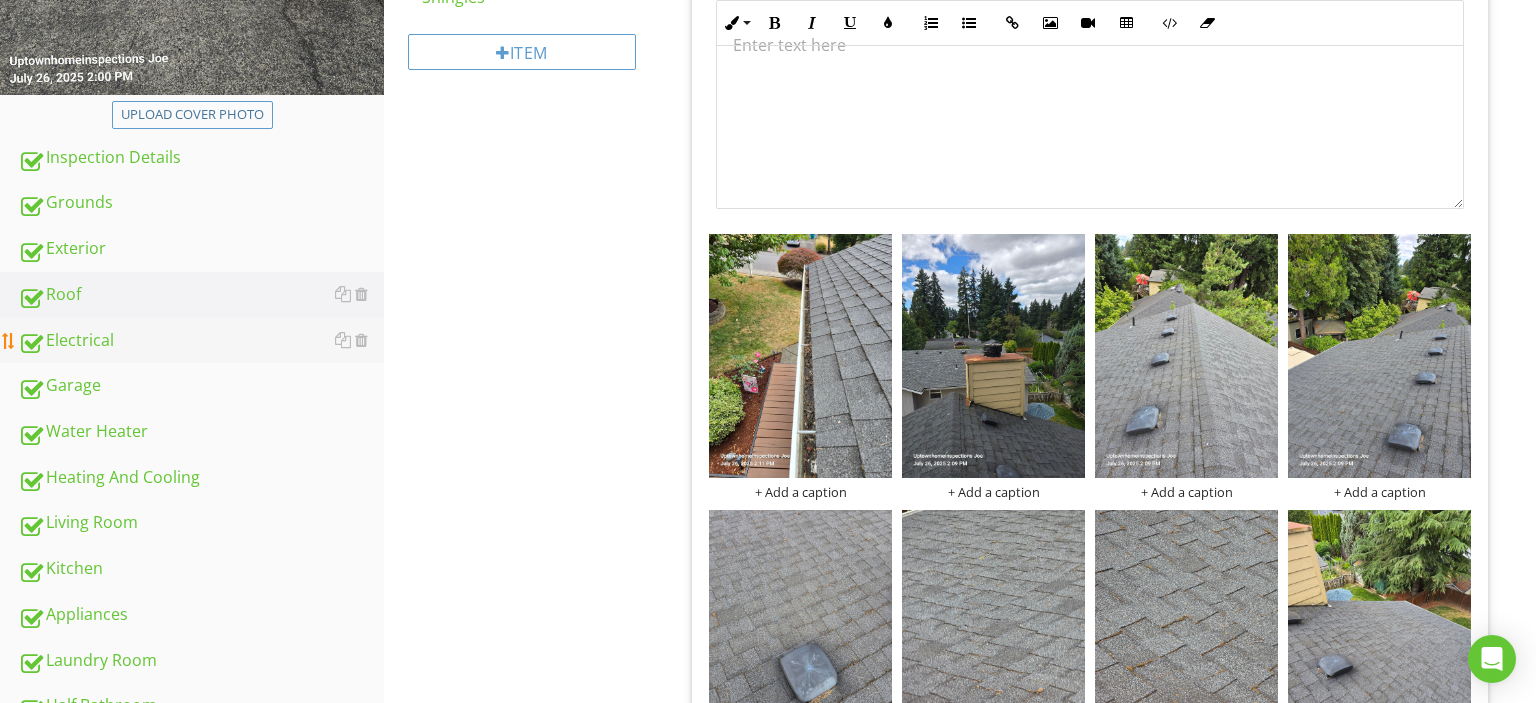 click on "Electrical" at bounding box center [201, 341] 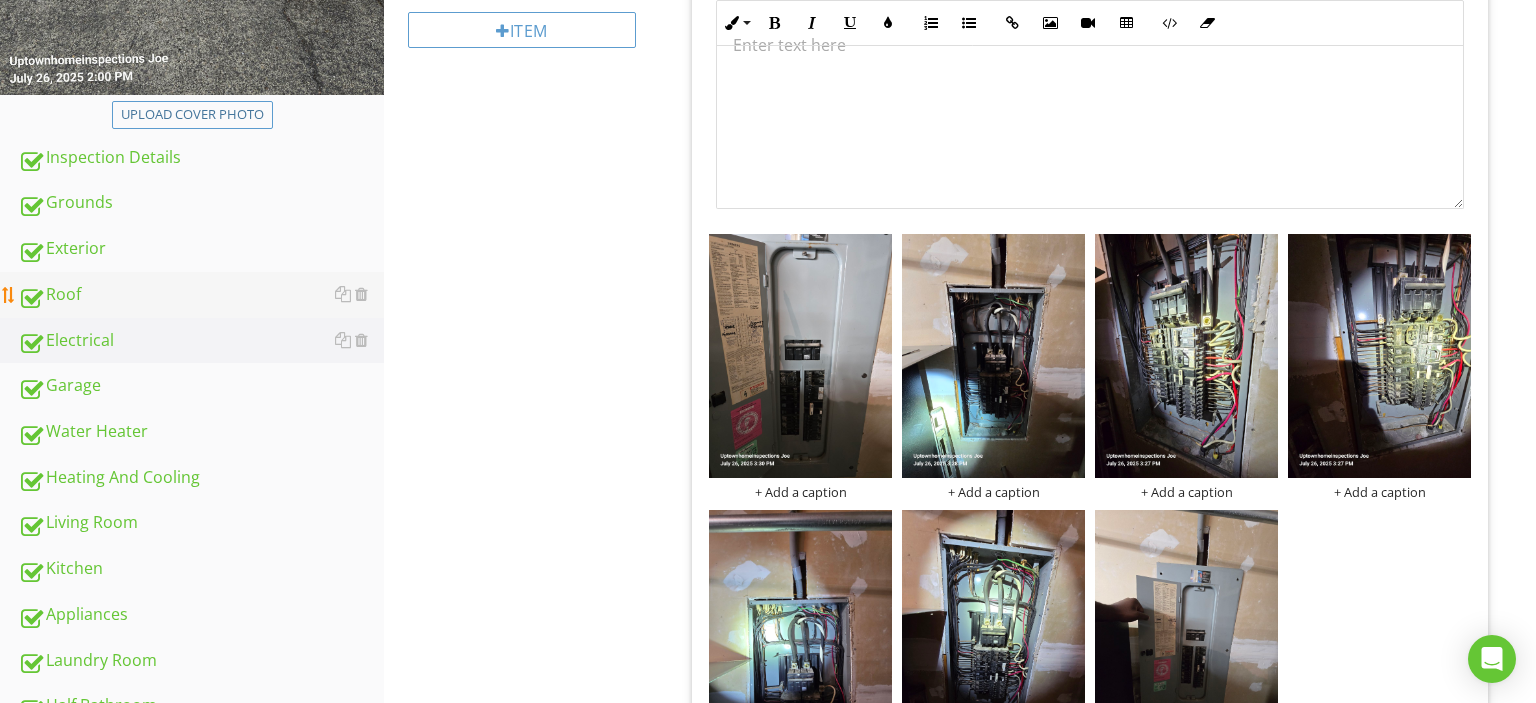 scroll, scrollTop: 318, scrollLeft: 0, axis: vertical 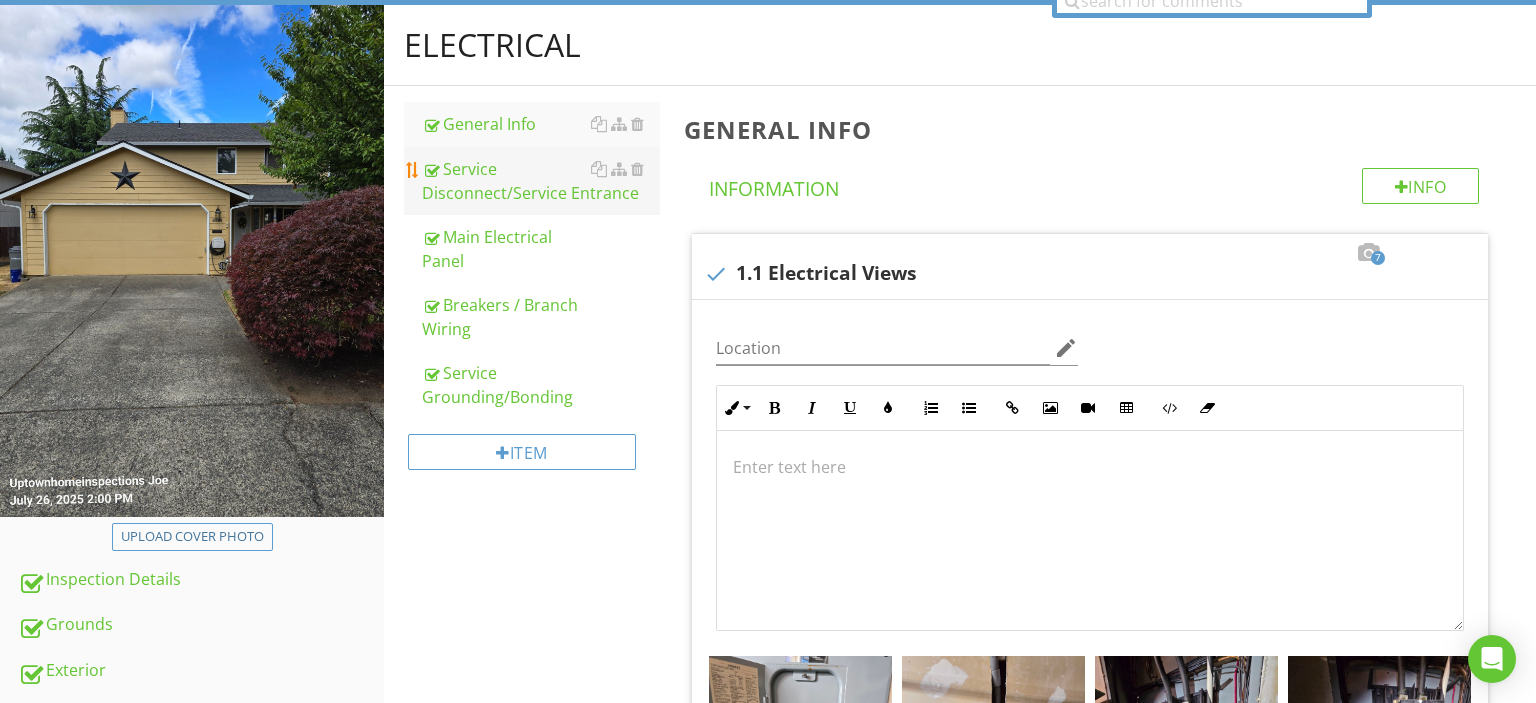 click on "Service Disconnect/Service Entrance" at bounding box center [541, 181] 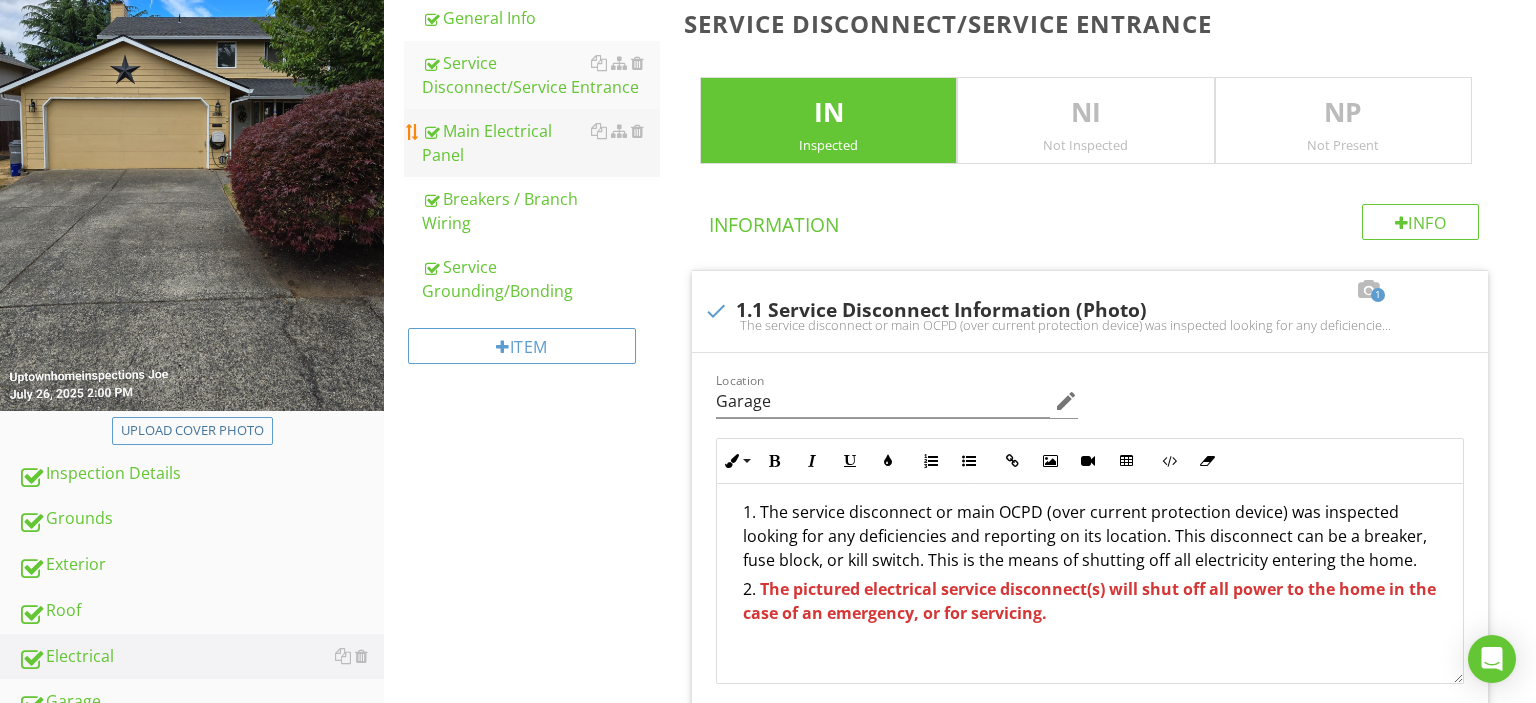scroll, scrollTop: 318, scrollLeft: 0, axis: vertical 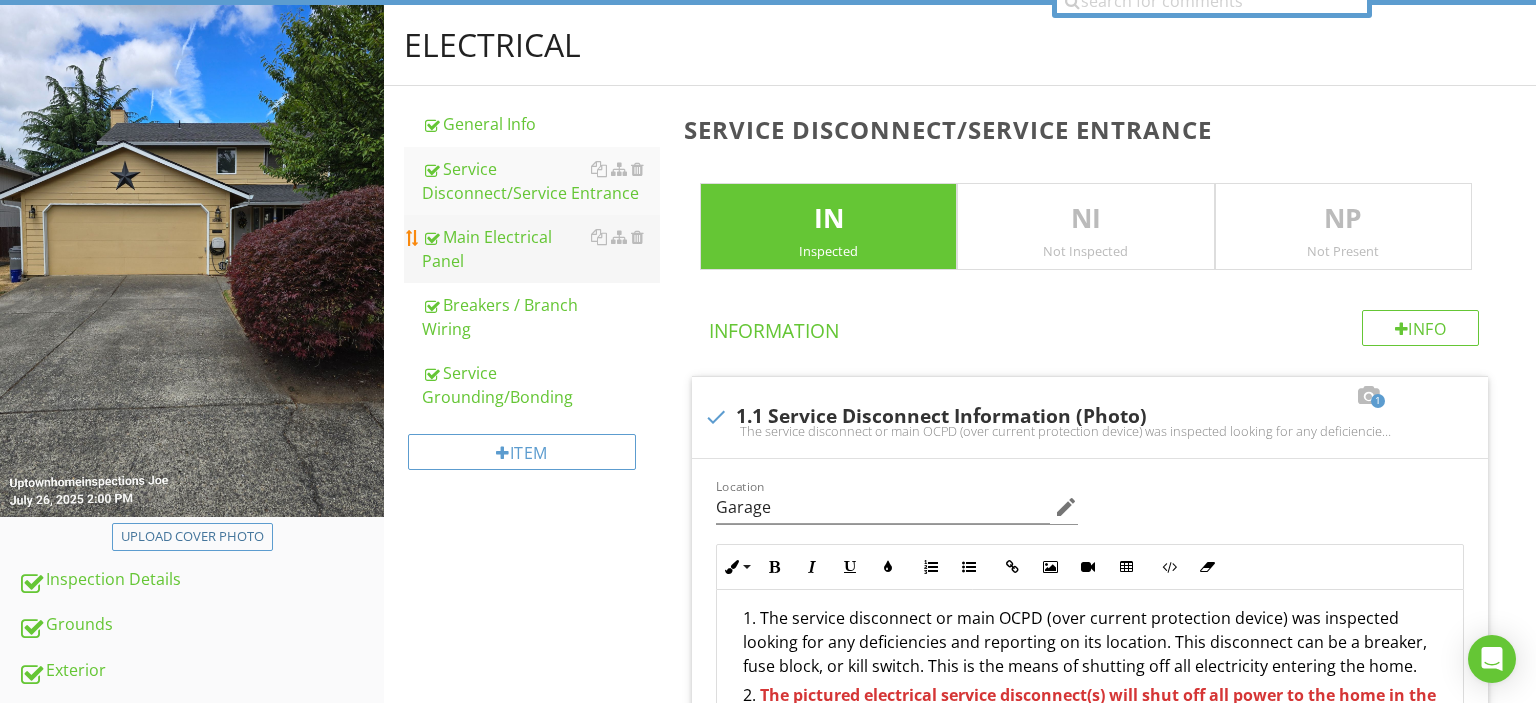 click on "Main Electrical Panel" at bounding box center (541, 249) 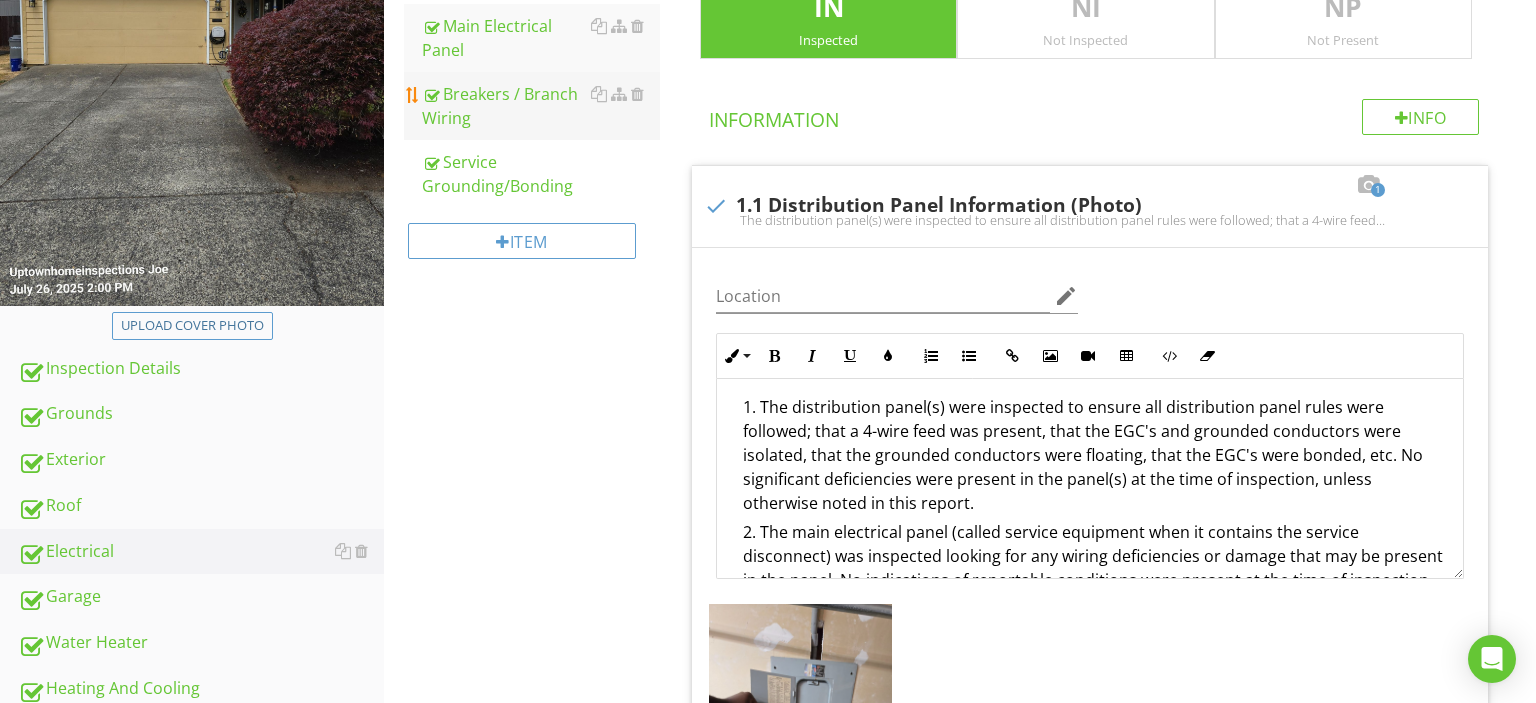 scroll, scrollTop: 424, scrollLeft: 0, axis: vertical 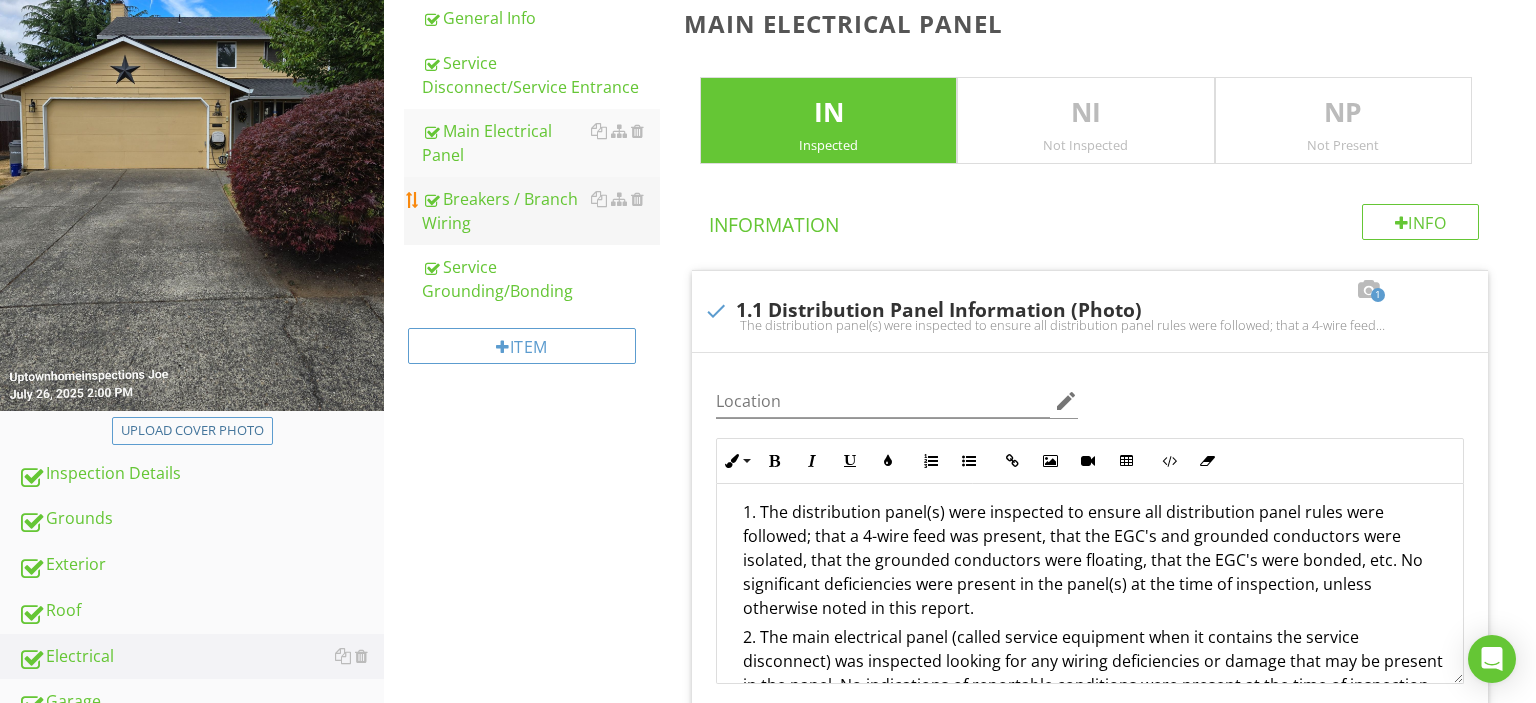 click on "Breakers / Branch Wiring" at bounding box center (541, 211) 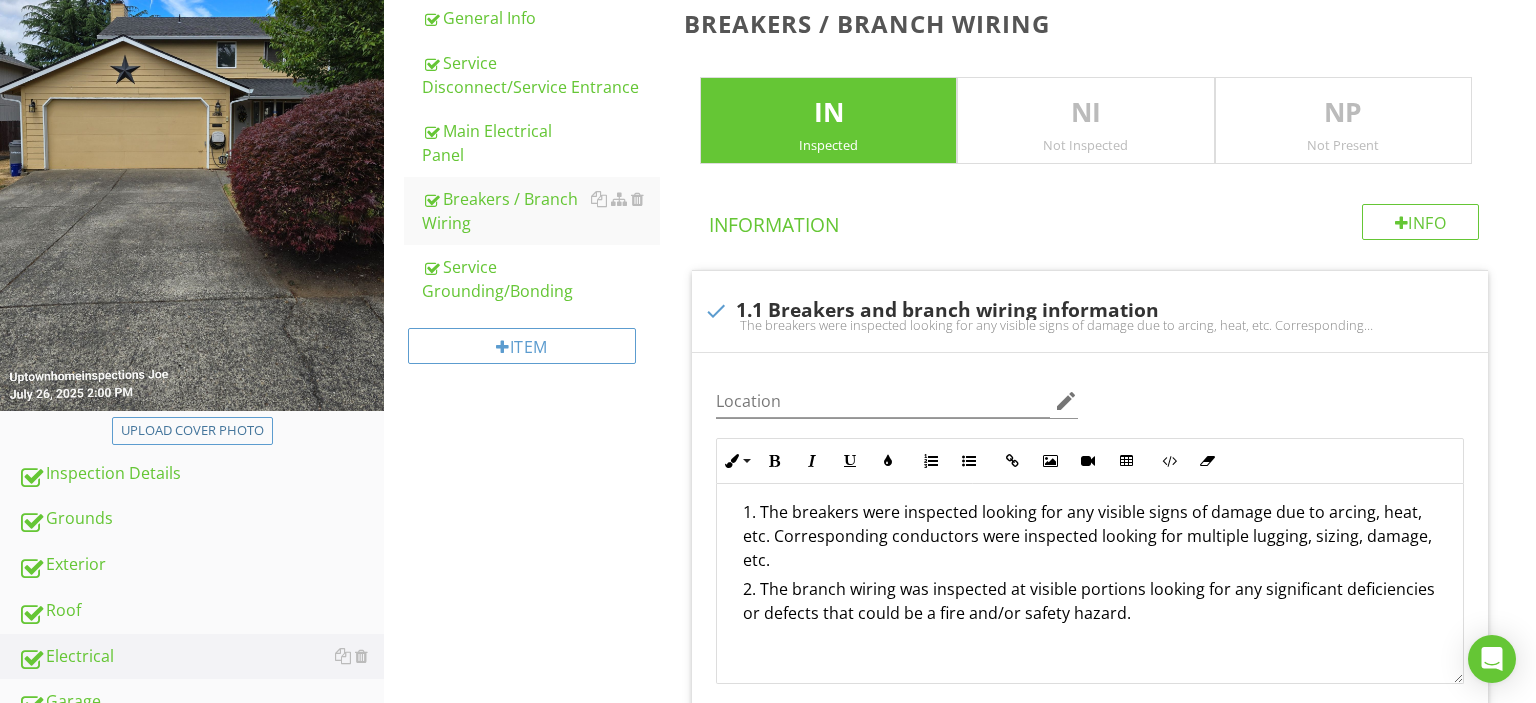 click on "Service Grounding/Bonding" at bounding box center [541, 279] 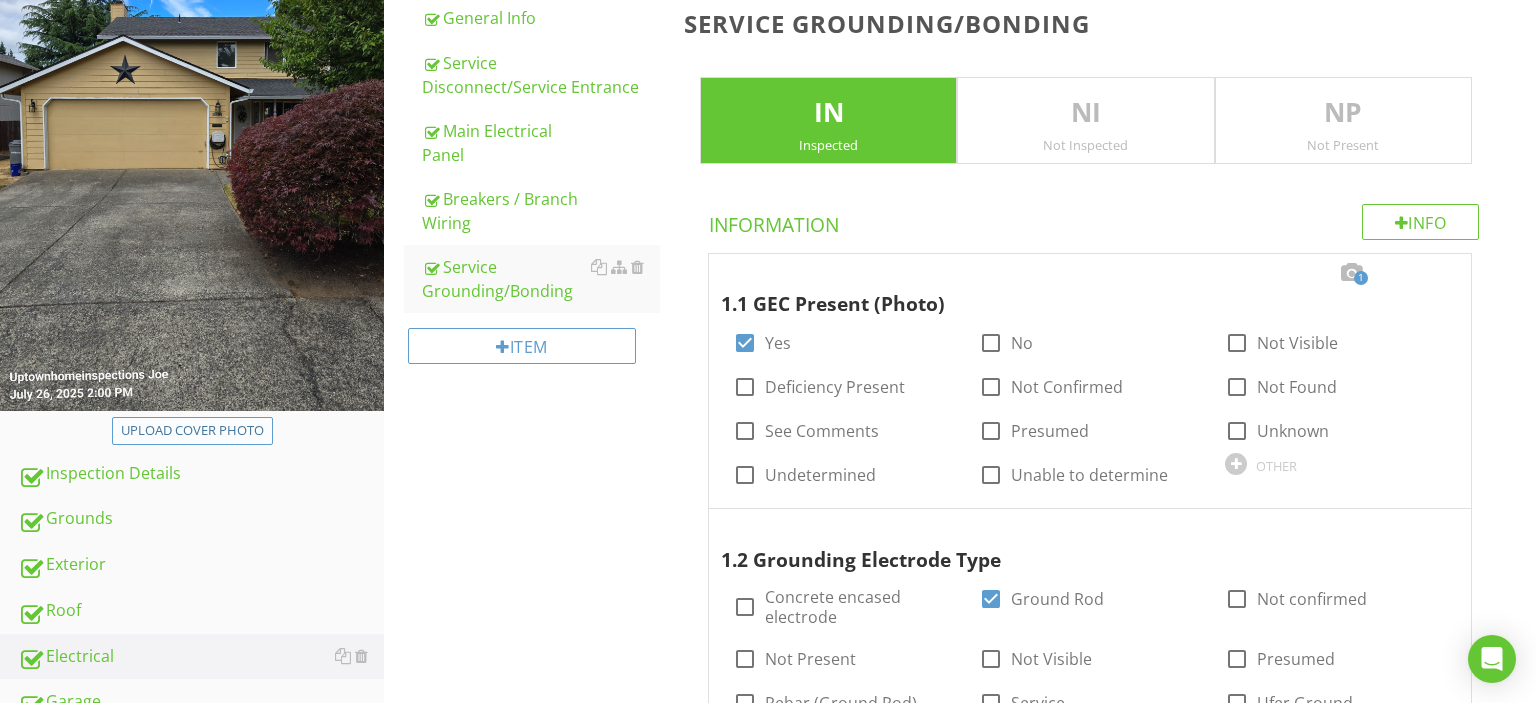 scroll, scrollTop: 635, scrollLeft: 0, axis: vertical 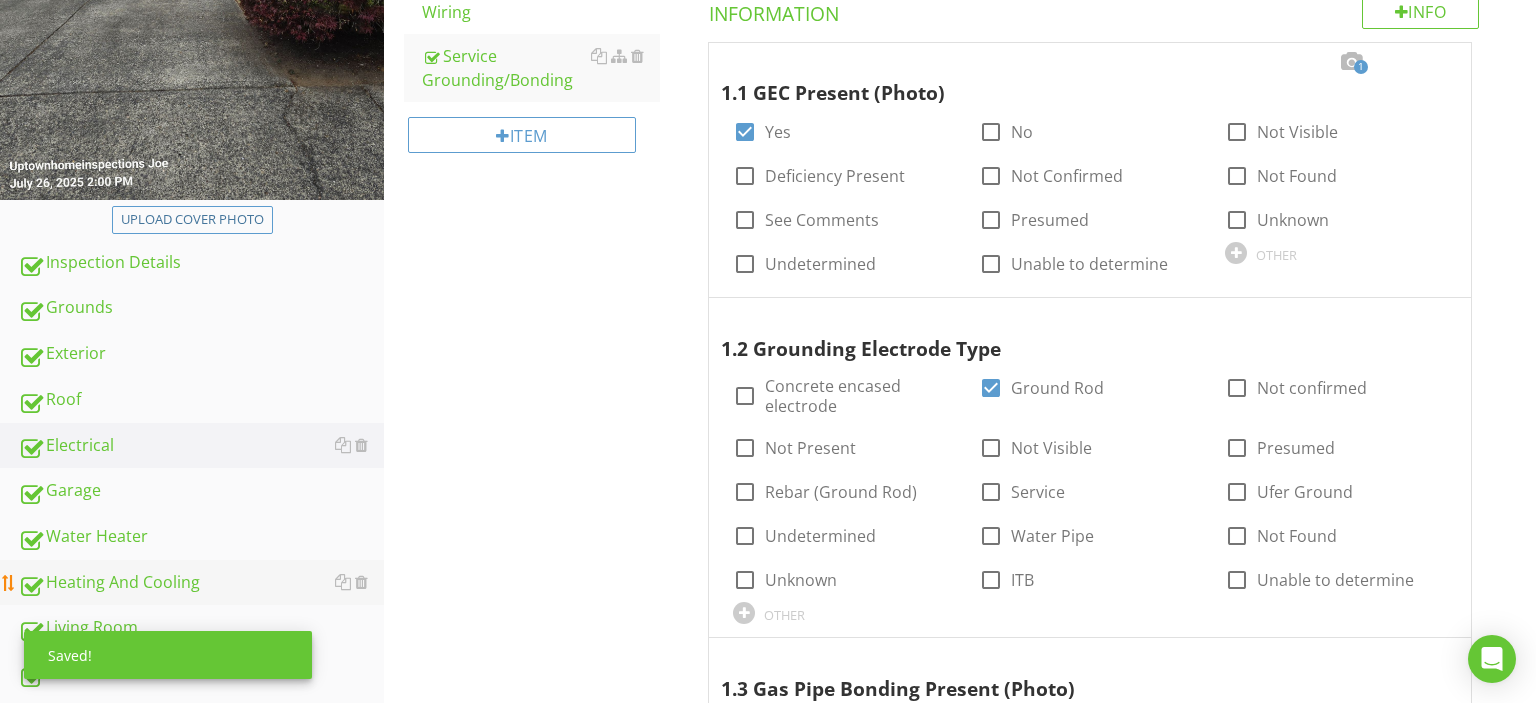 click on "Garage" at bounding box center [201, 491] 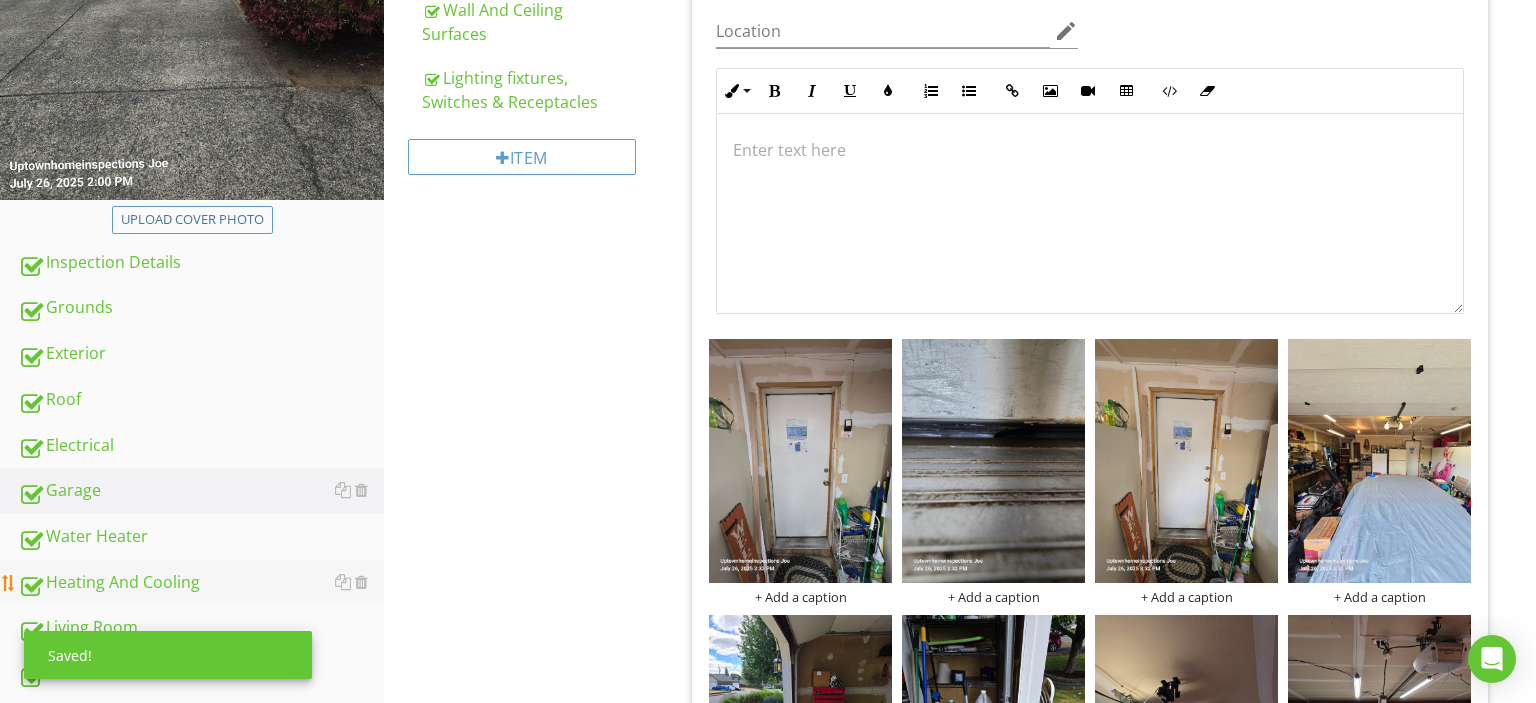 scroll, scrollTop: 740, scrollLeft: 0, axis: vertical 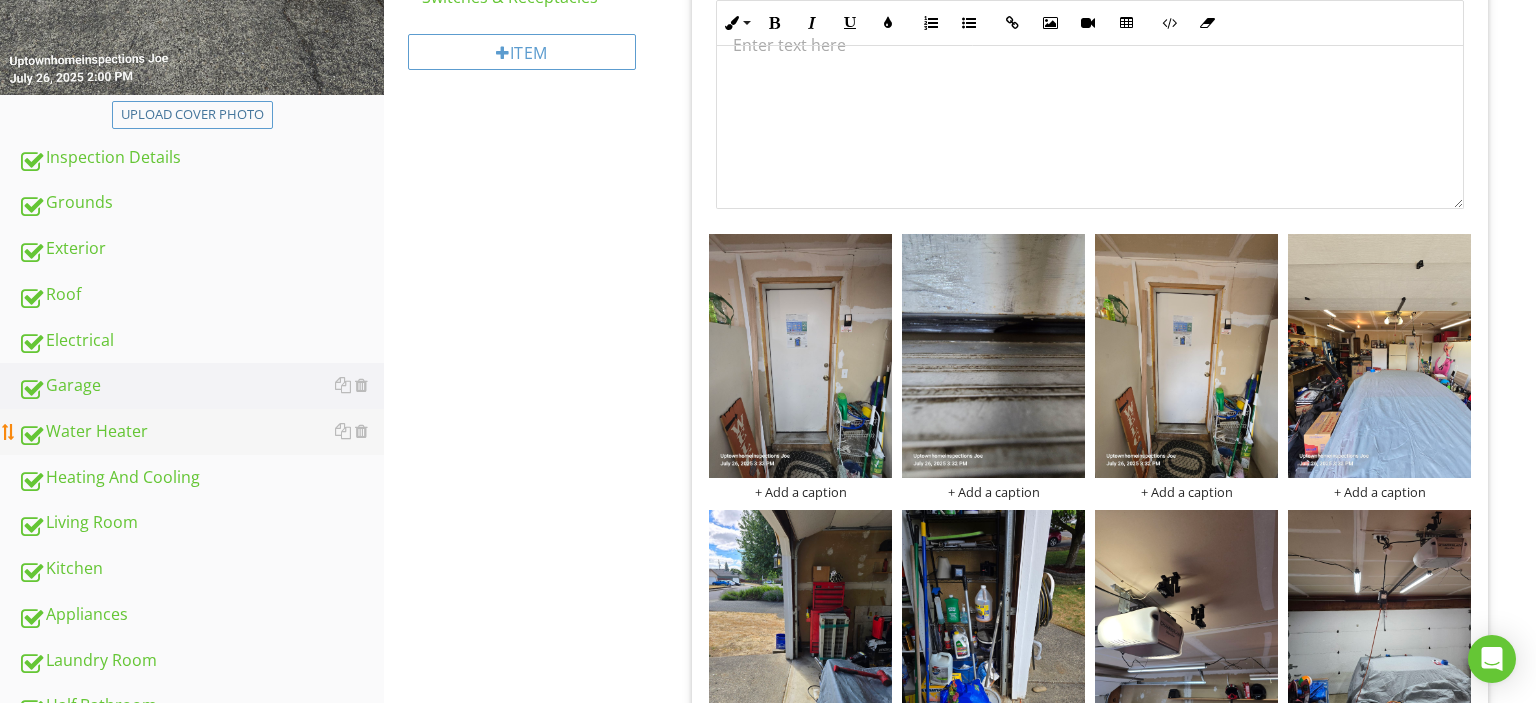 click on "Water Heater" at bounding box center (201, 432) 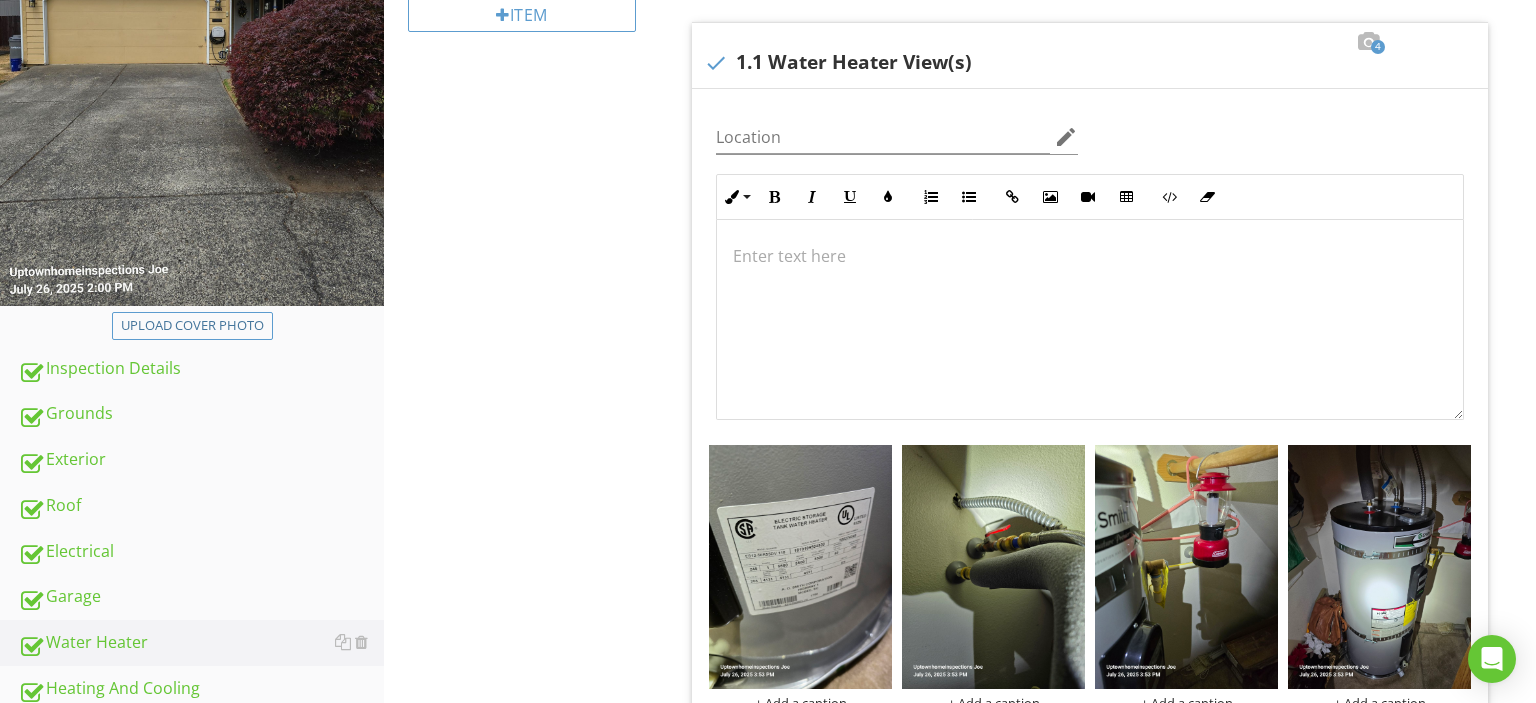 scroll, scrollTop: 212, scrollLeft: 0, axis: vertical 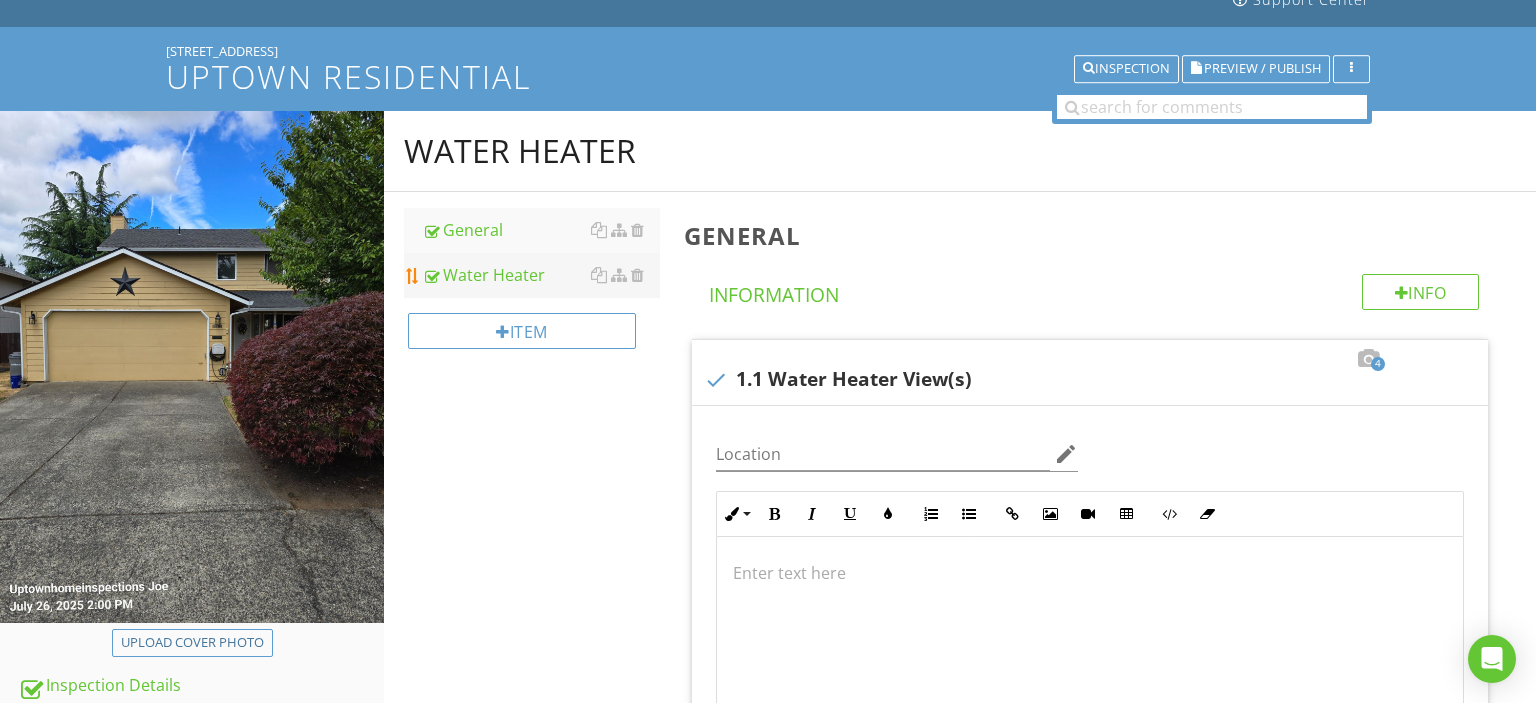 click on "Water Heater" at bounding box center (541, 275) 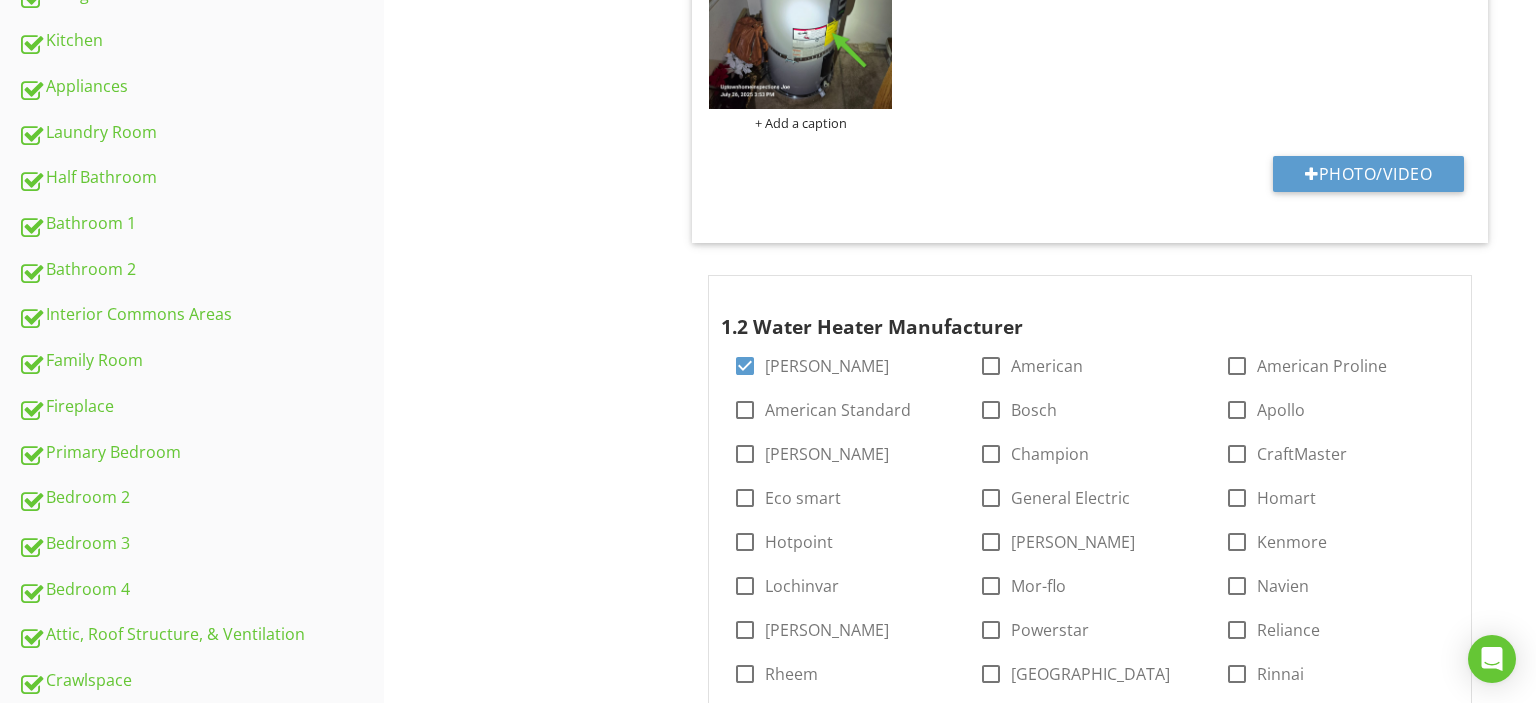 scroll, scrollTop: 952, scrollLeft: 0, axis: vertical 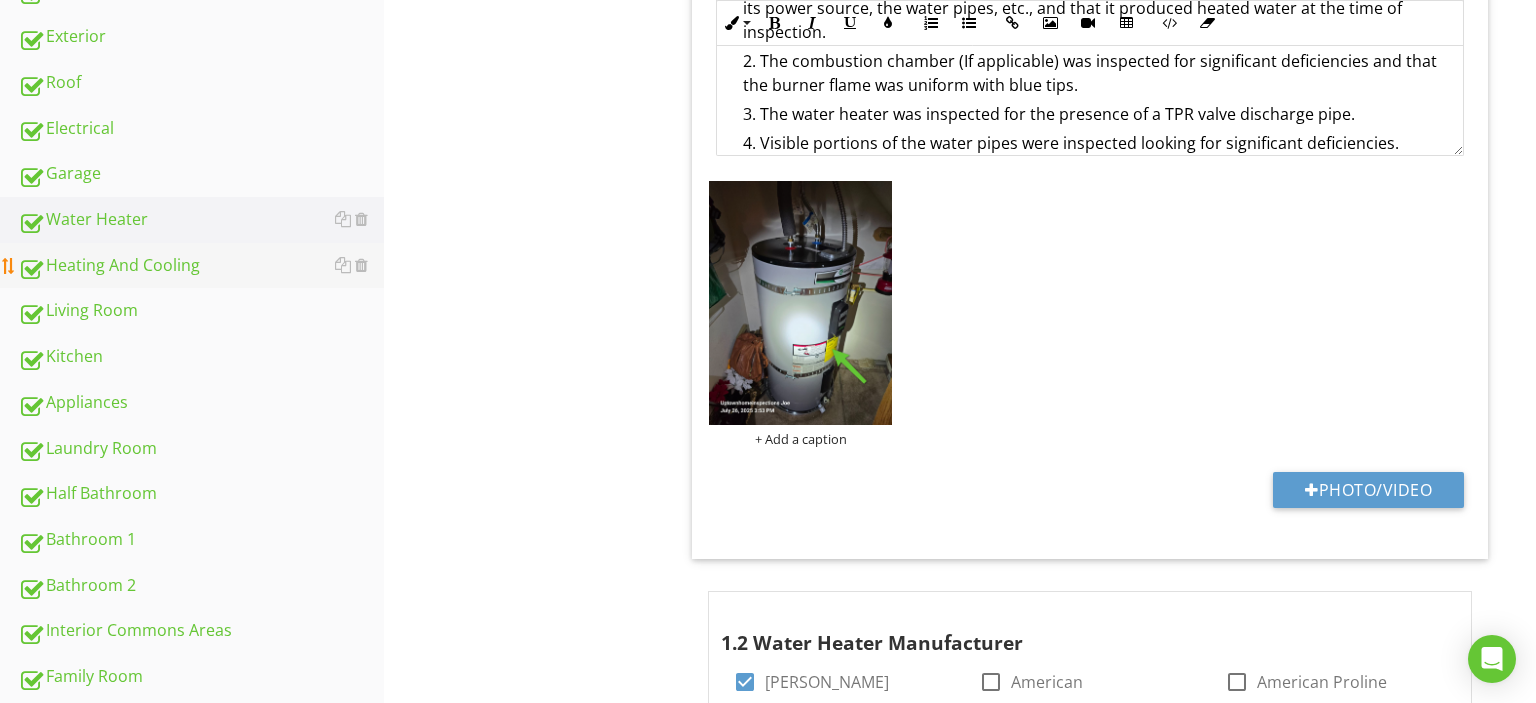 click on "Heating And Cooling" at bounding box center [201, 266] 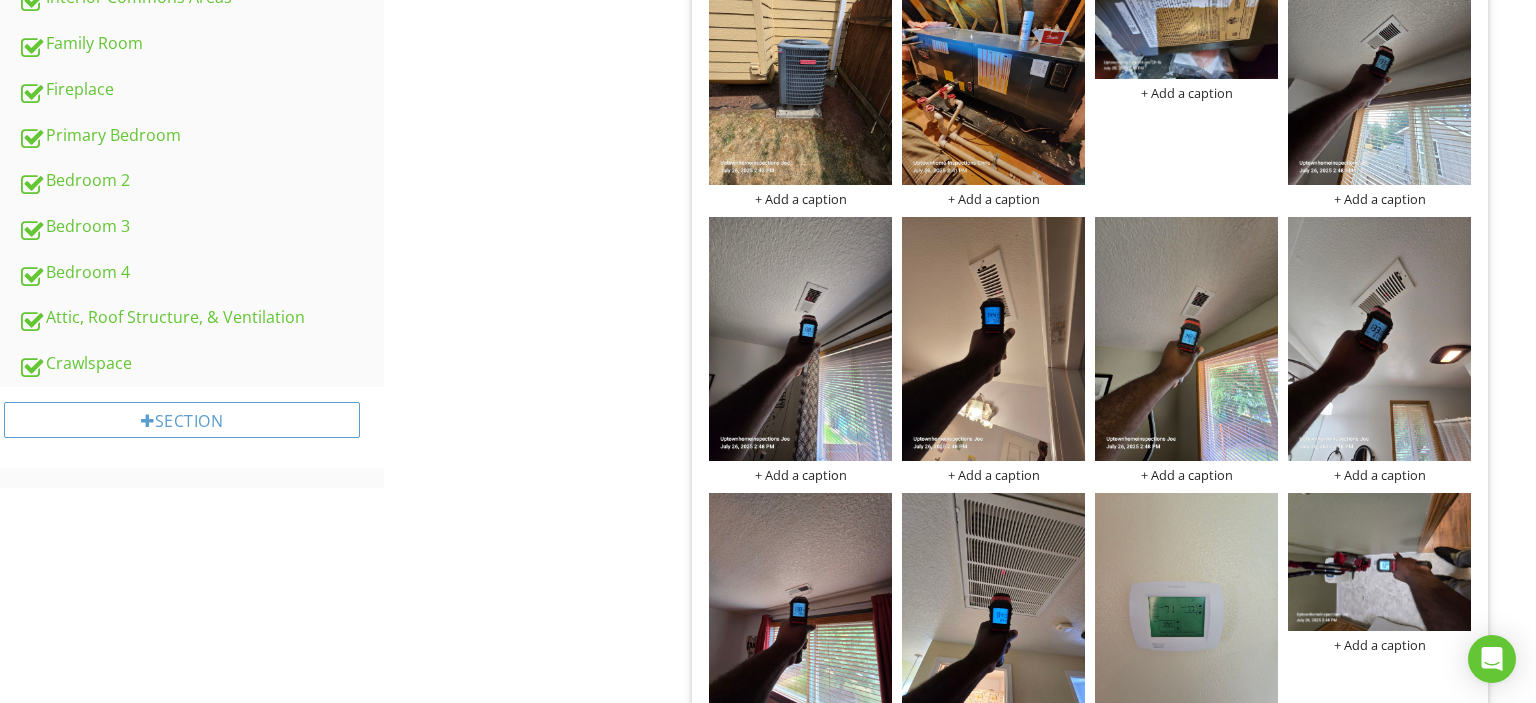 scroll, scrollTop: 1902, scrollLeft: 0, axis: vertical 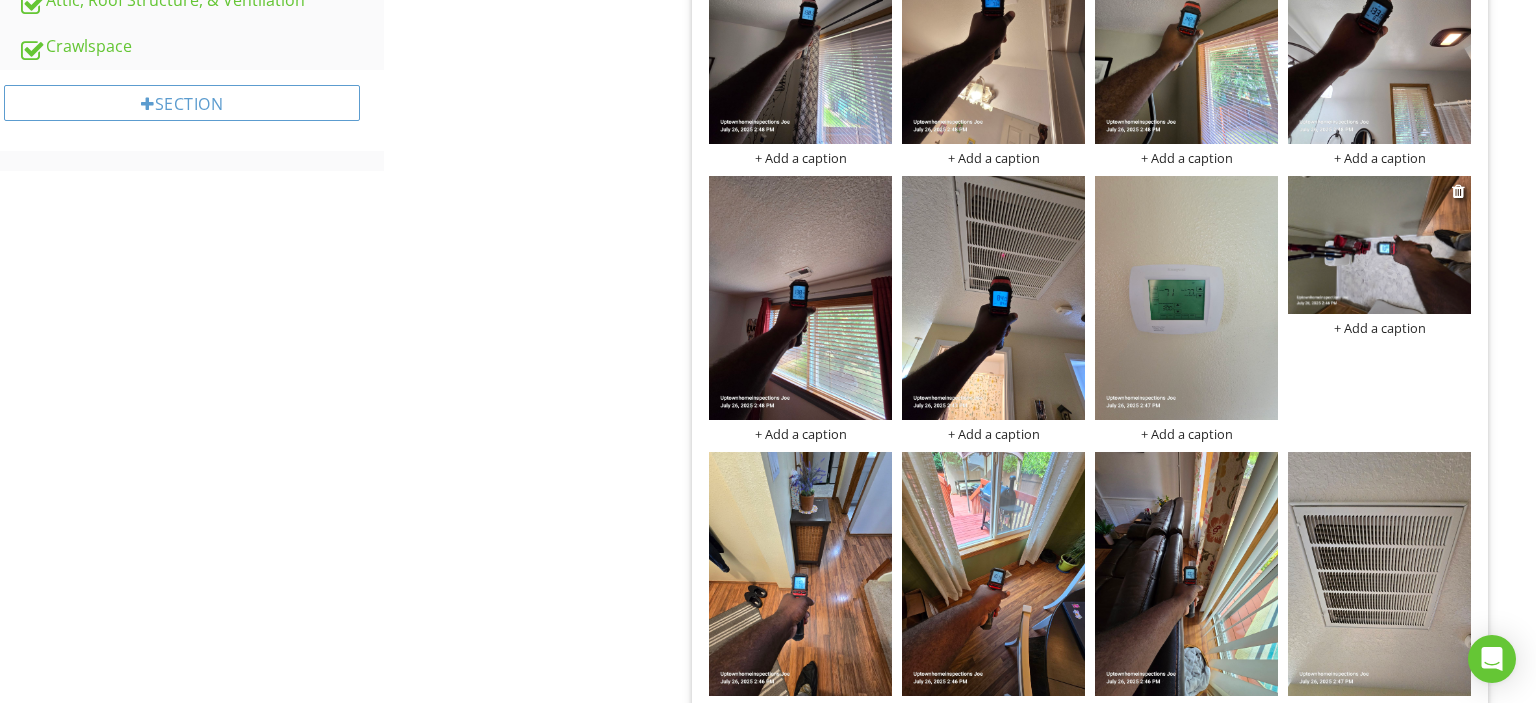 click at bounding box center [1379, 244] 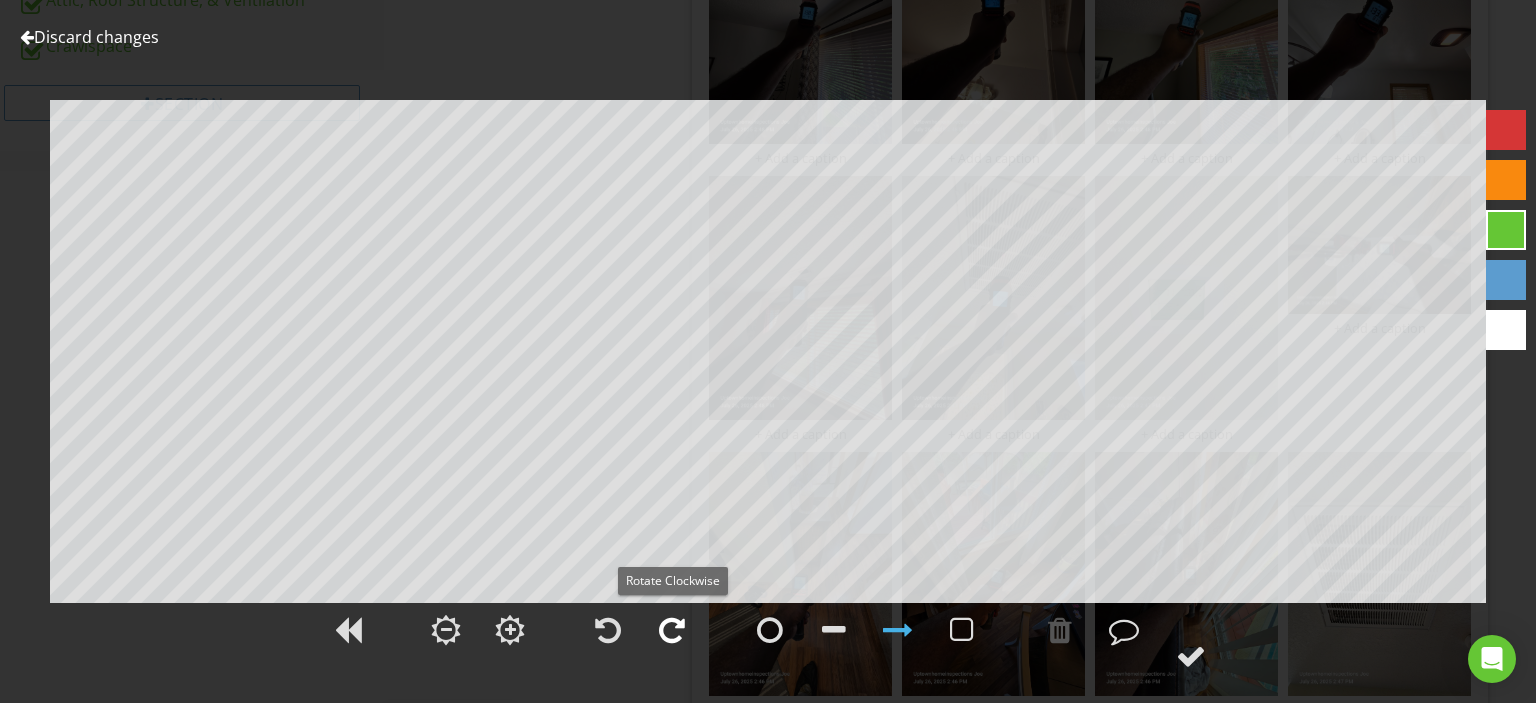 click at bounding box center [672, 630] 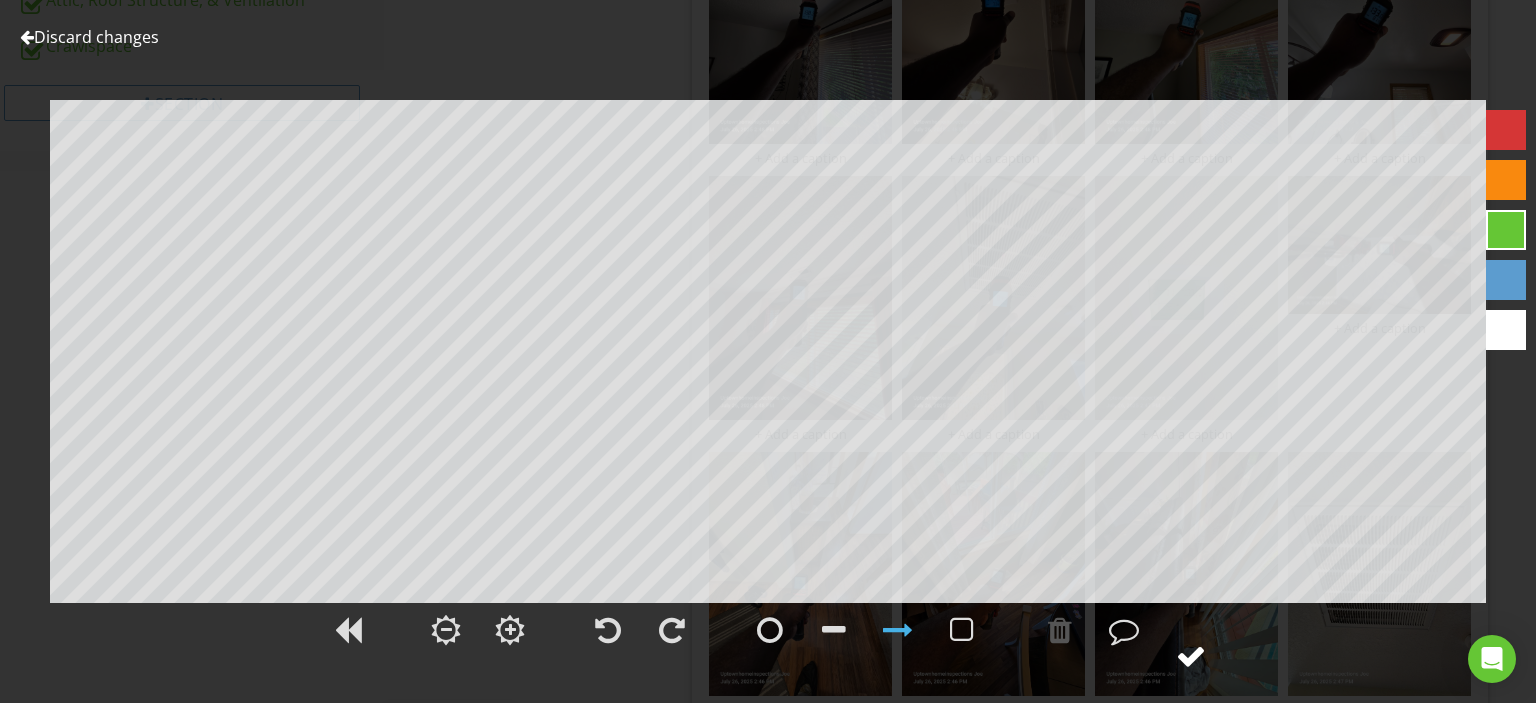click at bounding box center [1191, 656] 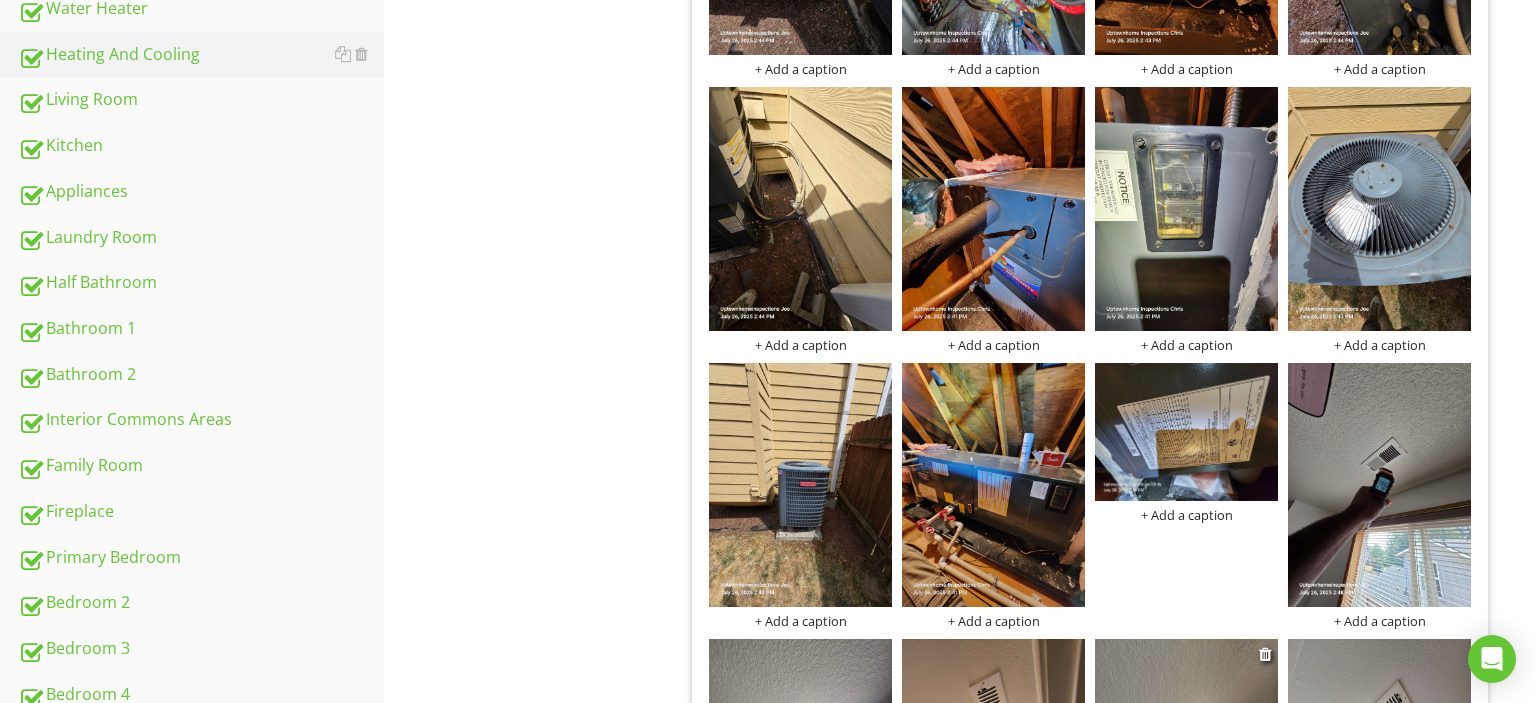 scroll, scrollTop: 1057, scrollLeft: 0, axis: vertical 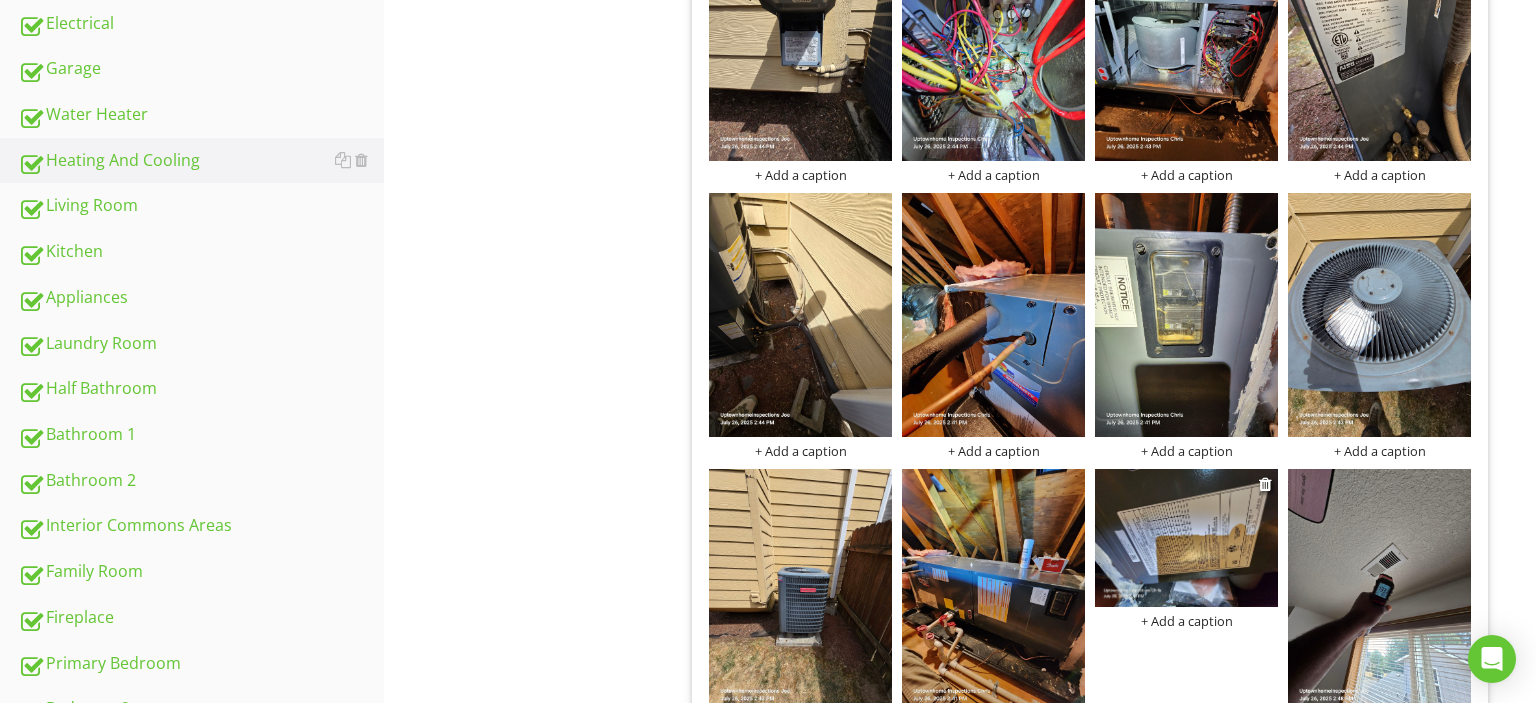 click at bounding box center (1186, 537) 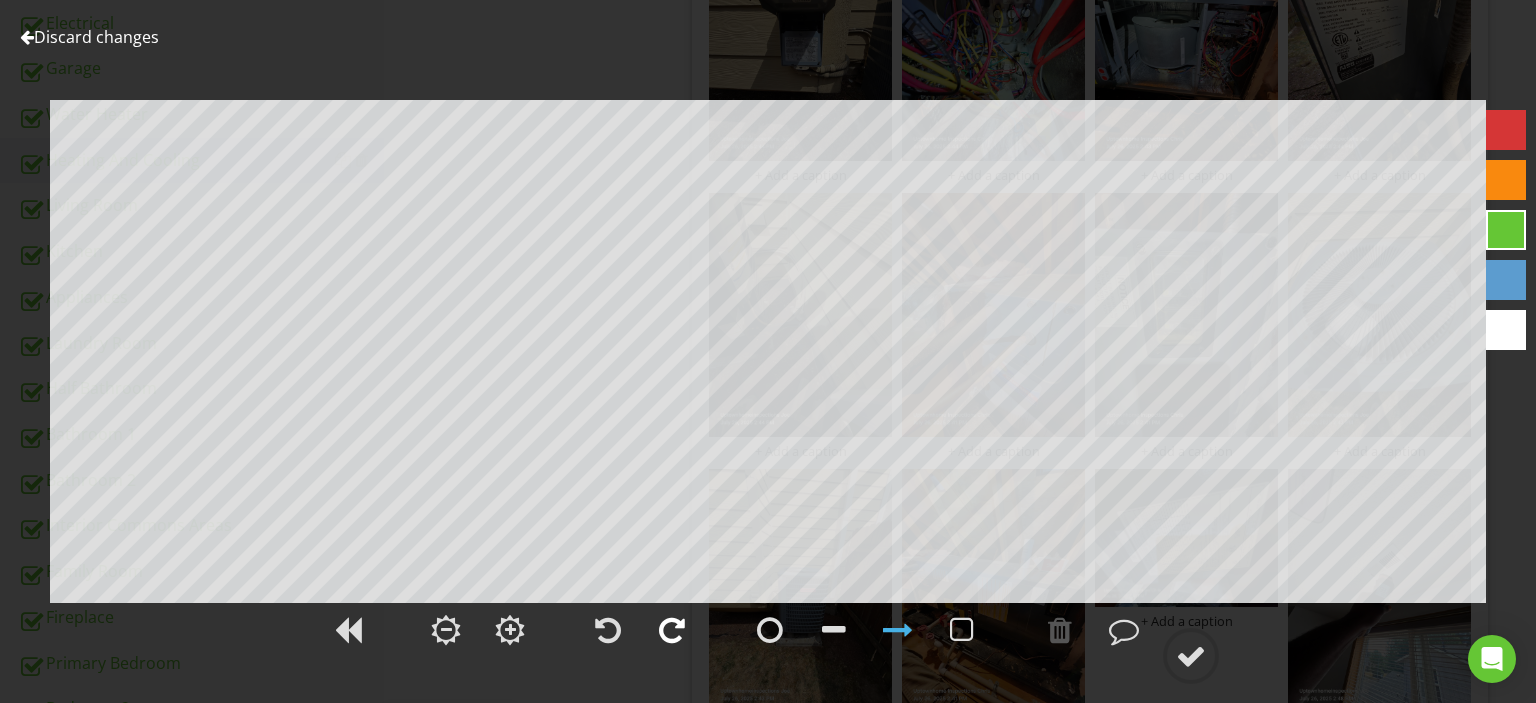 click at bounding box center (672, 630) 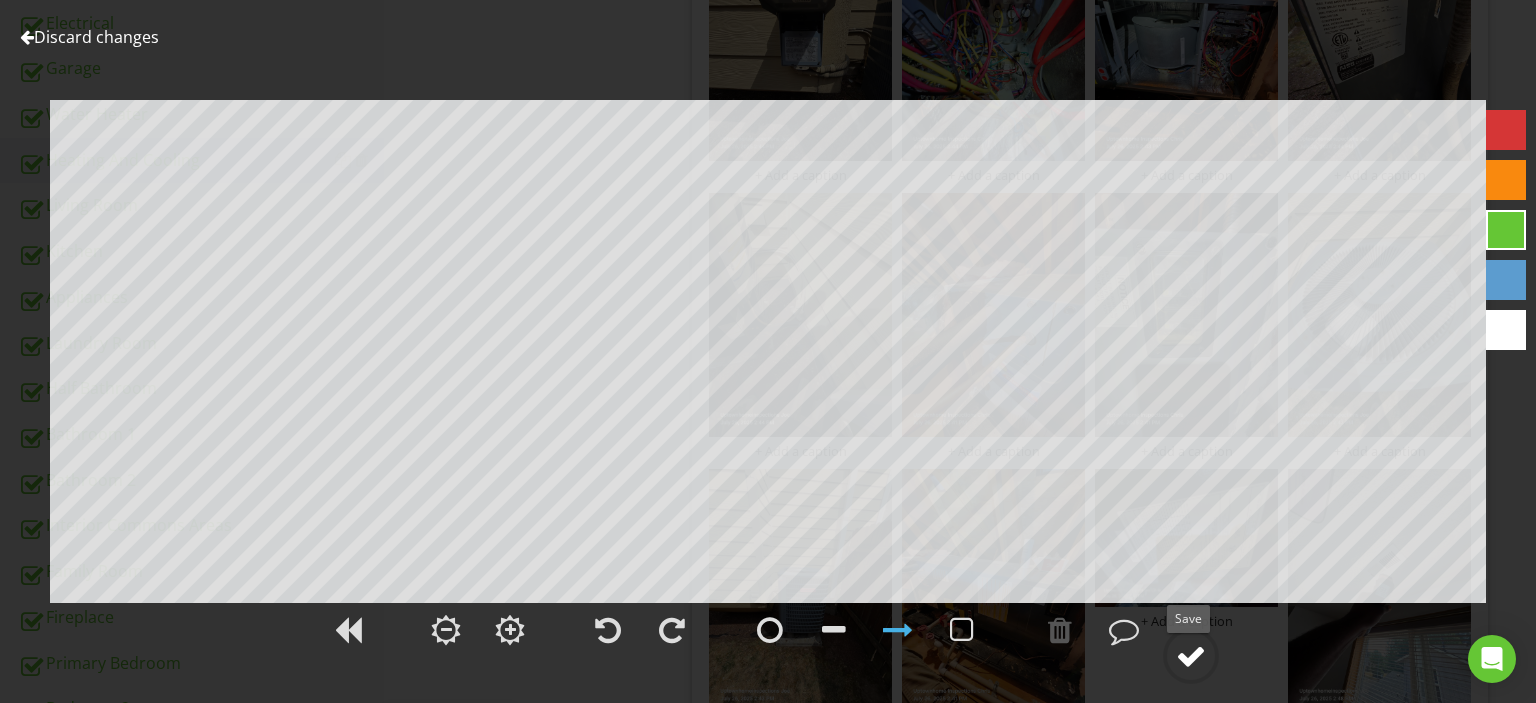 click at bounding box center [1191, 656] 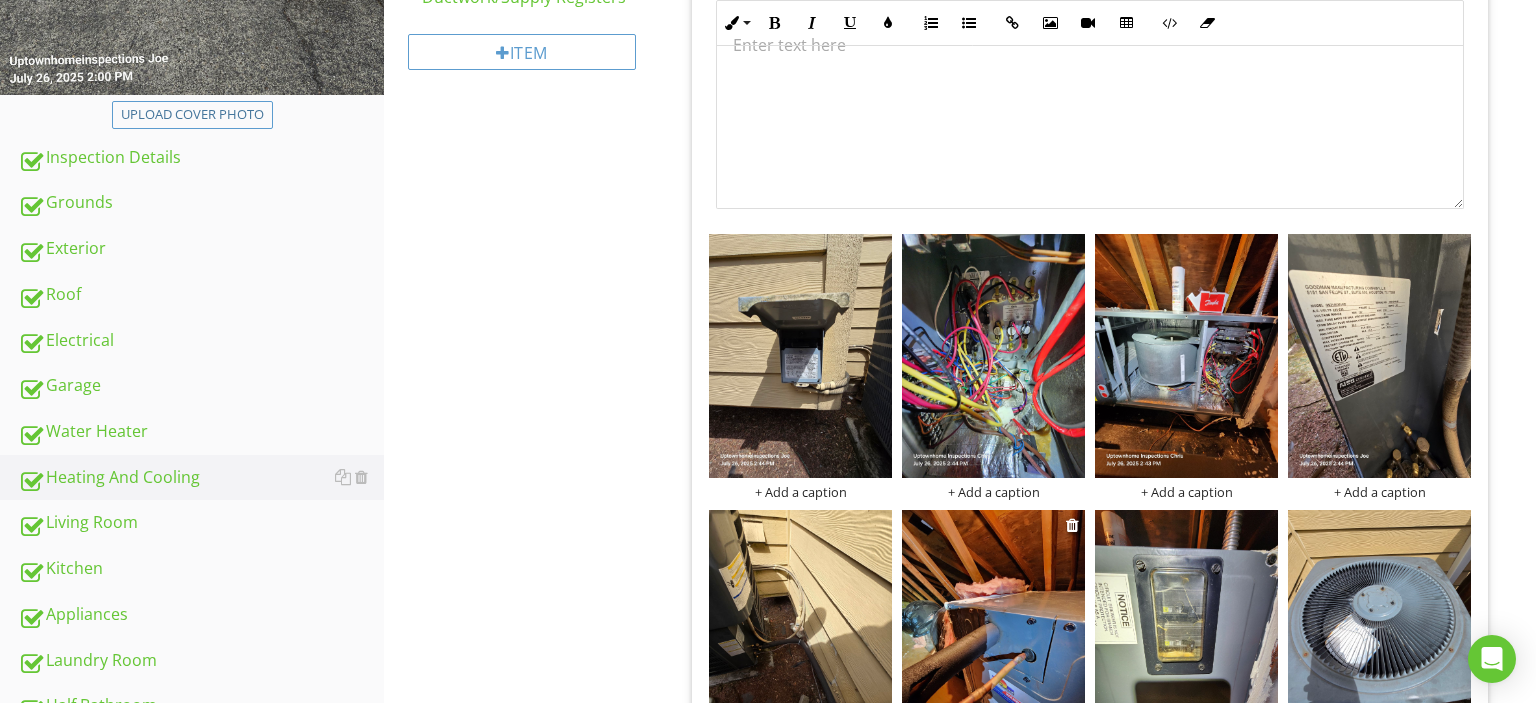 scroll, scrollTop: 846, scrollLeft: 0, axis: vertical 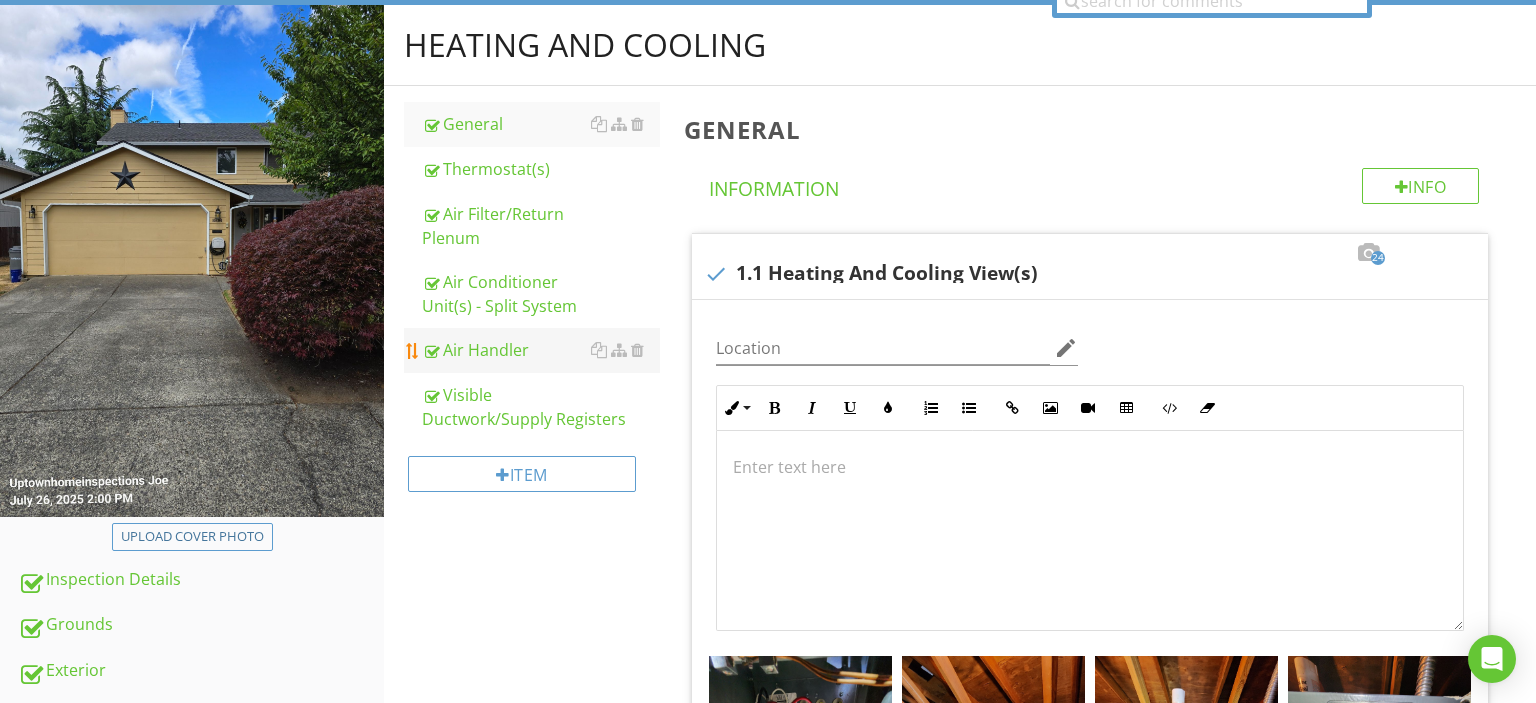 click on "Air Handler" at bounding box center (541, 350) 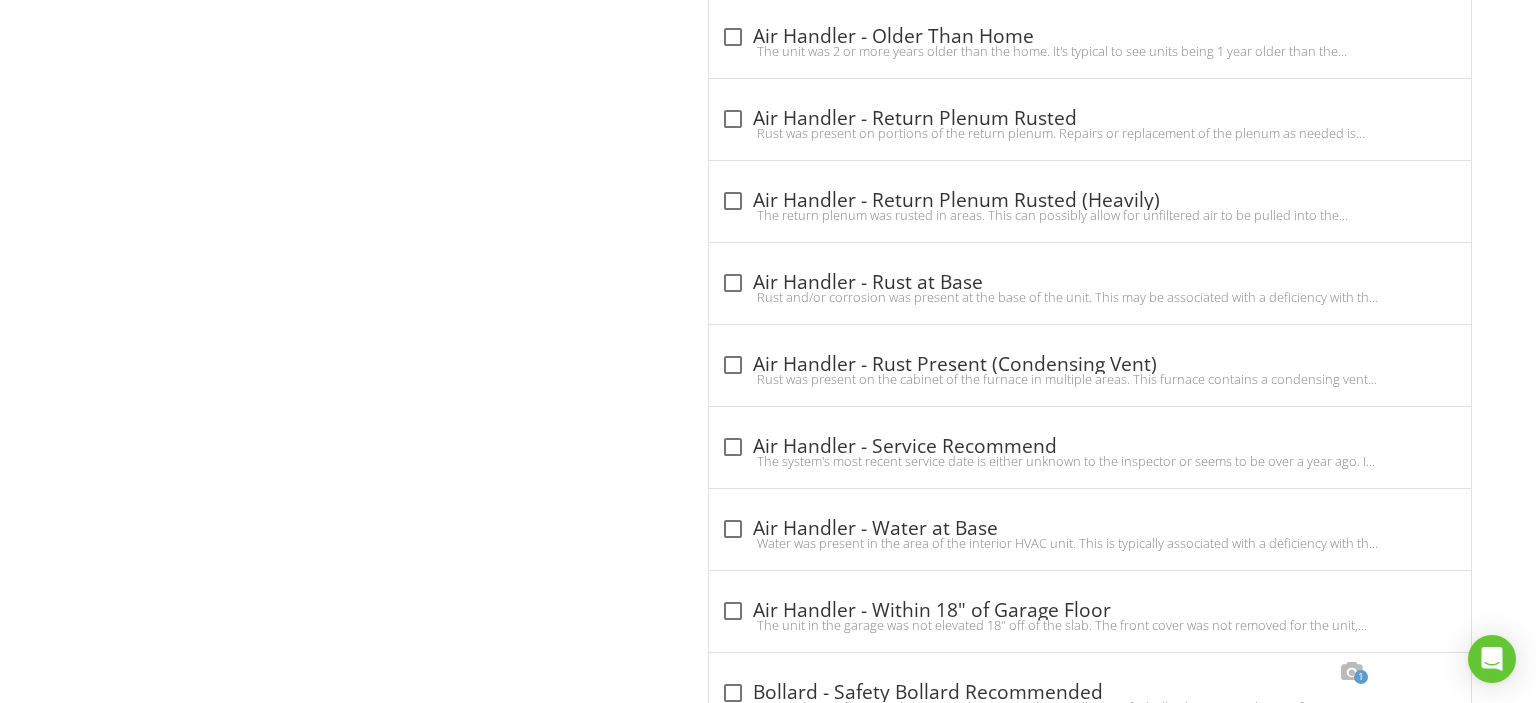 scroll, scrollTop: 5239, scrollLeft: 0, axis: vertical 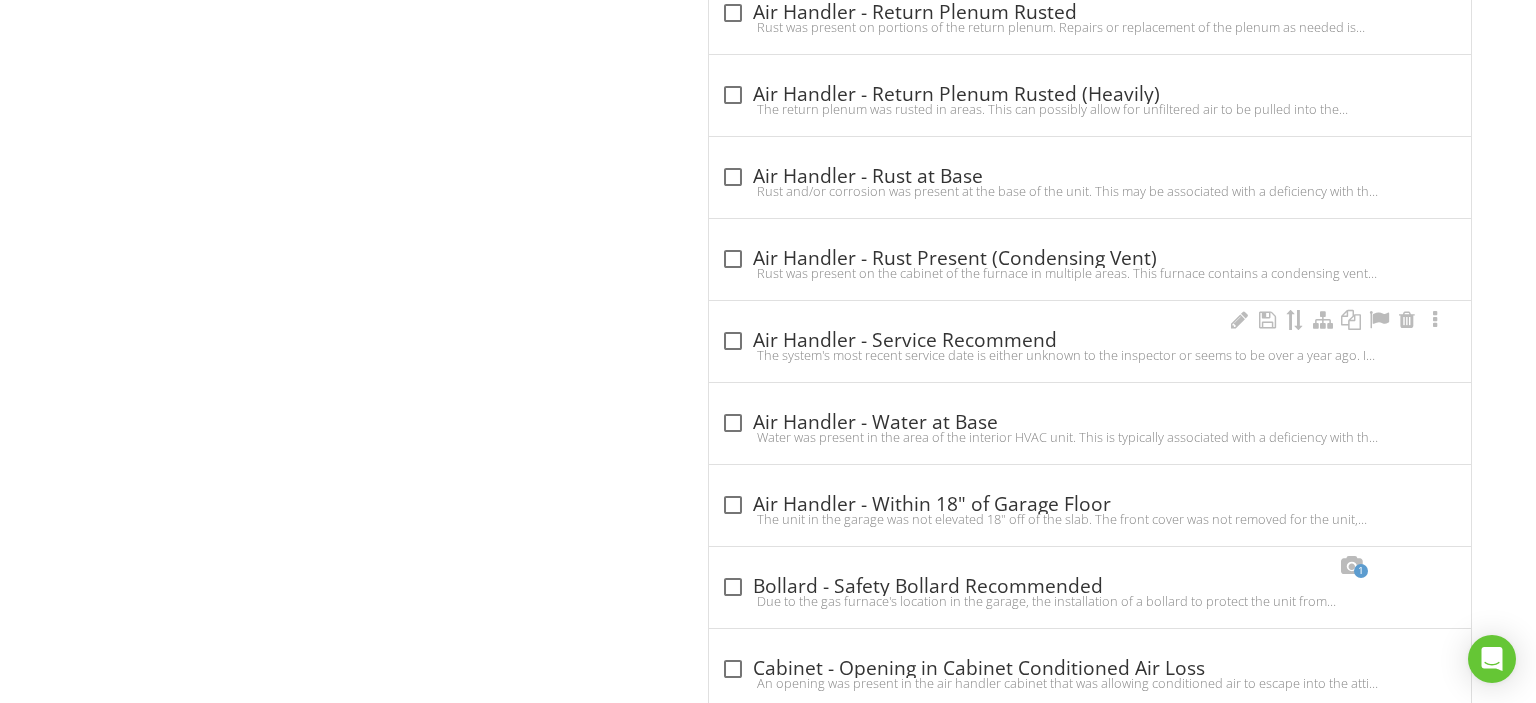 click at bounding box center (733, 341) 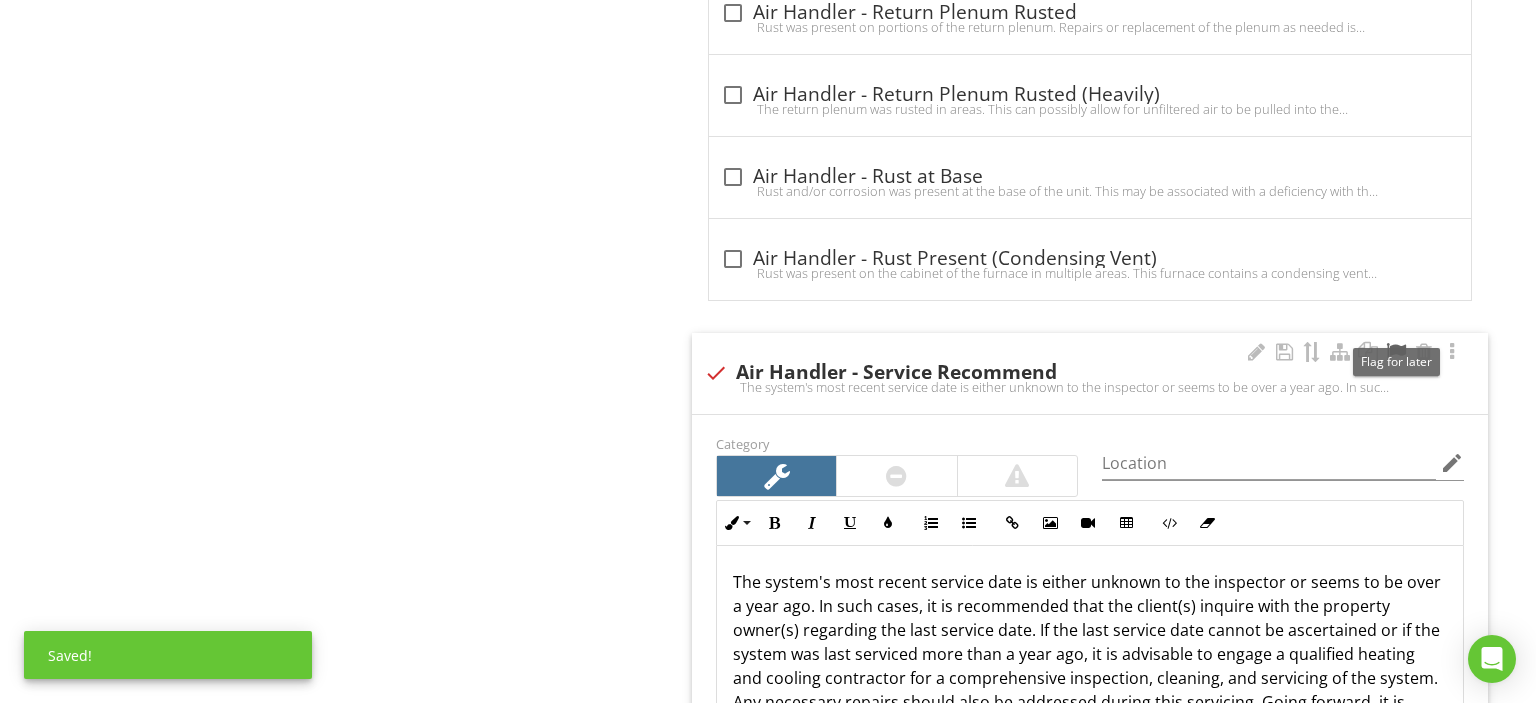 click at bounding box center [1396, 352] 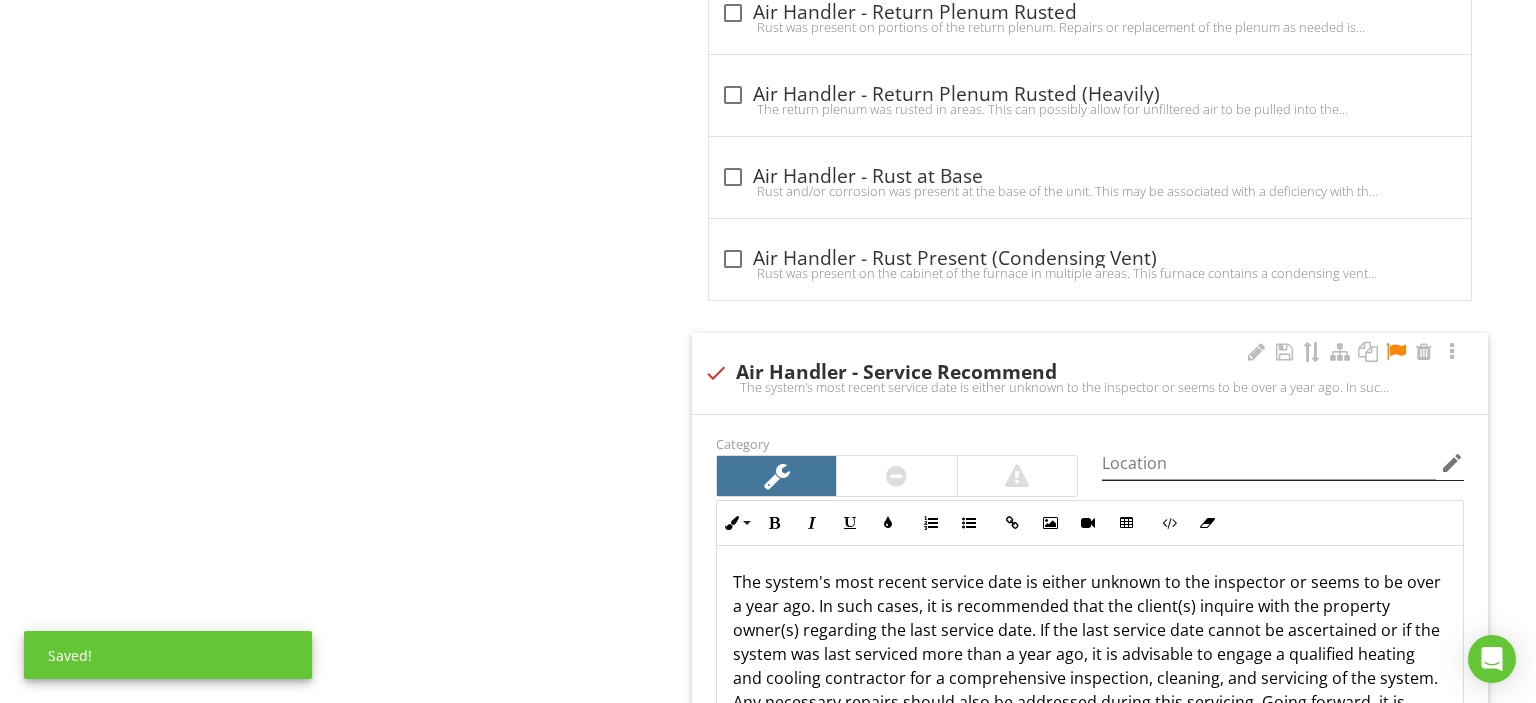 click on "edit" at bounding box center (1452, 463) 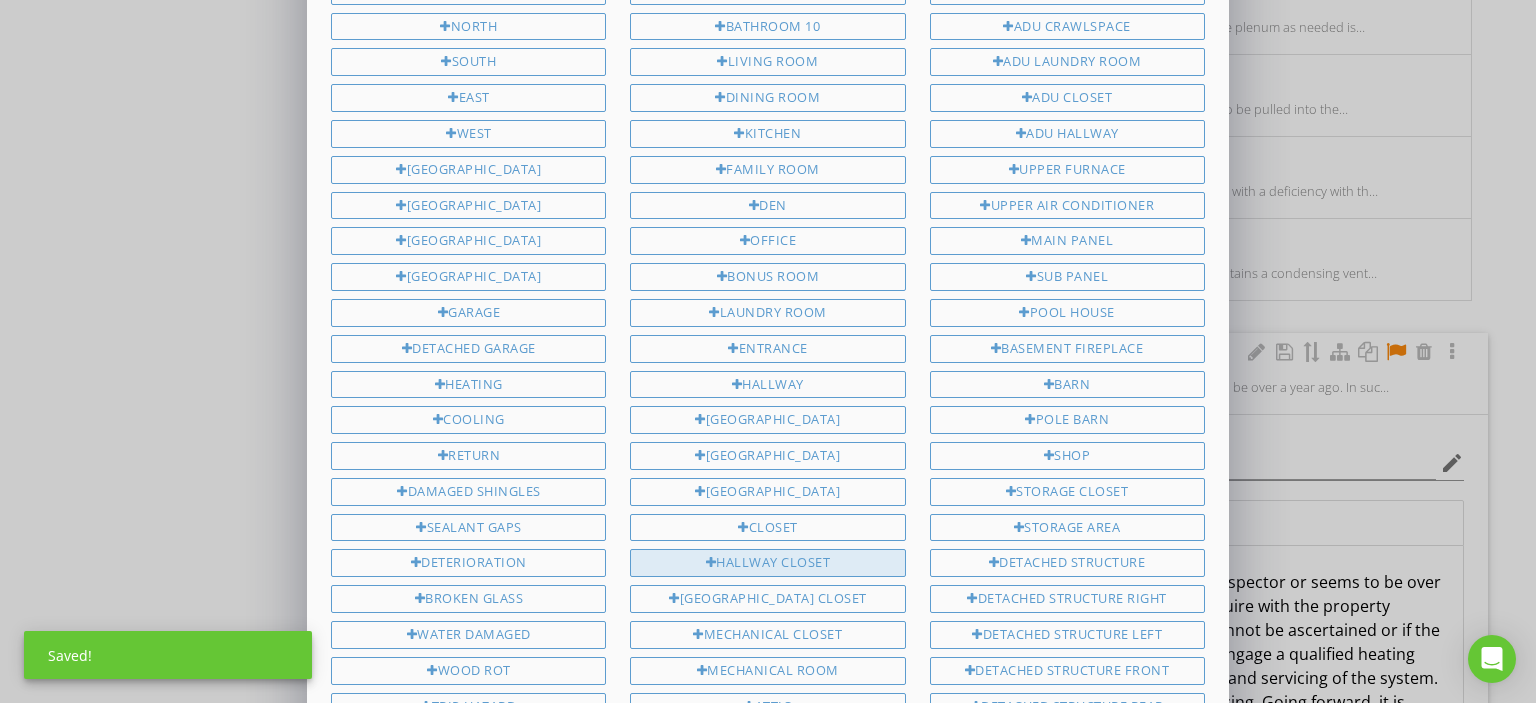 scroll, scrollTop: 907, scrollLeft: 0, axis: vertical 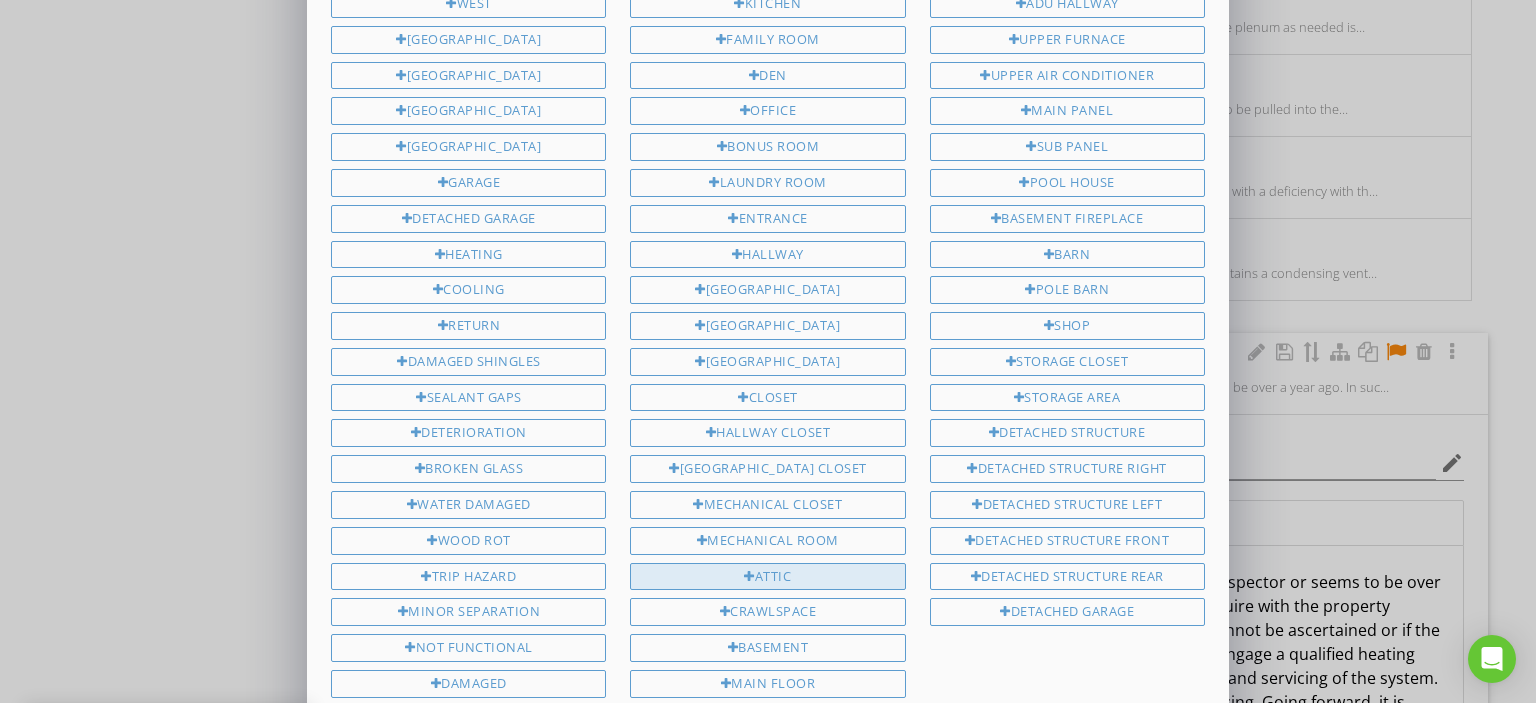 click on "Attic" at bounding box center (767, 577) 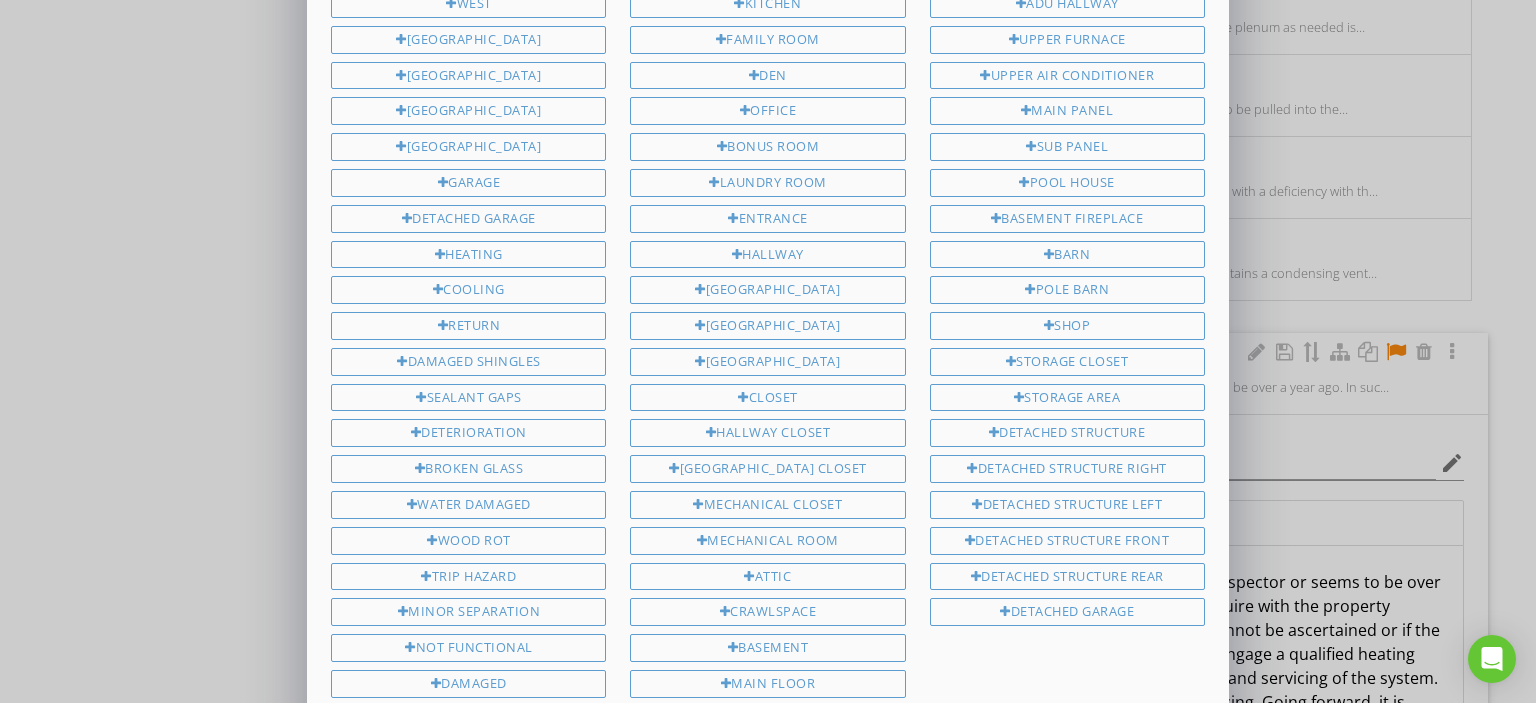 scroll, scrollTop: 1200, scrollLeft: 0, axis: vertical 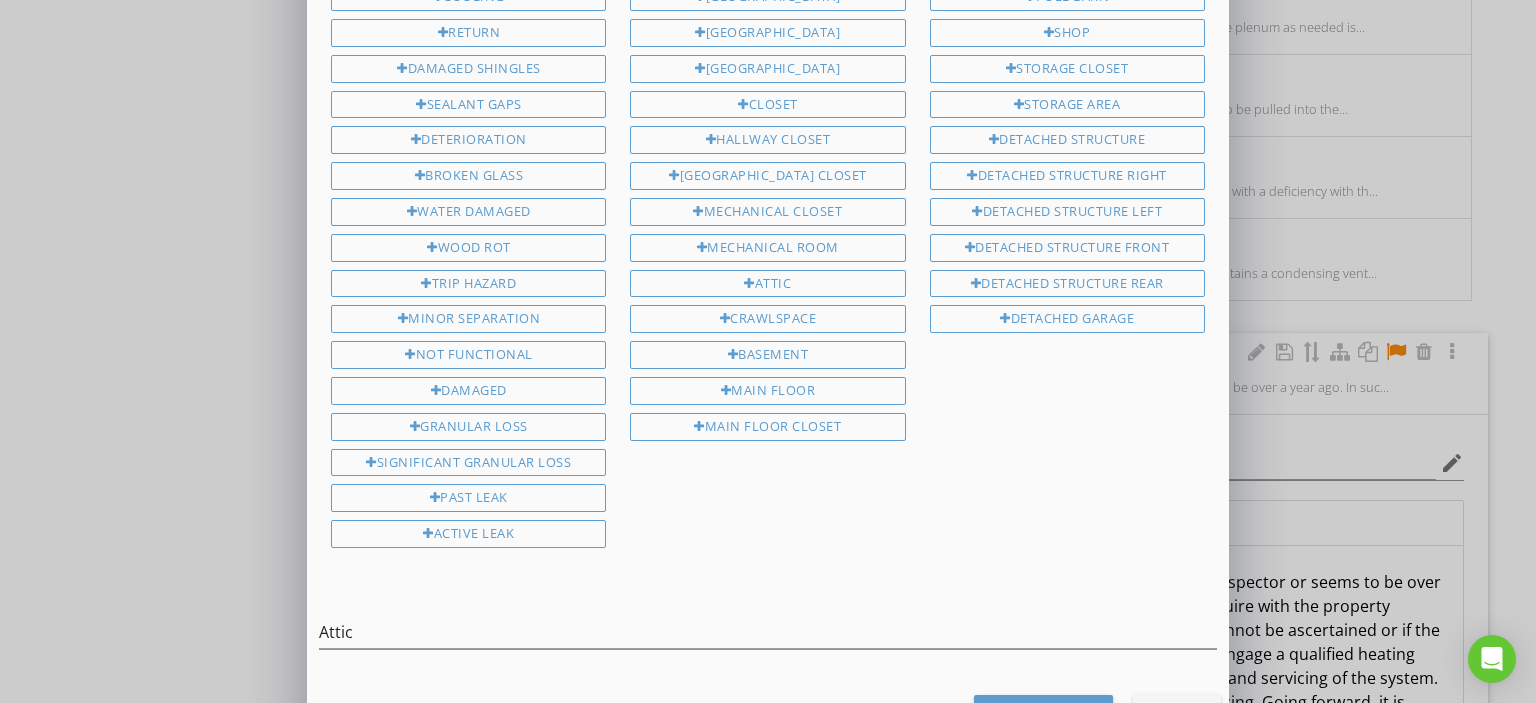 click on "Save Location" at bounding box center (1043, 713) 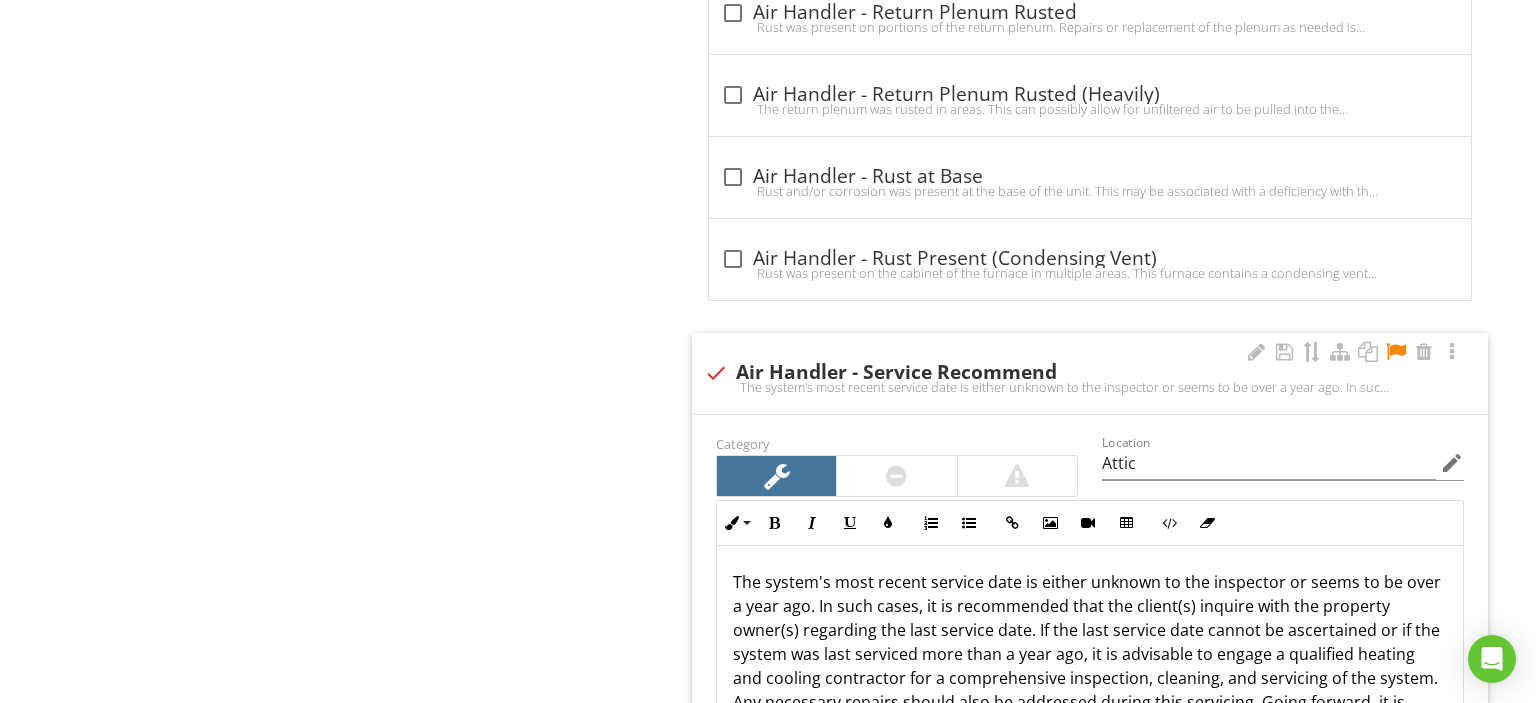 scroll, scrollTop: 1200, scrollLeft: 0, axis: vertical 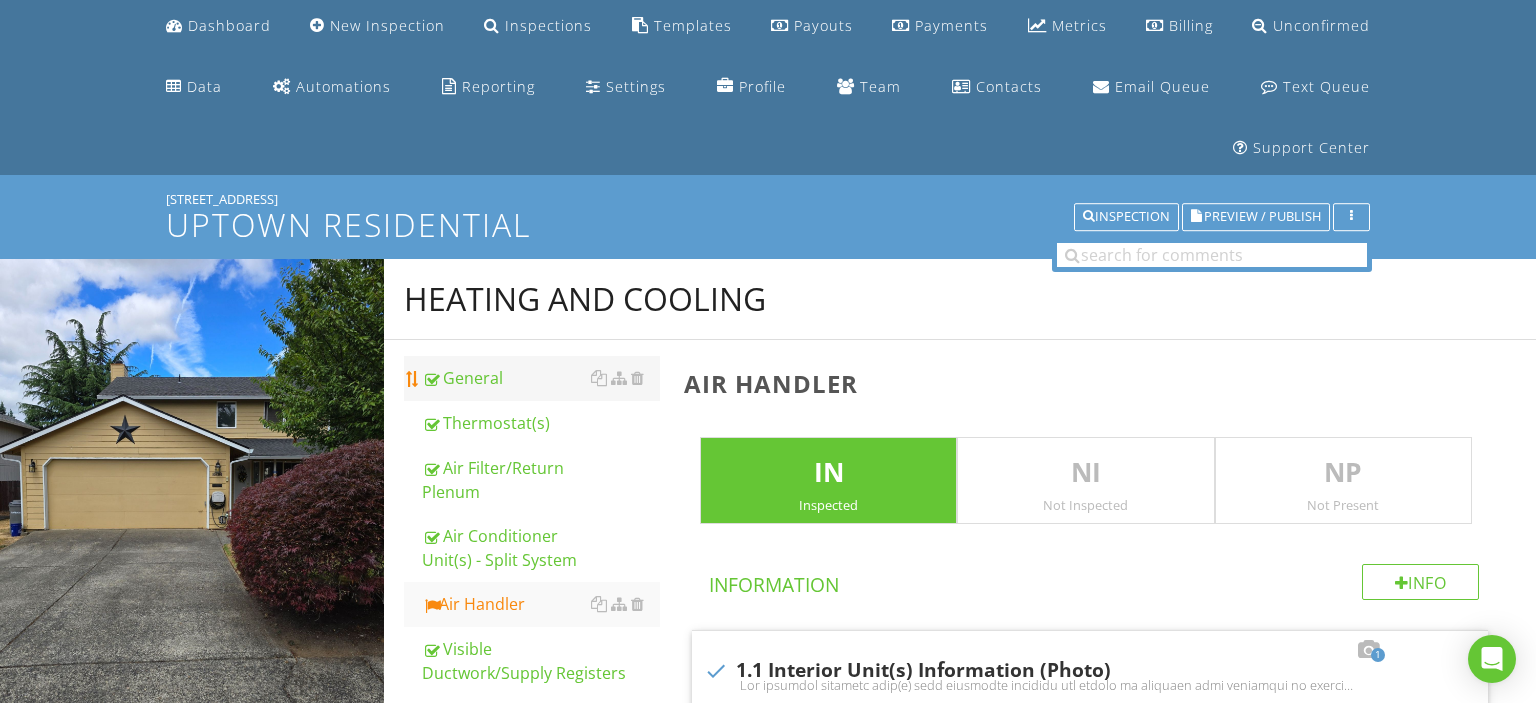 click on "General" at bounding box center [541, 378] 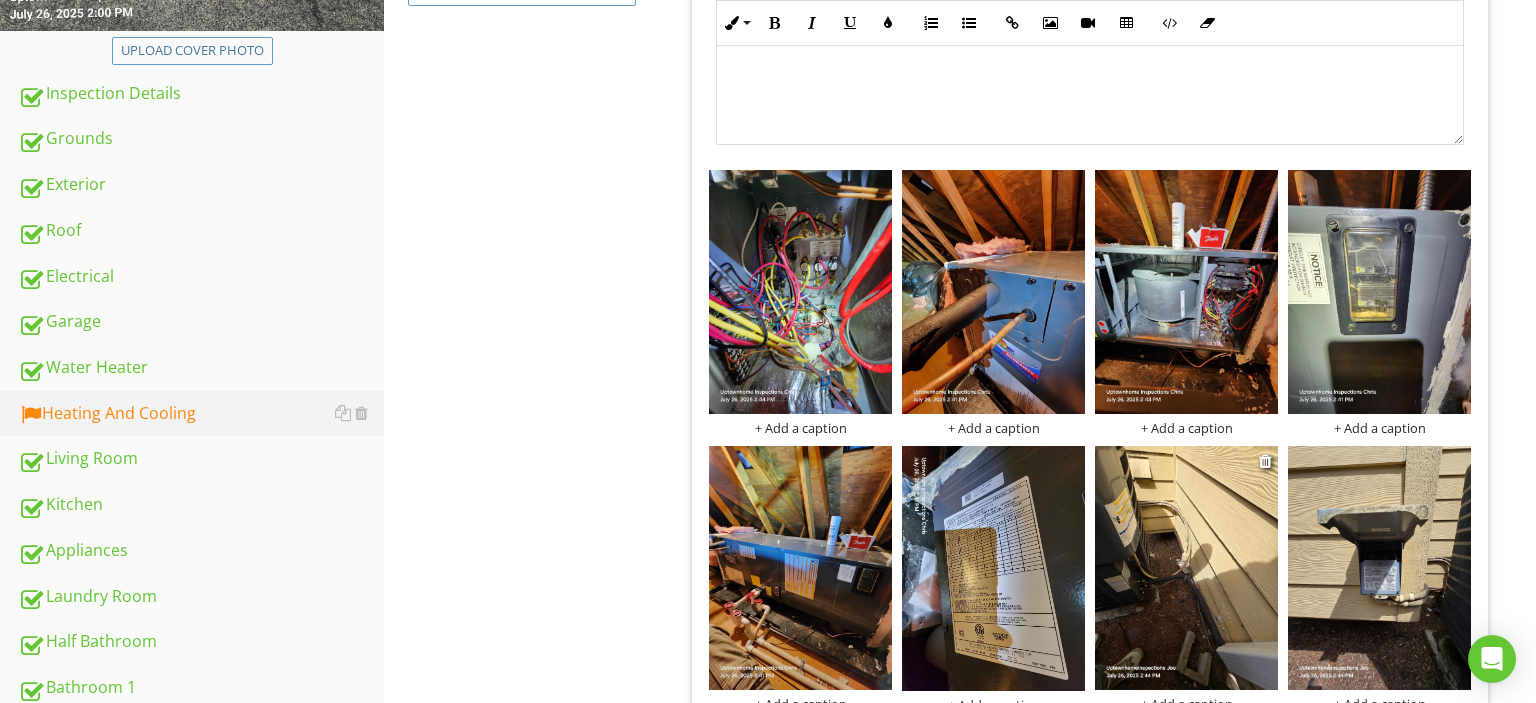 scroll, scrollTop: 909, scrollLeft: 0, axis: vertical 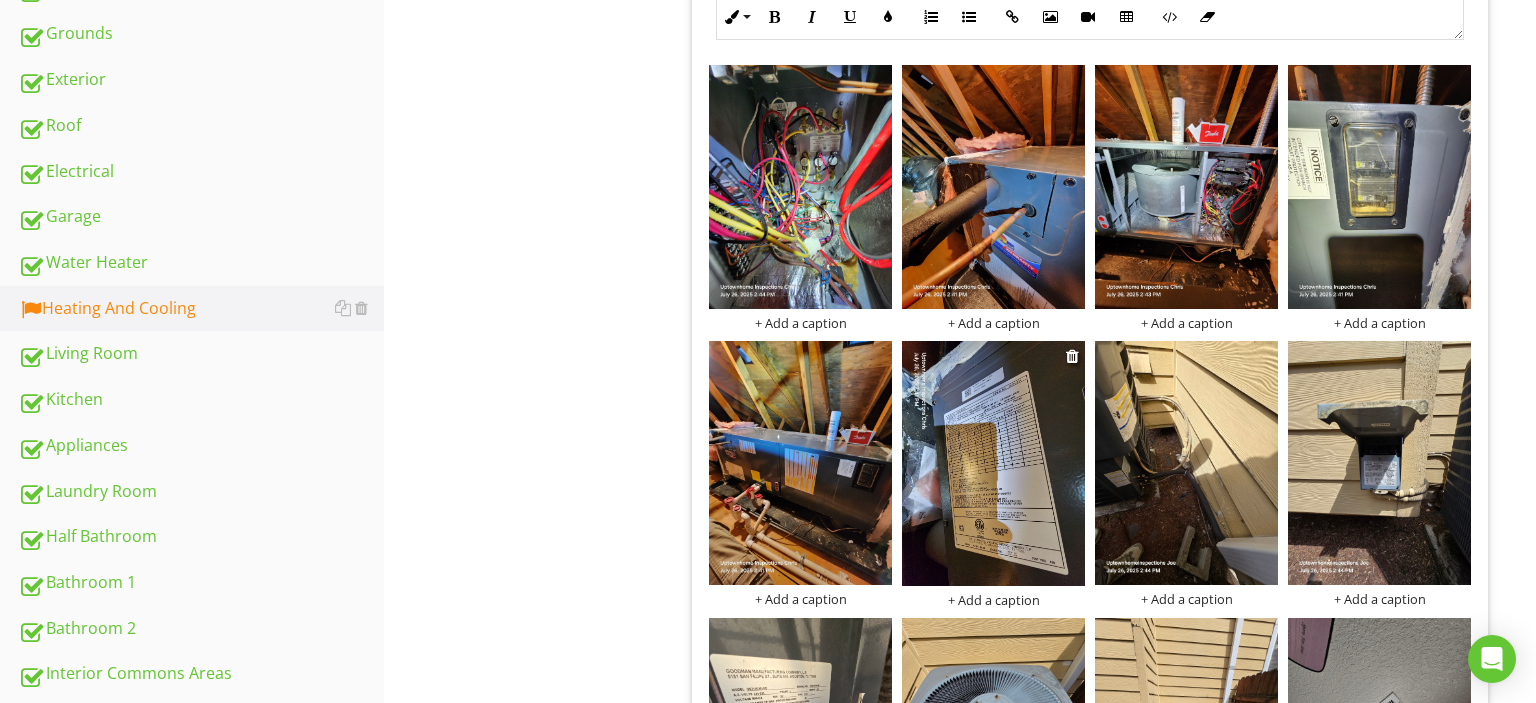click at bounding box center [993, 463] 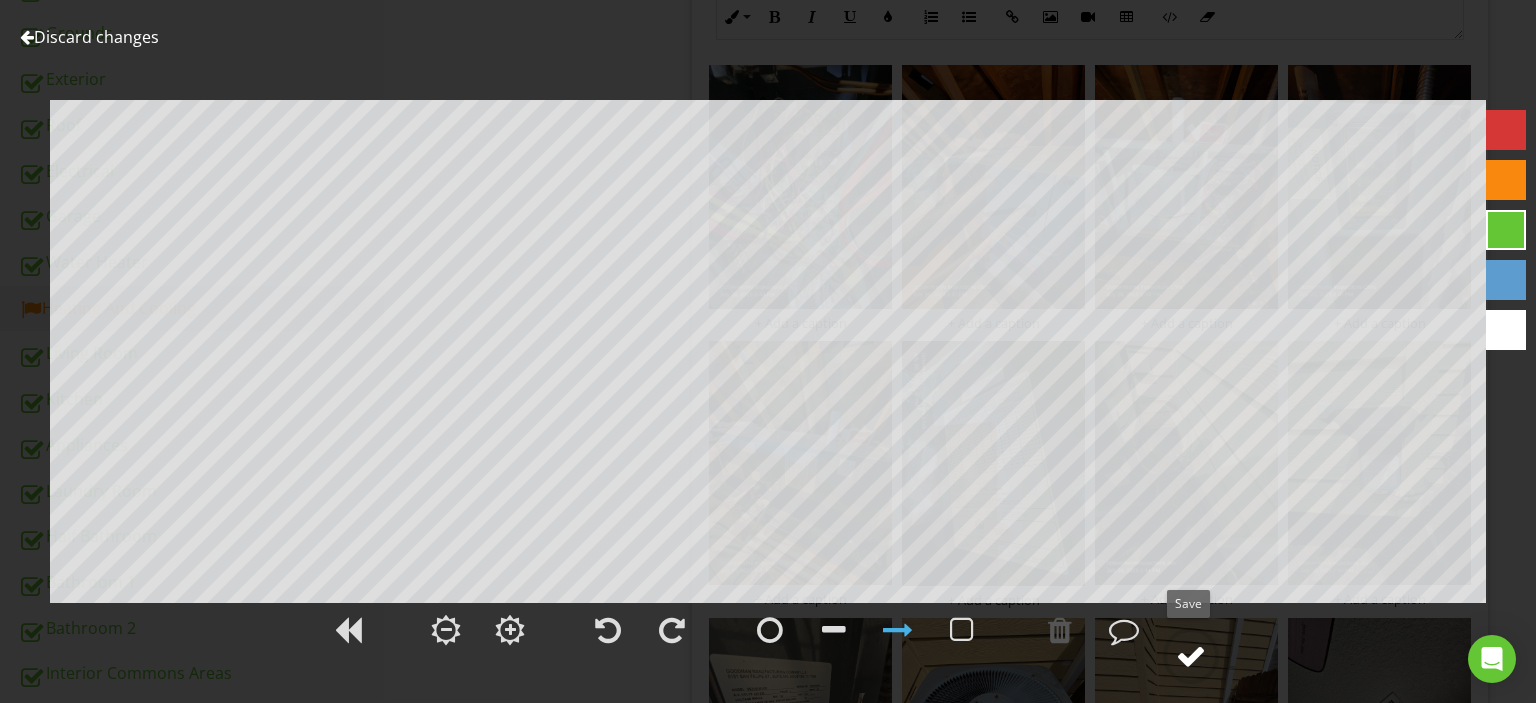 click at bounding box center (1191, 656) 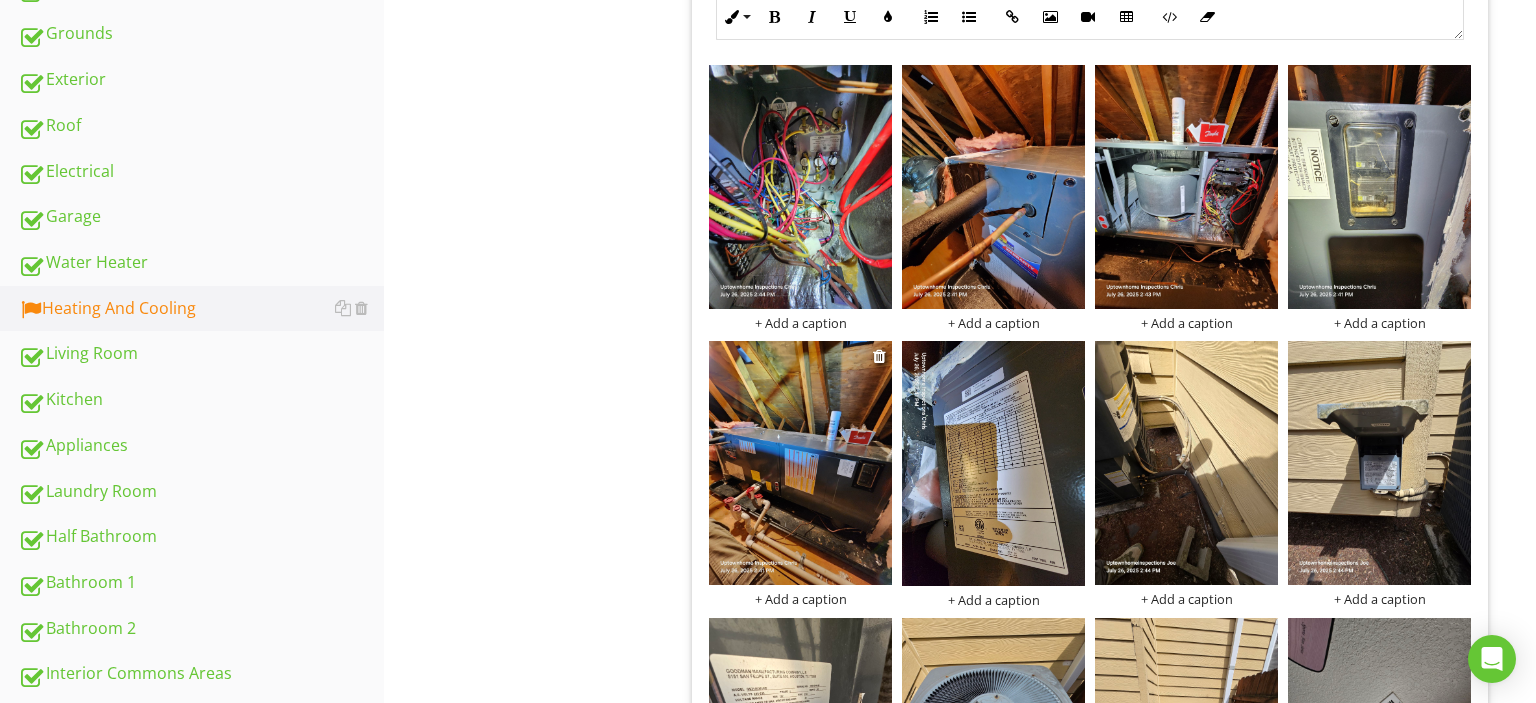 click at bounding box center (800, 463) 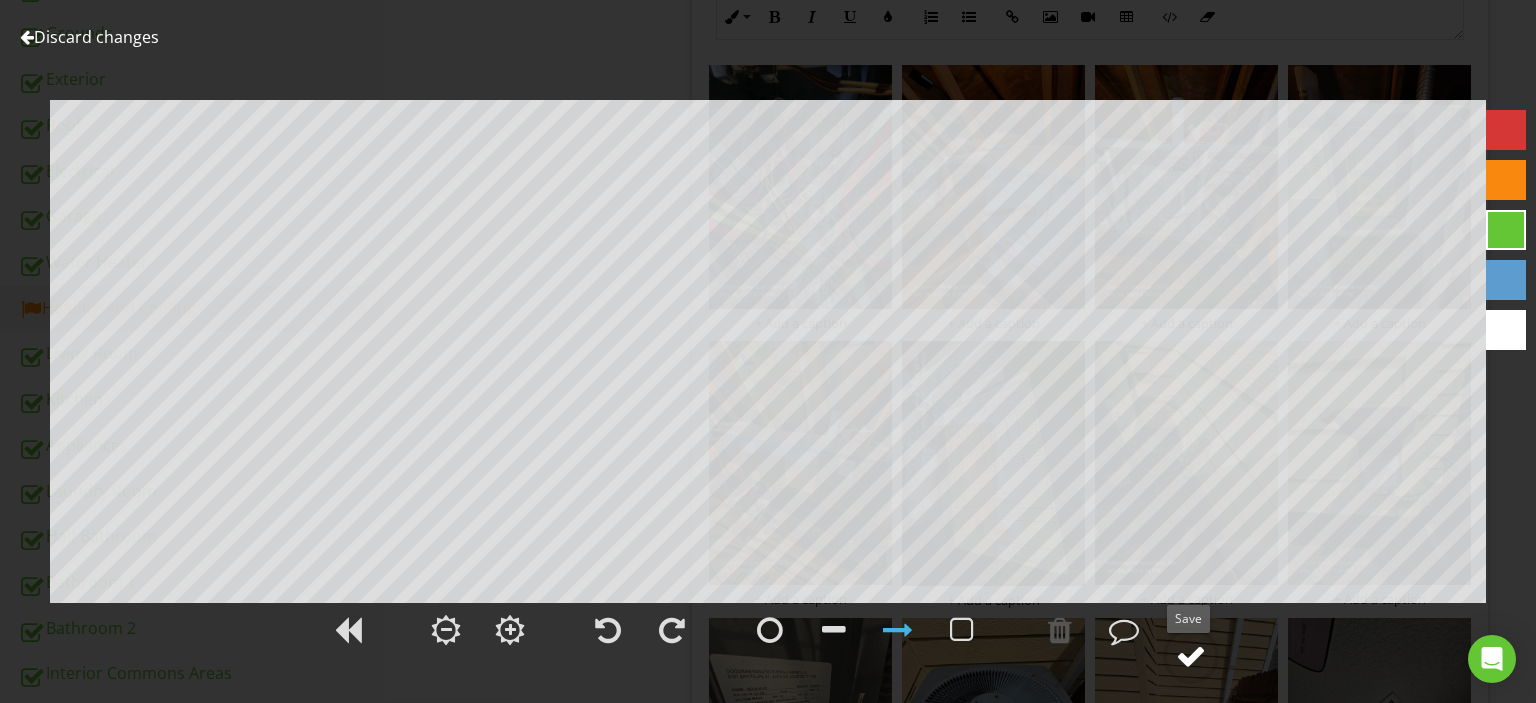 click at bounding box center (1191, 656) 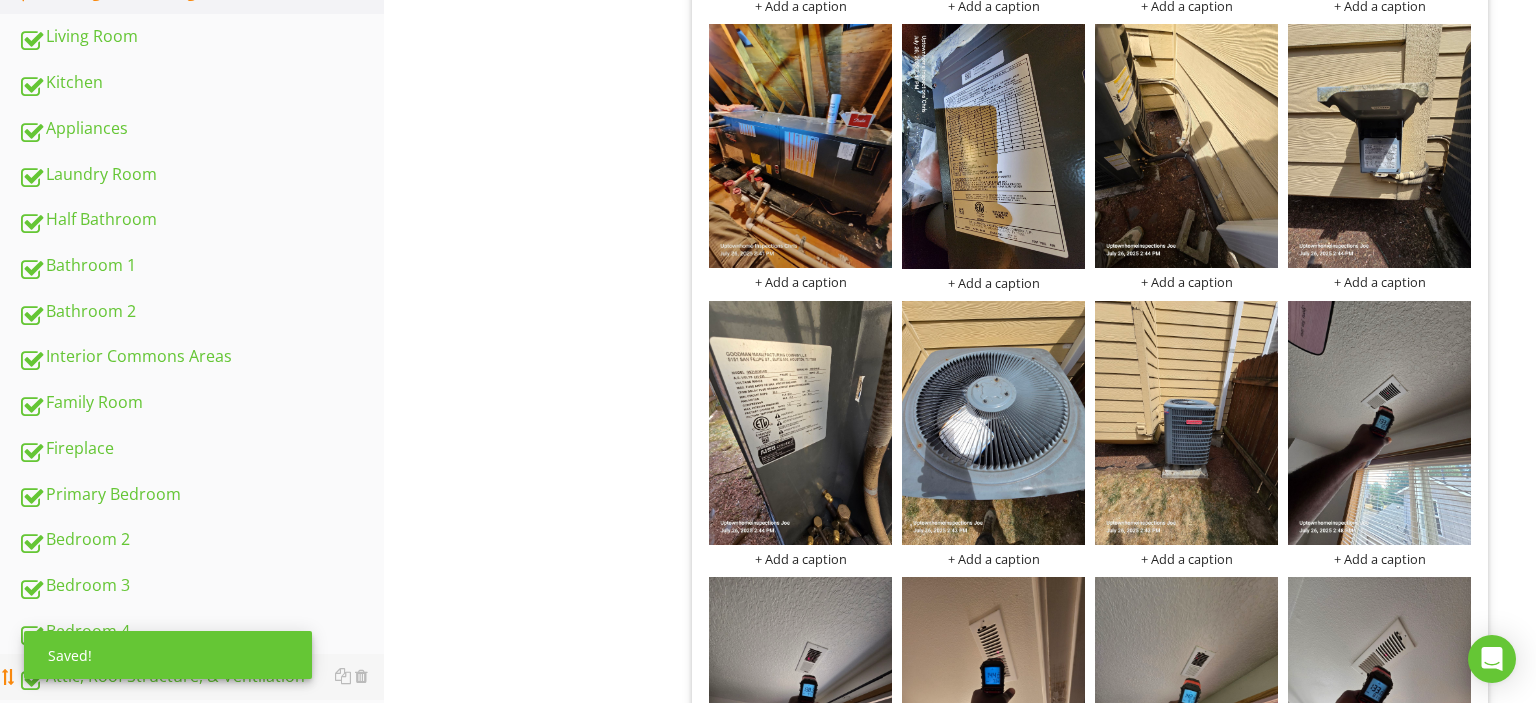 scroll, scrollTop: 1437, scrollLeft: 0, axis: vertical 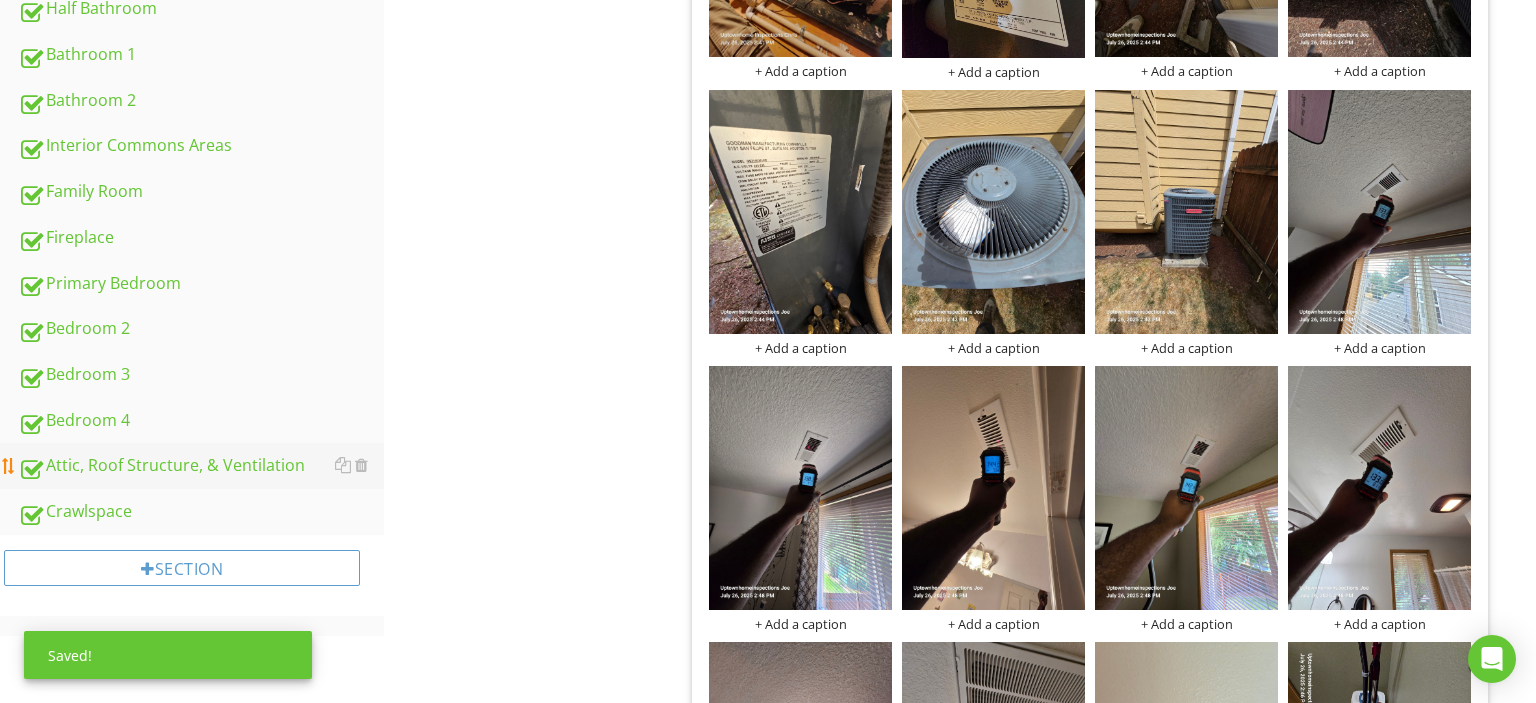 click on "Attic, Roof Structure, & Ventilation" at bounding box center (201, 466) 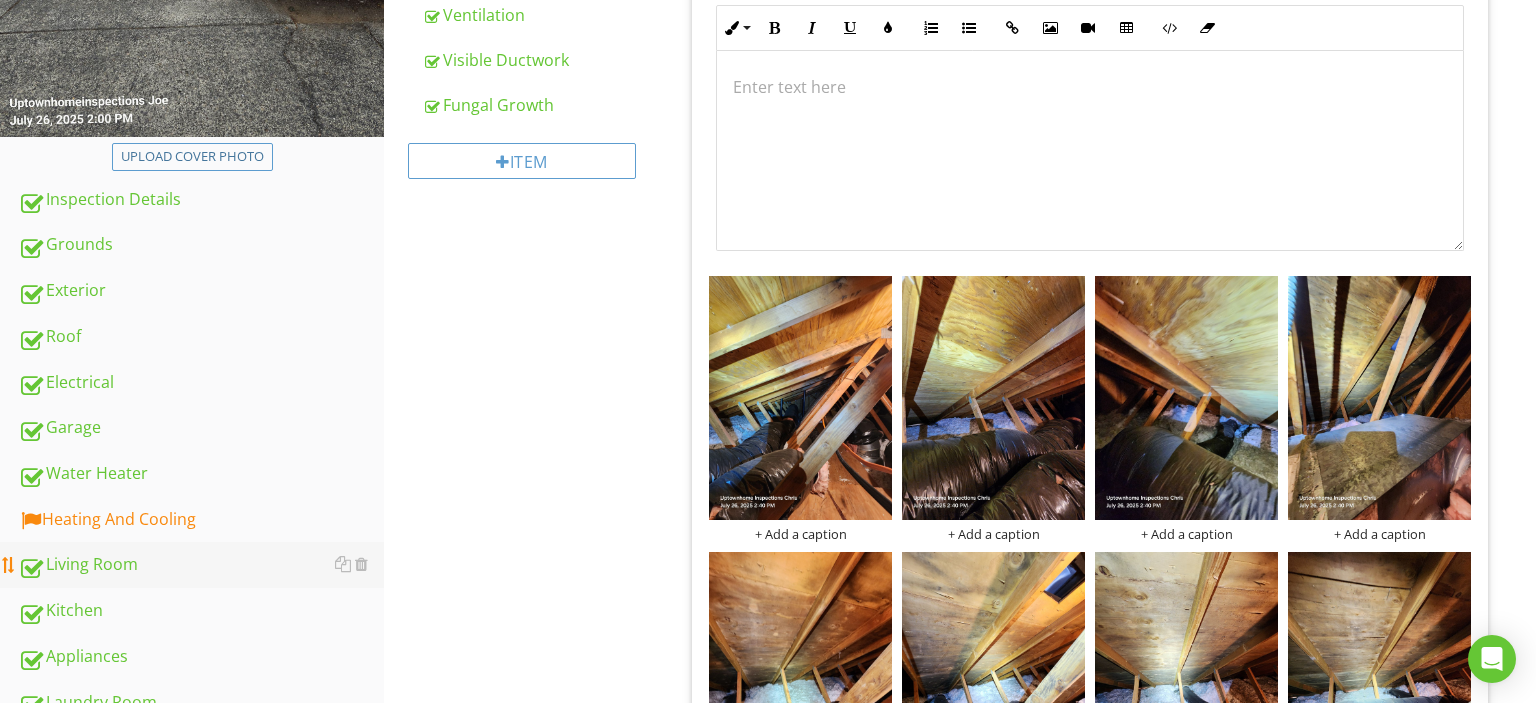 scroll, scrollTop: 804, scrollLeft: 0, axis: vertical 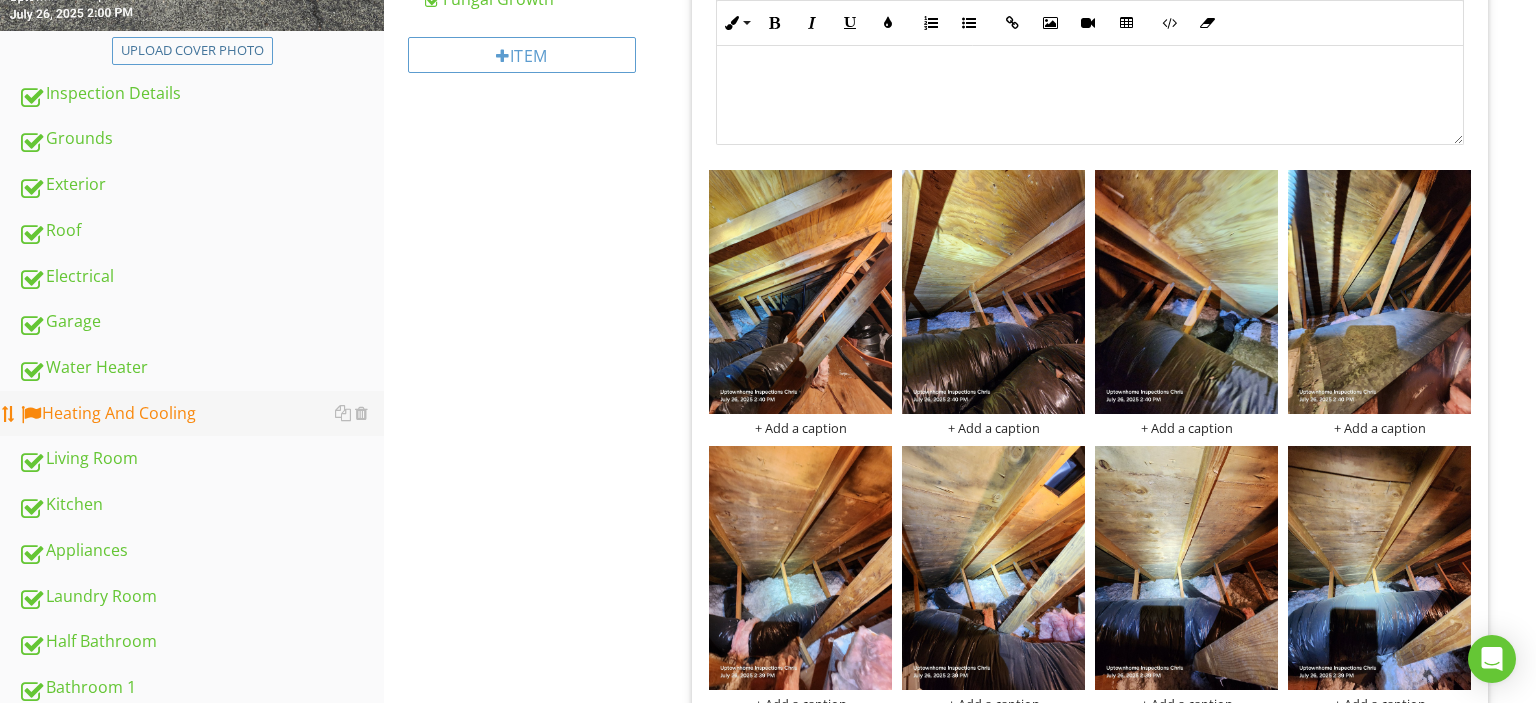 click on "Heating And Cooling" at bounding box center [201, 414] 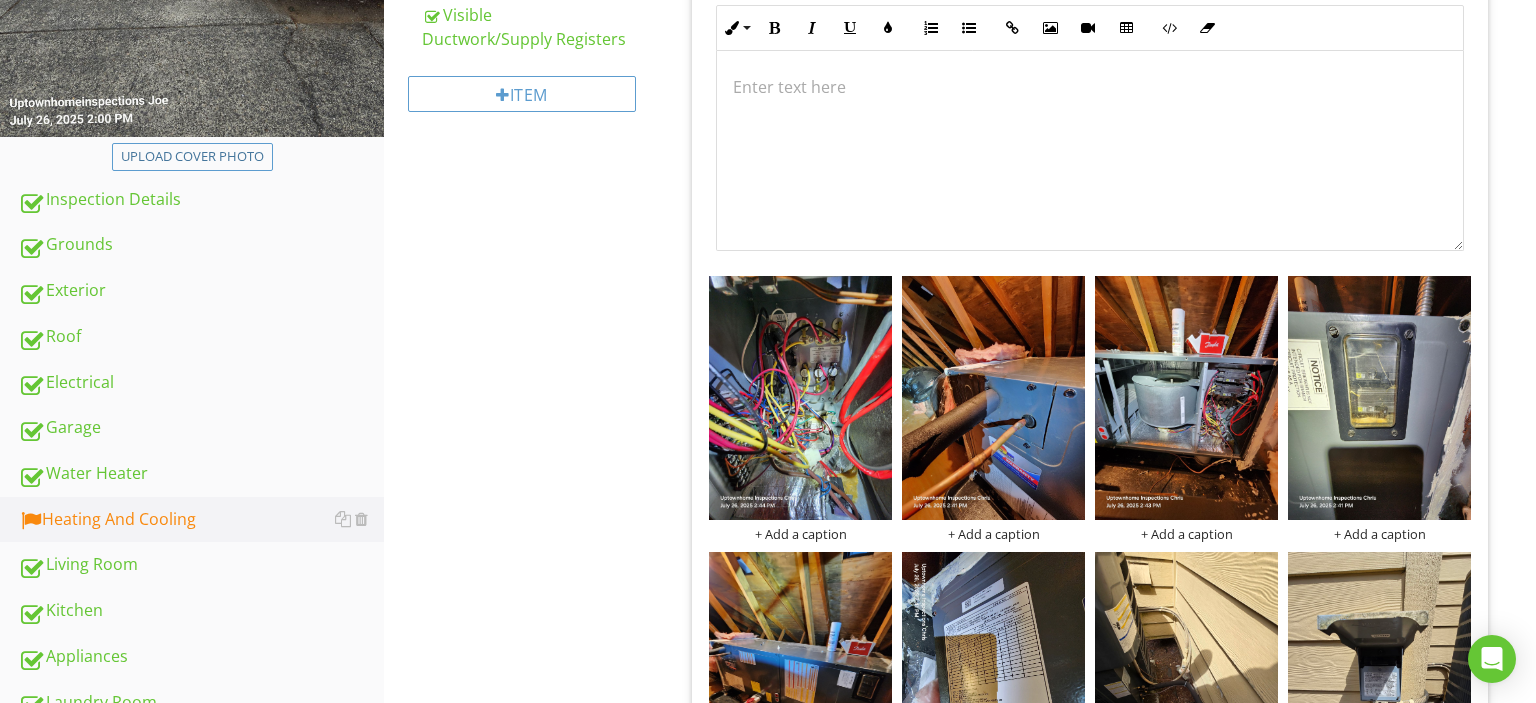 scroll, scrollTop: 276, scrollLeft: 0, axis: vertical 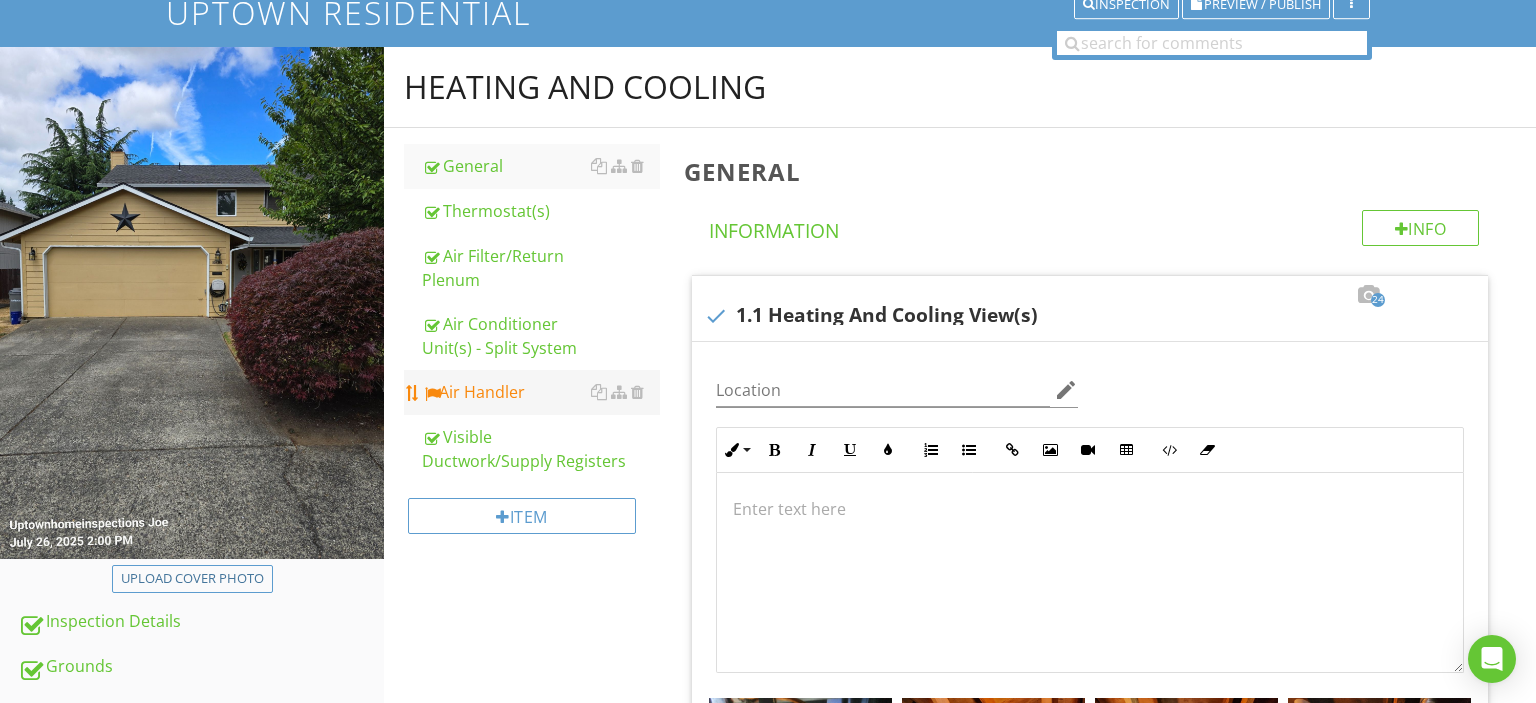 click on "Air Handler" at bounding box center (541, 392) 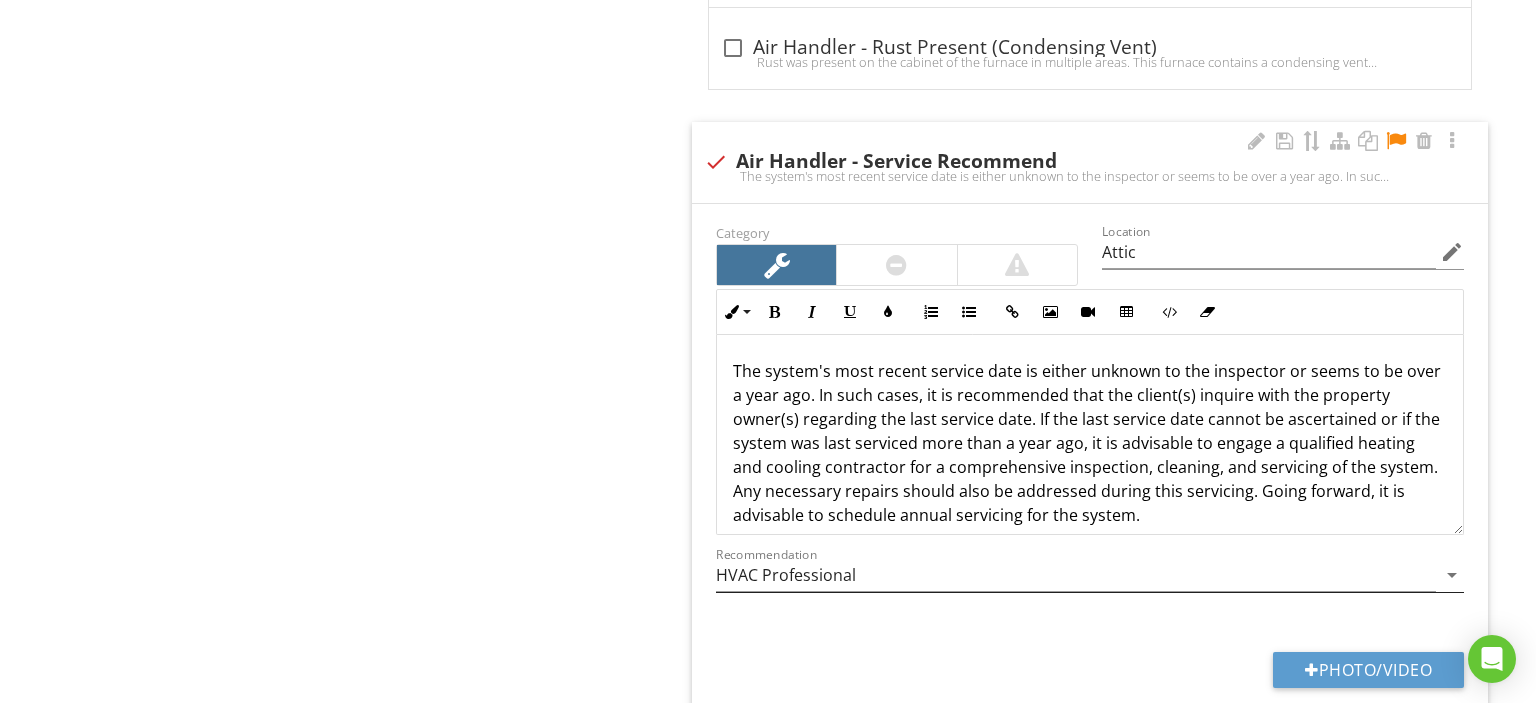 scroll, scrollTop: 5556, scrollLeft: 0, axis: vertical 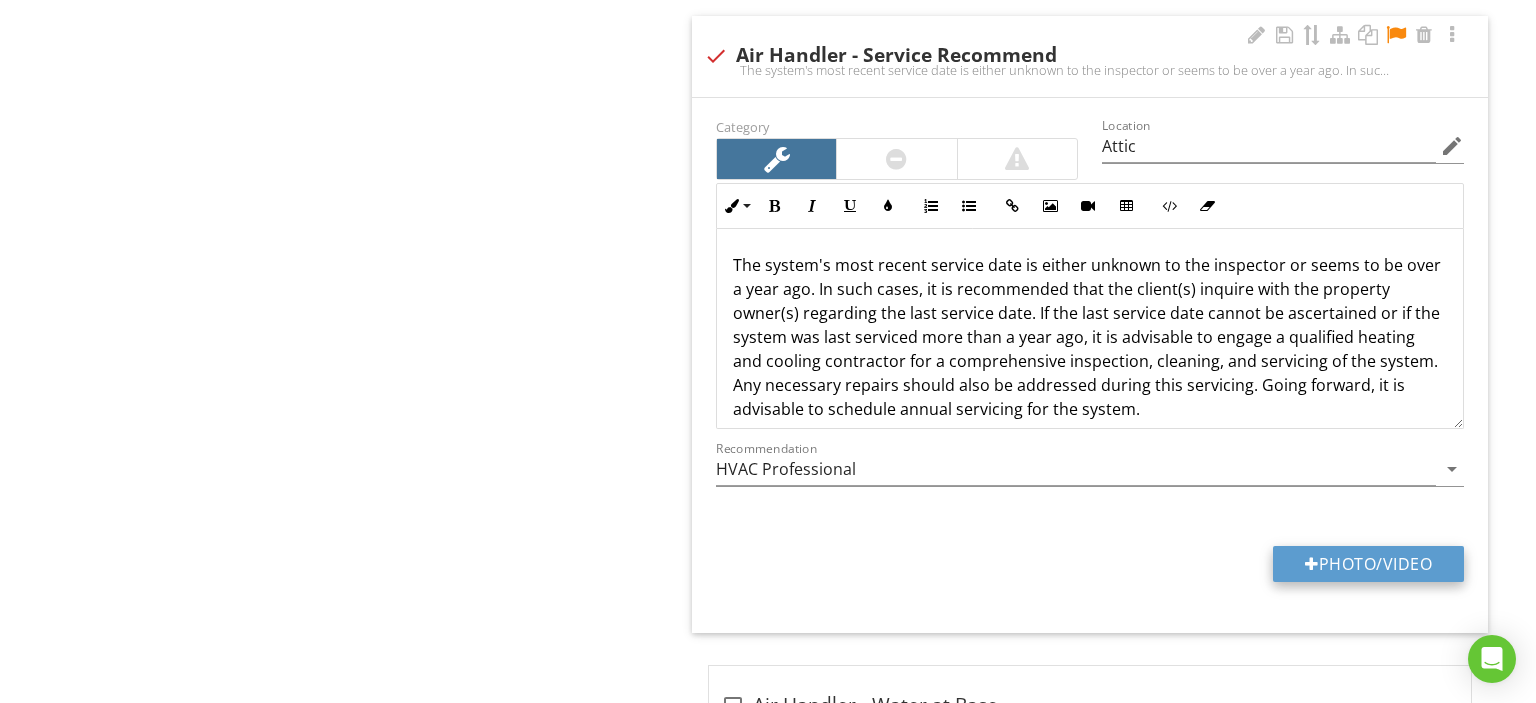 click at bounding box center (1312, 564) 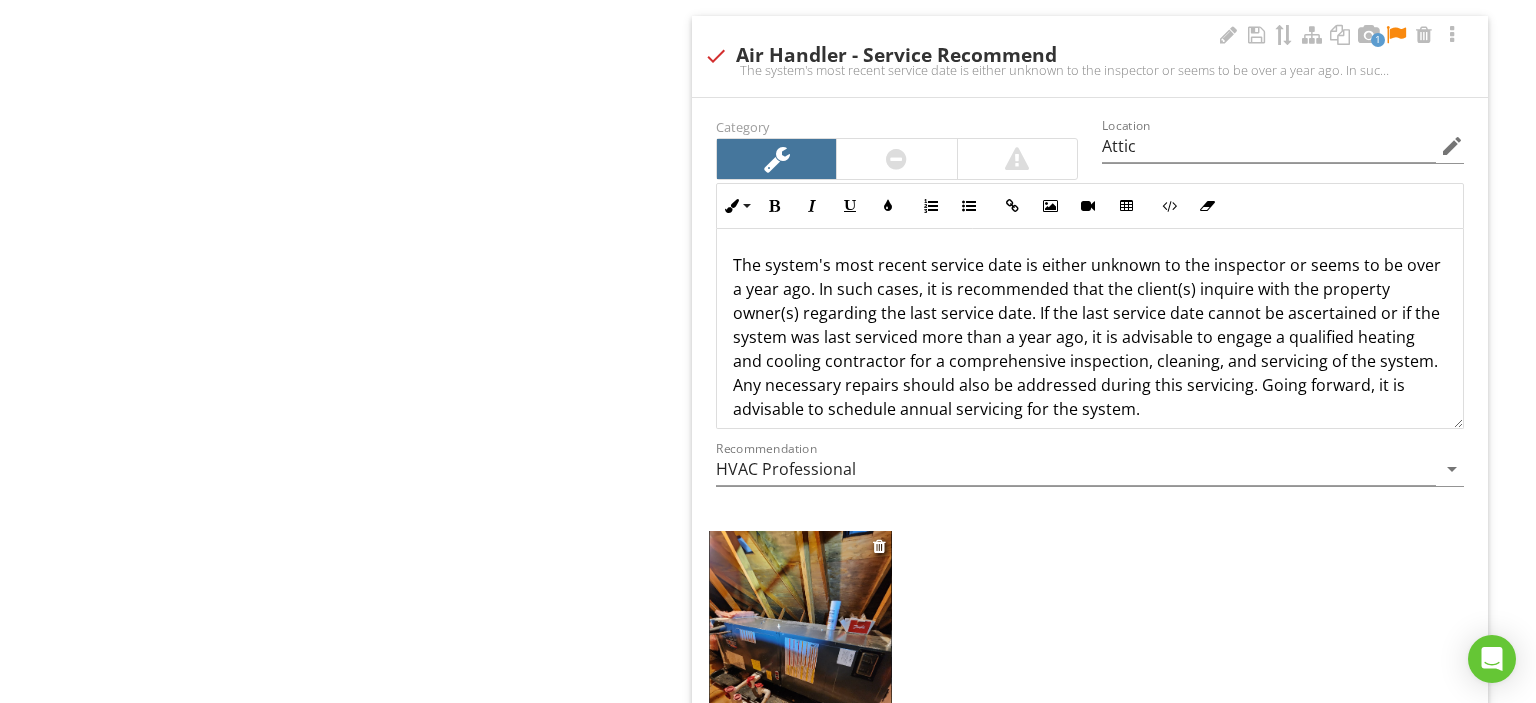 click at bounding box center (800, 652) 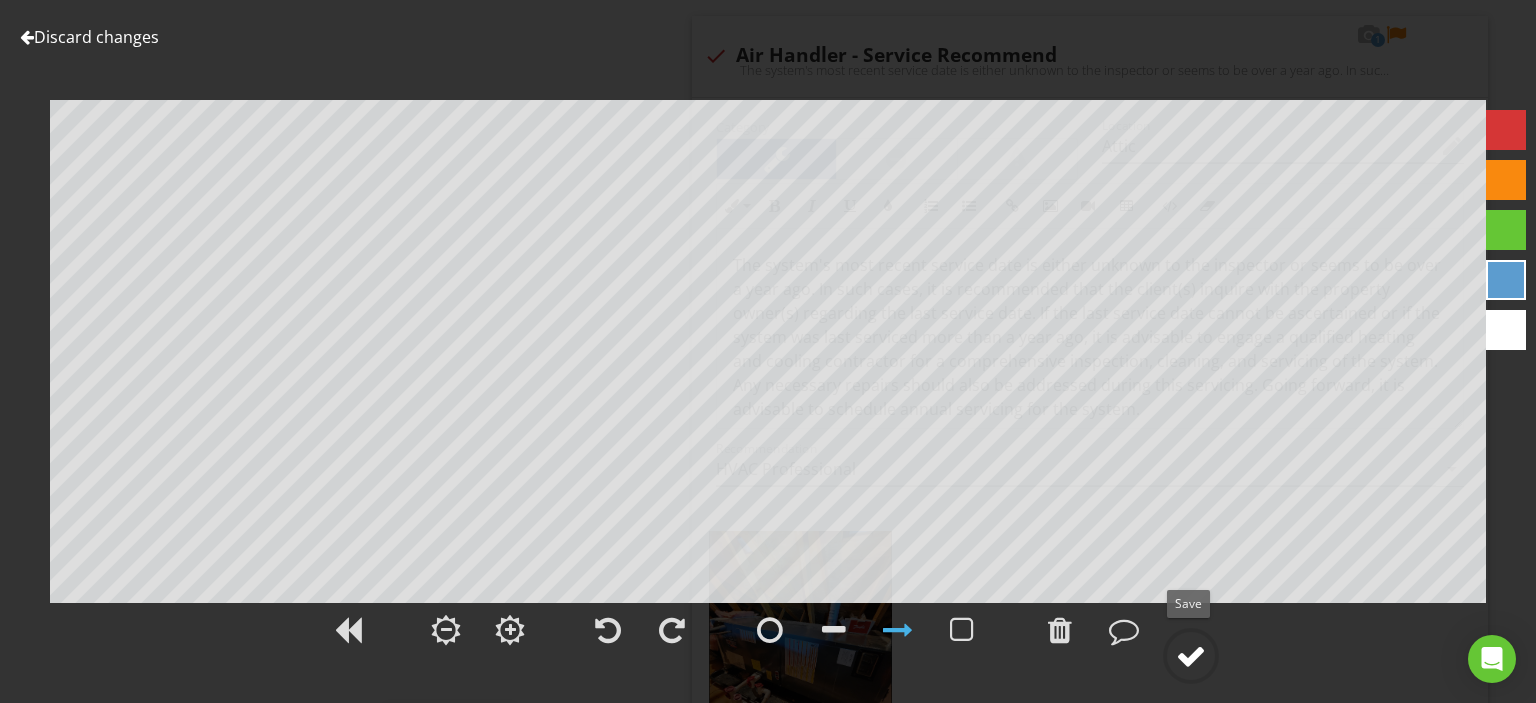 click at bounding box center (1191, 656) 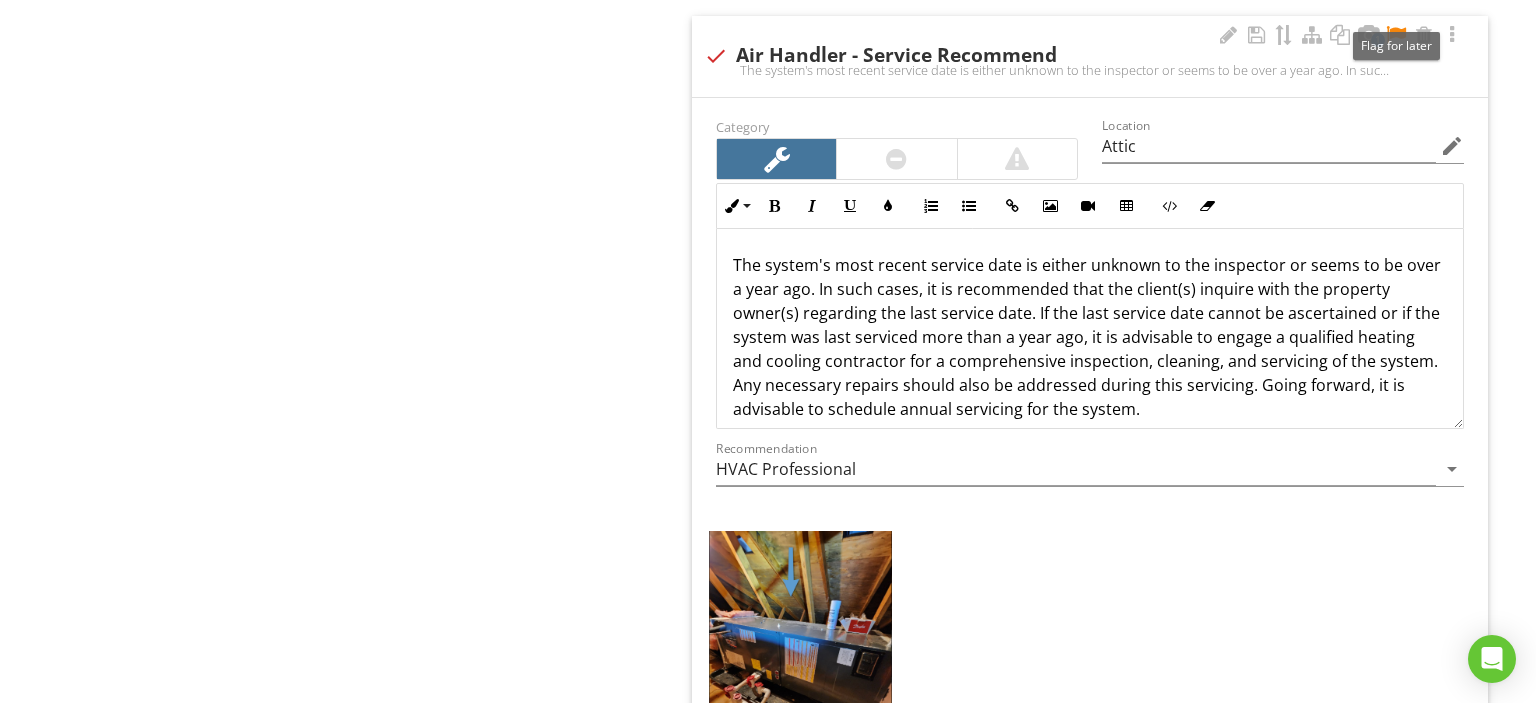 click at bounding box center [1396, 35] 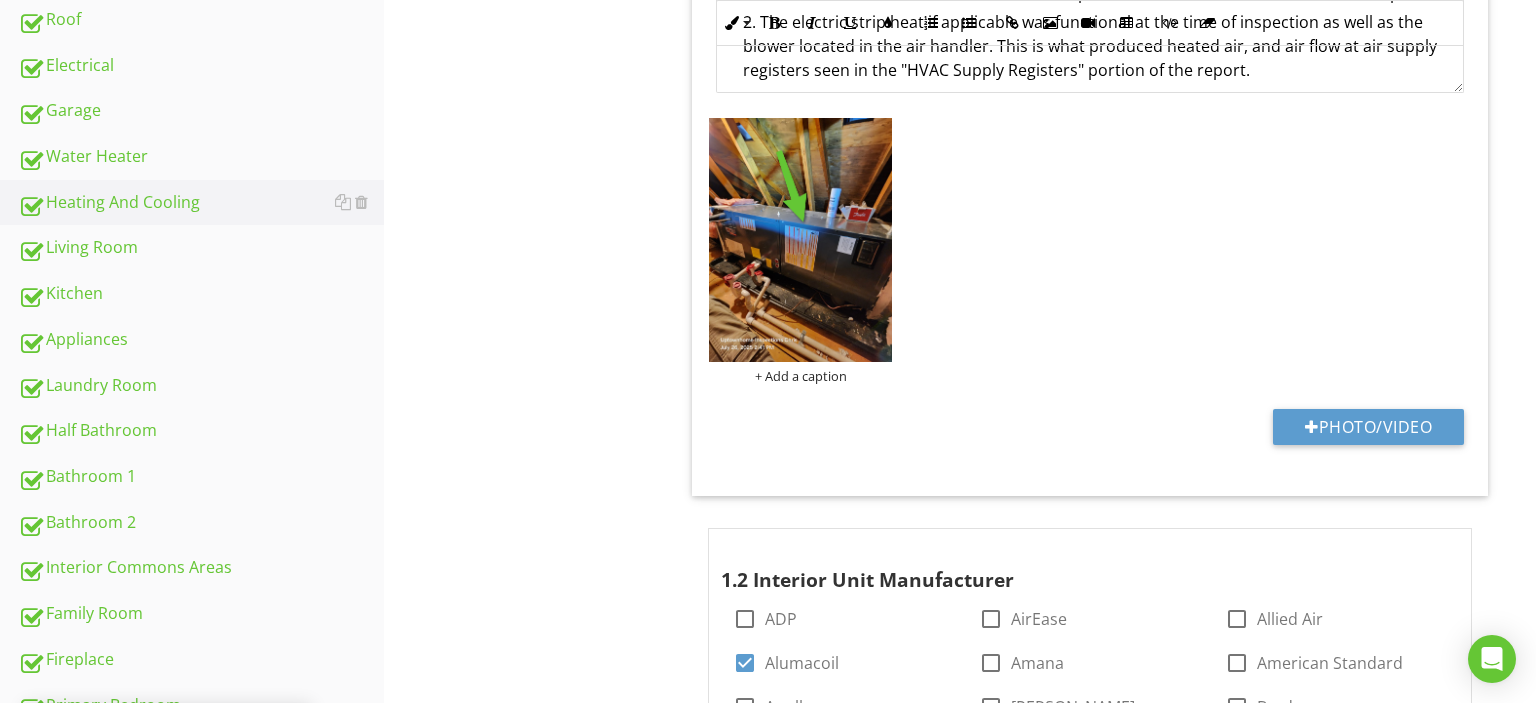 scroll, scrollTop: 909, scrollLeft: 0, axis: vertical 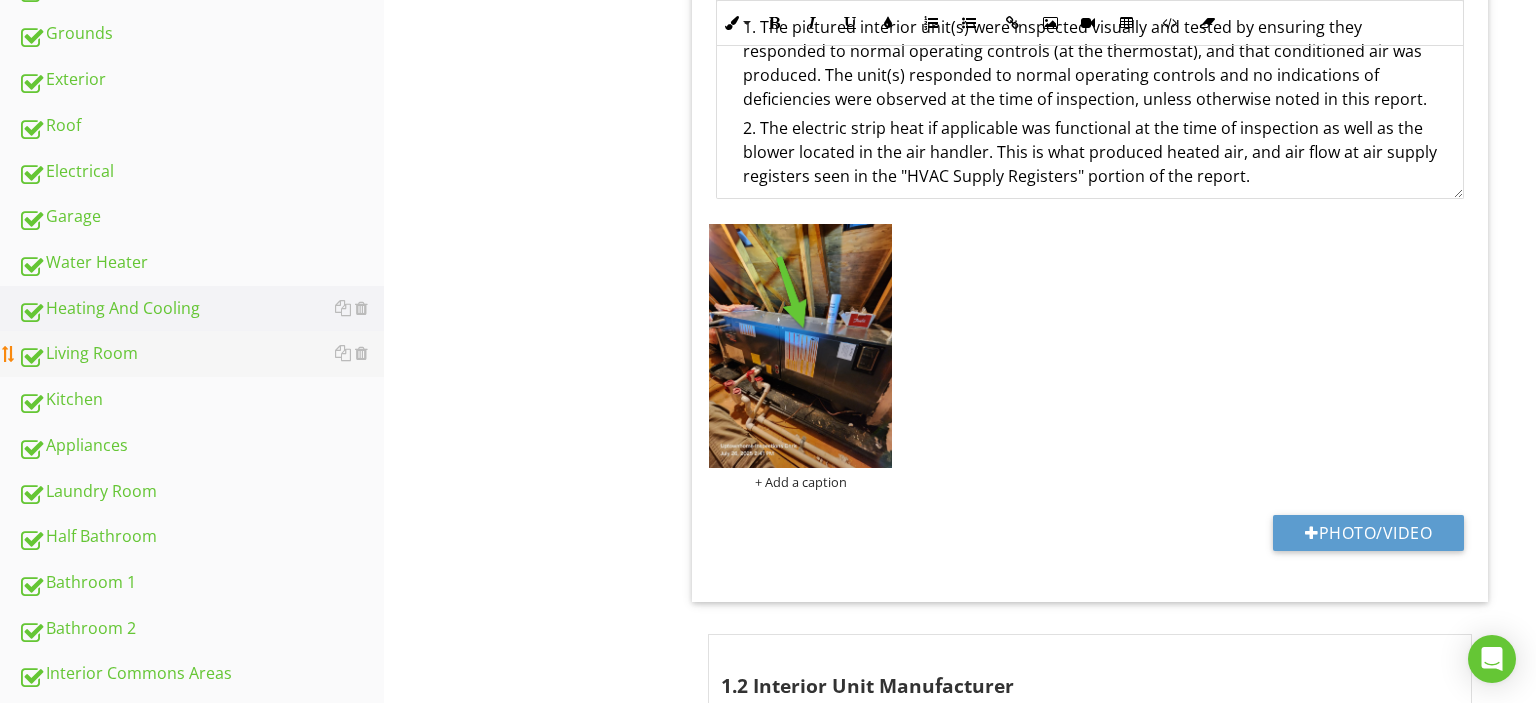 click on "Living Room" at bounding box center [201, 354] 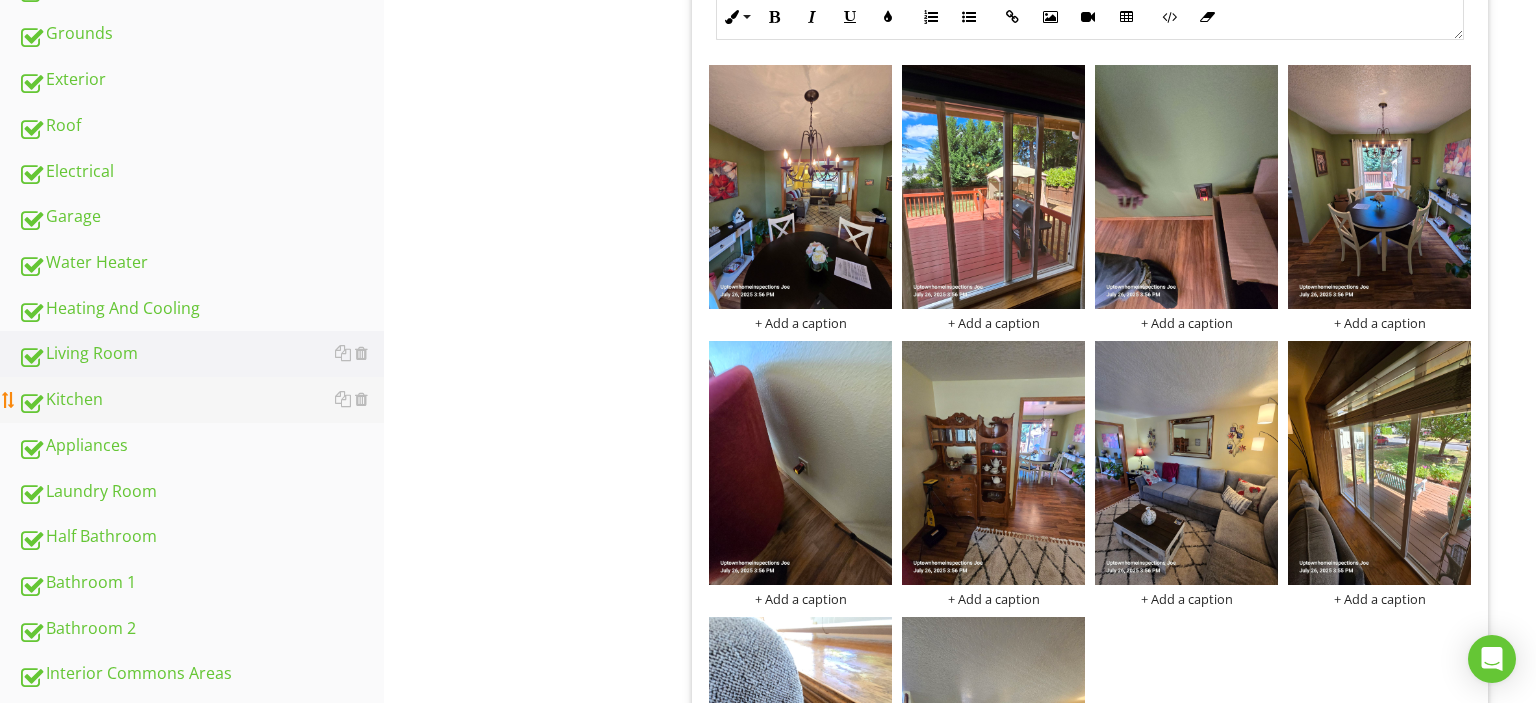 click on "Kitchen" at bounding box center (201, 400) 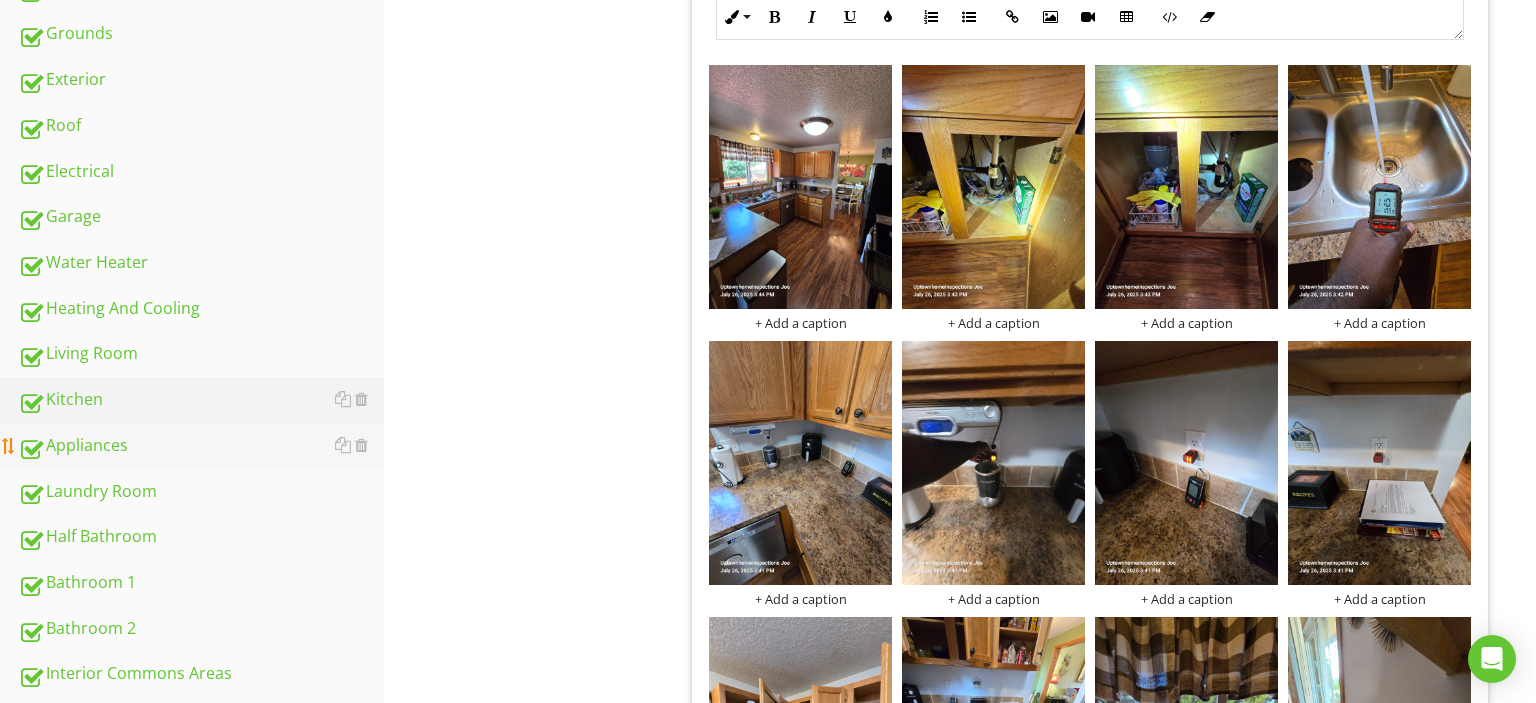 click on "Appliances" at bounding box center (201, 446) 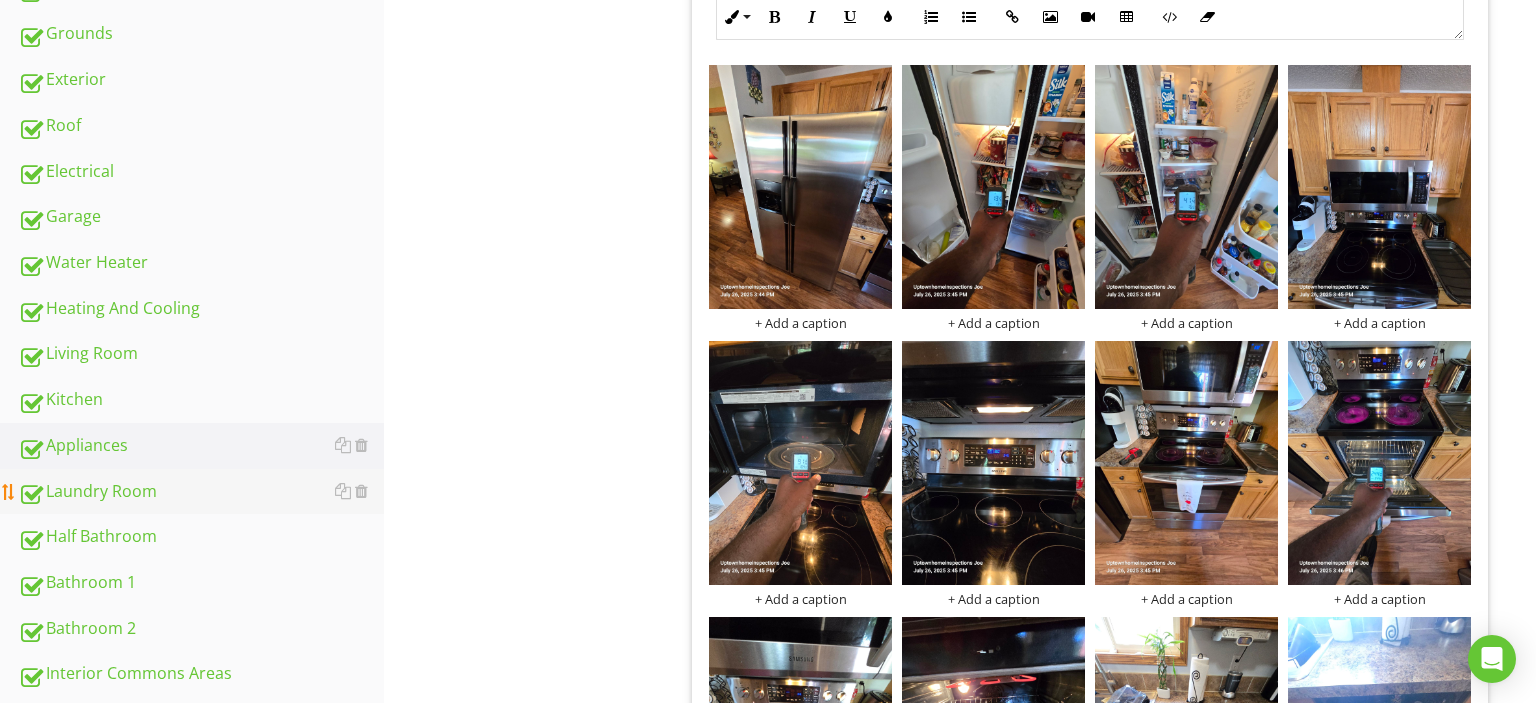 click on "Laundry Room" at bounding box center [201, 492] 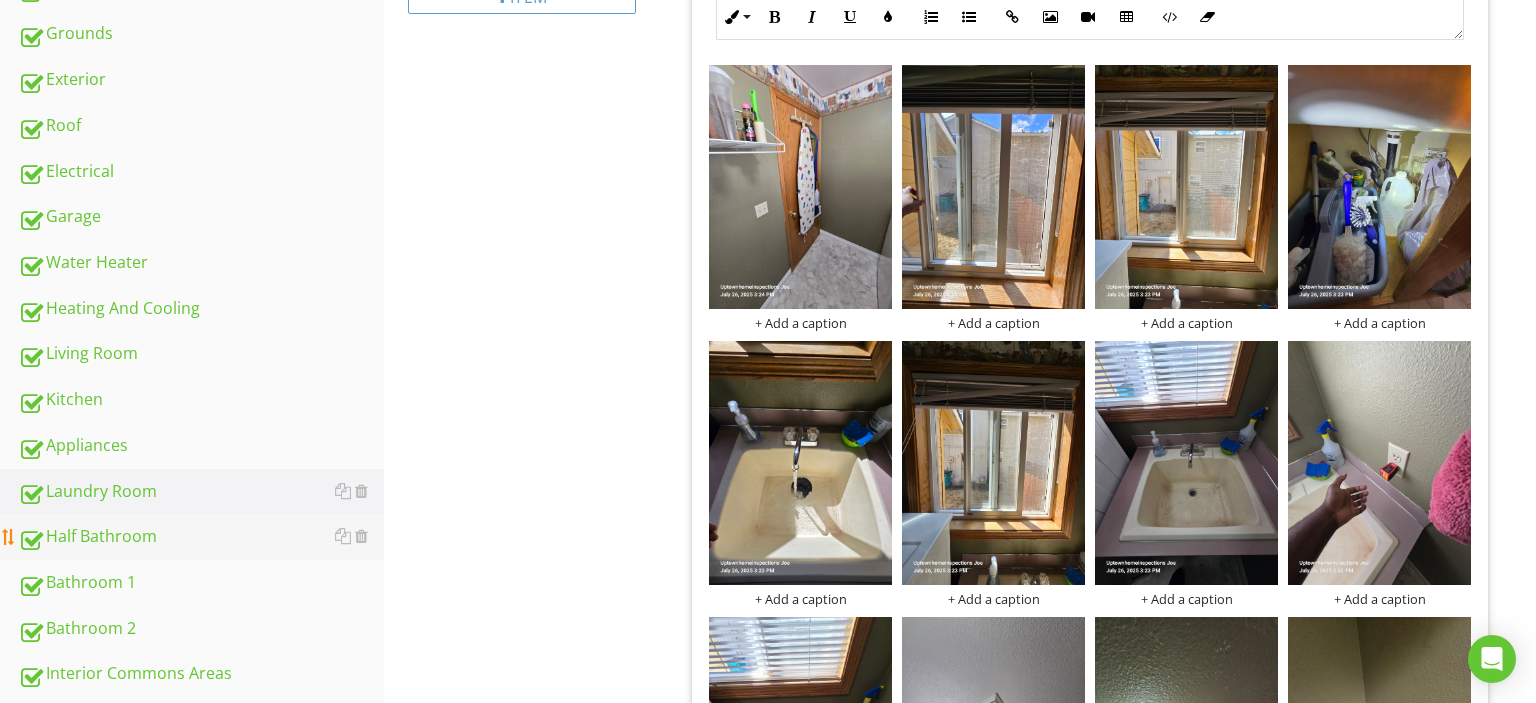 click on "Half Bathroom" at bounding box center (201, 537) 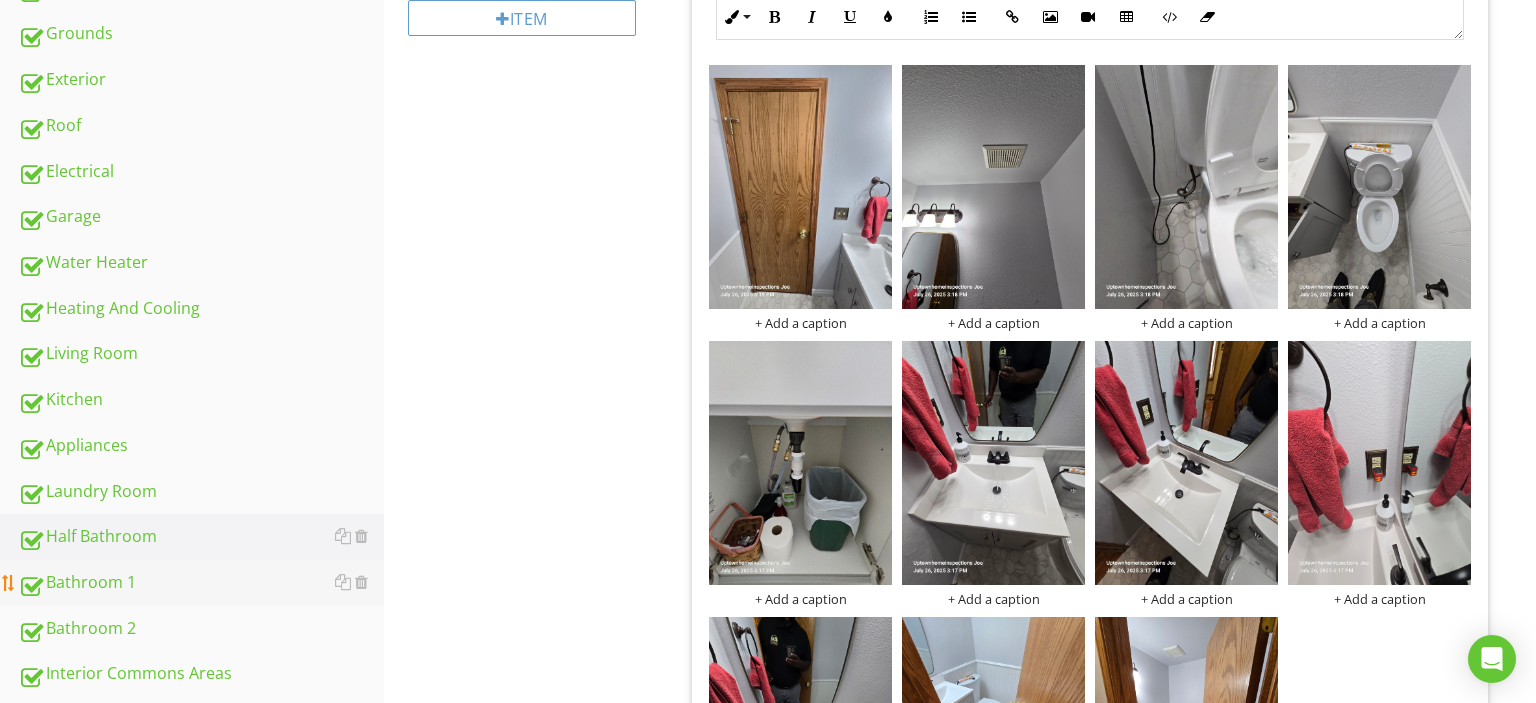 click on "Bathroom 1" at bounding box center (201, 583) 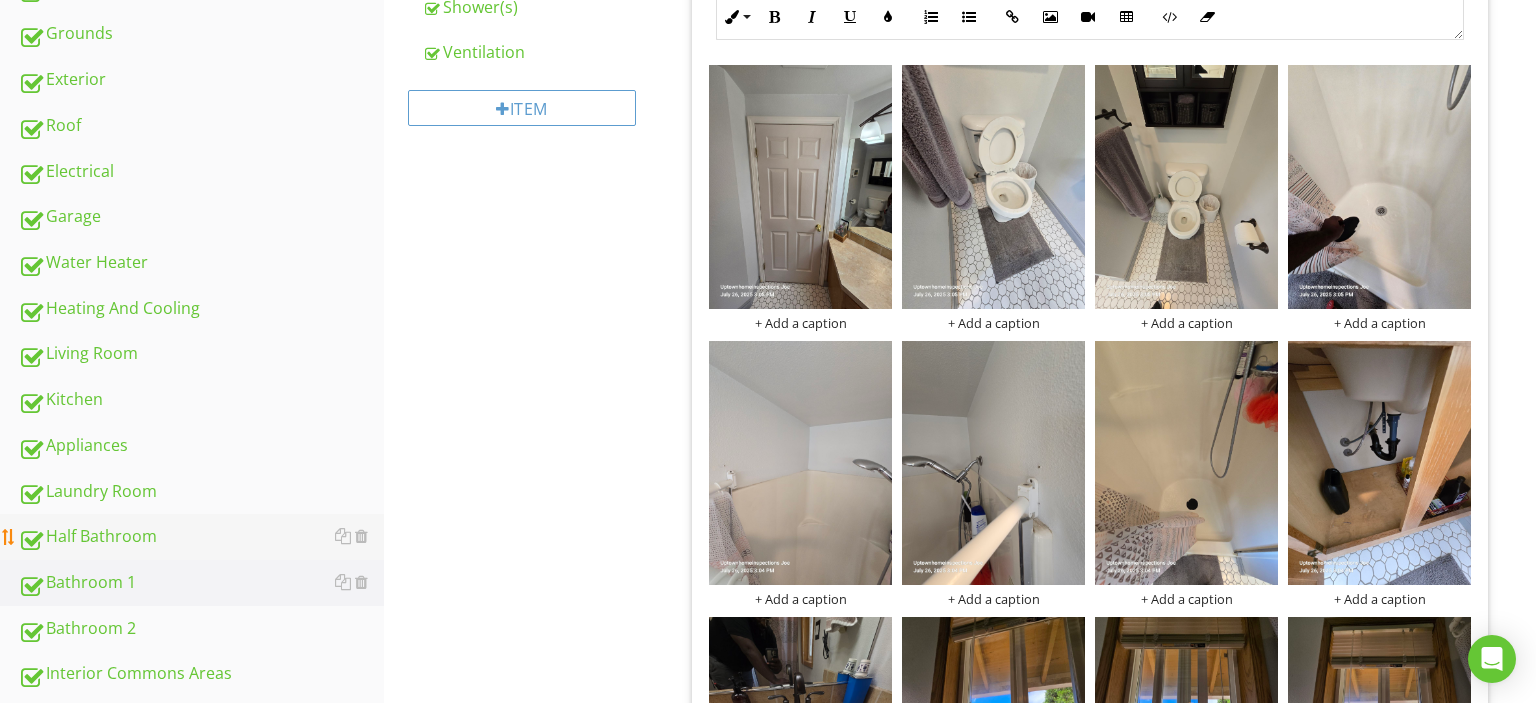 scroll, scrollTop: 1120, scrollLeft: 0, axis: vertical 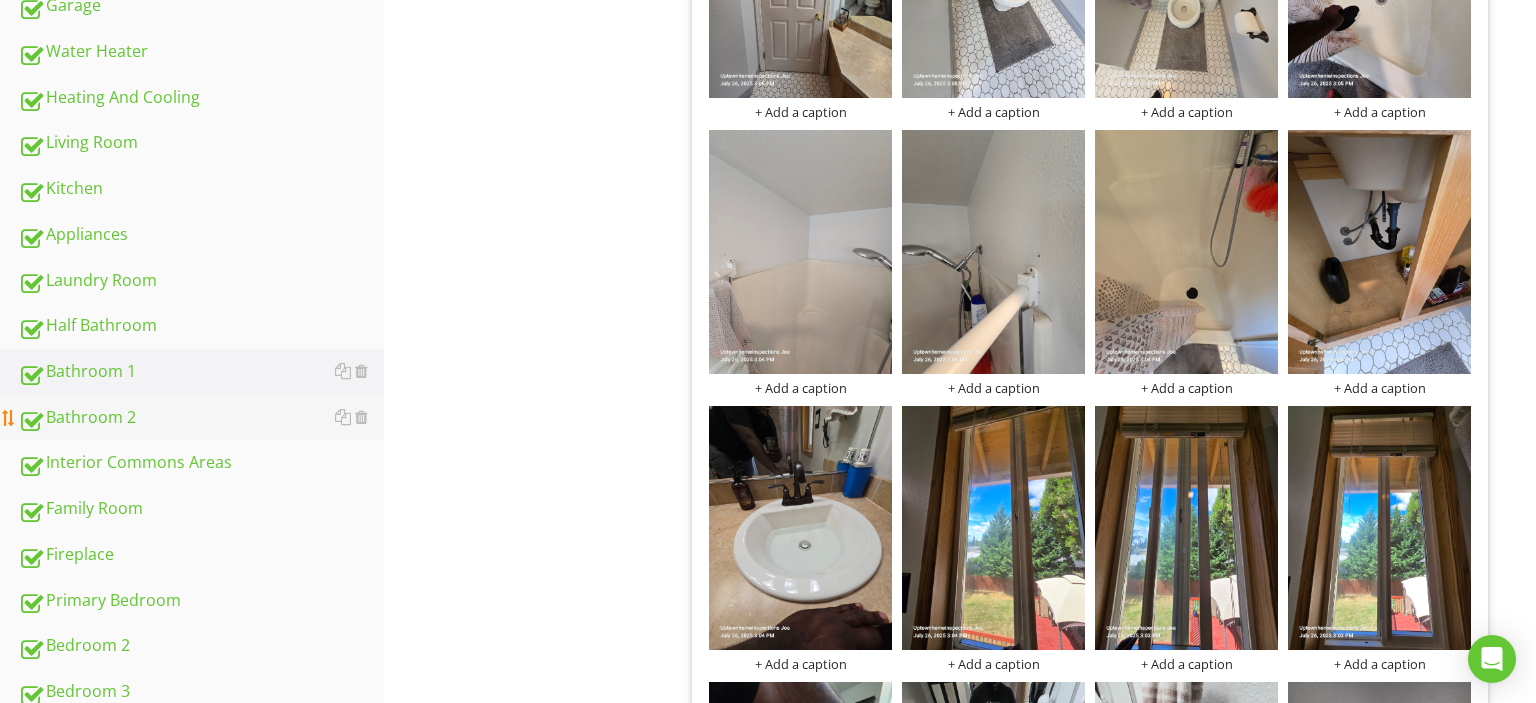click on "Bathroom 2" at bounding box center (201, 418) 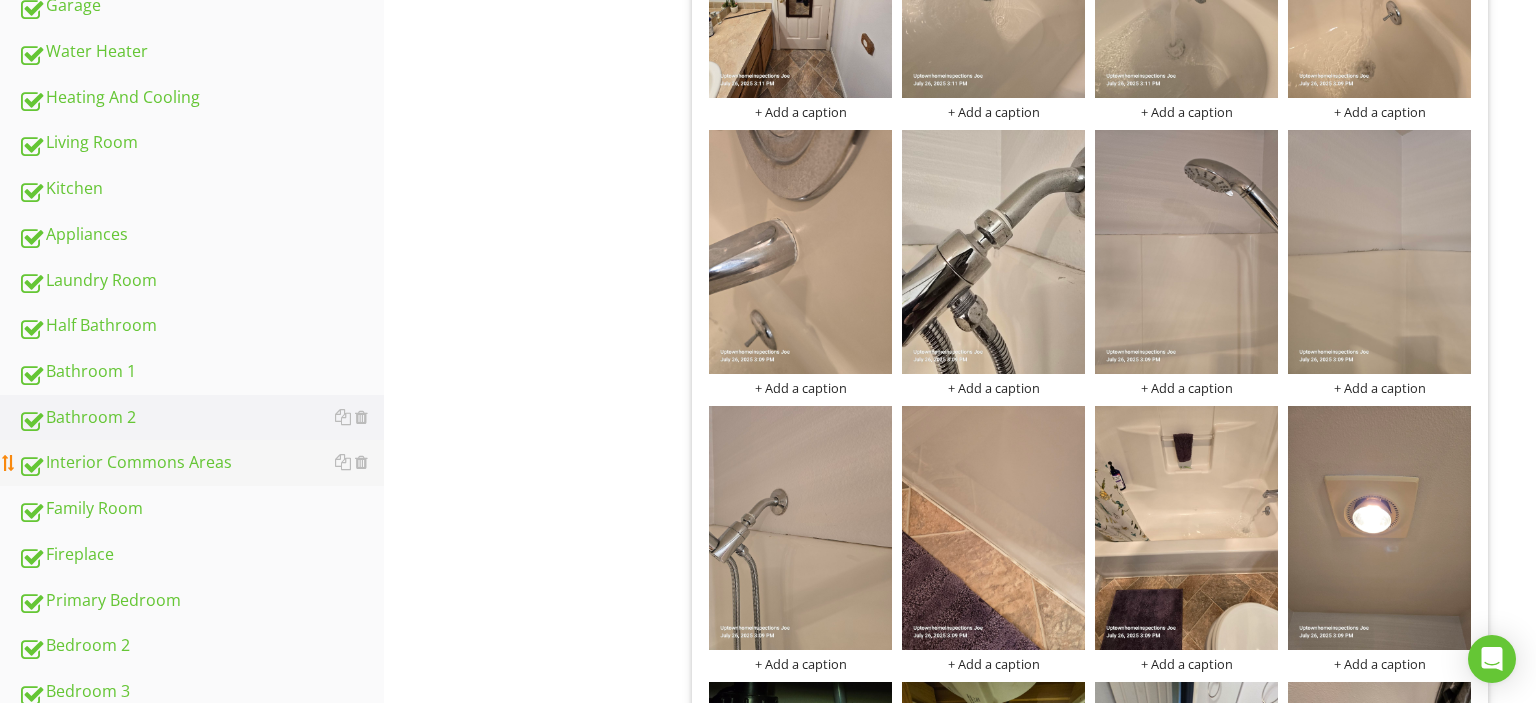 click on "Interior Commons Areas" at bounding box center [201, 463] 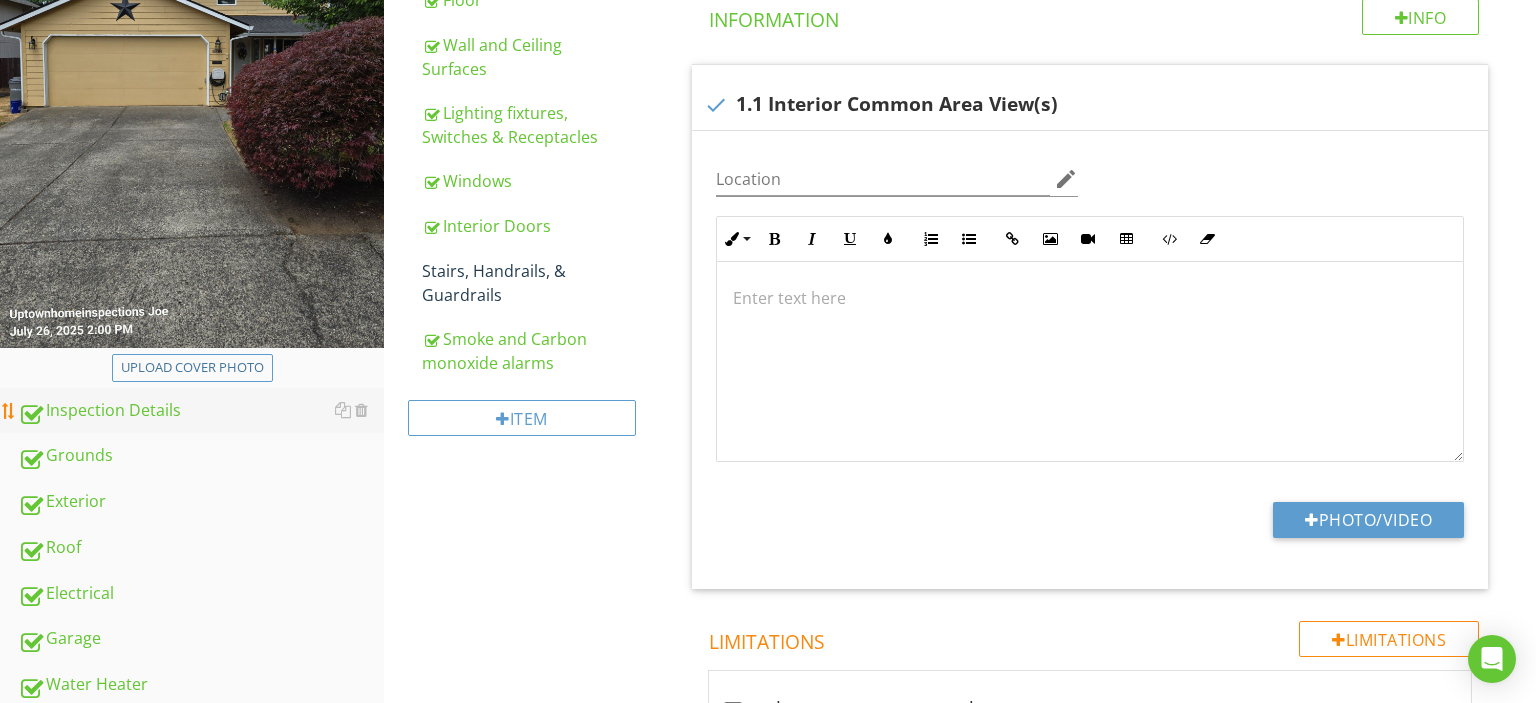 scroll, scrollTop: 381, scrollLeft: 0, axis: vertical 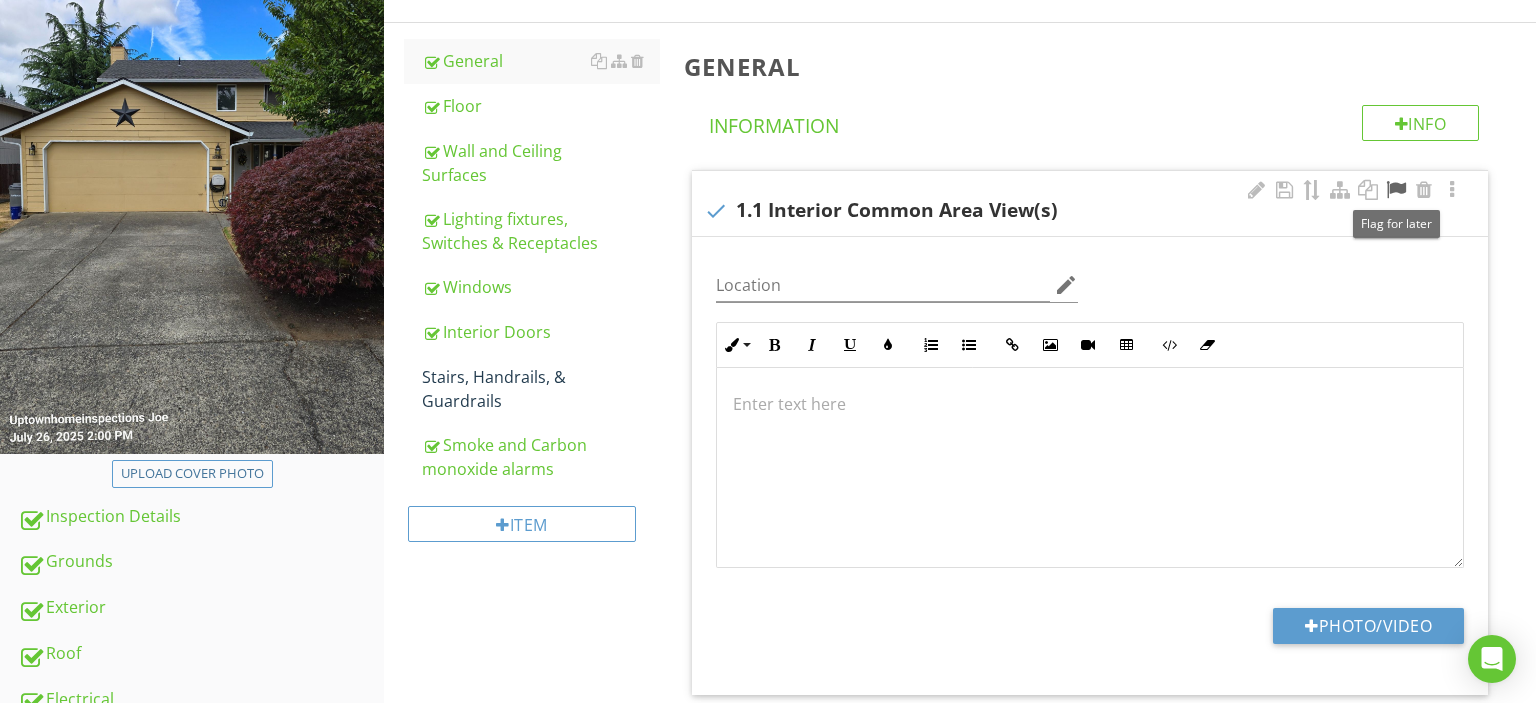 click at bounding box center [1396, 190] 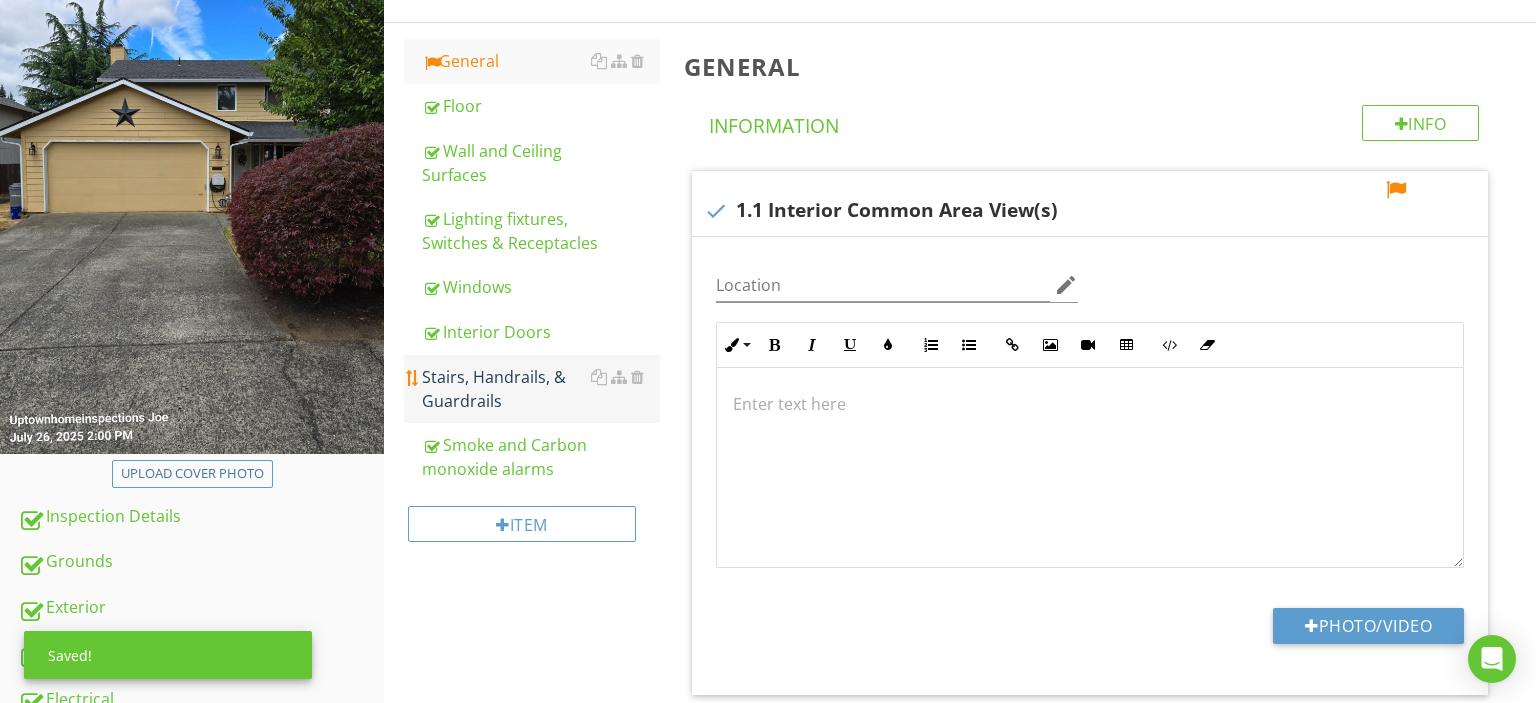 click on "Stairs, Handrails, & Guardrails" at bounding box center (541, 389) 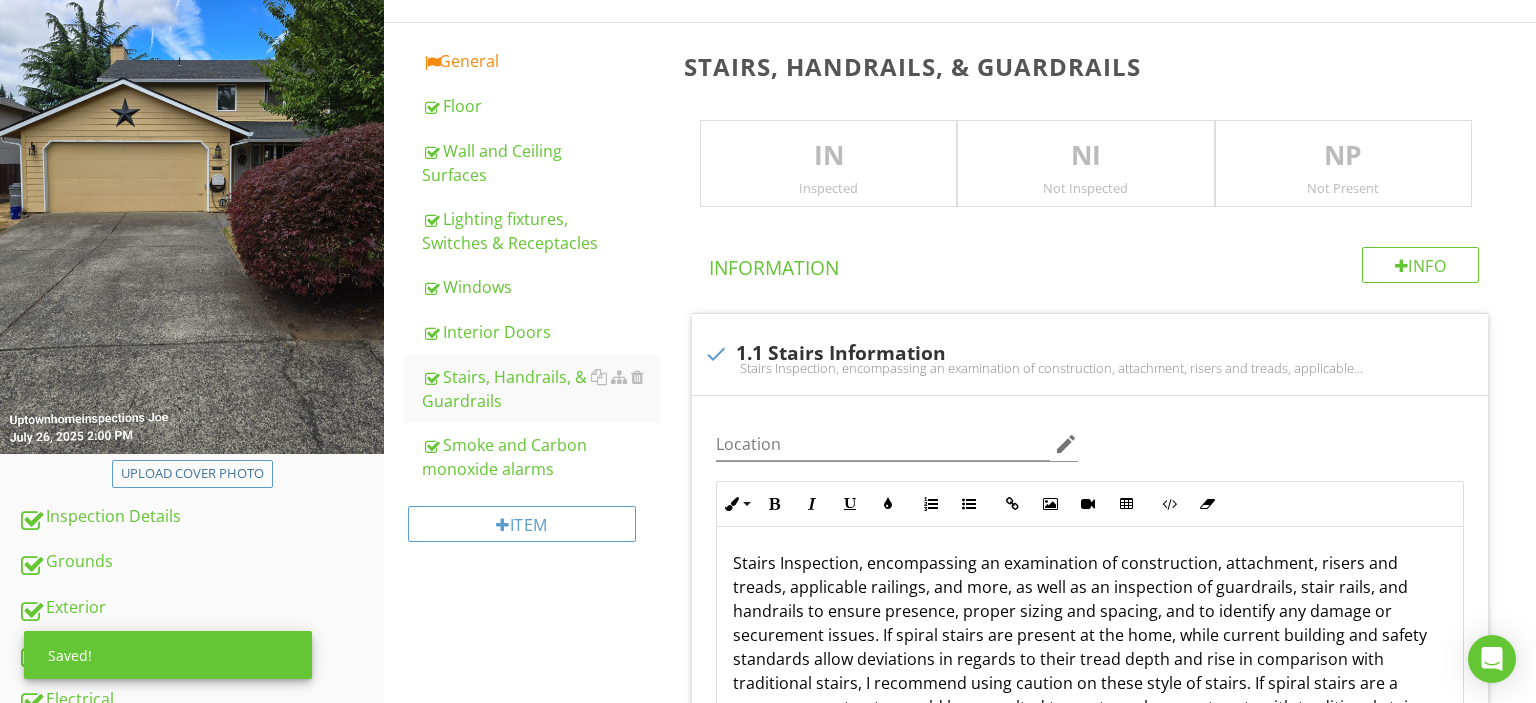 click on "IN   Inspected" at bounding box center [828, 164] 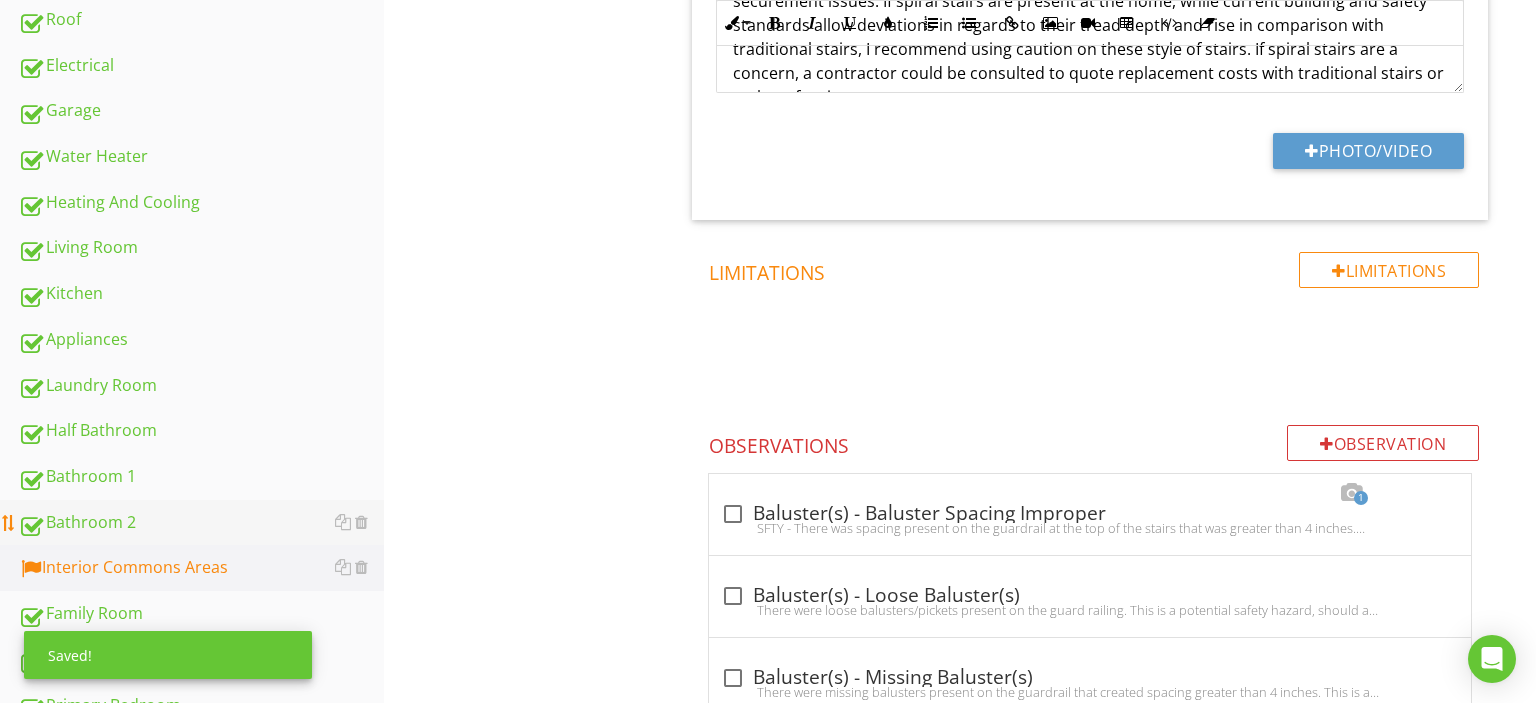 scroll, scrollTop: 1332, scrollLeft: 0, axis: vertical 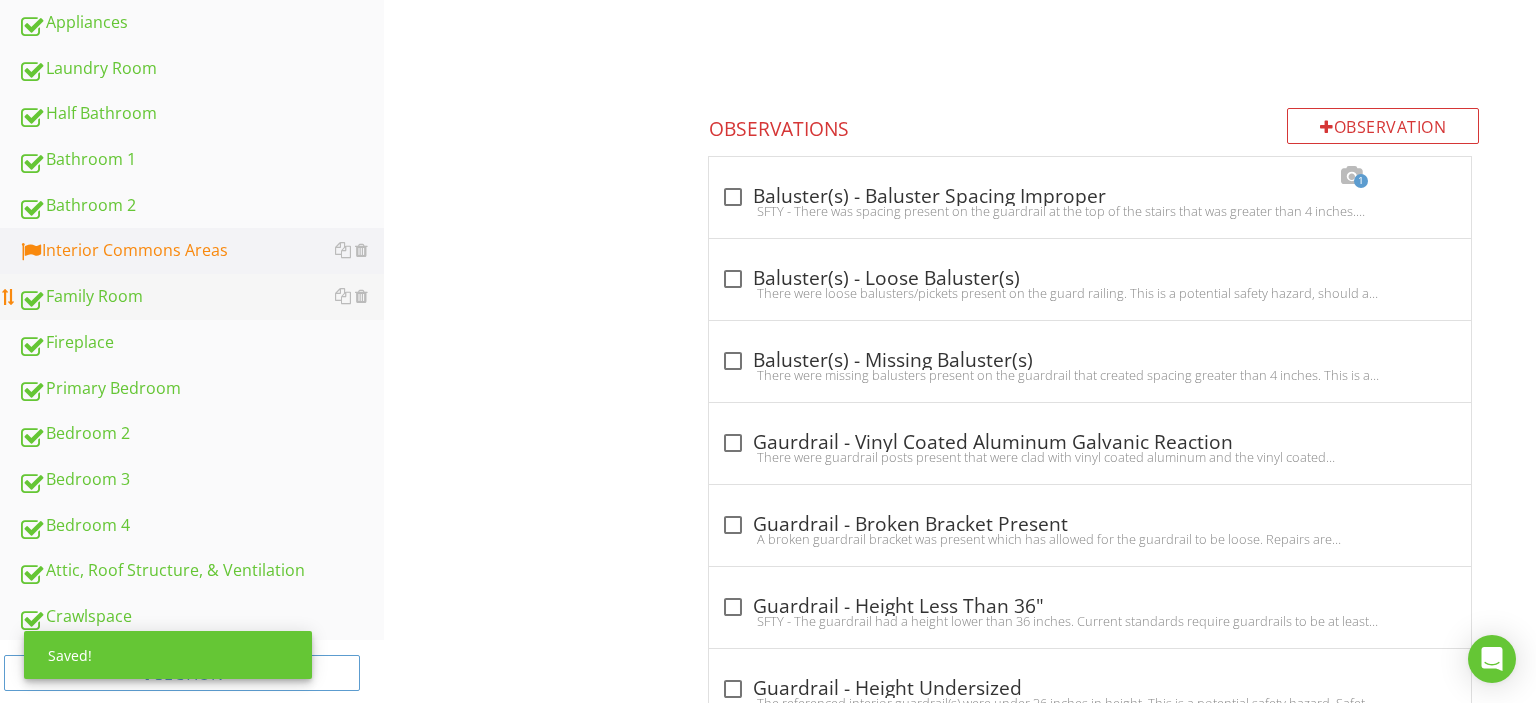 click on "Family Room" at bounding box center (201, 297) 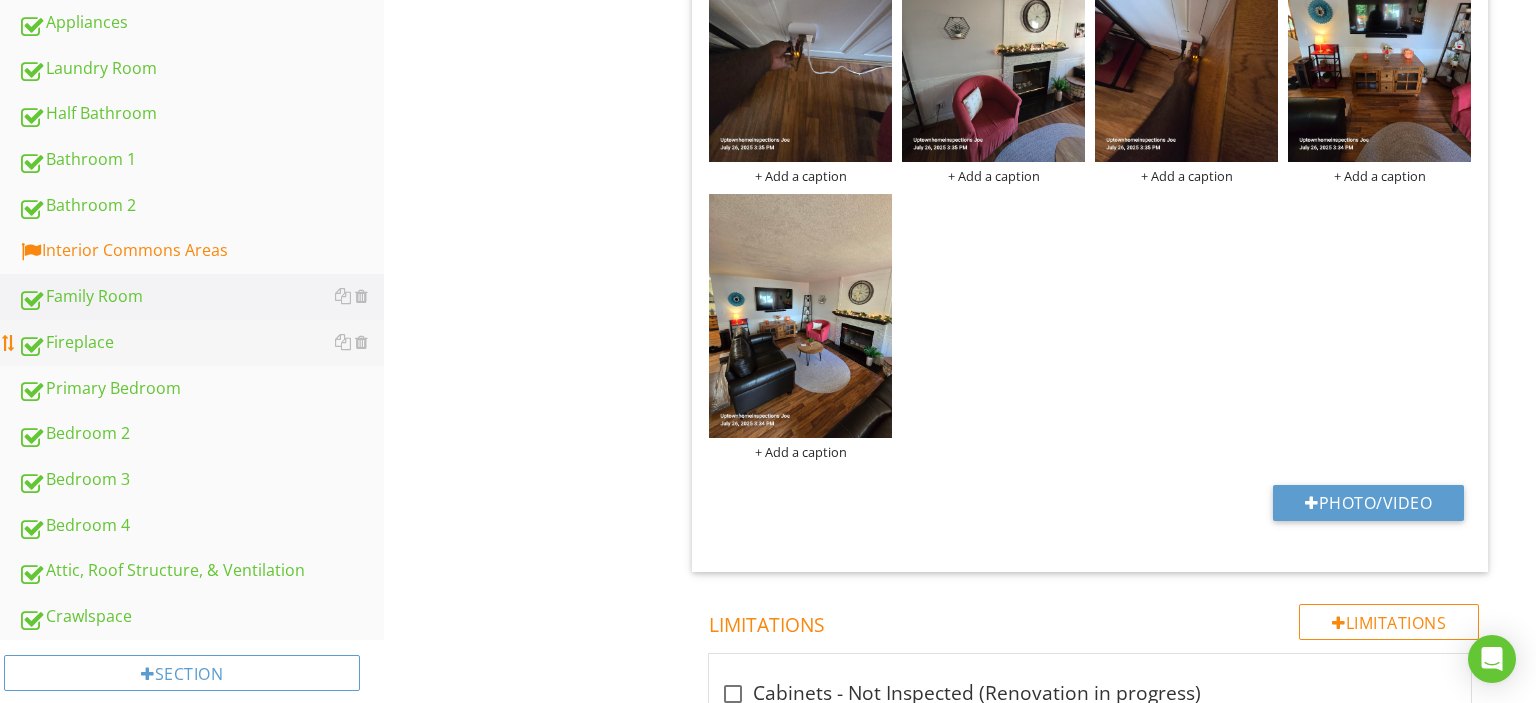 click on "Fireplace" at bounding box center (201, 343) 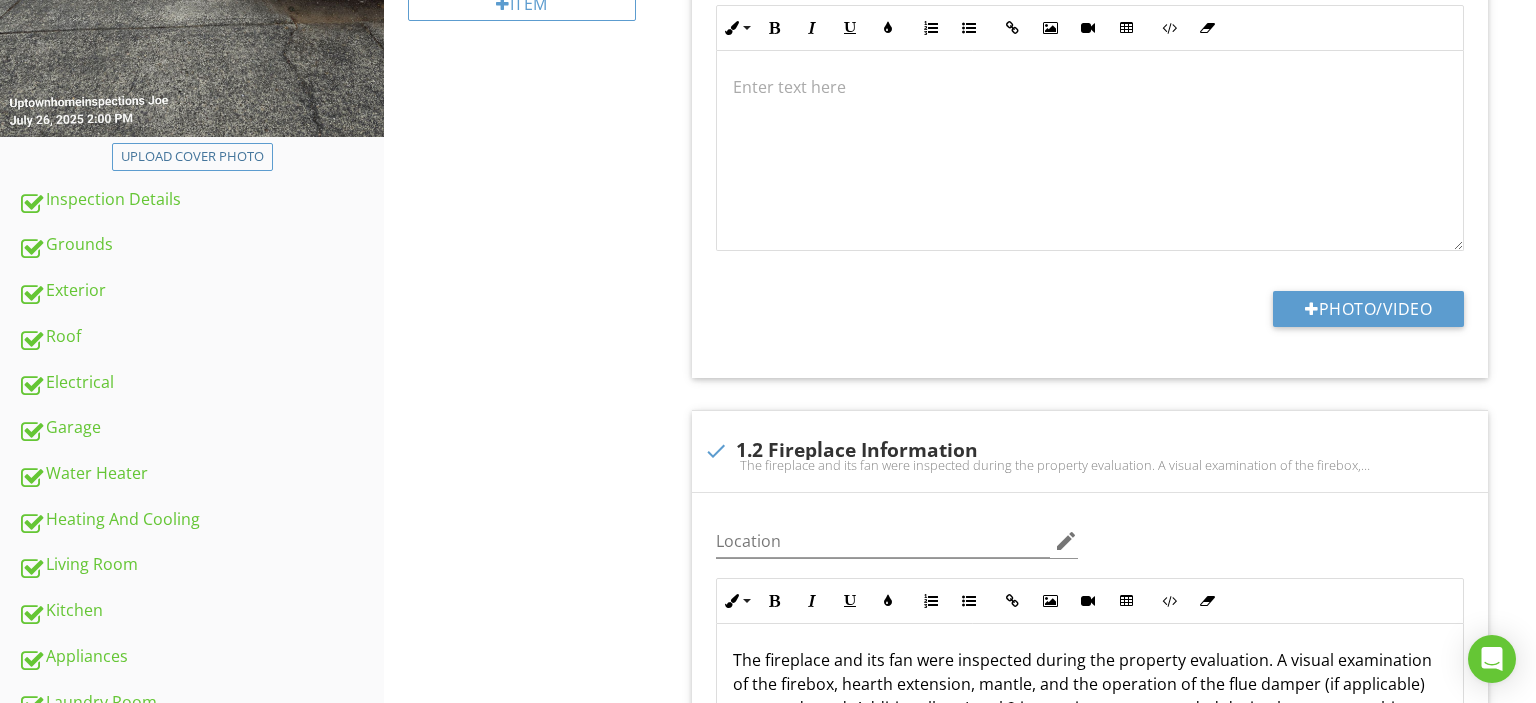 scroll, scrollTop: 381, scrollLeft: 0, axis: vertical 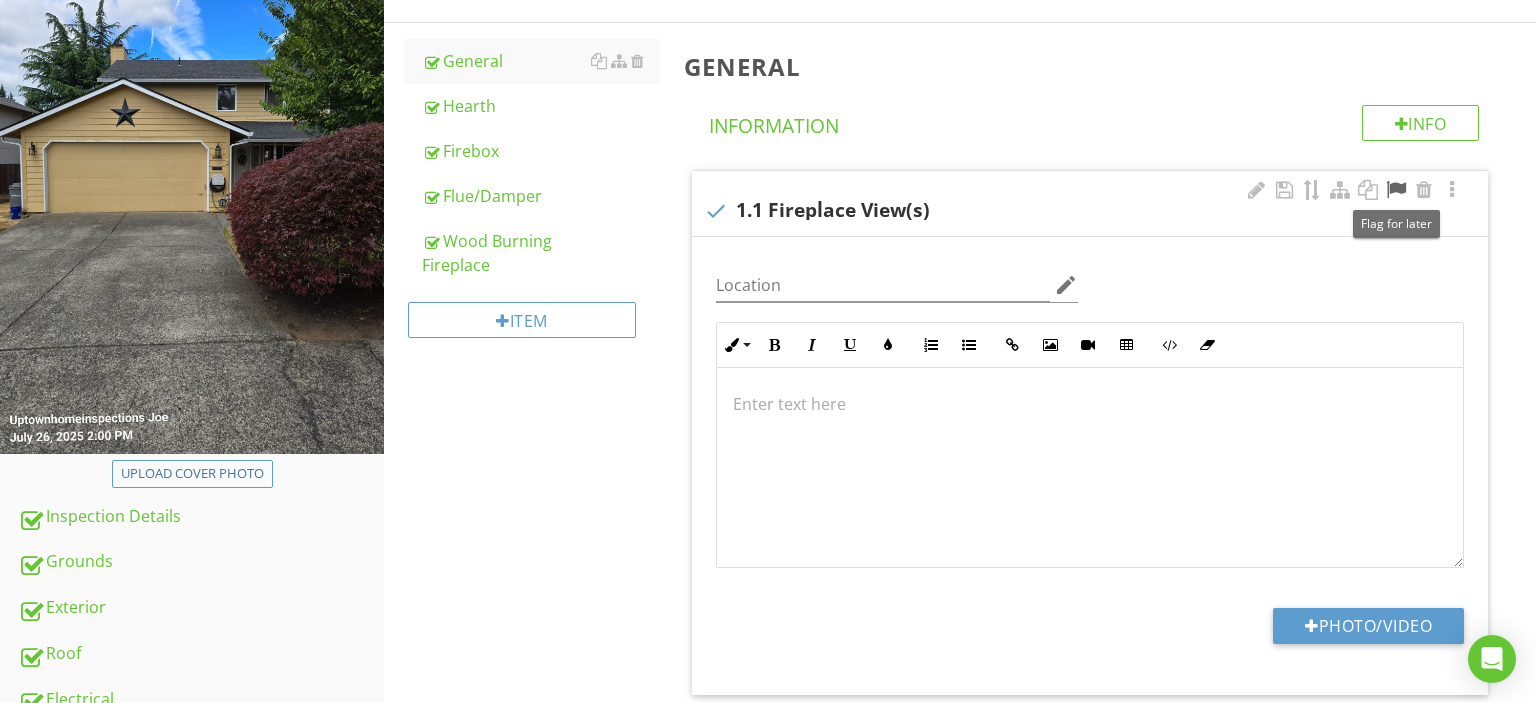 click at bounding box center [1396, 190] 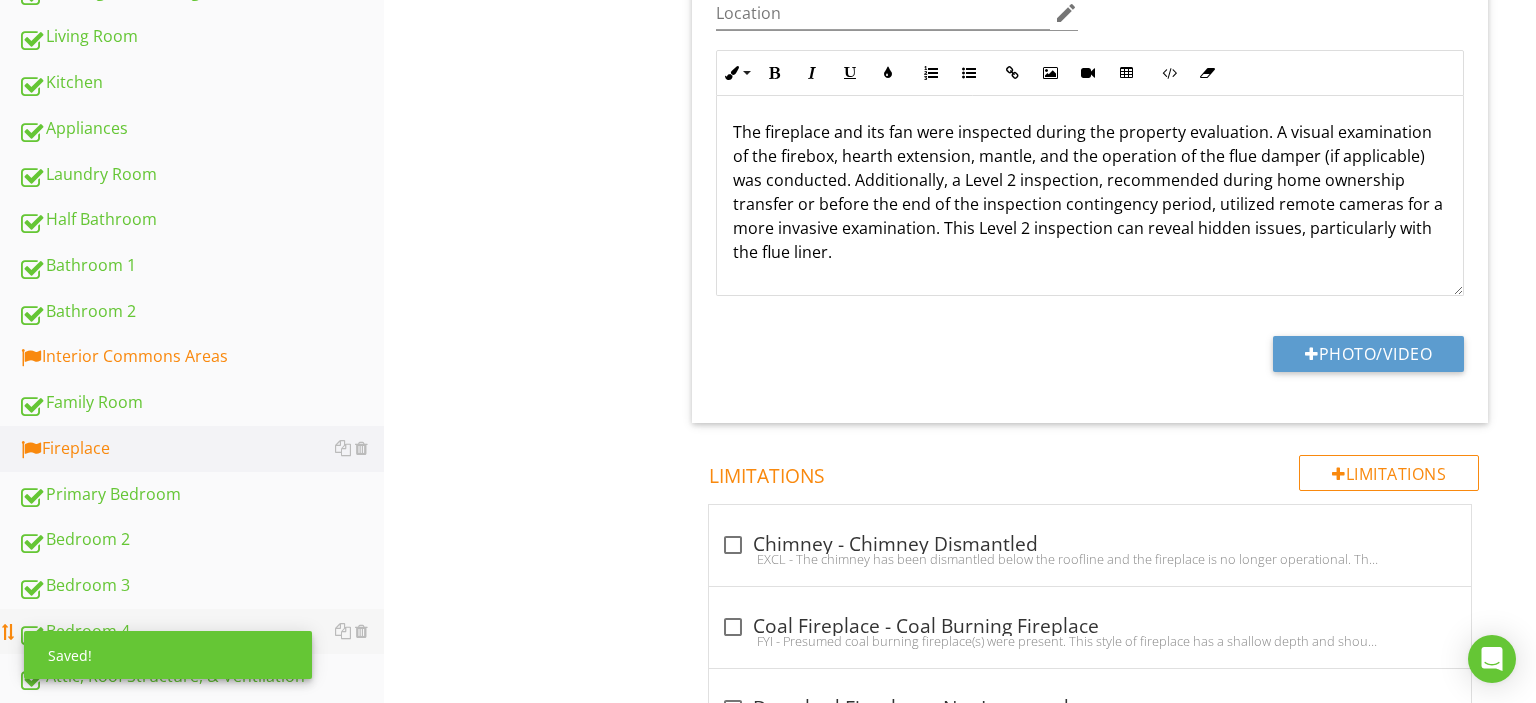 scroll, scrollTop: 1437, scrollLeft: 0, axis: vertical 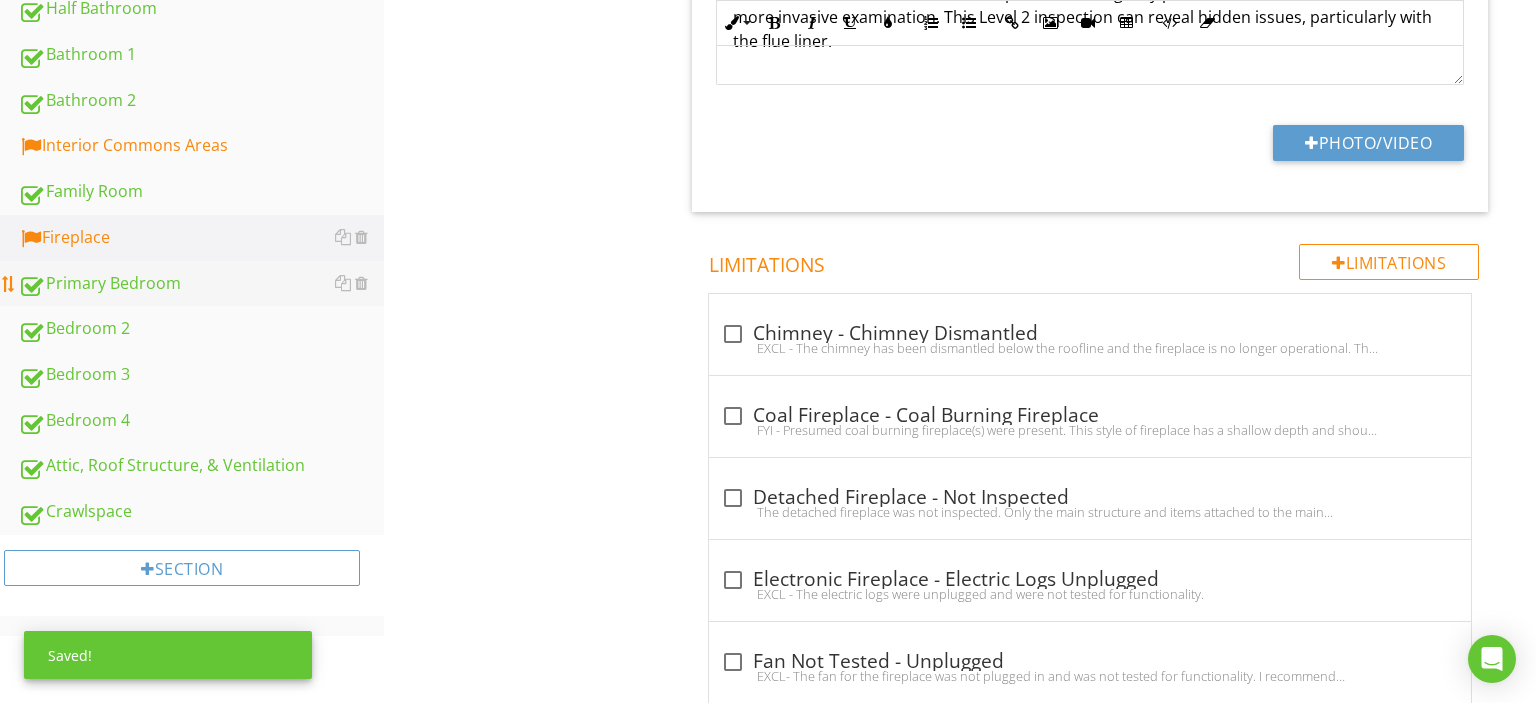 click on "Primary Bedroom" at bounding box center [201, 284] 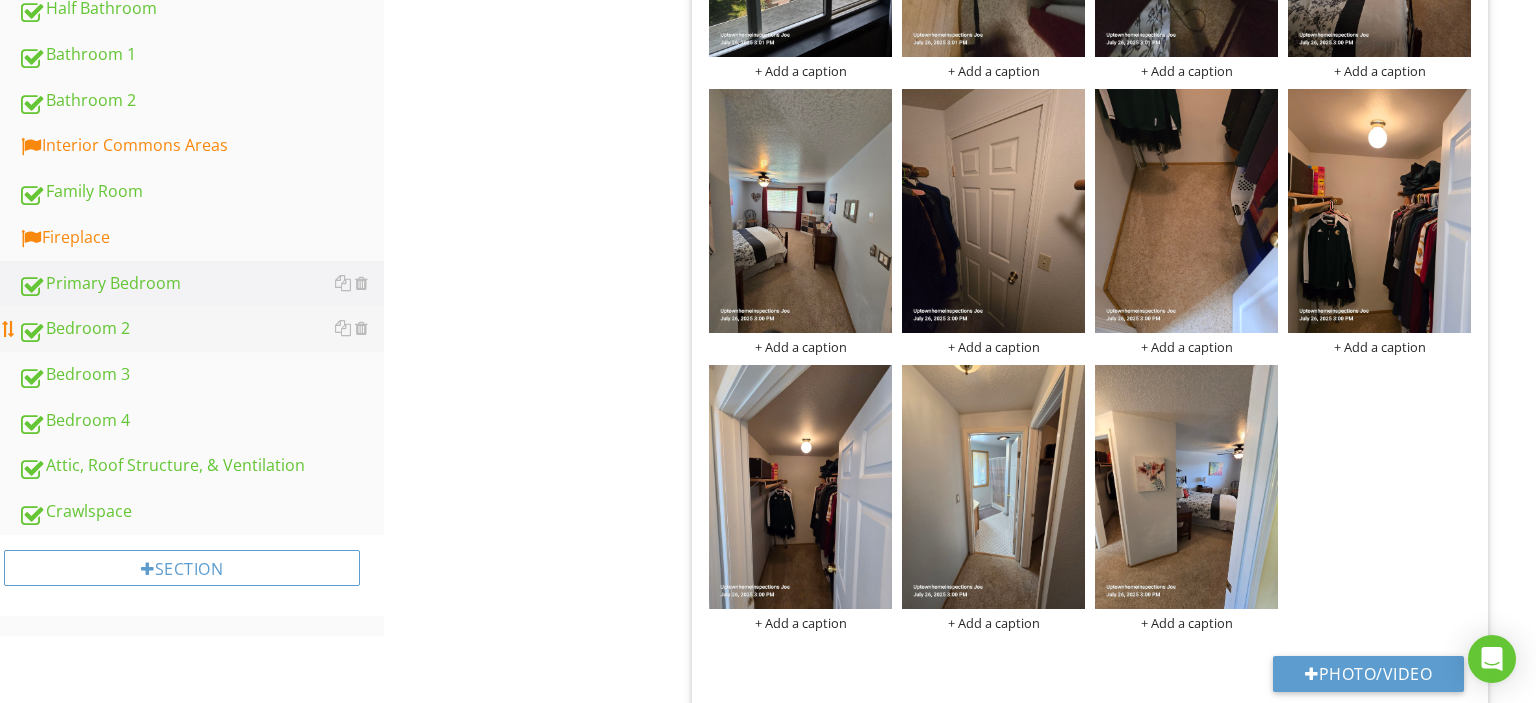 click on "Bedroom 2" at bounding box center [201, 329] 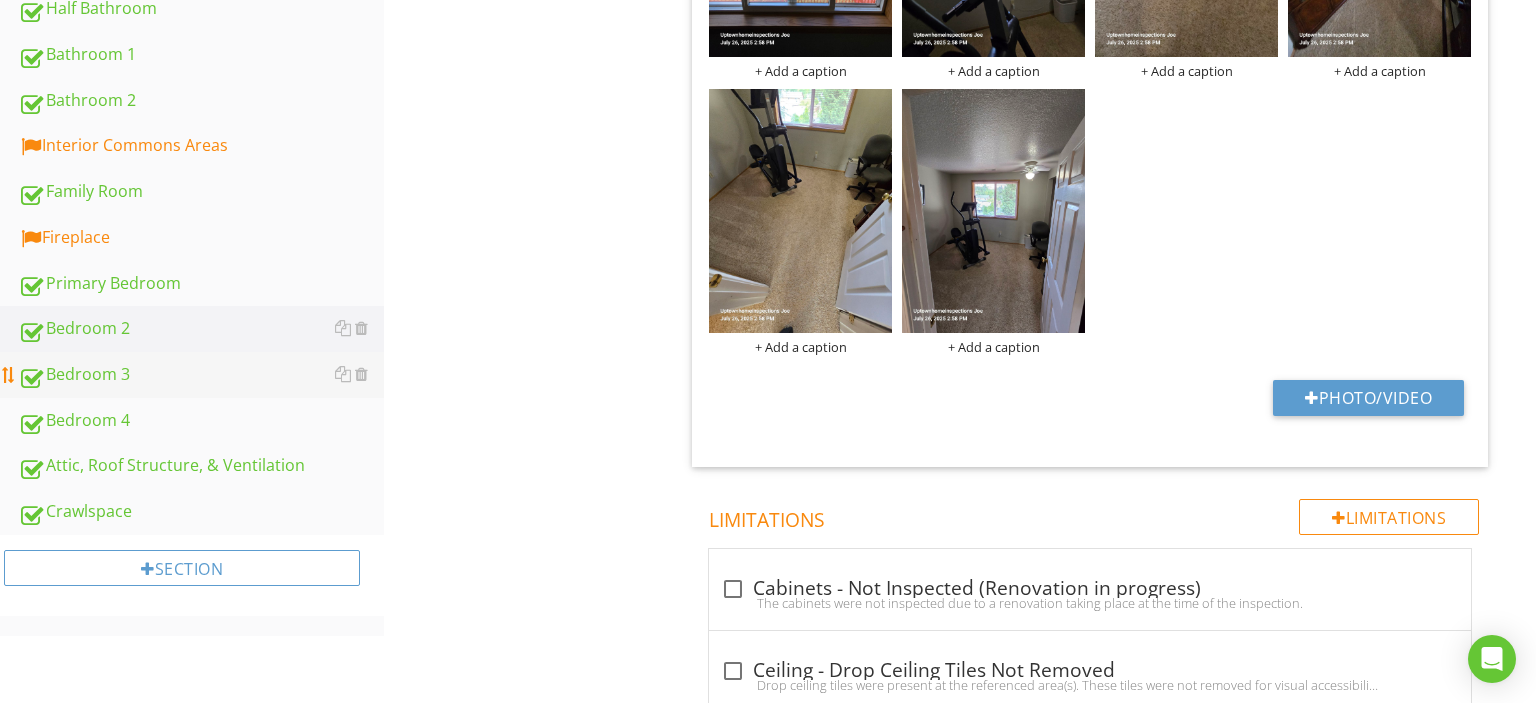 click on "Bedroom 3" at bounding box center [201, 375] 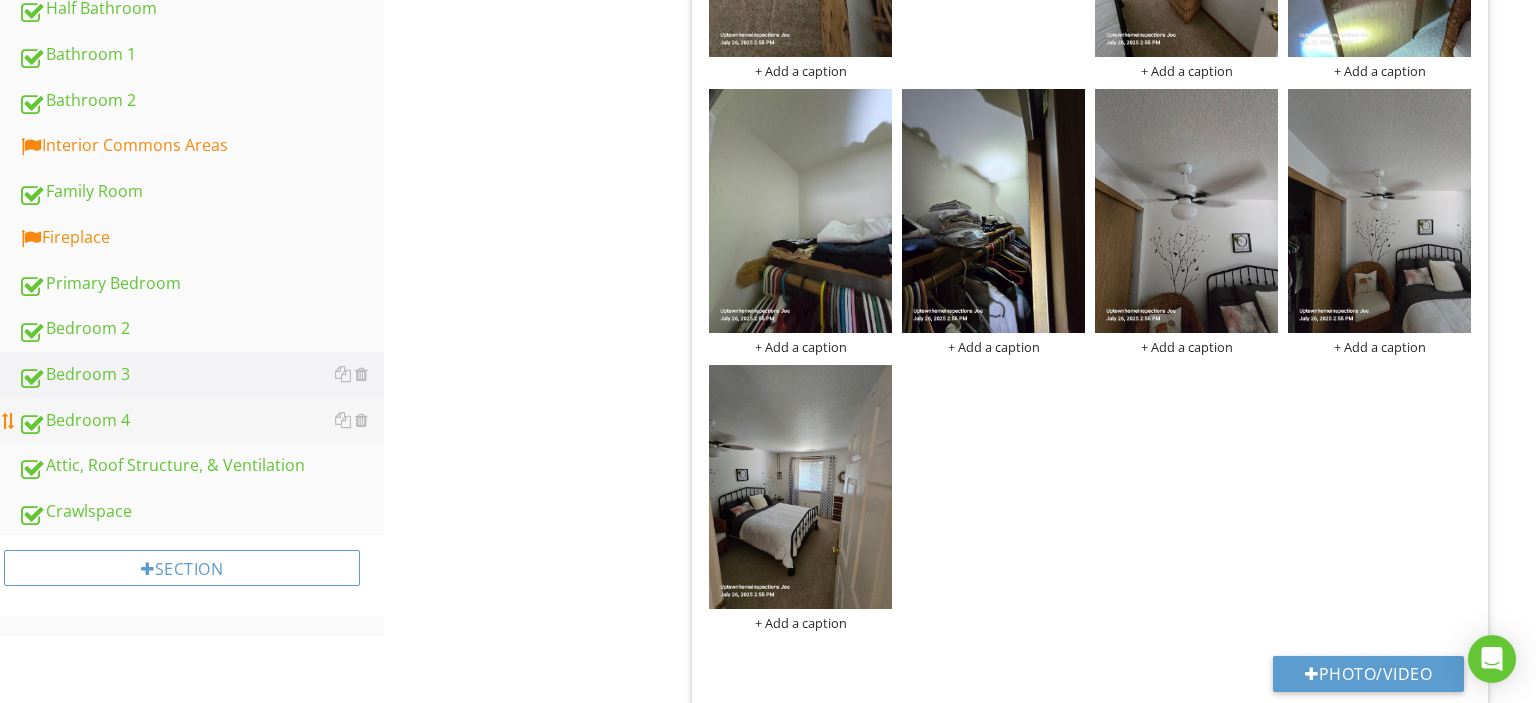click on "Bedroom 4" at bounding box center (201, 421) 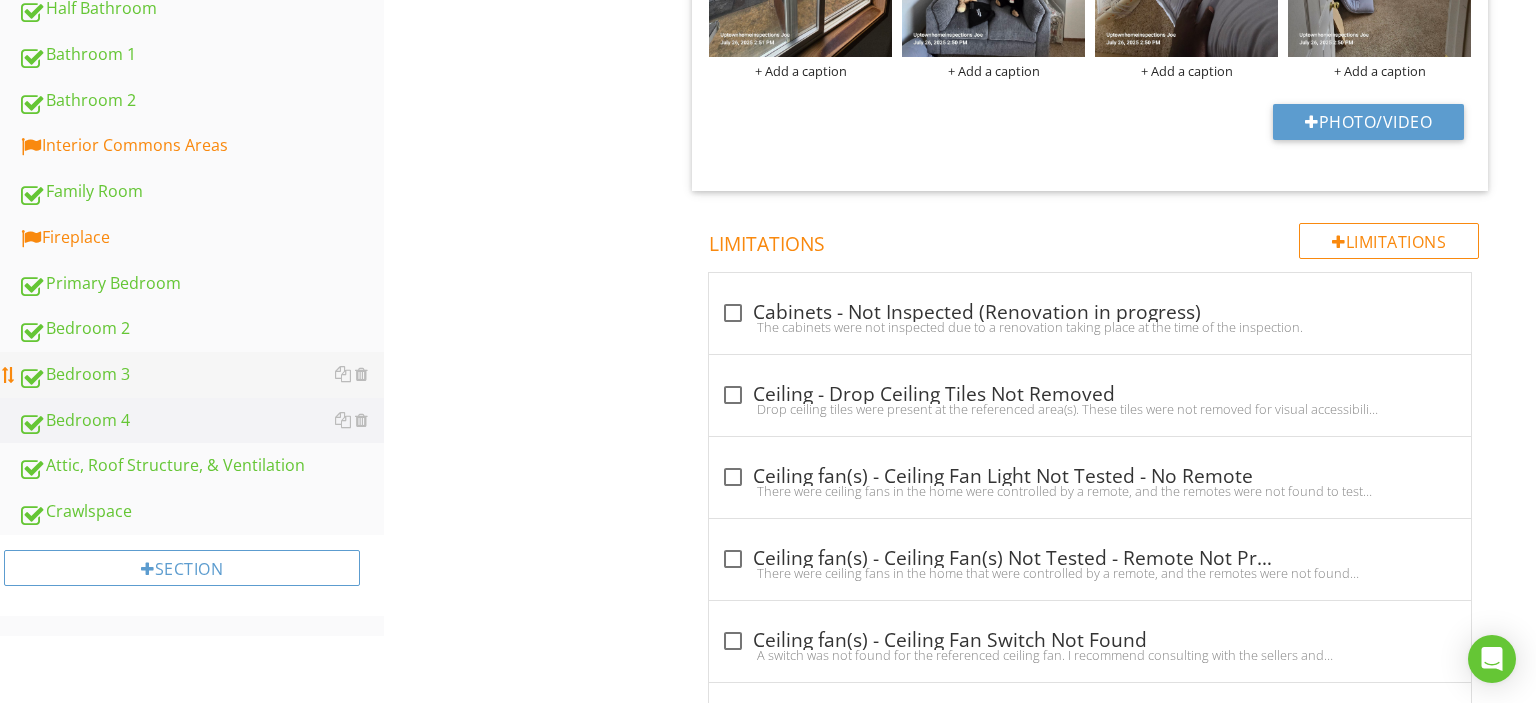 click on "Bedroom 3" at bounding box center [201, 375] 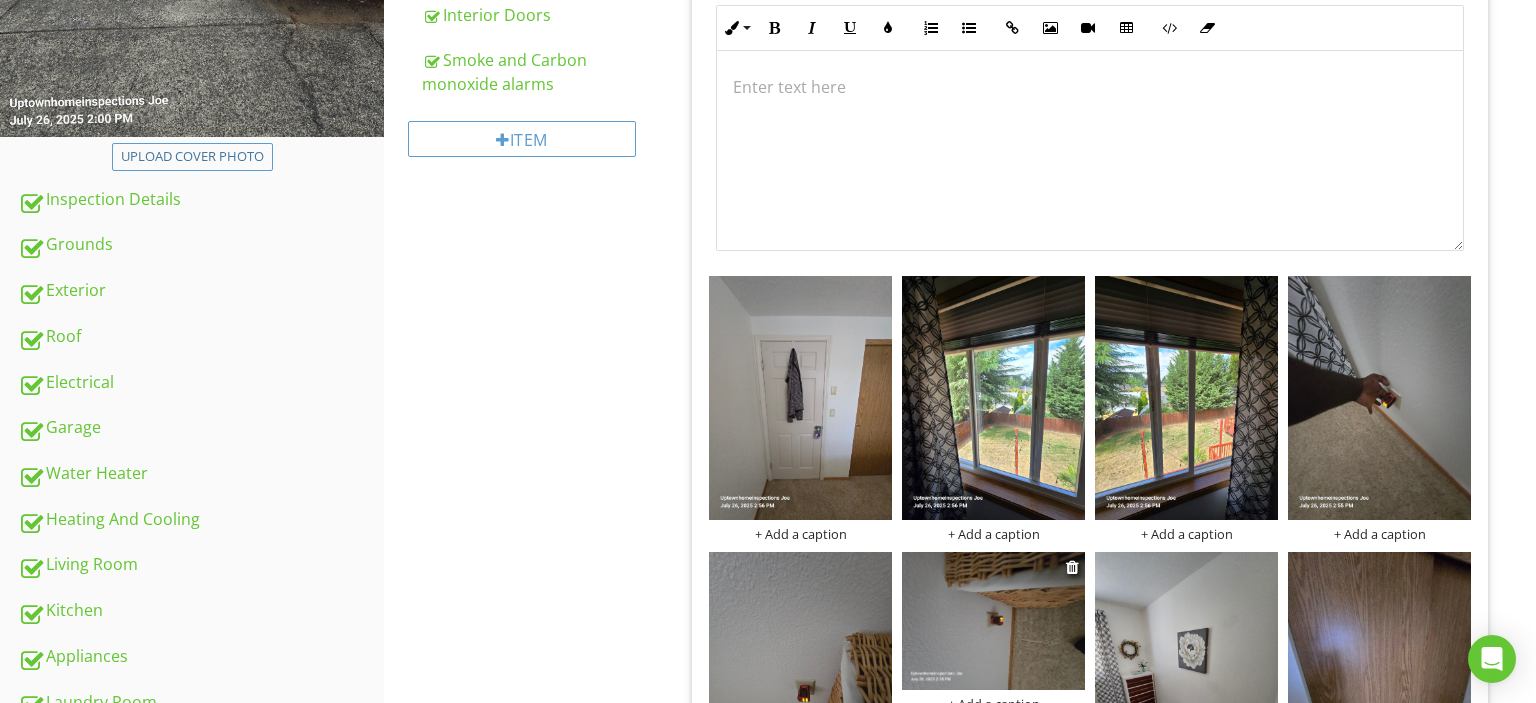 scroll, scrollTop: 909, scrollLeft: 0, axis: vertical 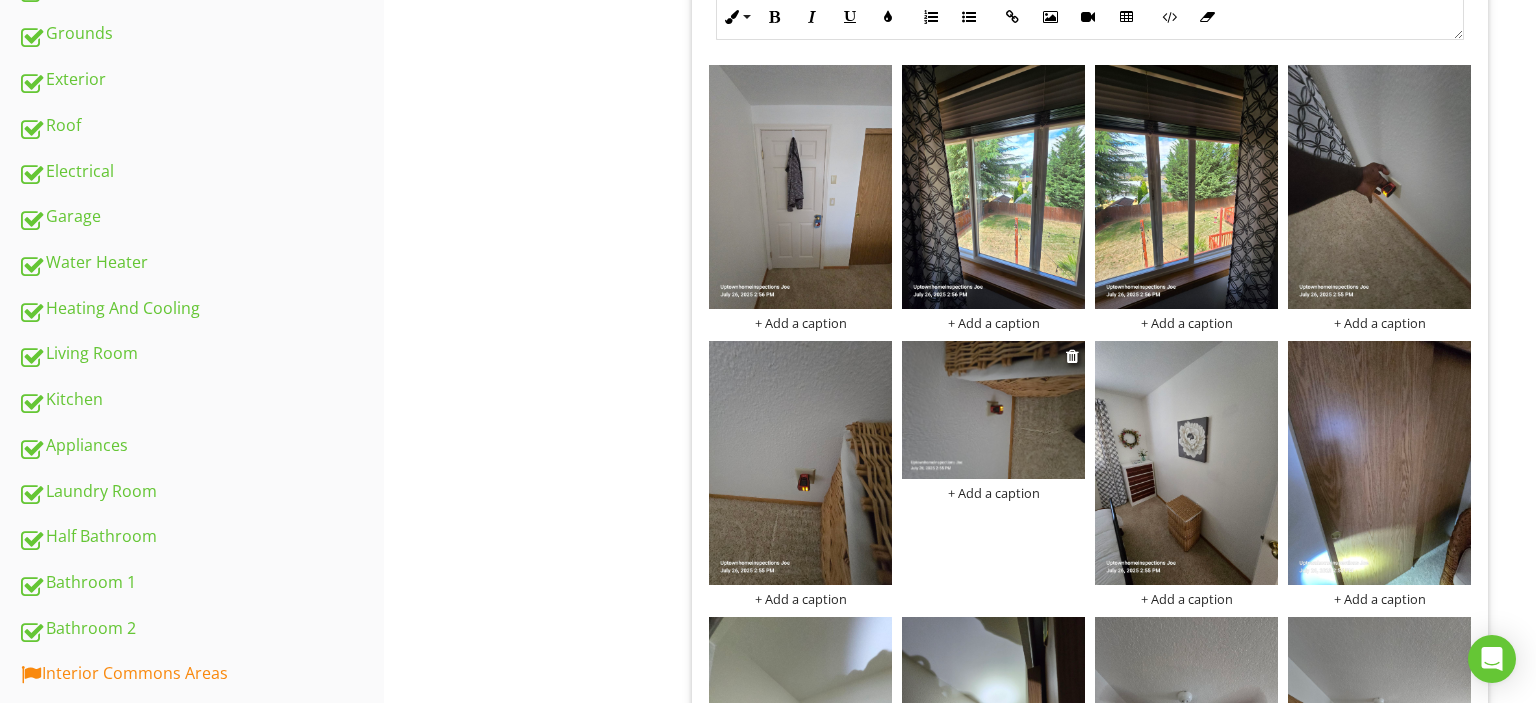 click at bounding box center [993, 409] 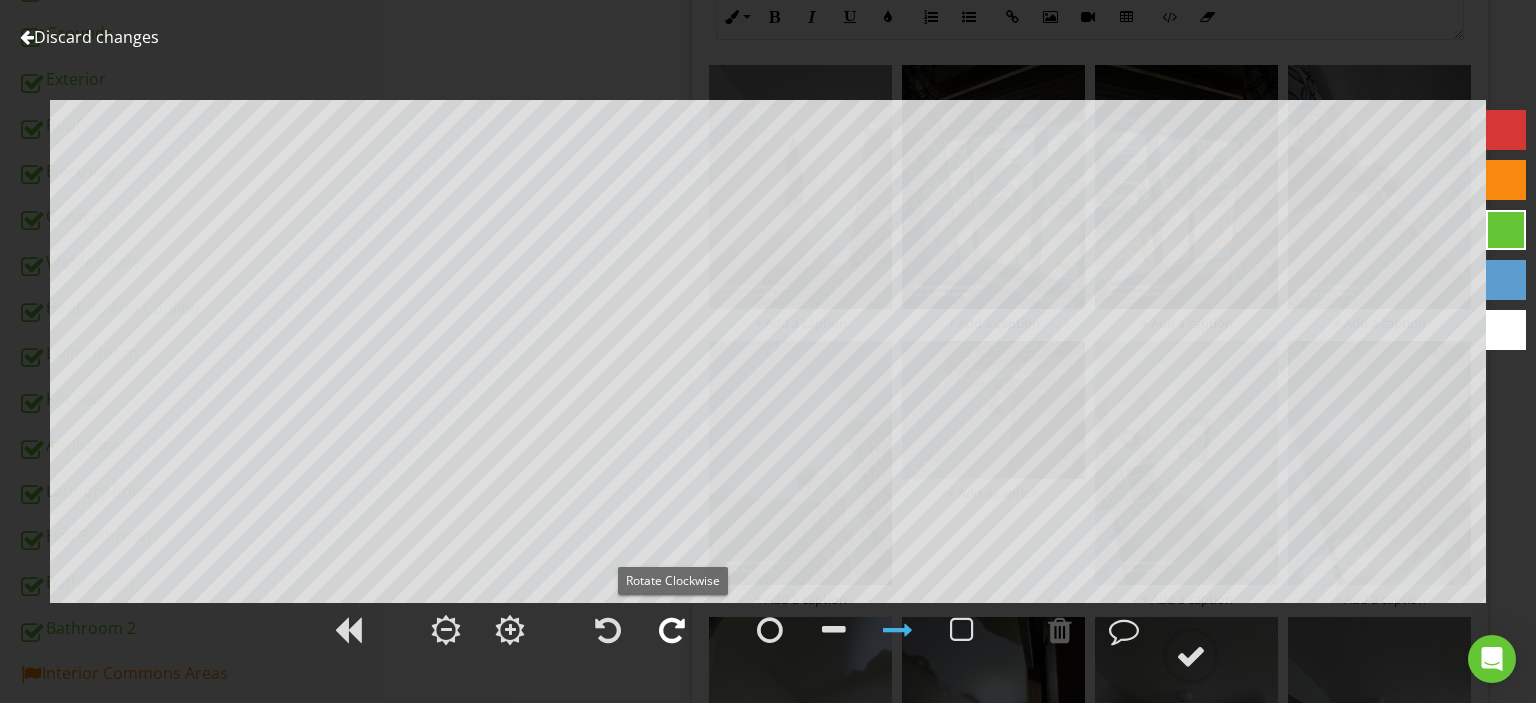 click at bounding box center [672, 630] 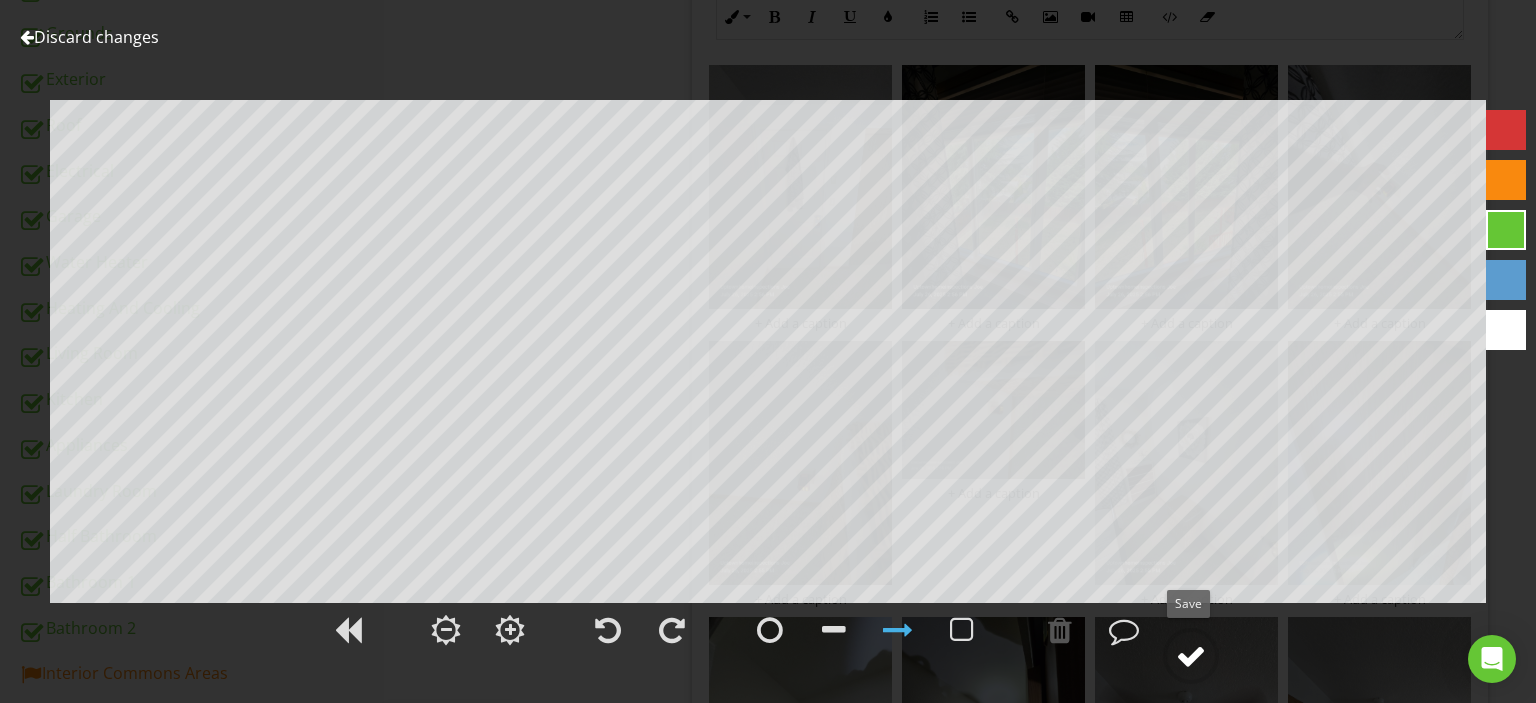 click 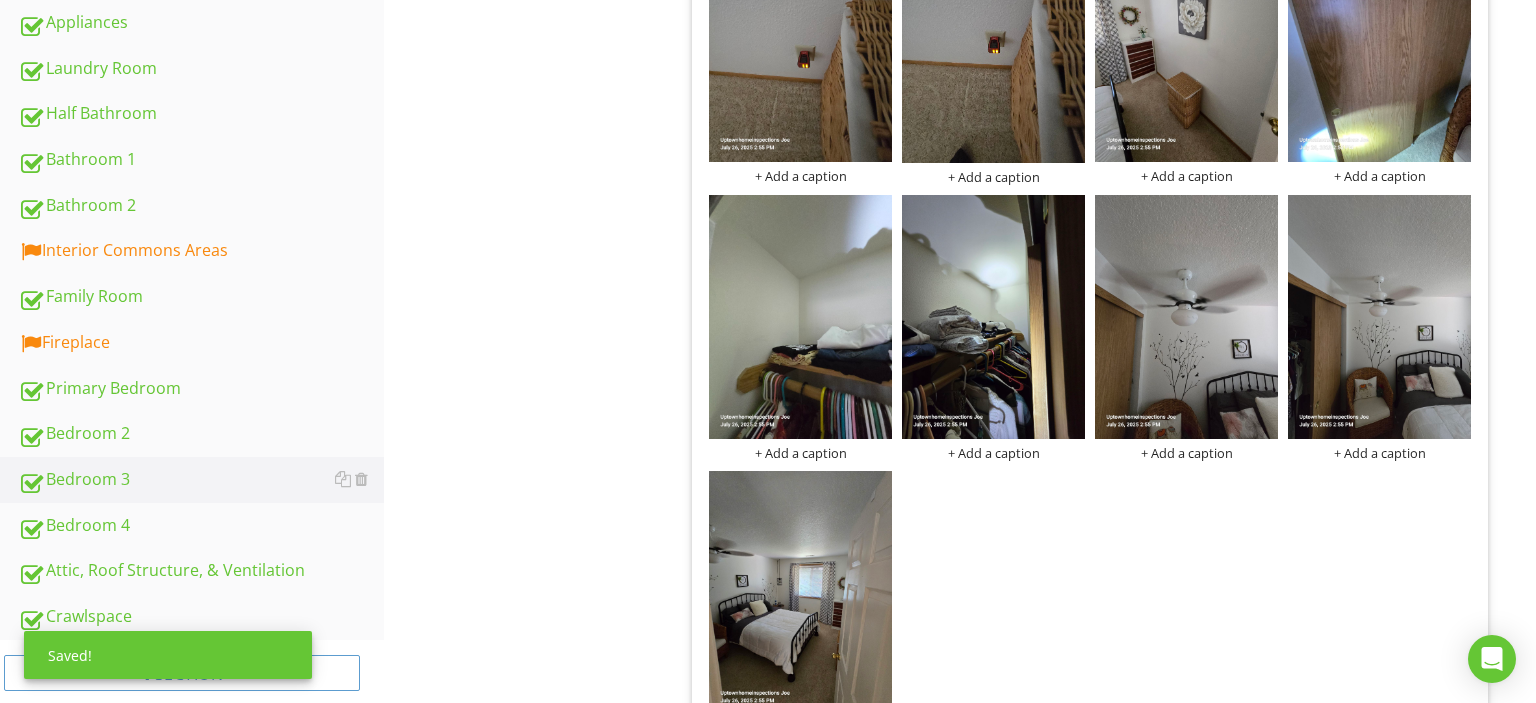 scroll, scrollTop: 1543, scrollLeft: 0, axis: vertical 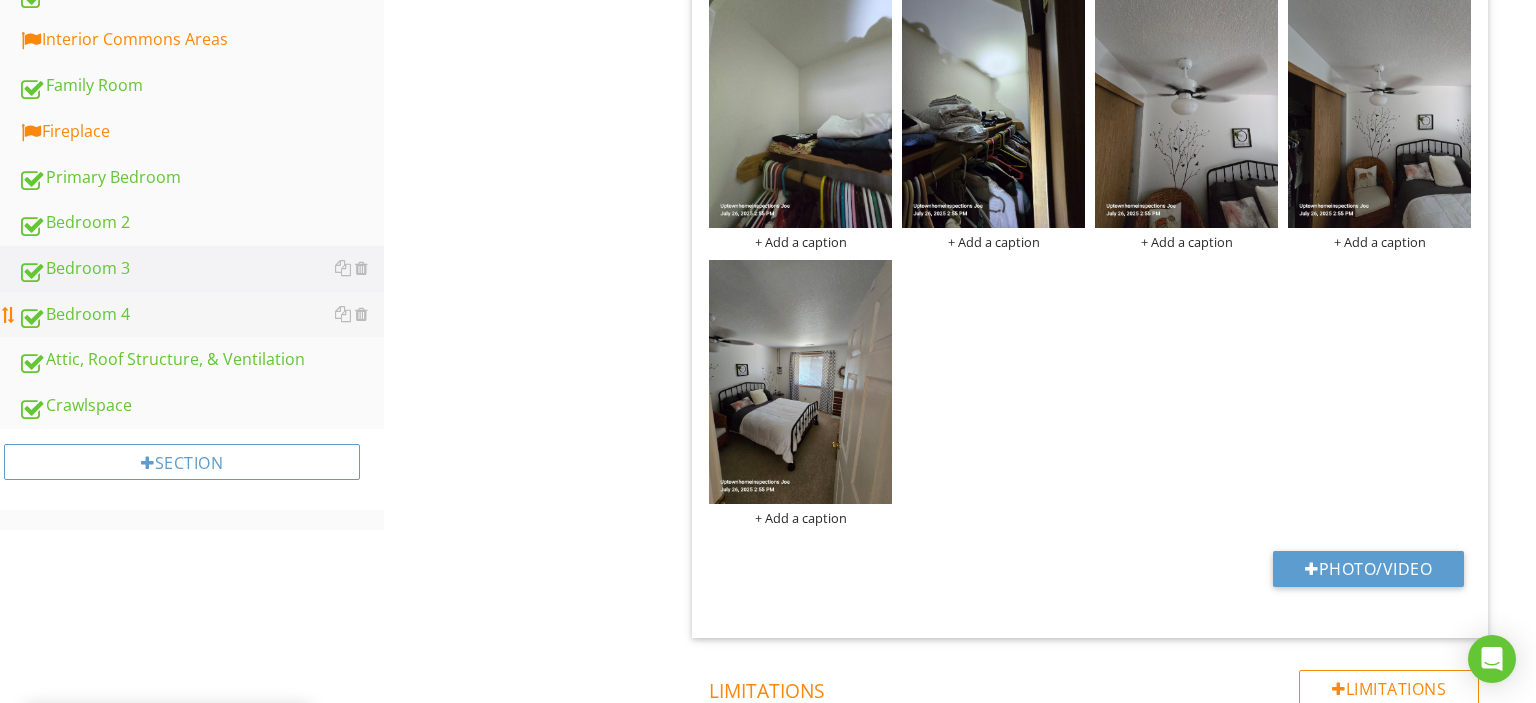 click on "Bedroom 4" at bounding box center (201, 315) 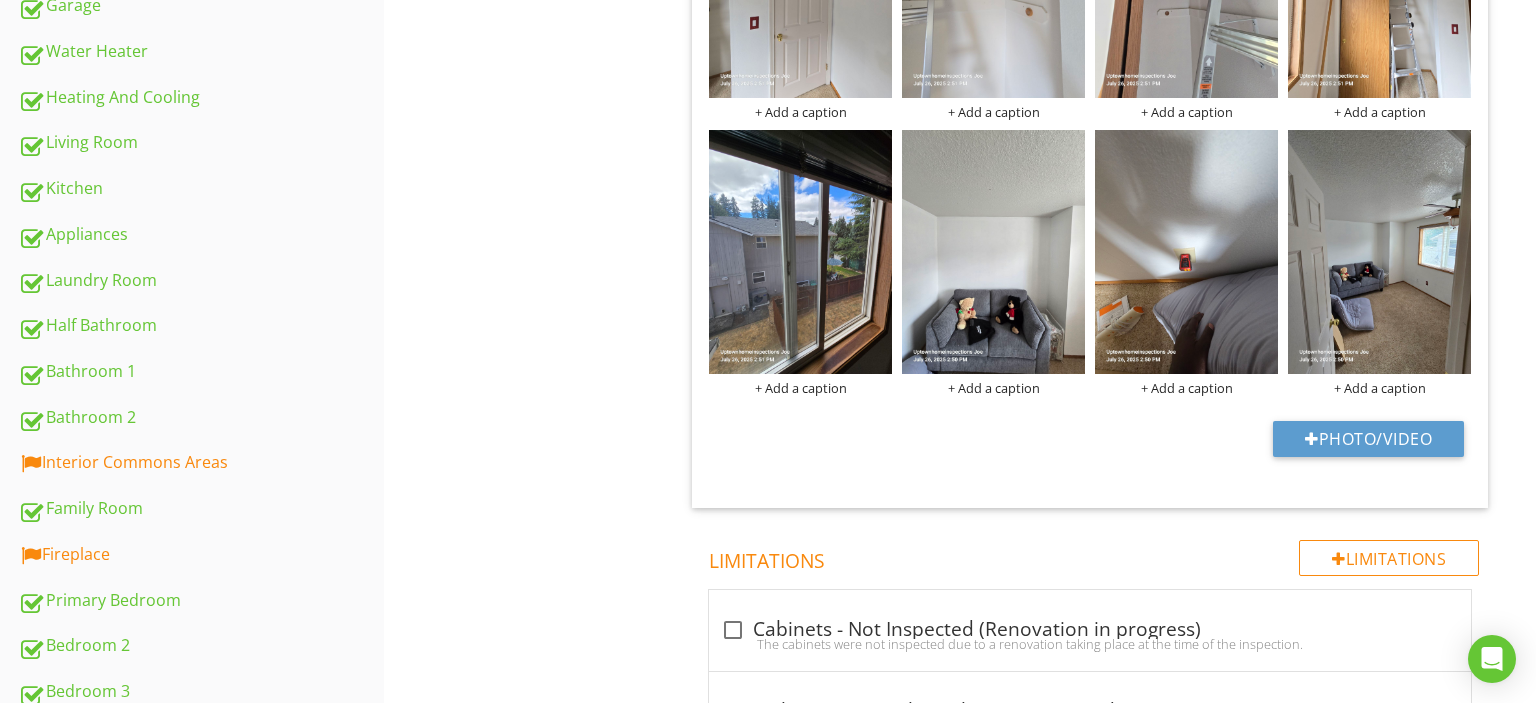 scroll, scrollTop: 1332, scrollLeft: 0, axis: vertical 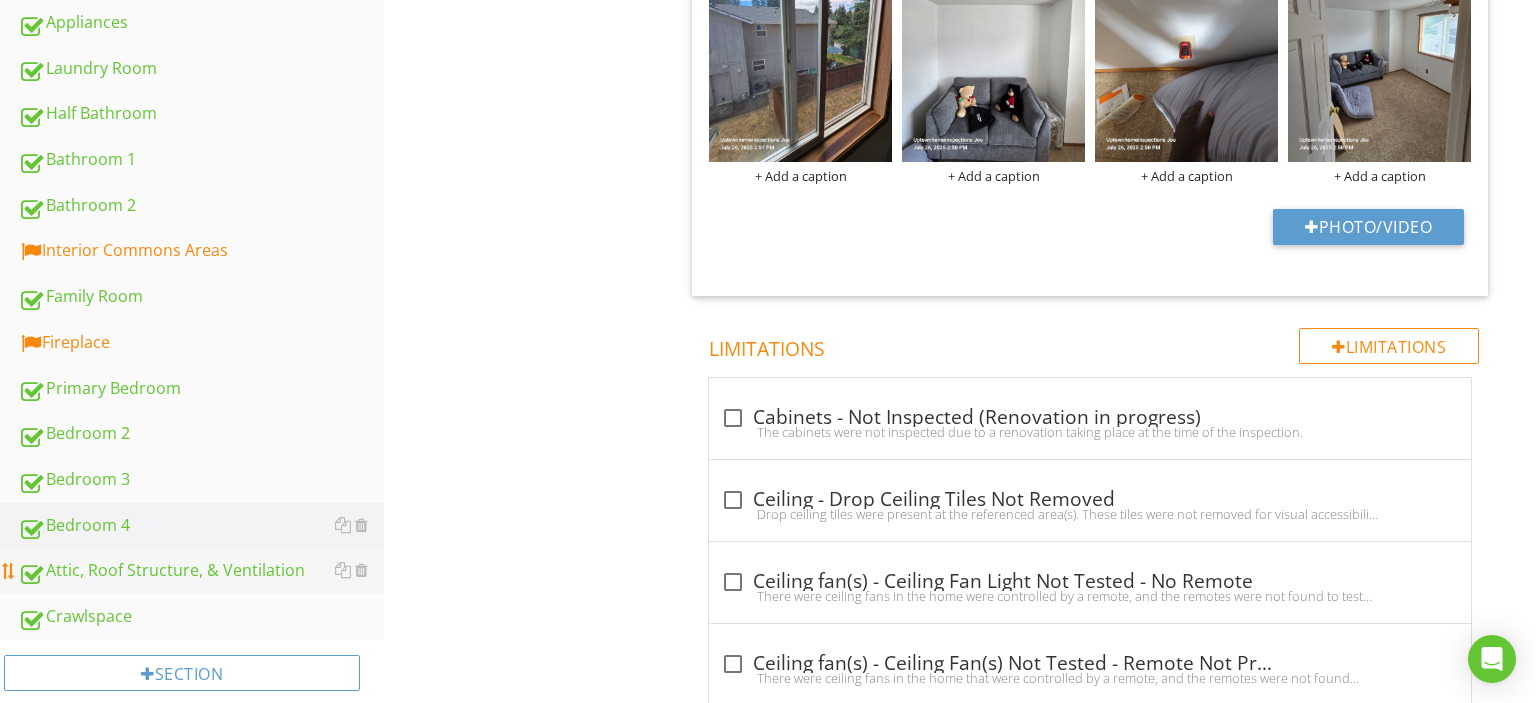 click on "Attic, Roof Structure, & Ventilation" at bounding box center (201, 571) 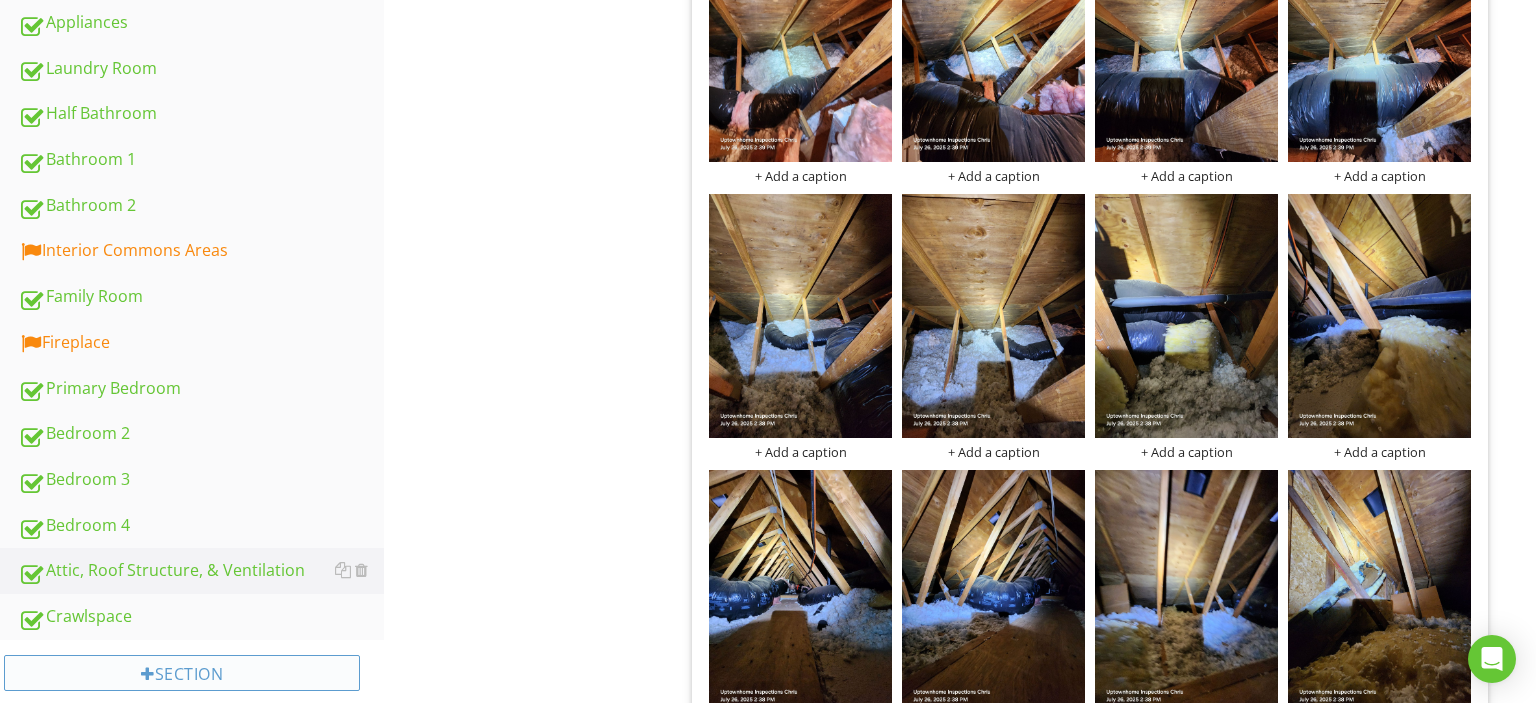 scroll, scrollTop: 1437, scrollLeft: 0, axis: vertical 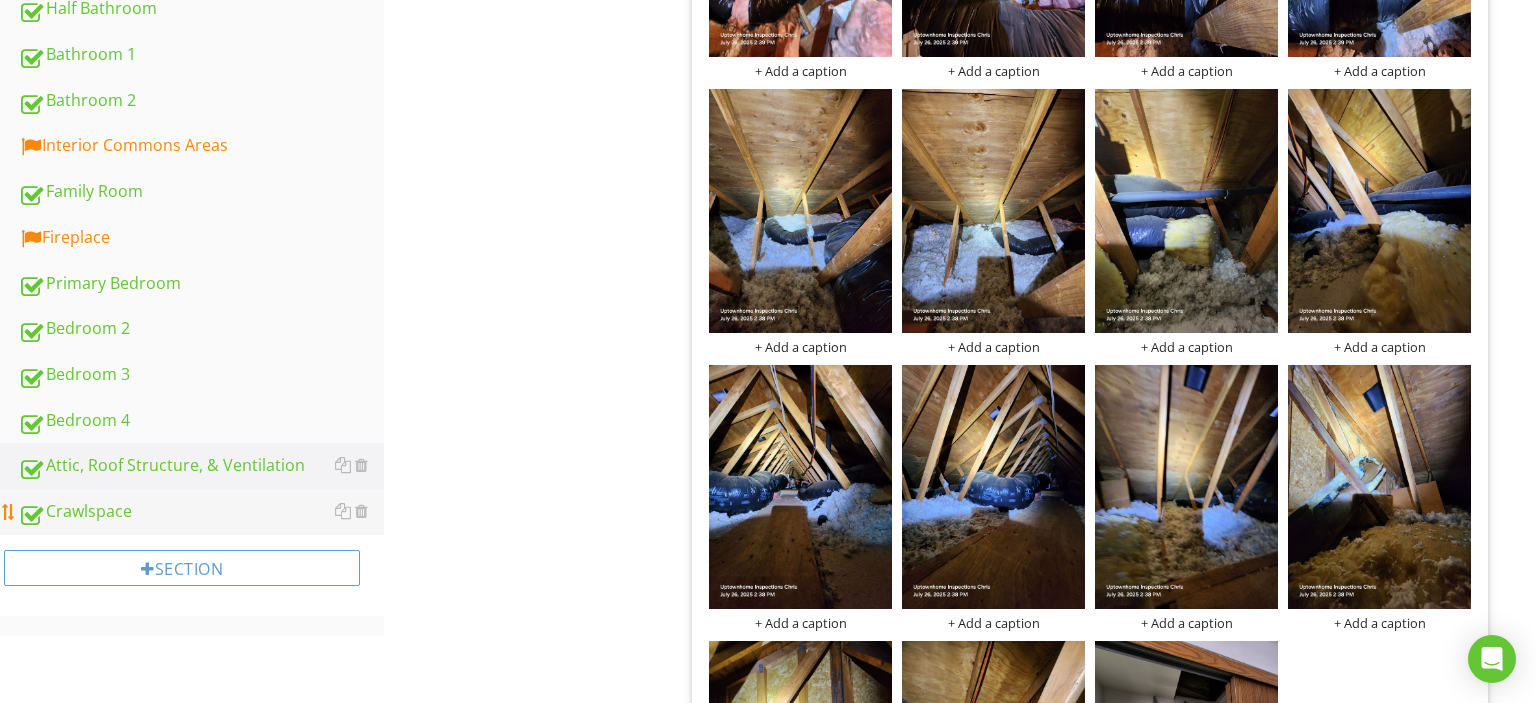 click on "Crawlspace" at bounding box center (201, 512) 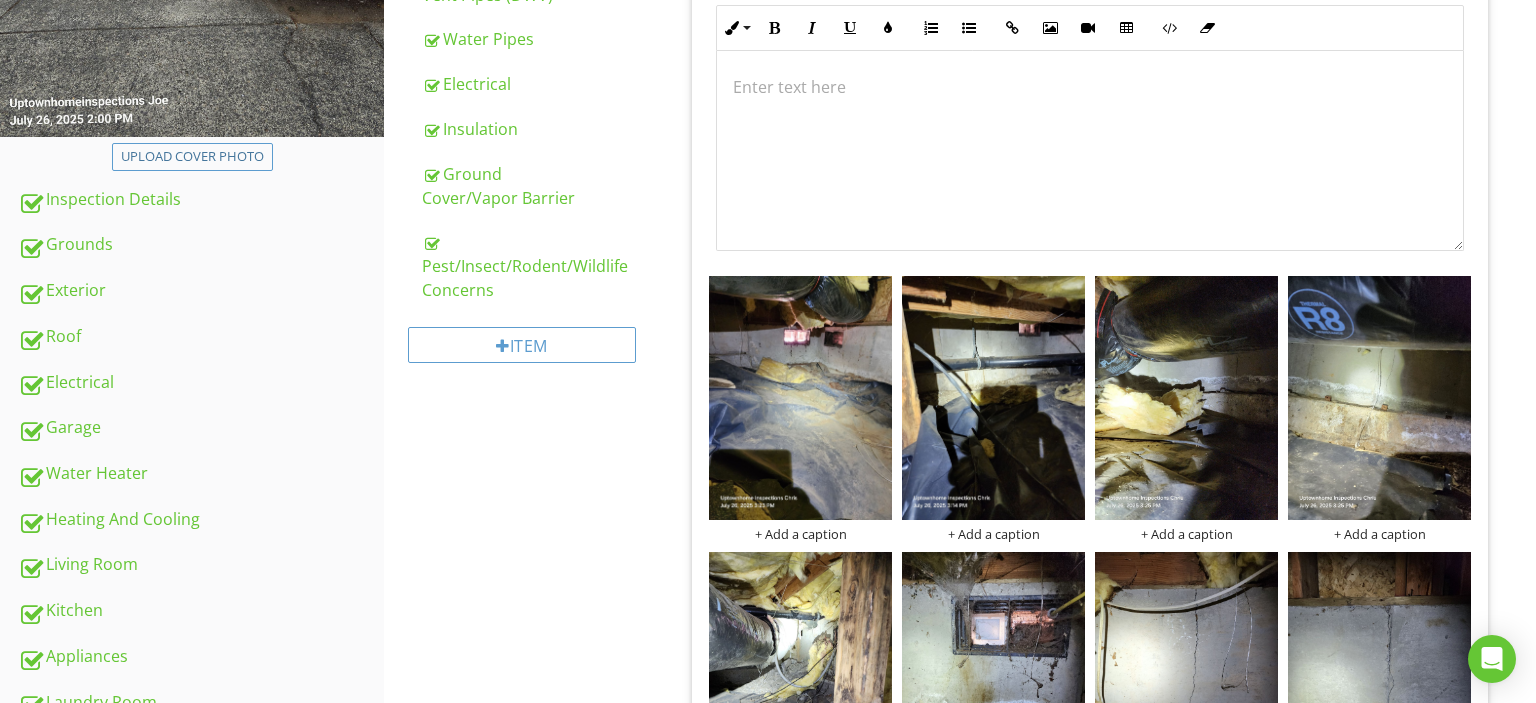 scroll, scrollTop: 592, scrollLeft: 0, axis: vertical 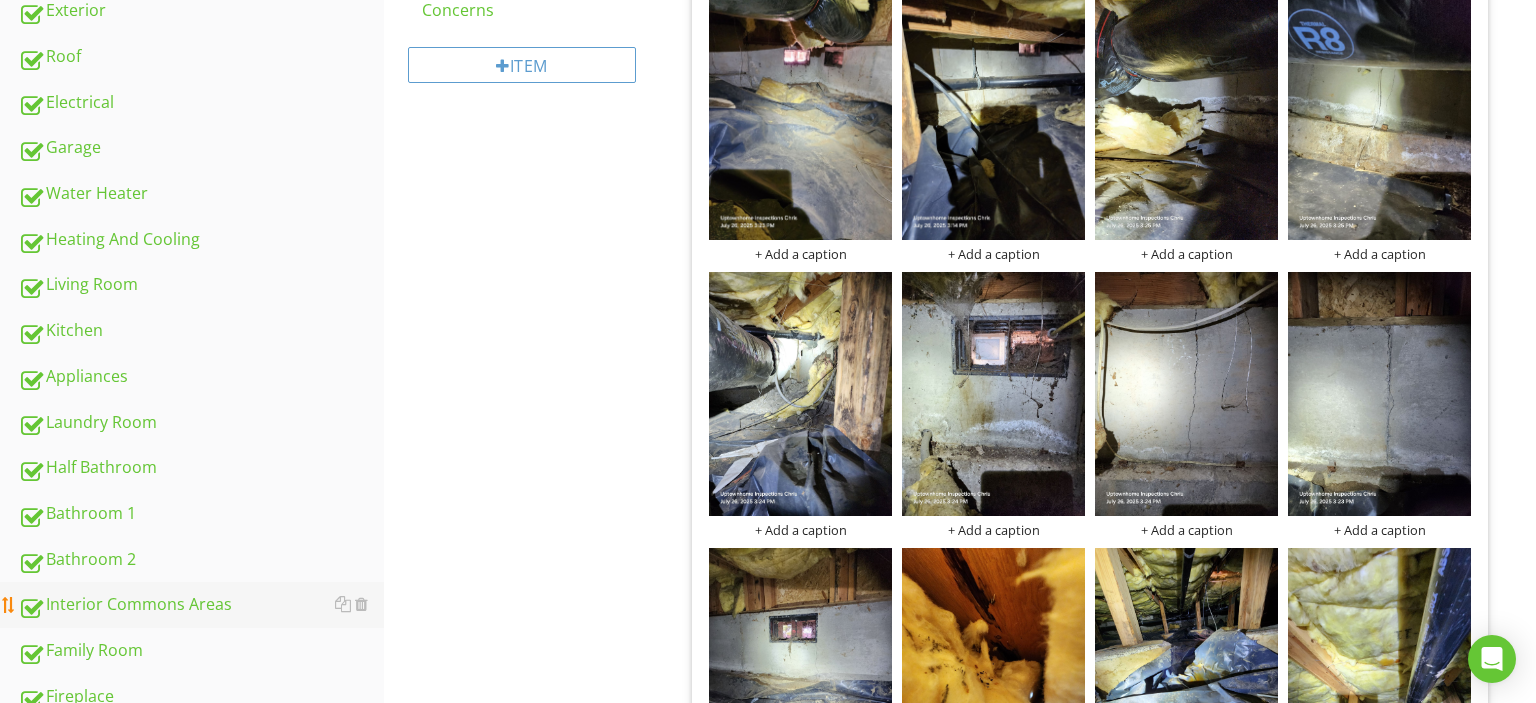 click on "Interior Commons Areas" at bounding box center [201, 605] 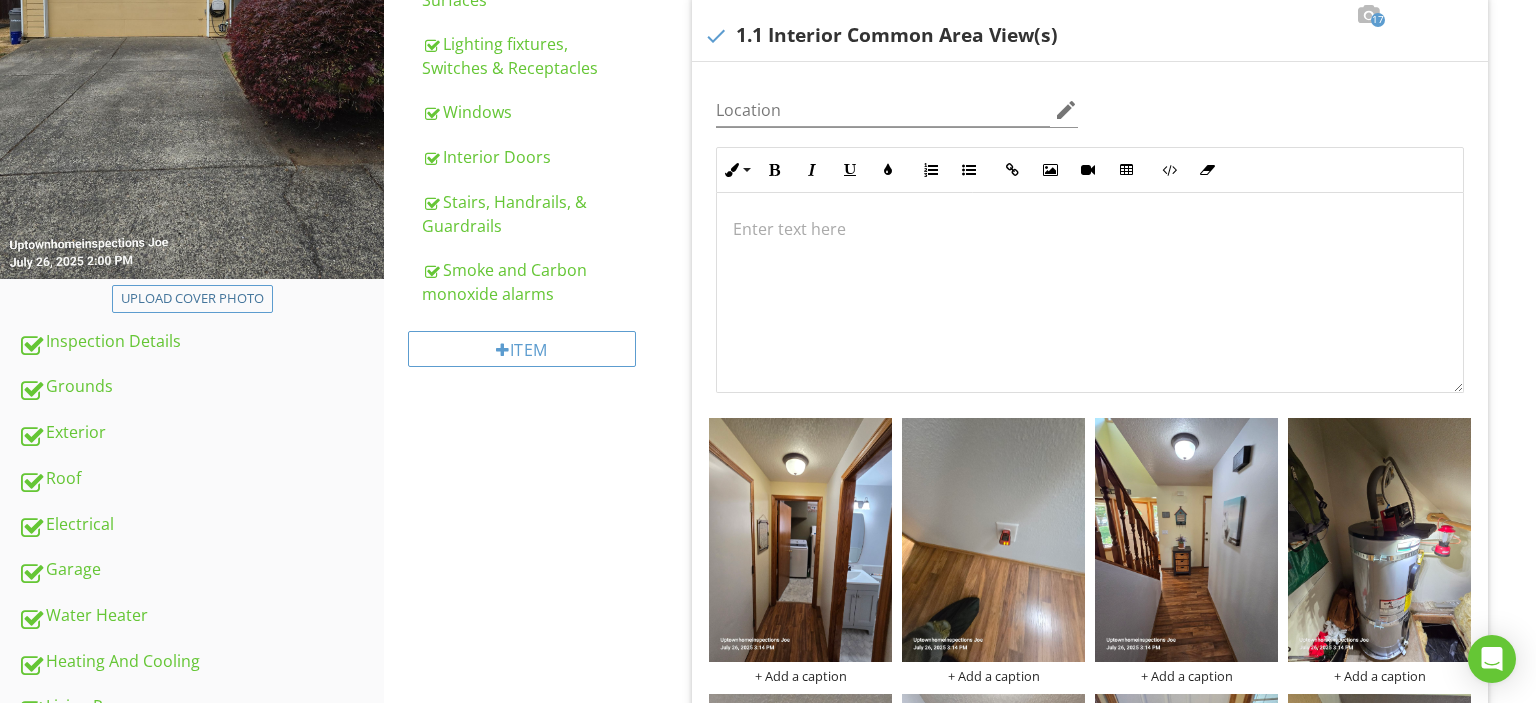 scroll, scrollTop: 239, scrollLeft: 0, axis: vertical 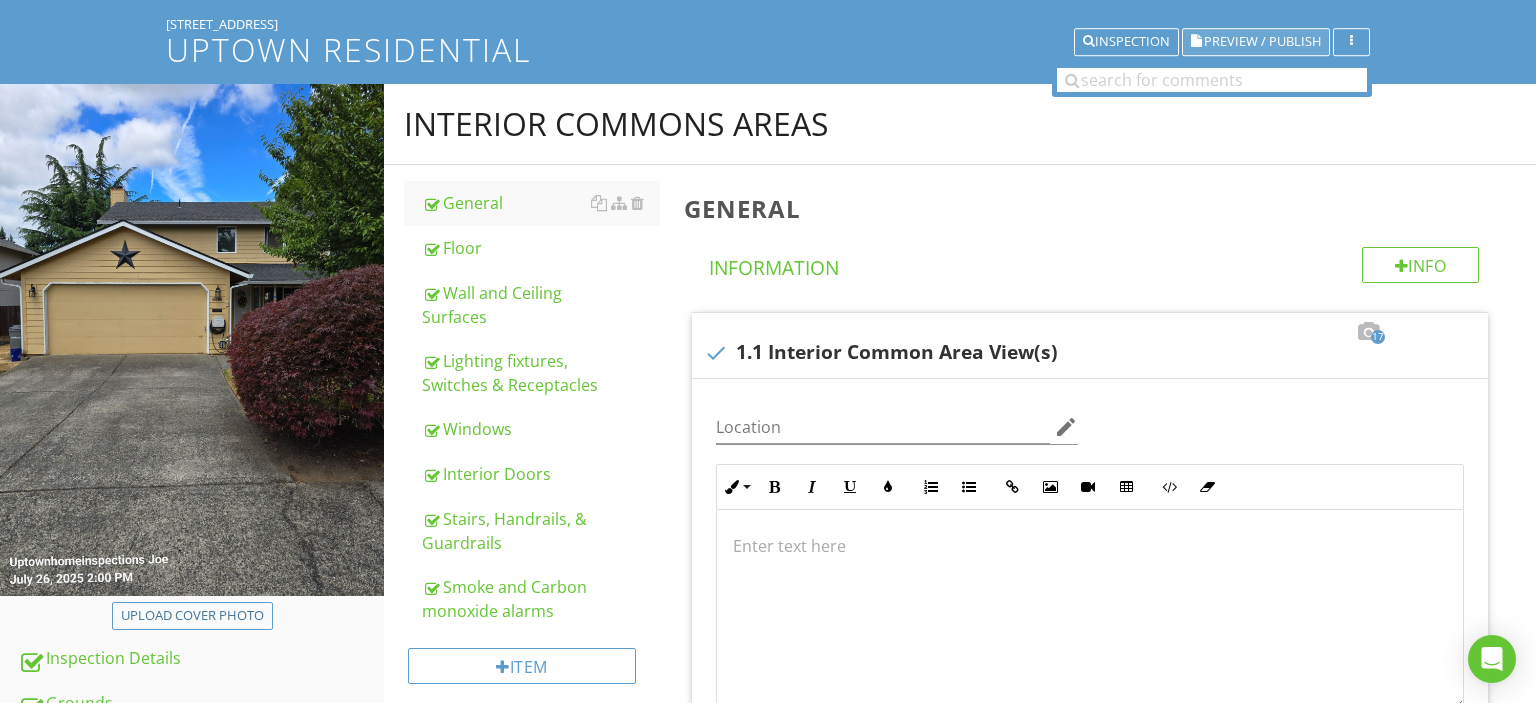 click on "Preview / Publish" at bounding box center (1262, 42) 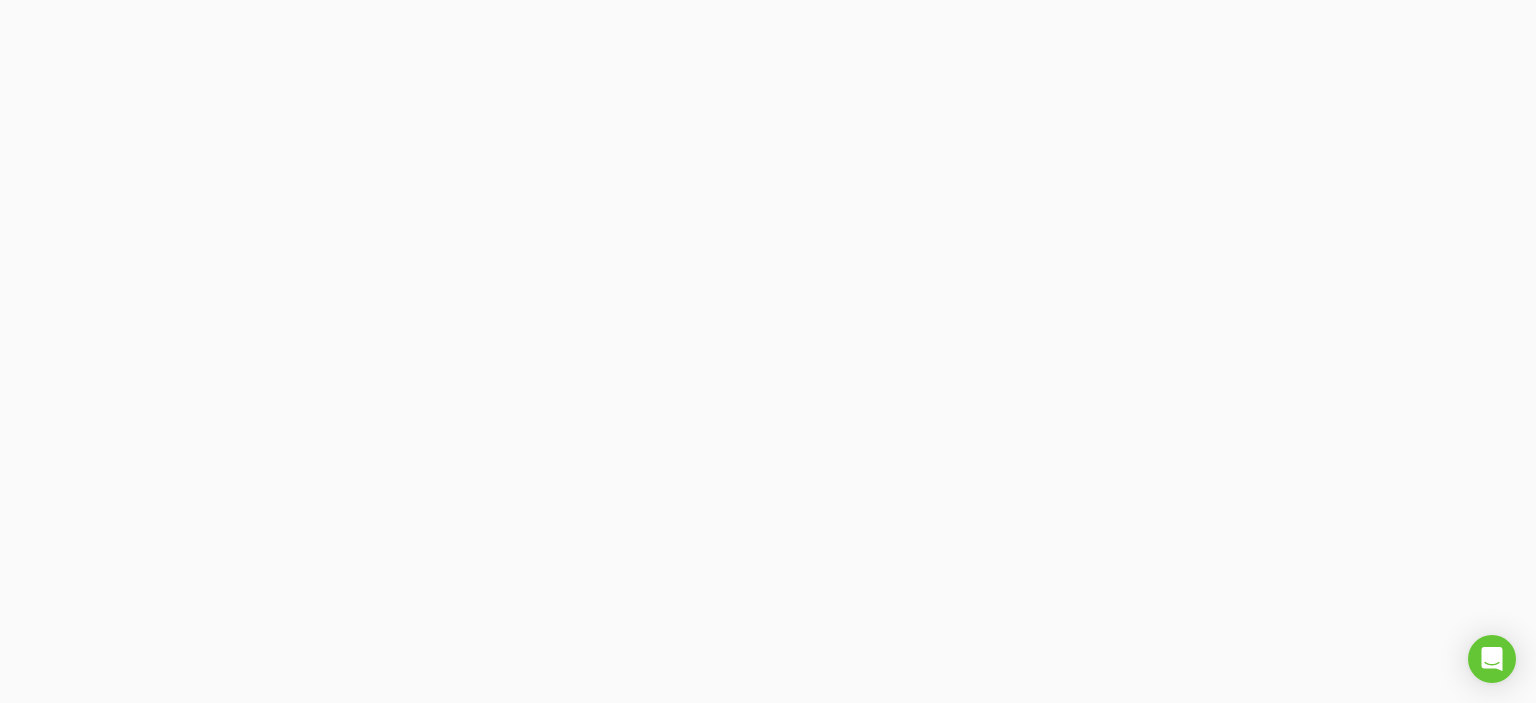 scroll, scrollTop: 0, scrollLeft: 0, axis: both 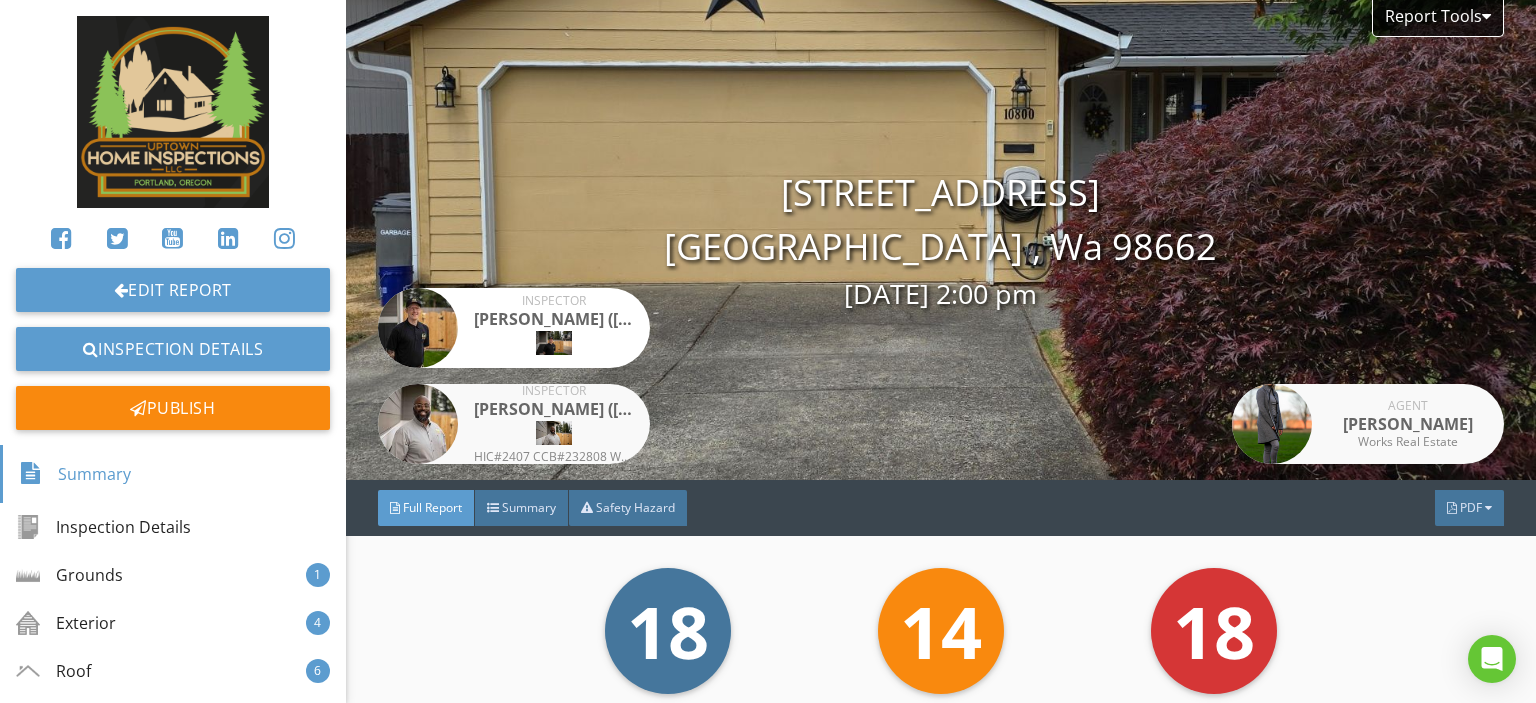 click on "Inspector" at bounding box center [554, 301] 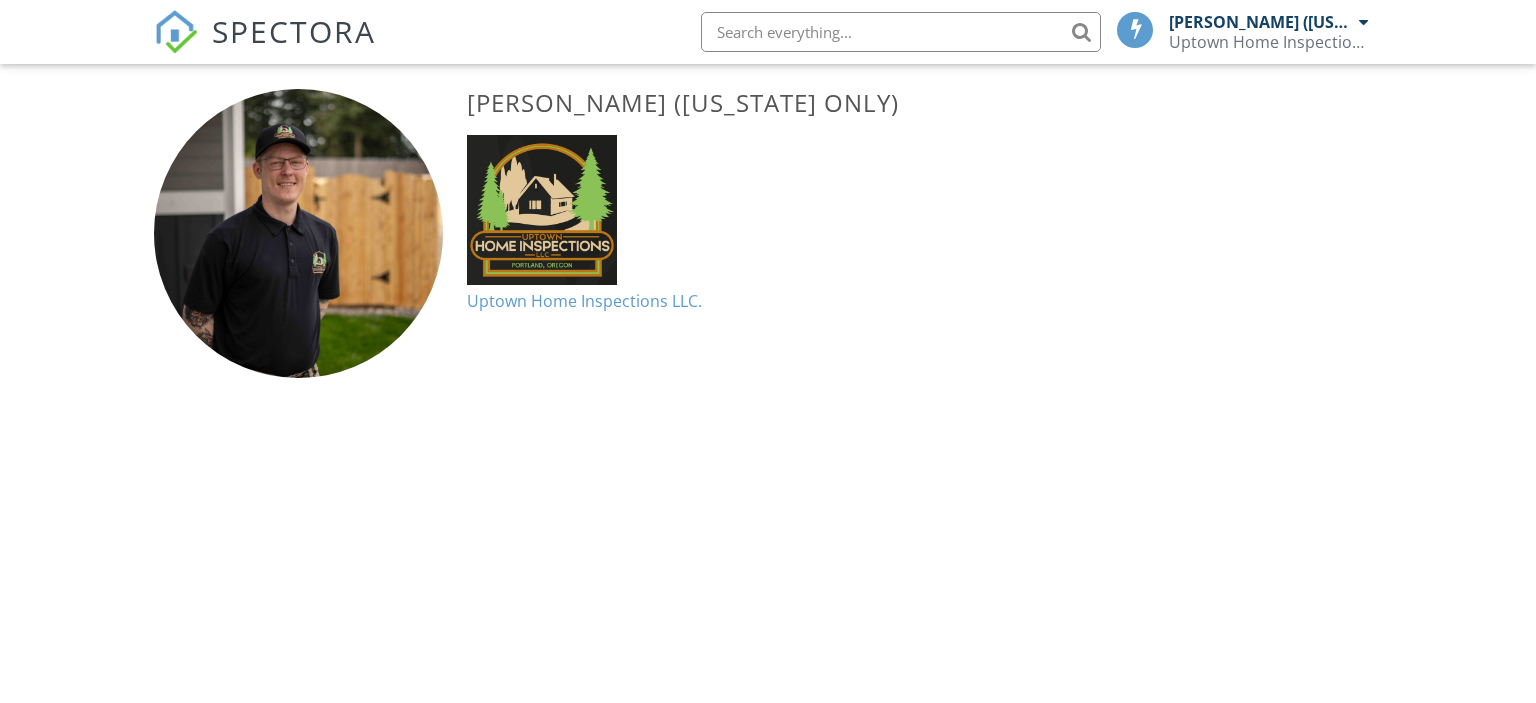 scroll, scrollTop: 0, scrollLeft: 0, axis: both 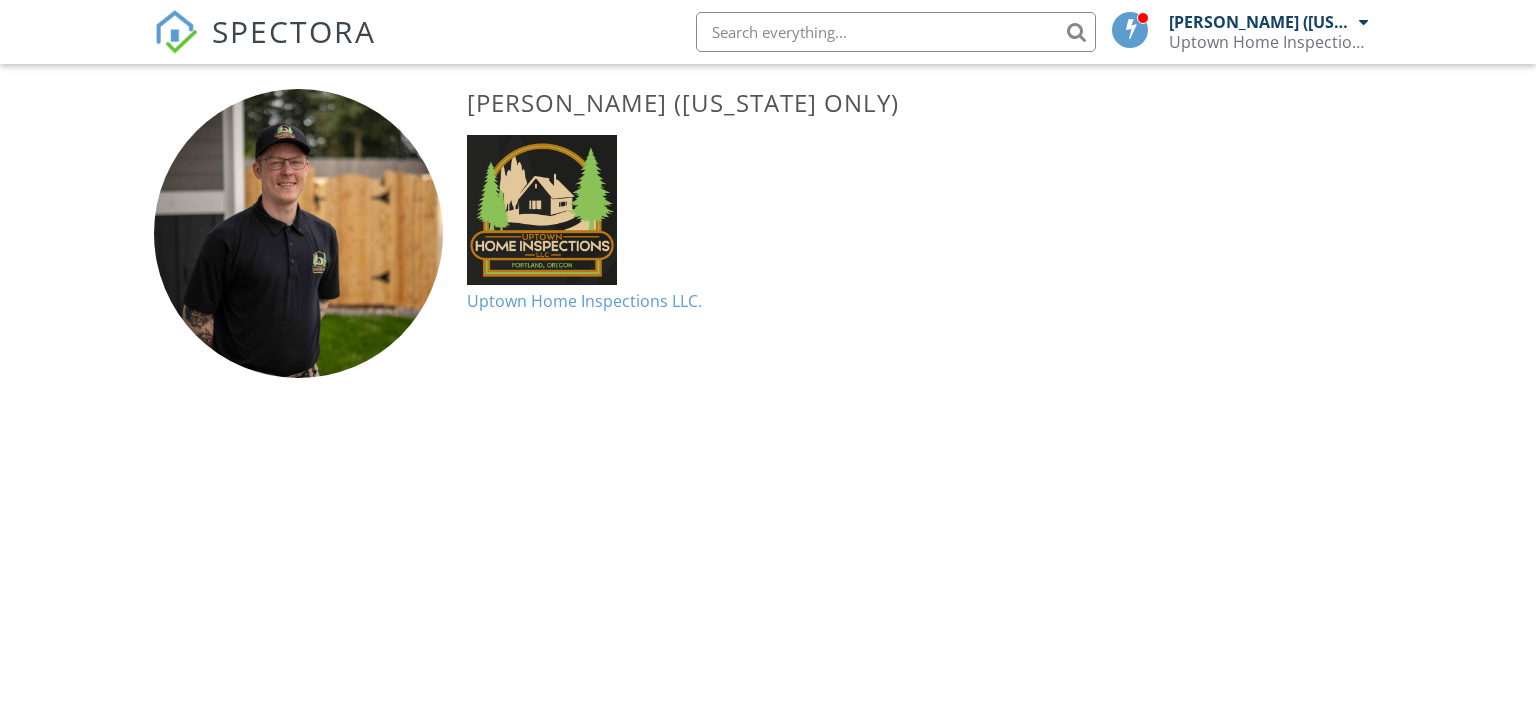 click on "[PERSON_NAME] ([US_STATE] ONLY)
Uptown Home Inspections LLC." at bounding box center [925, 201] 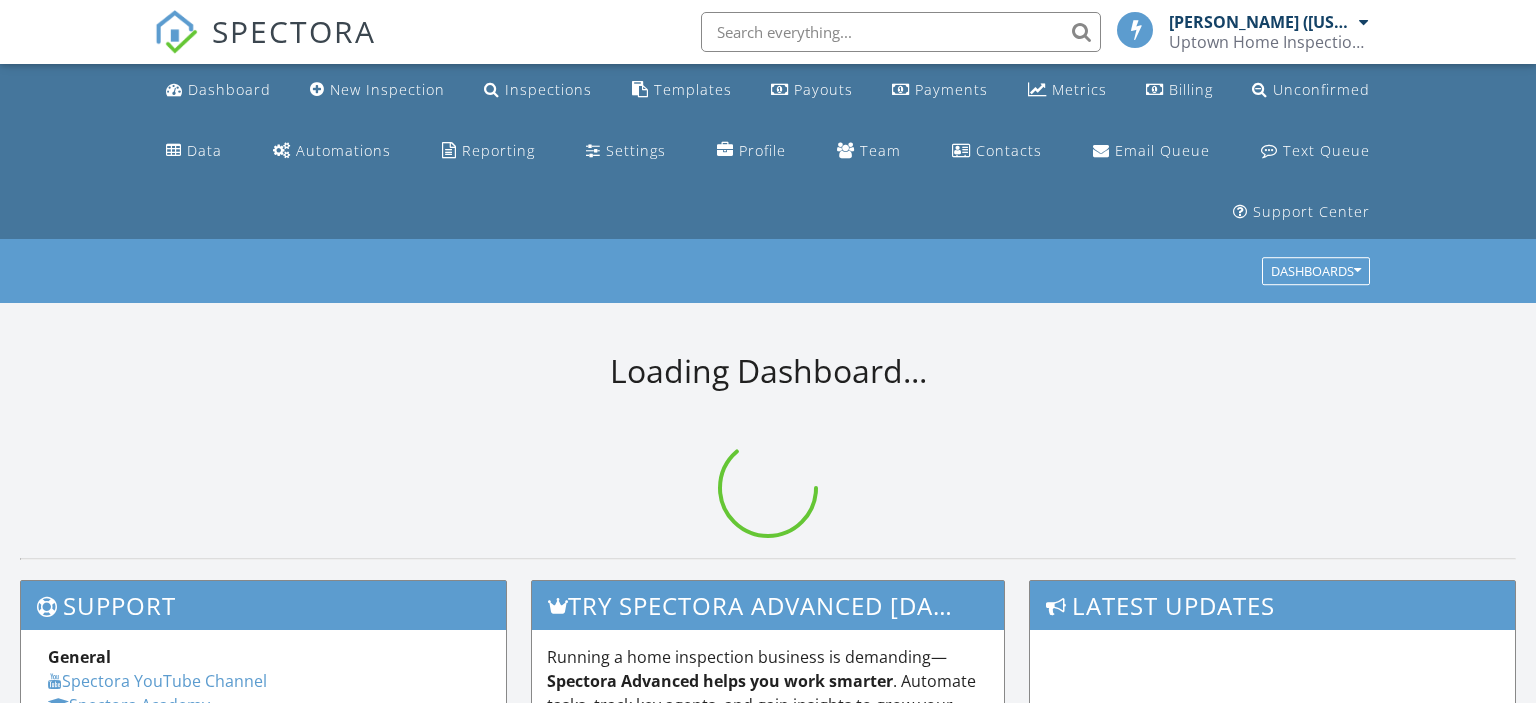 scroll, scrollTop: 0, scrollLeft: 0, axis: both 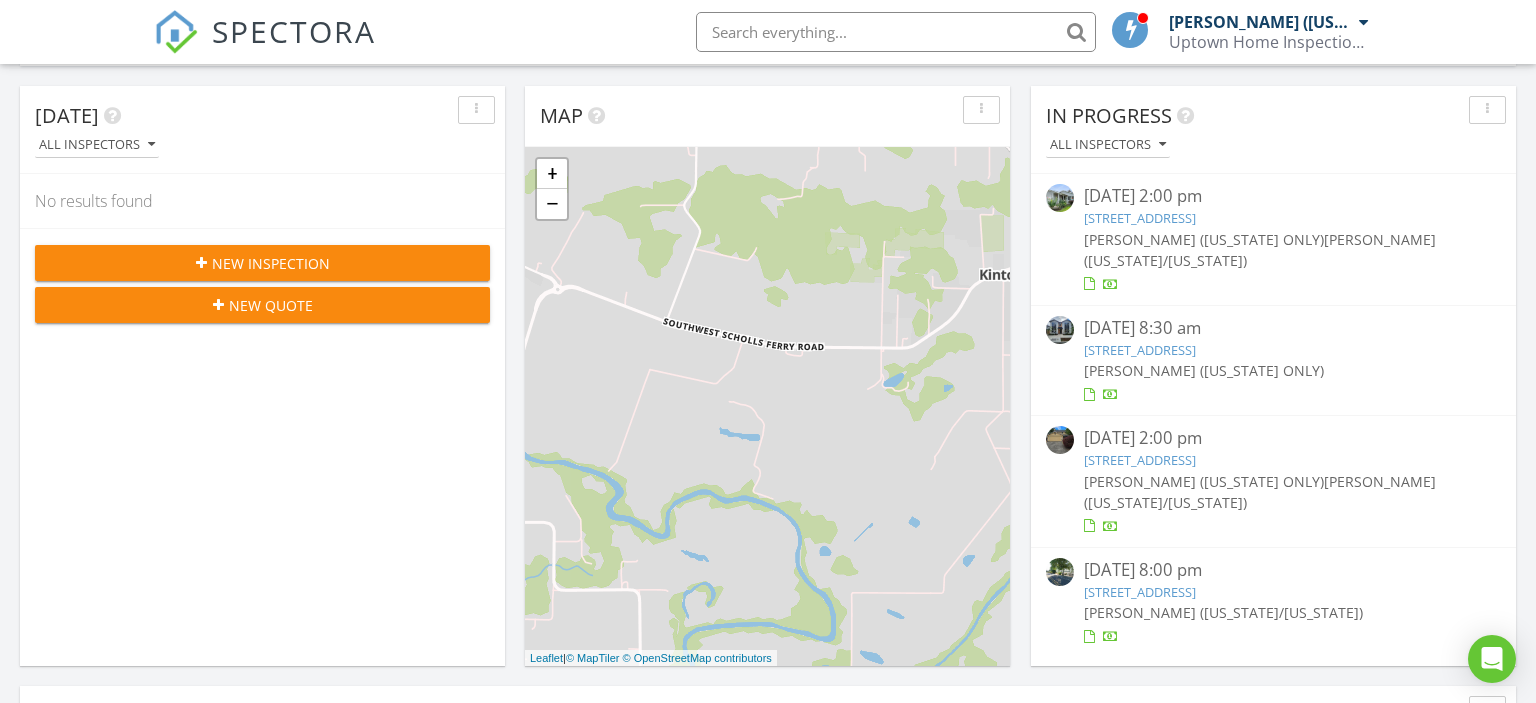 click on "[DATE] 2:00 pm" at bounding box center (1273, 438) 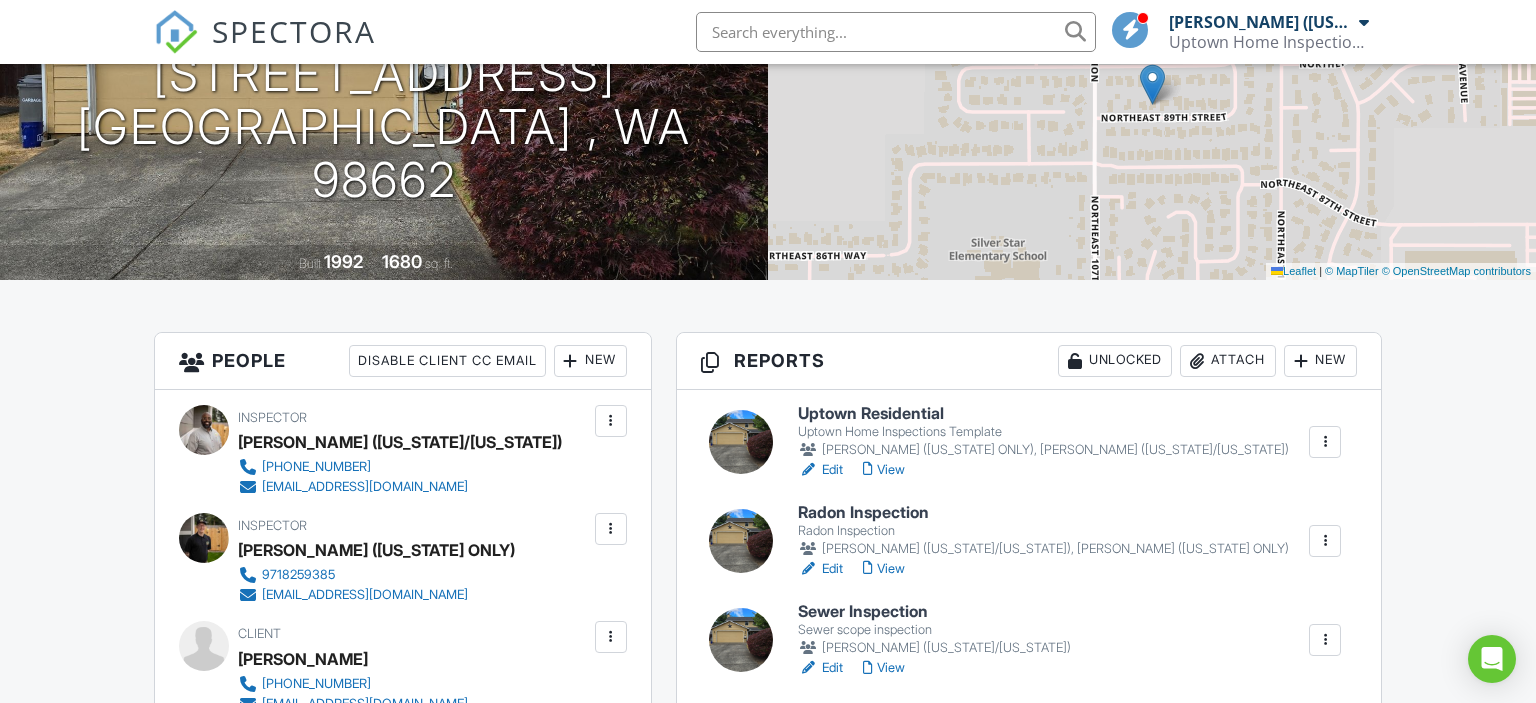 scroll, scrollTop: 528, scrollLeft: 0, axis: vertical 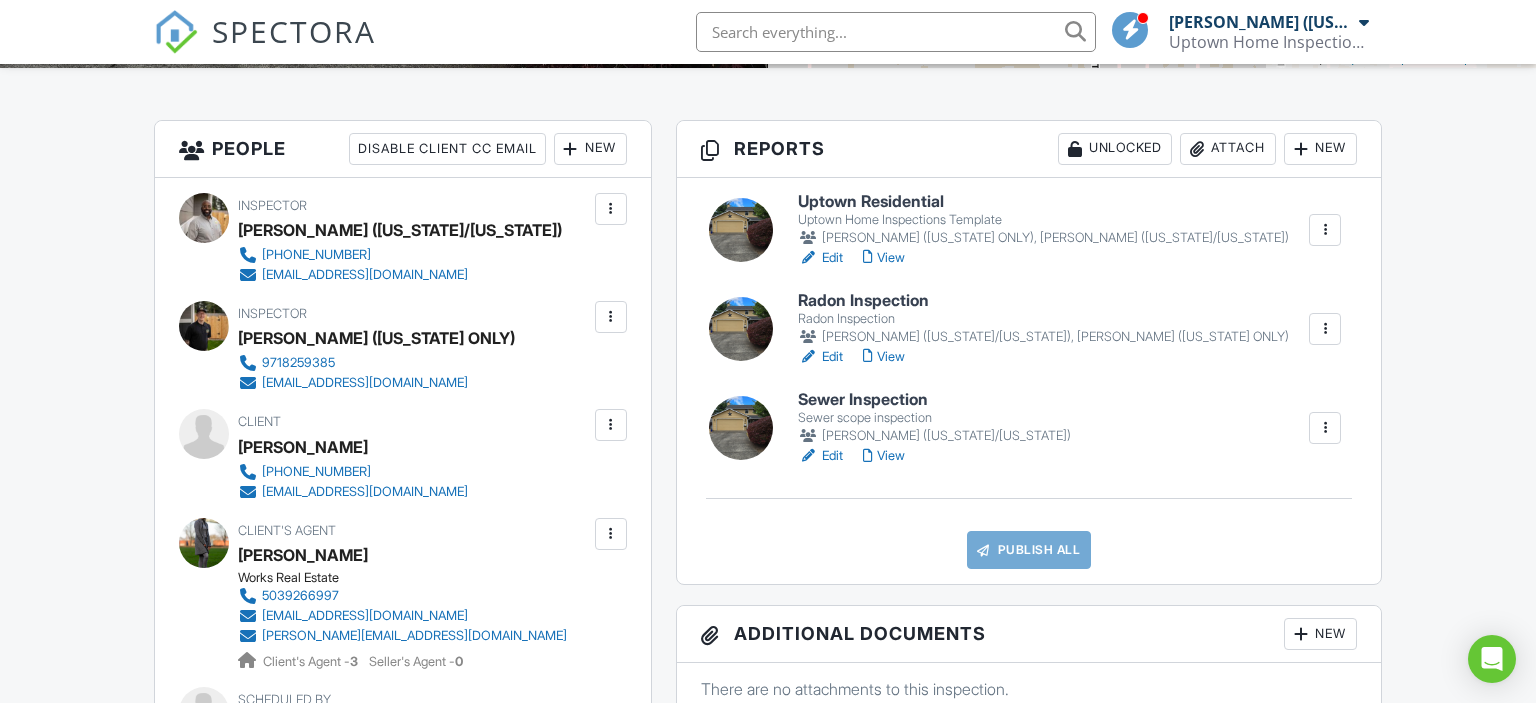 click at bounding box center [611, 317] 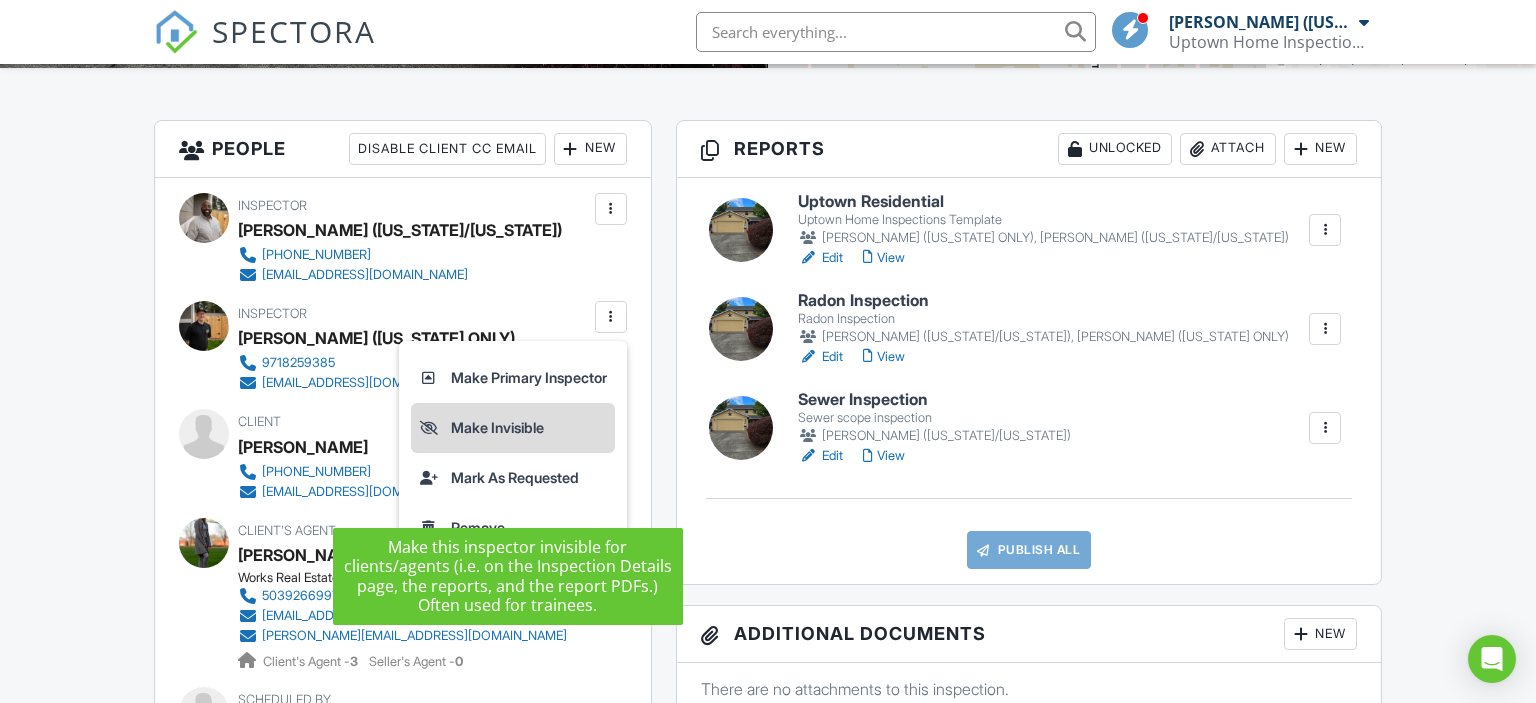 click on "Make Invisible" at bounding box center [513, 428] 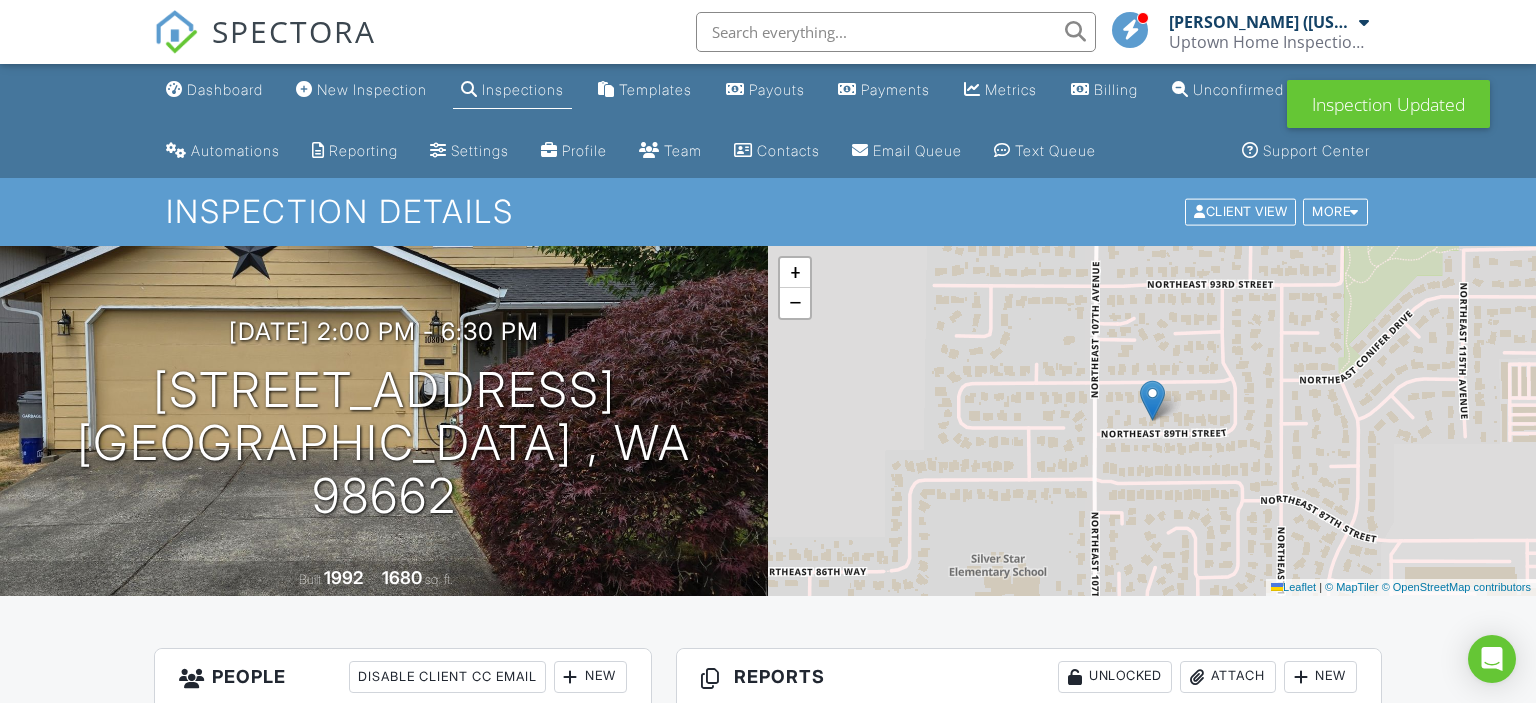scroll, scrollTop: 528, scrollLeft: 0, axis: vertical 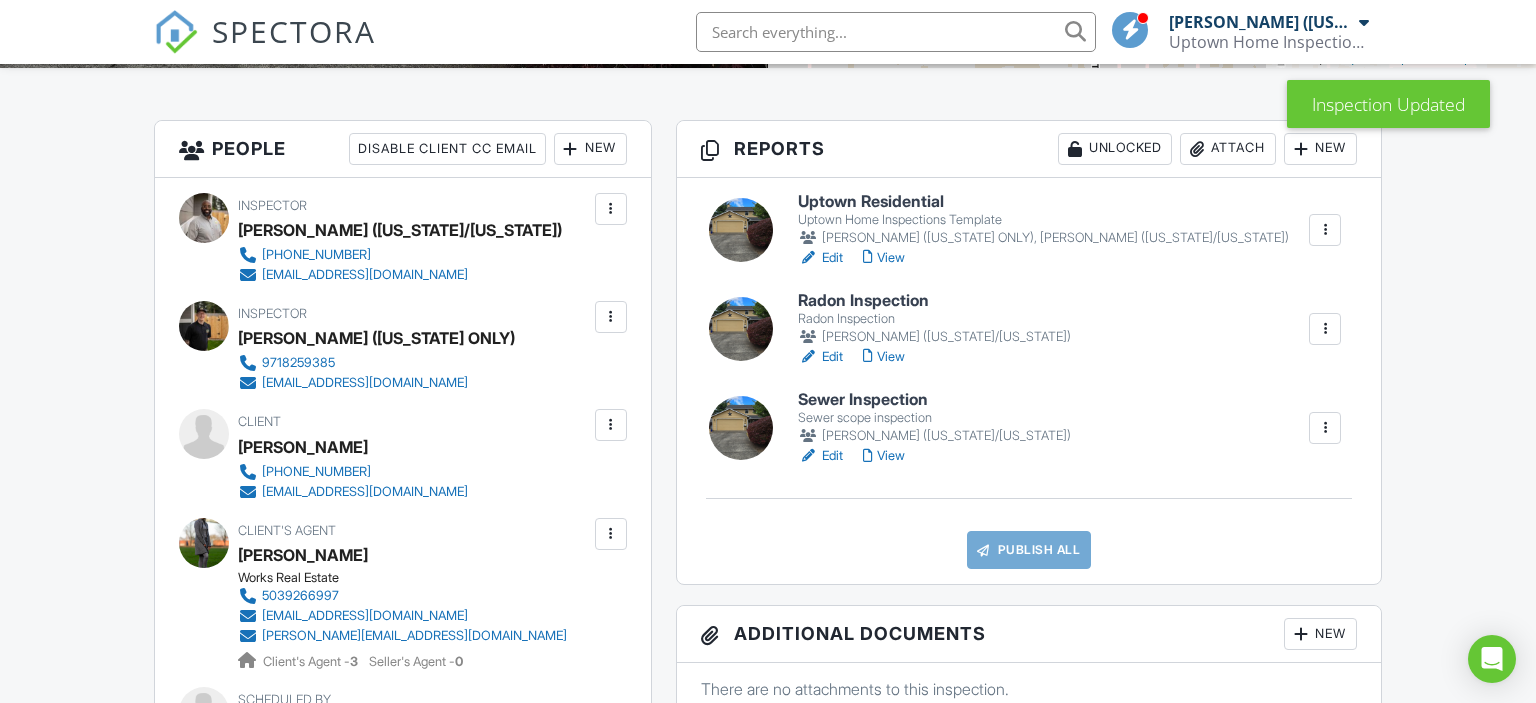 click on "Uptown Residential" at bounding box center [1043, 202] 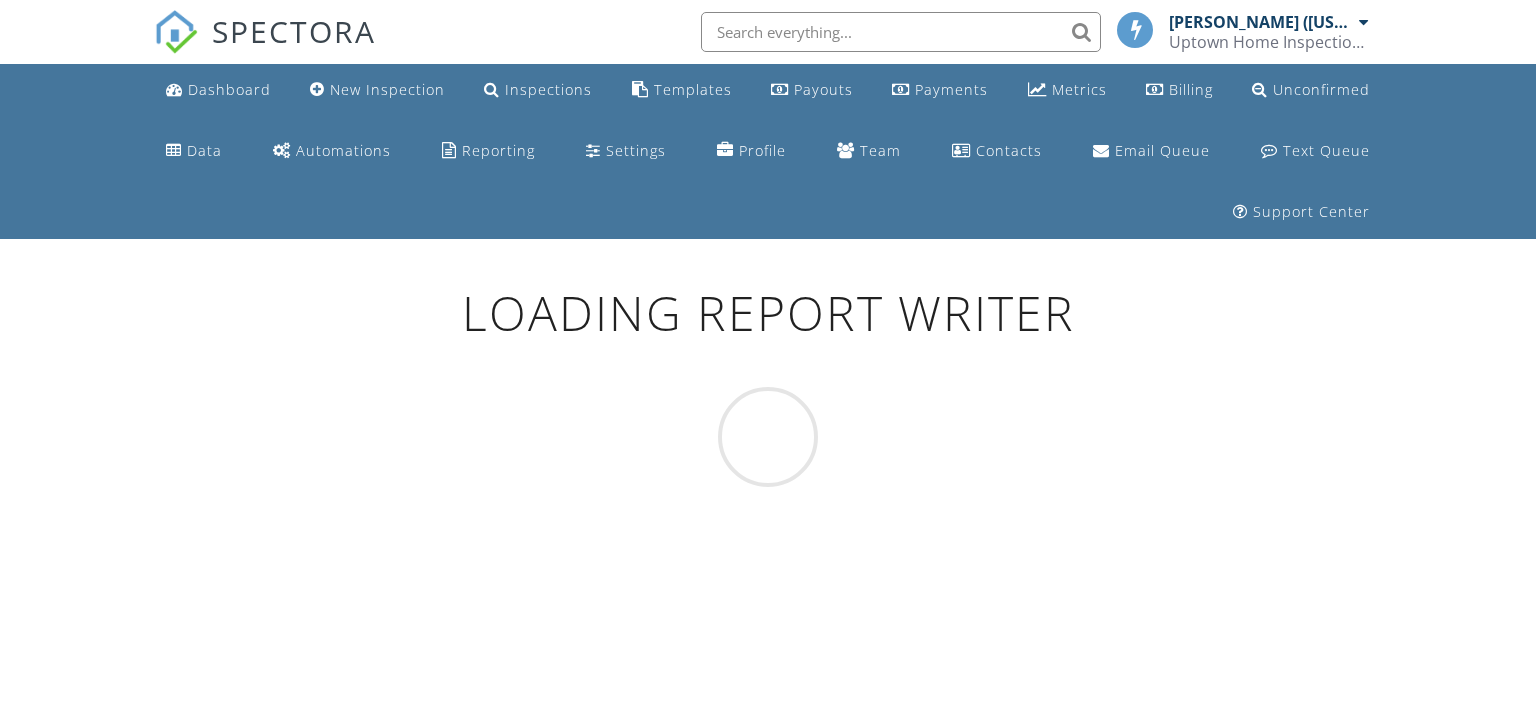 scroll, scrollTop: 0, scrollLeft: 0, axis: both 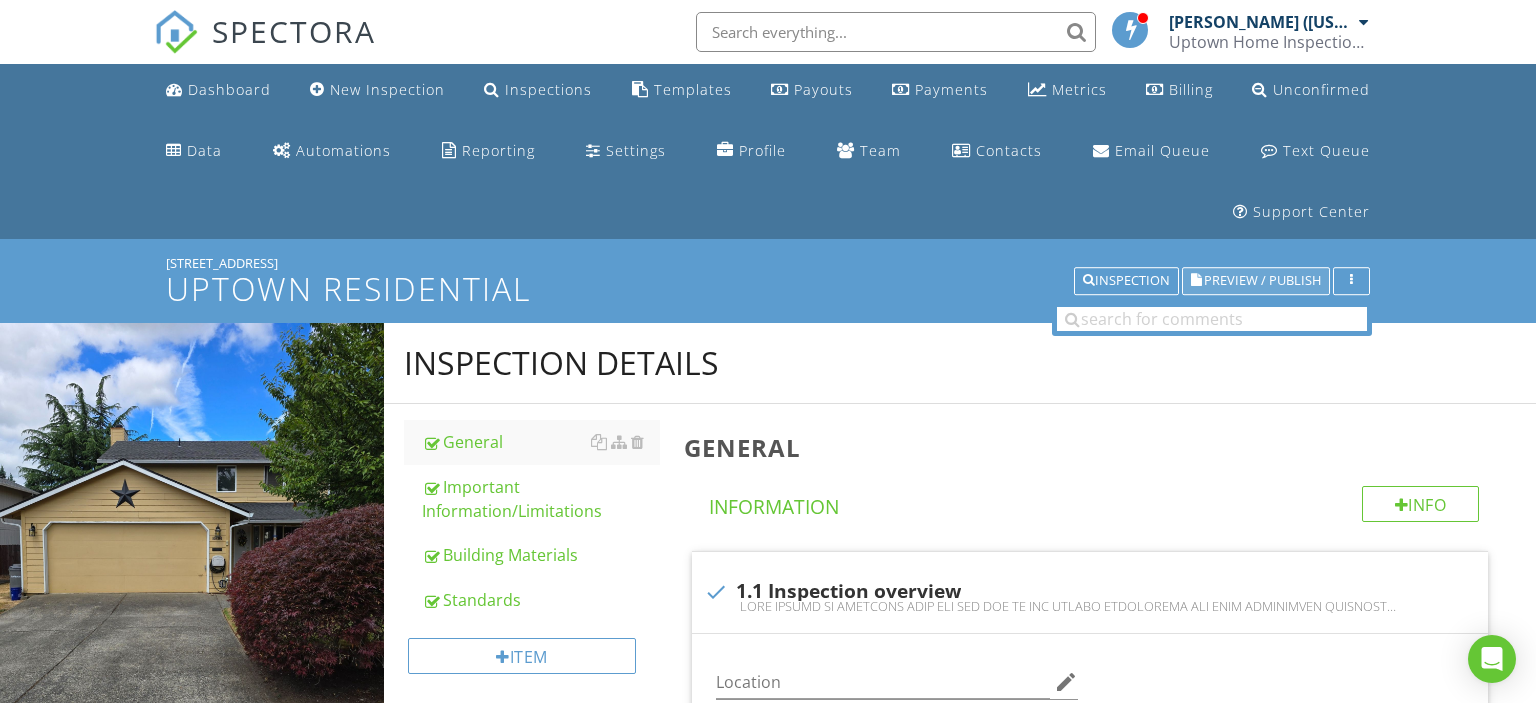 click on "Preview / Publish" at bounding box center [1256, 281] 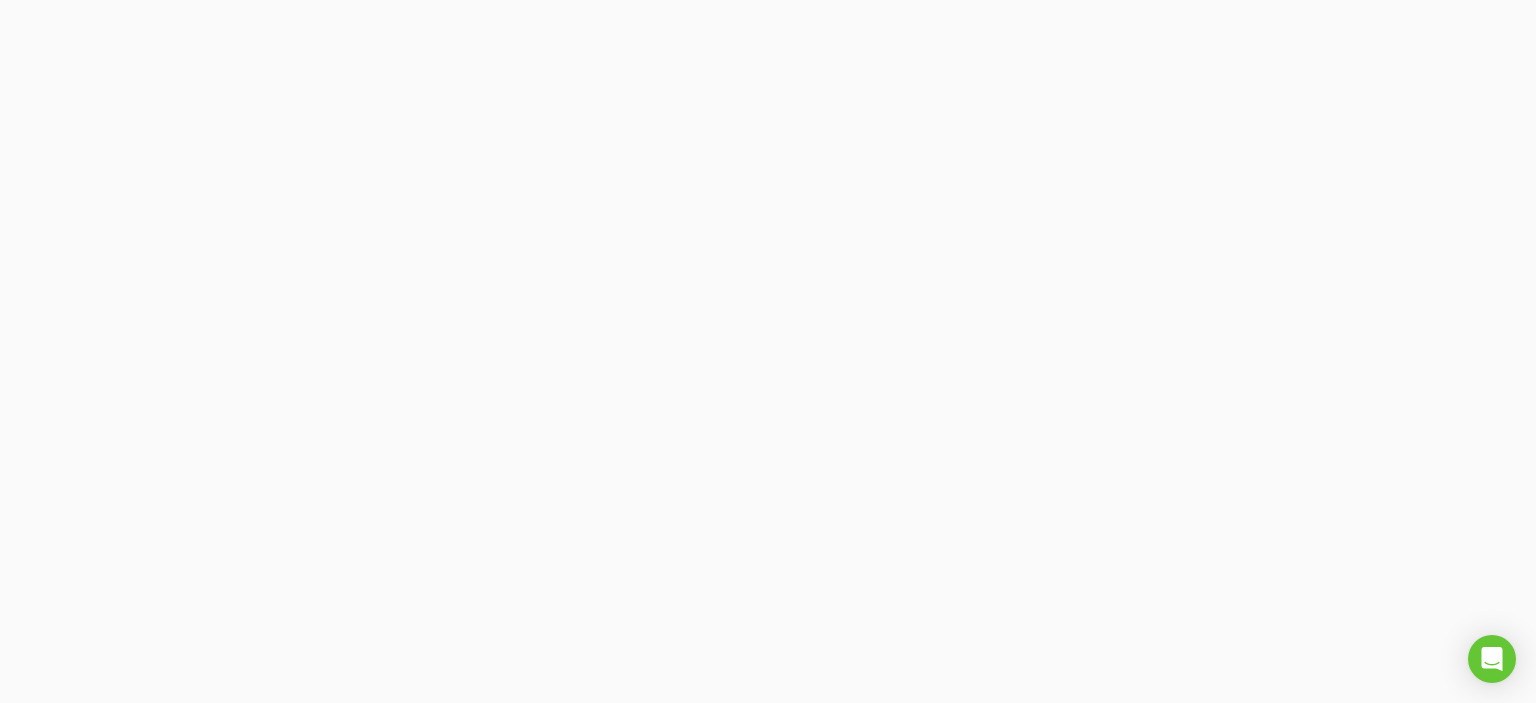 scroll, scrollTop: 0, scrollLeft: 0, axis: both 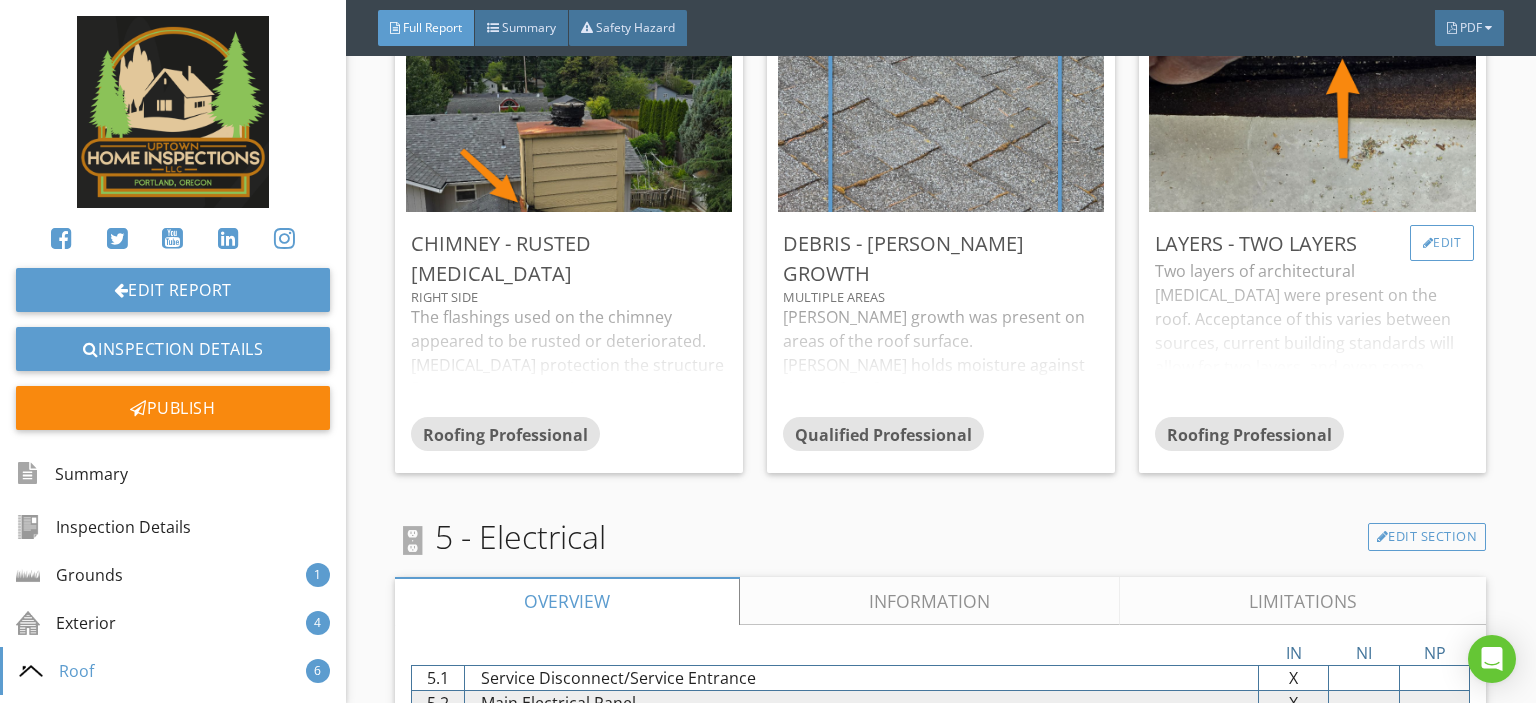 click on "Edit" at bounding box center [1442, 243] 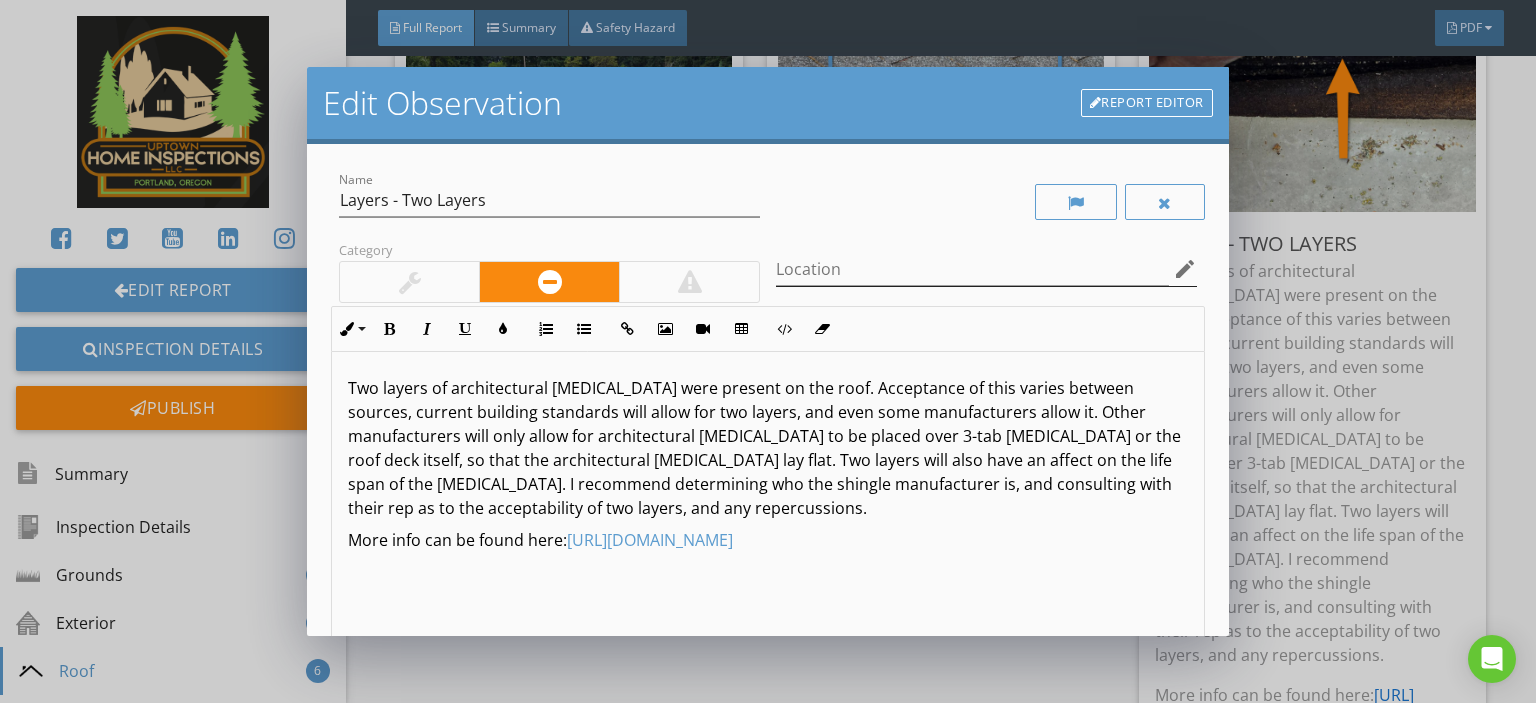 click on "edit" at bounding box center (1185, 269) 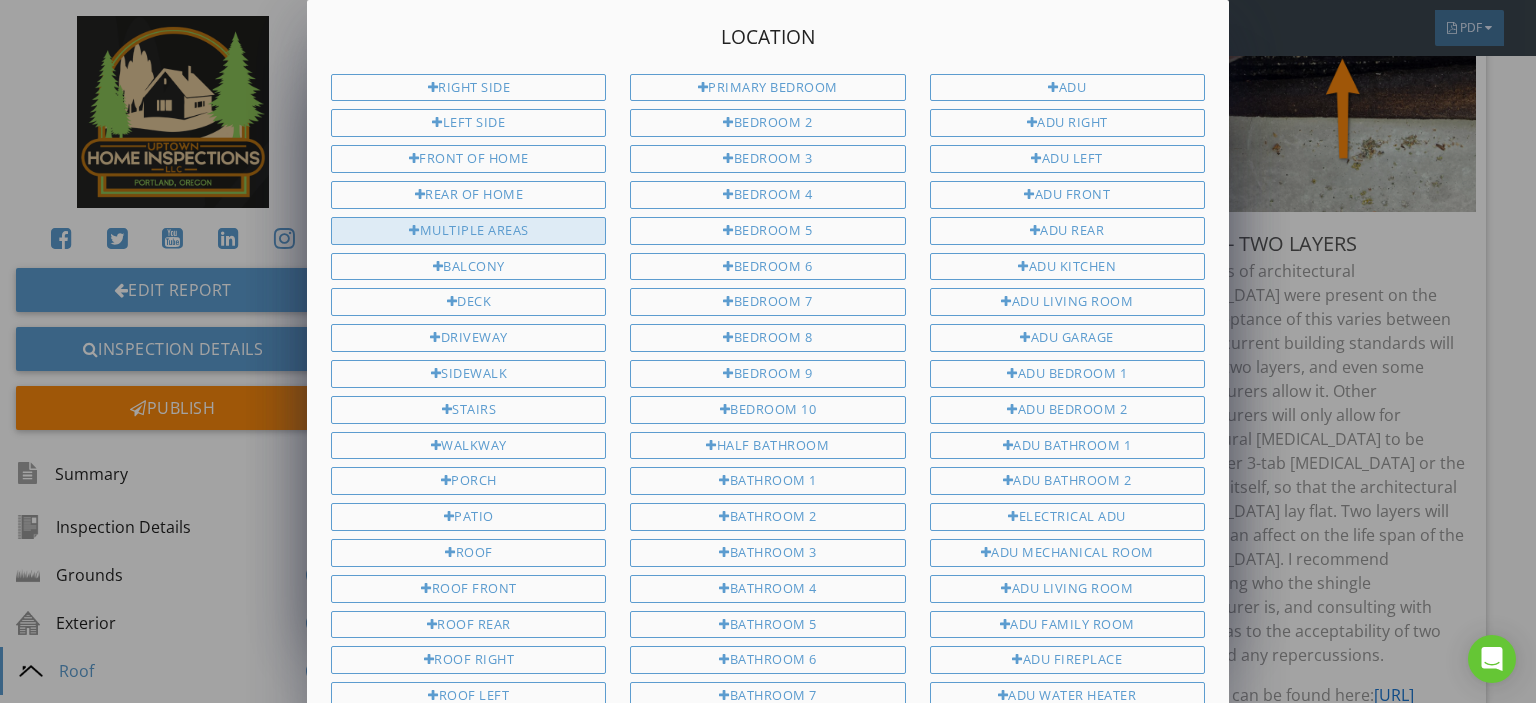 click on "Multiple Areas" at bounding box center (468, 231) 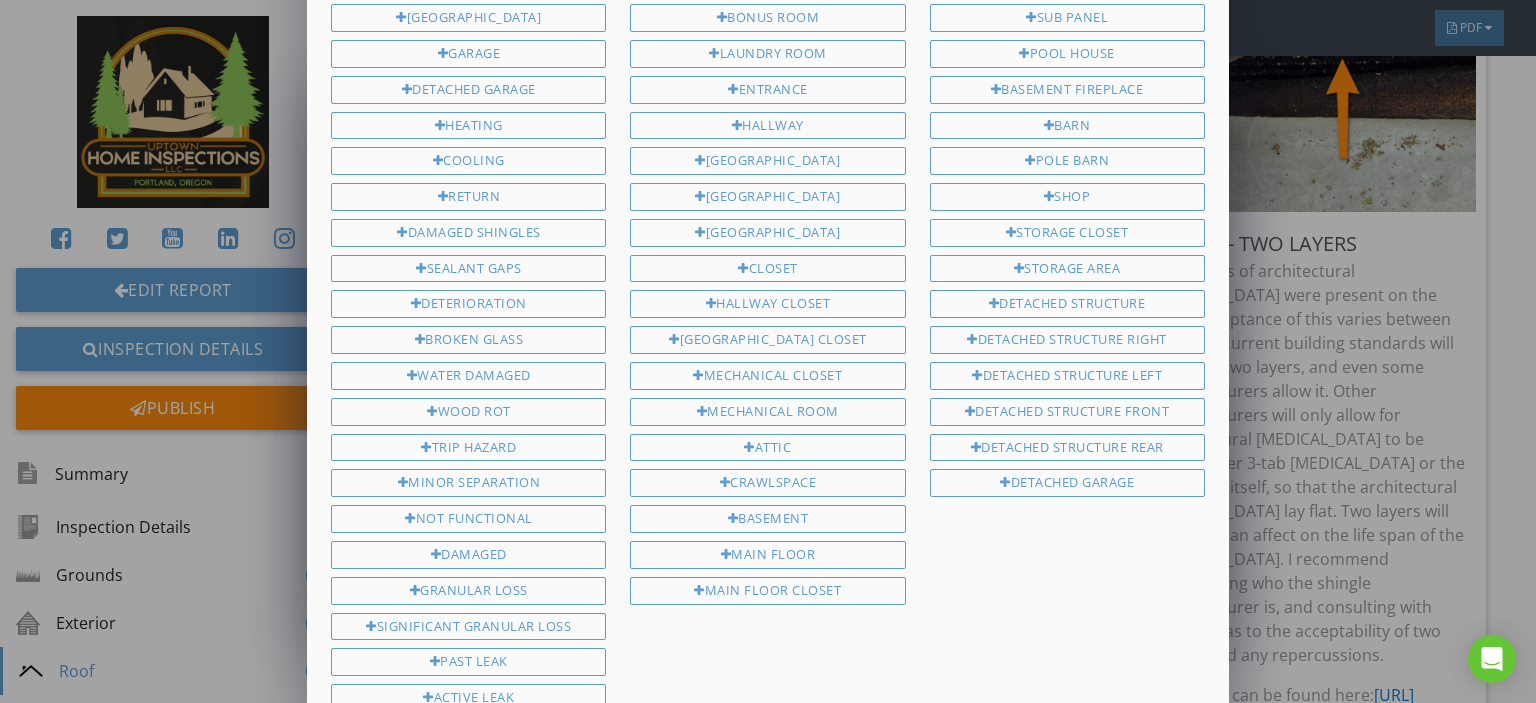 scroll, scrollTop: 1200, scrollLeft: 0, axis: vertical 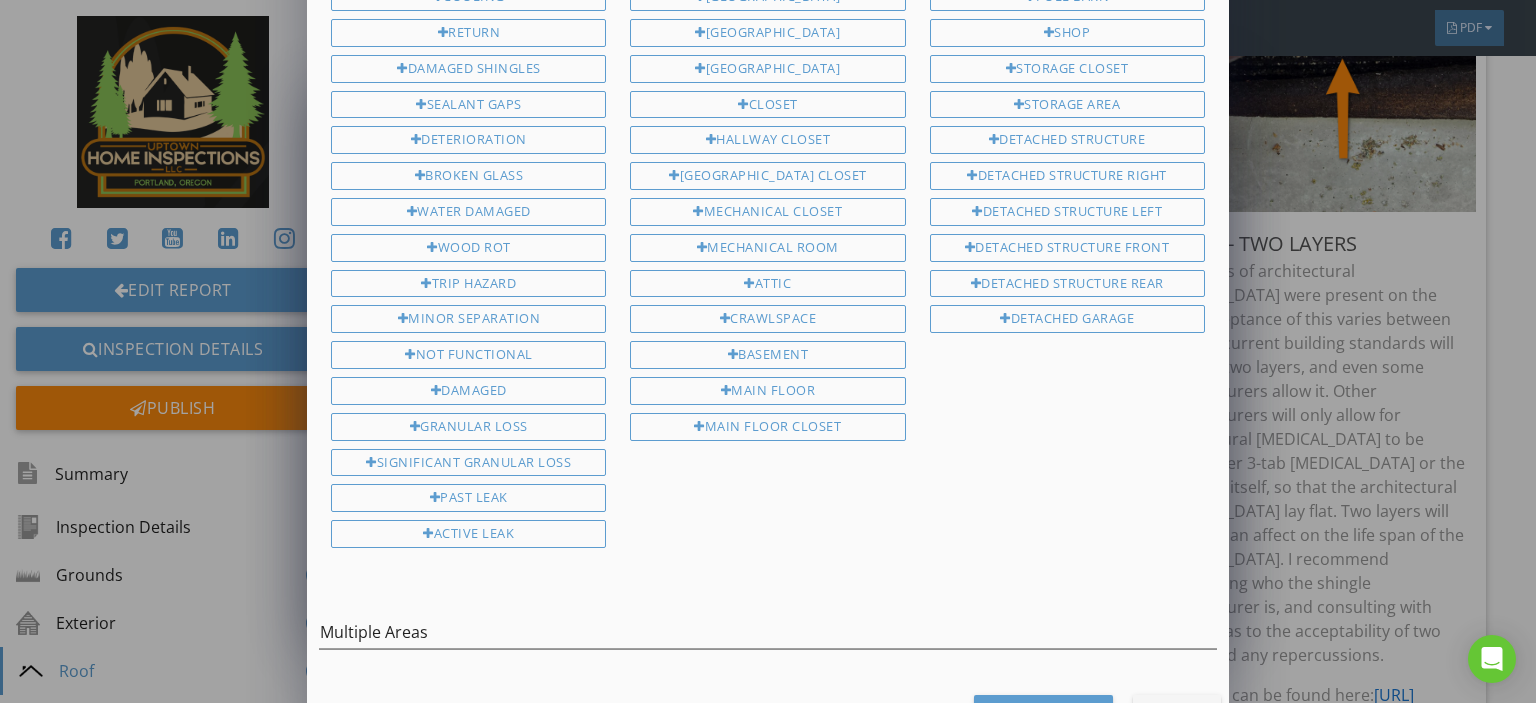 click on "Save Location" at bounding box center (1043, 713) 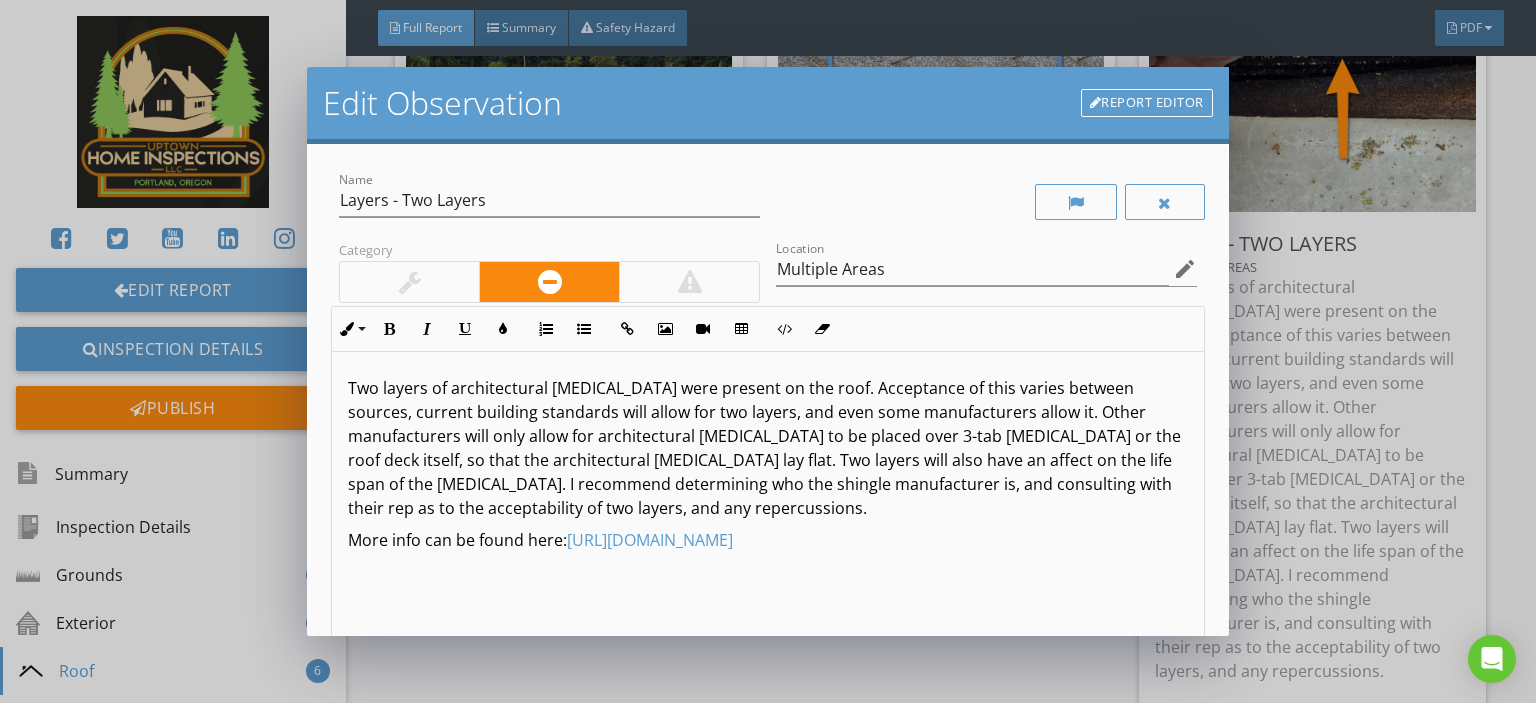 scroll, scrollTop: 10108, scrollLeft: 0, axis: vertical 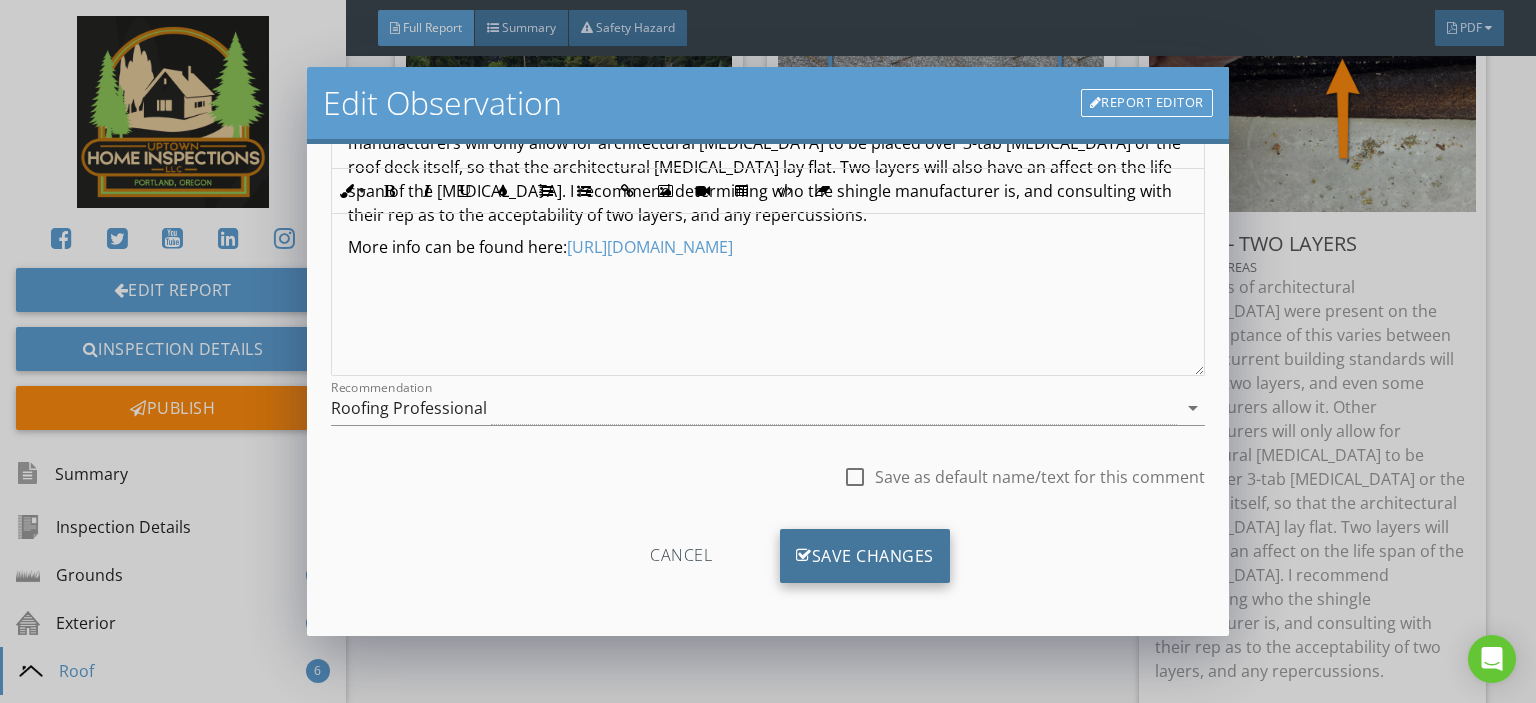 click on "Save Changes" at bounding box center [865, 556] 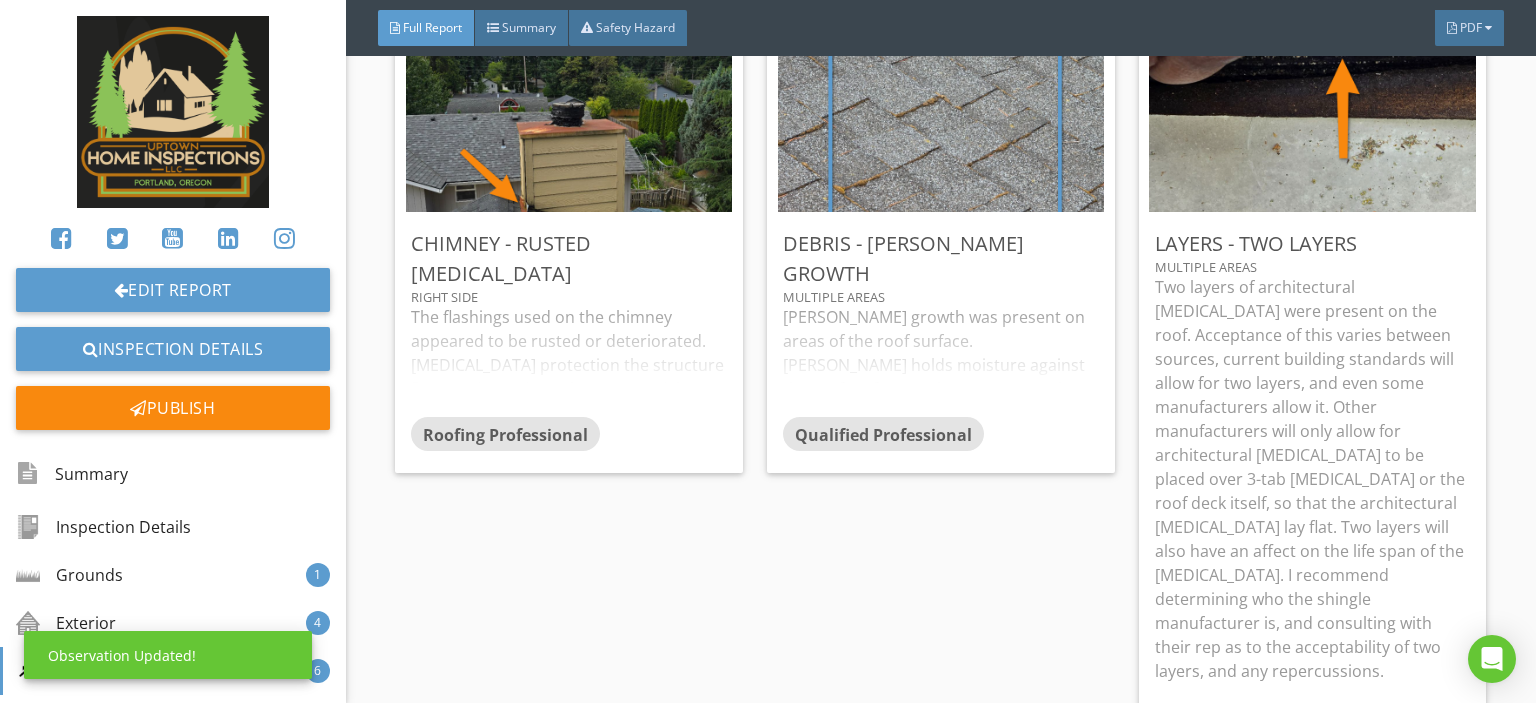 scroll, scrollTop: 52, scrollLeft: 0, axis: vertical 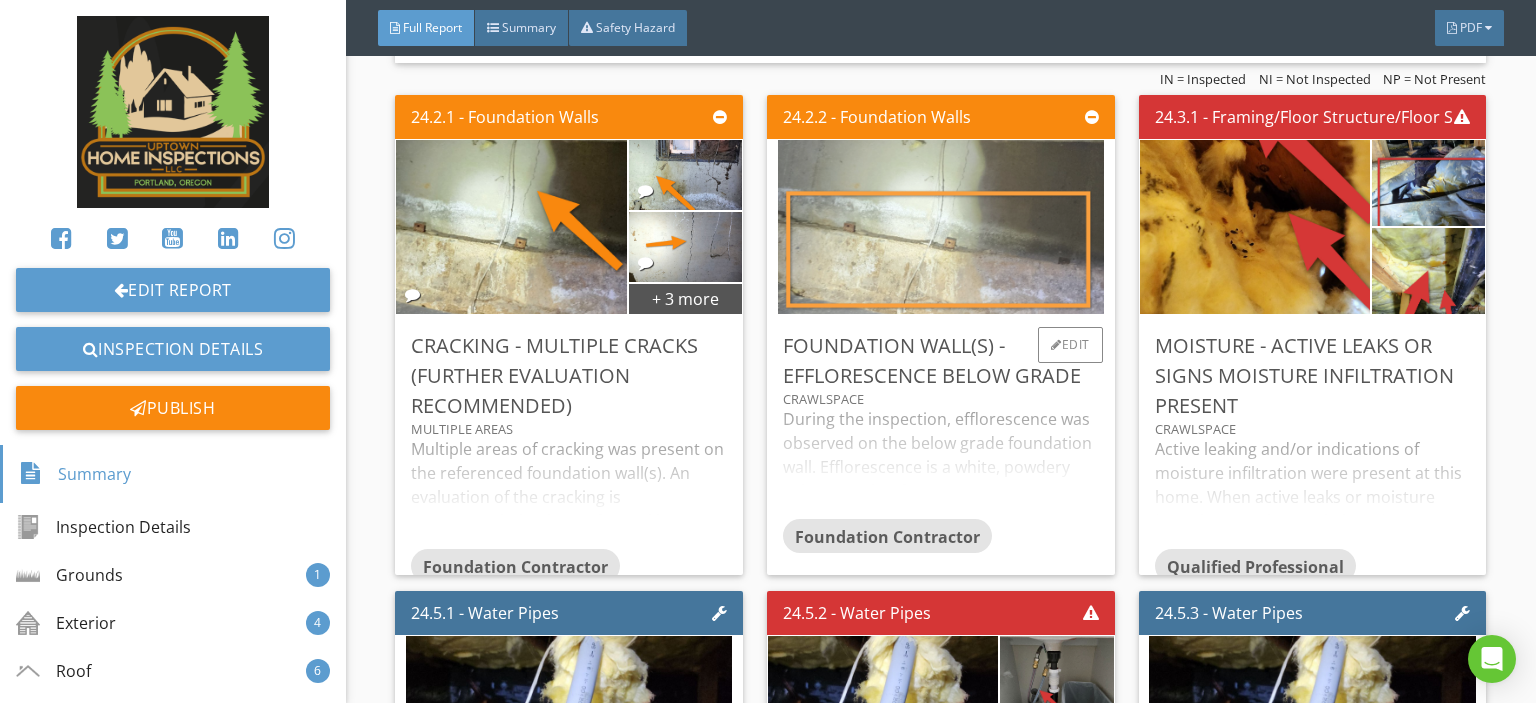 click at bounding box center [941, 226] 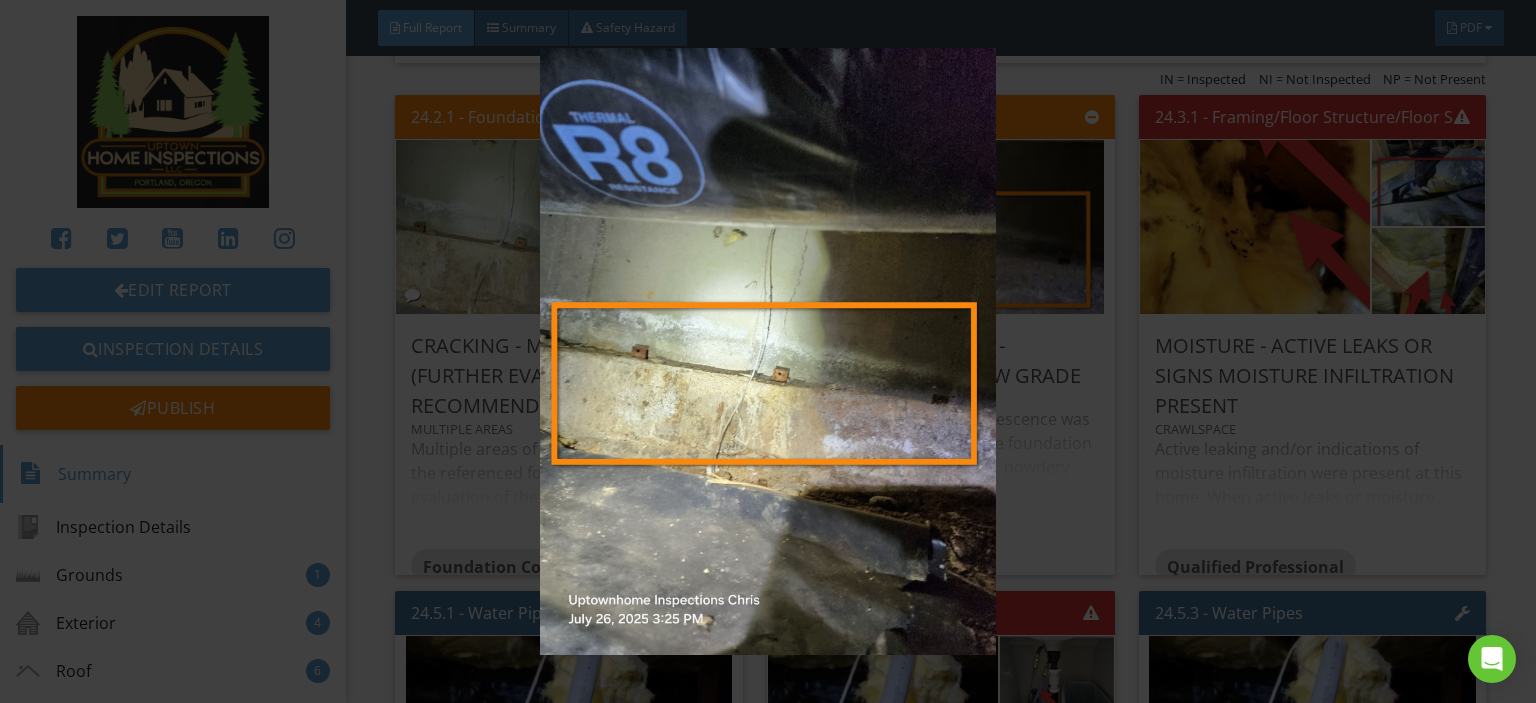 click at bounding box center (768, 351) 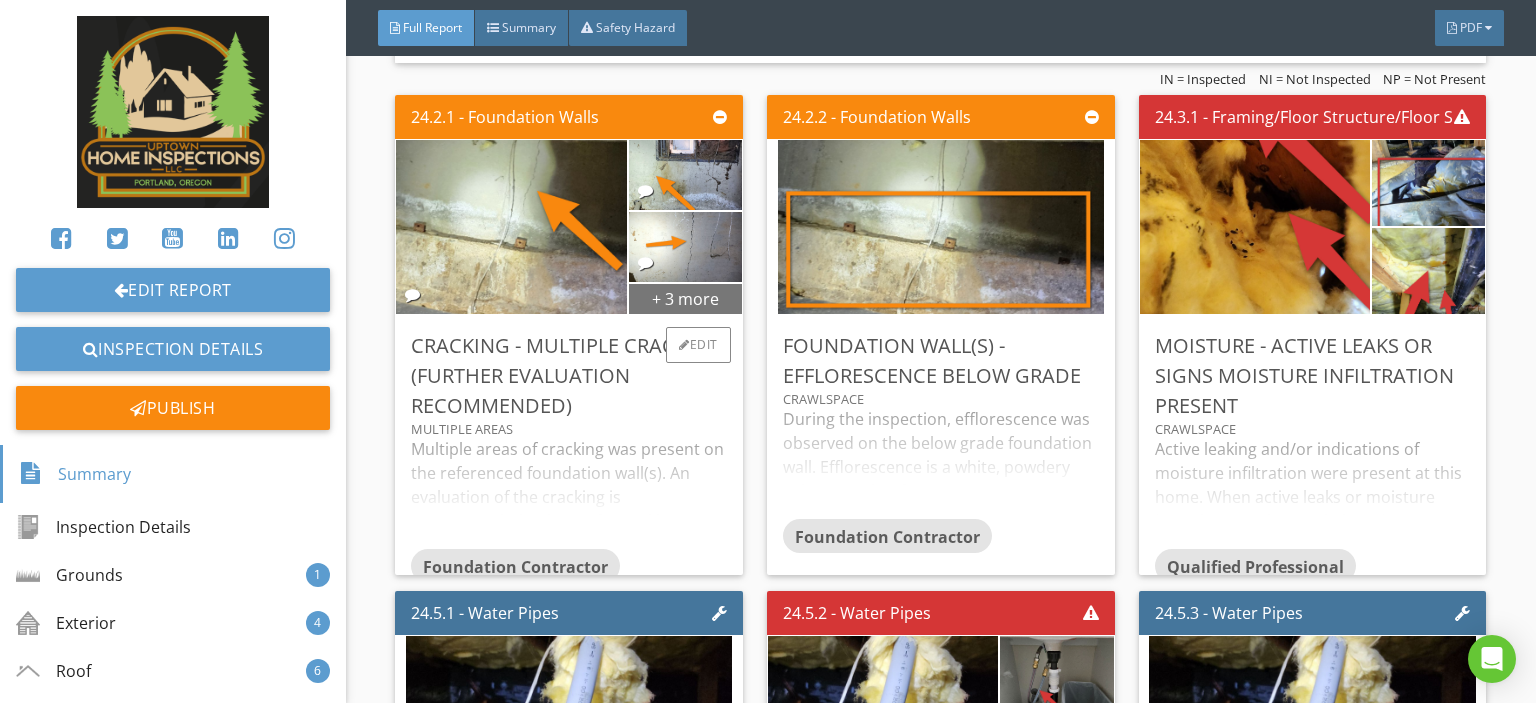 click on "+ 3 more" at bounding box center (685, 298) 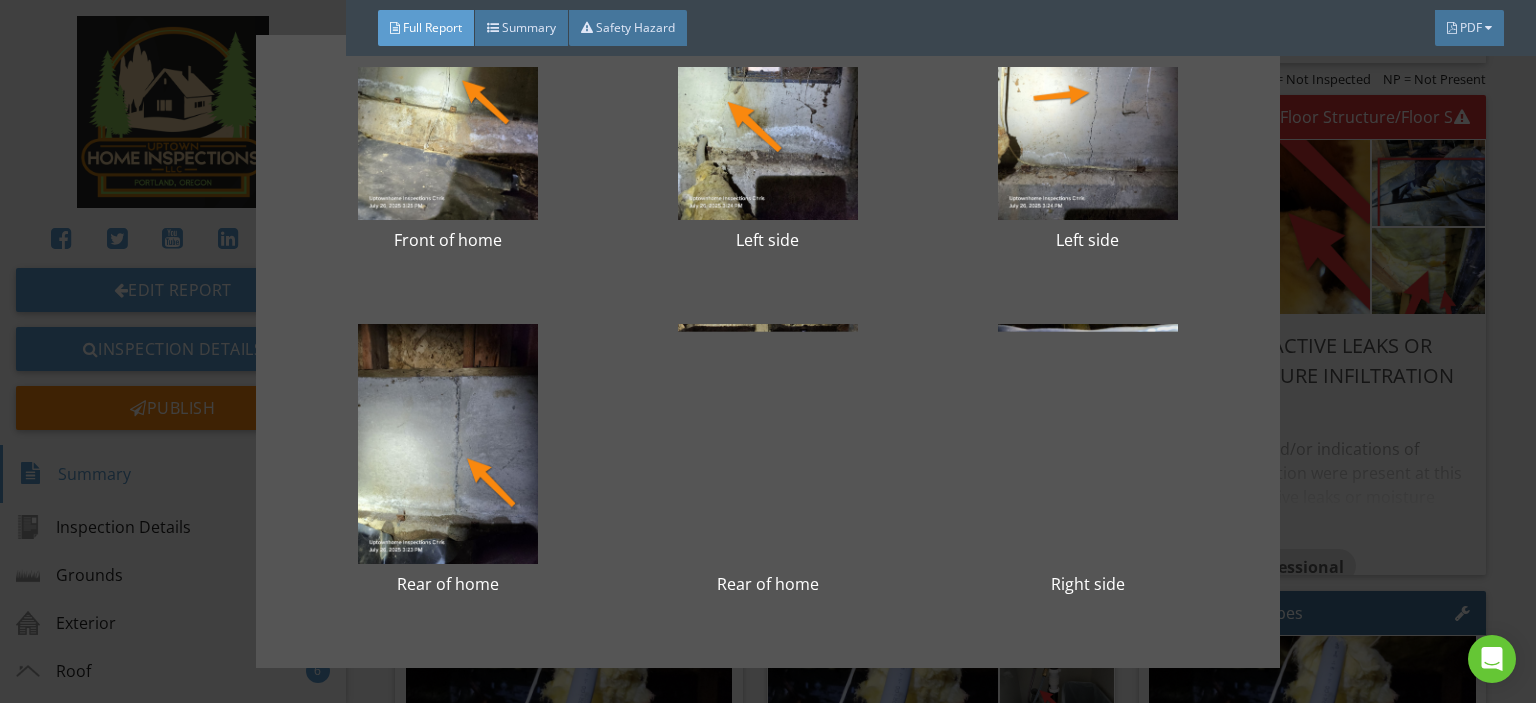 scroll, scrollTop: 0, scrollLeft: 0, axis: both 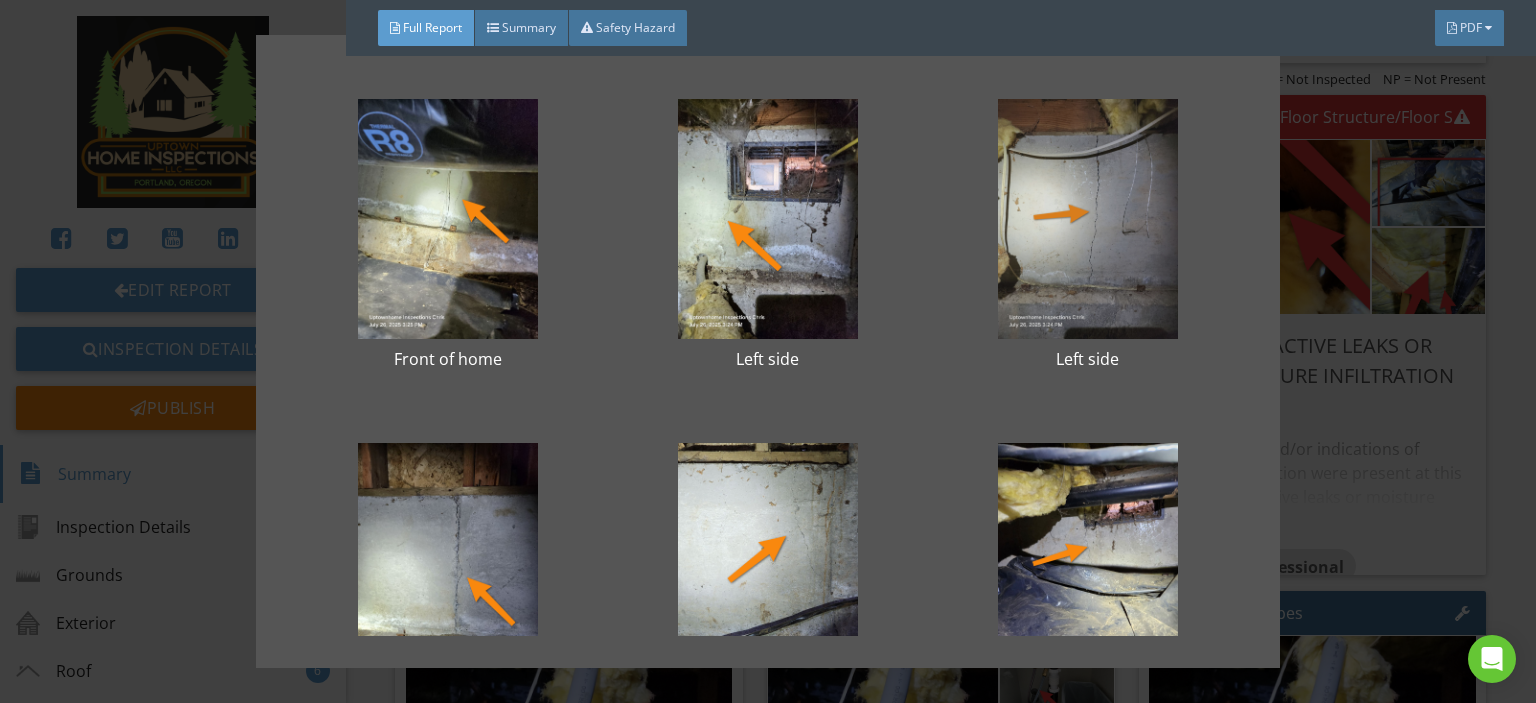 click at bounding box center (1088, 219) 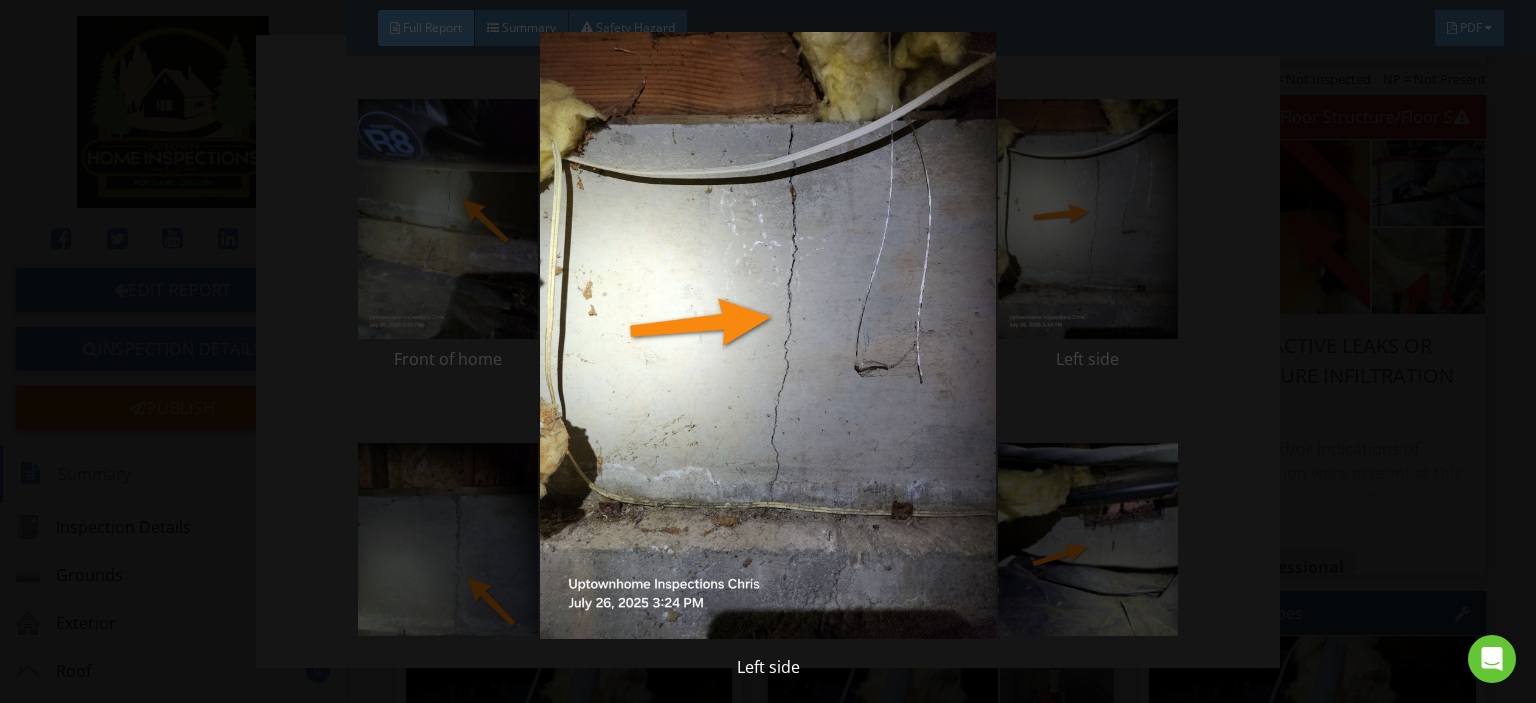 click at bounding box center [768, 335] 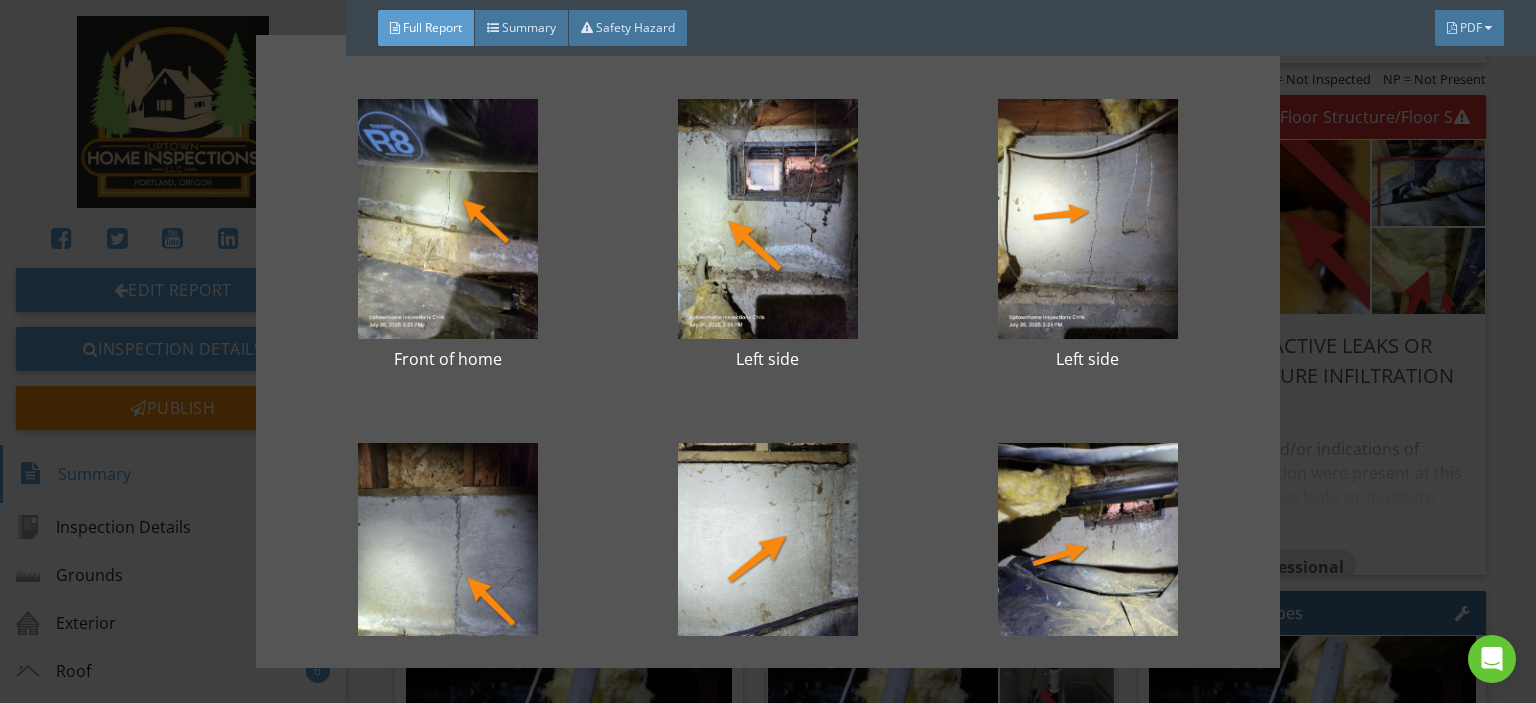 click on "Left side" at bounding box center (1088, 239) 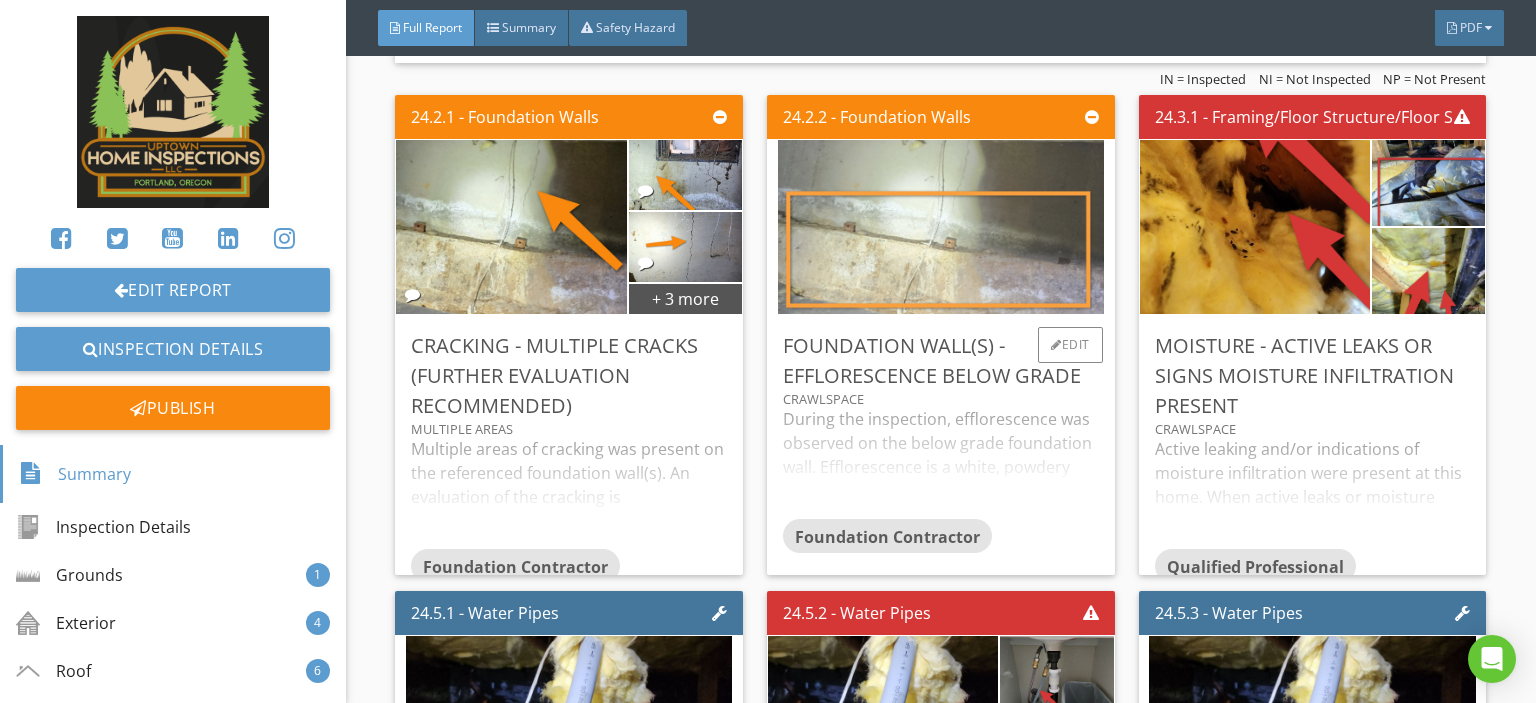 click at bounding box center [941, 226] 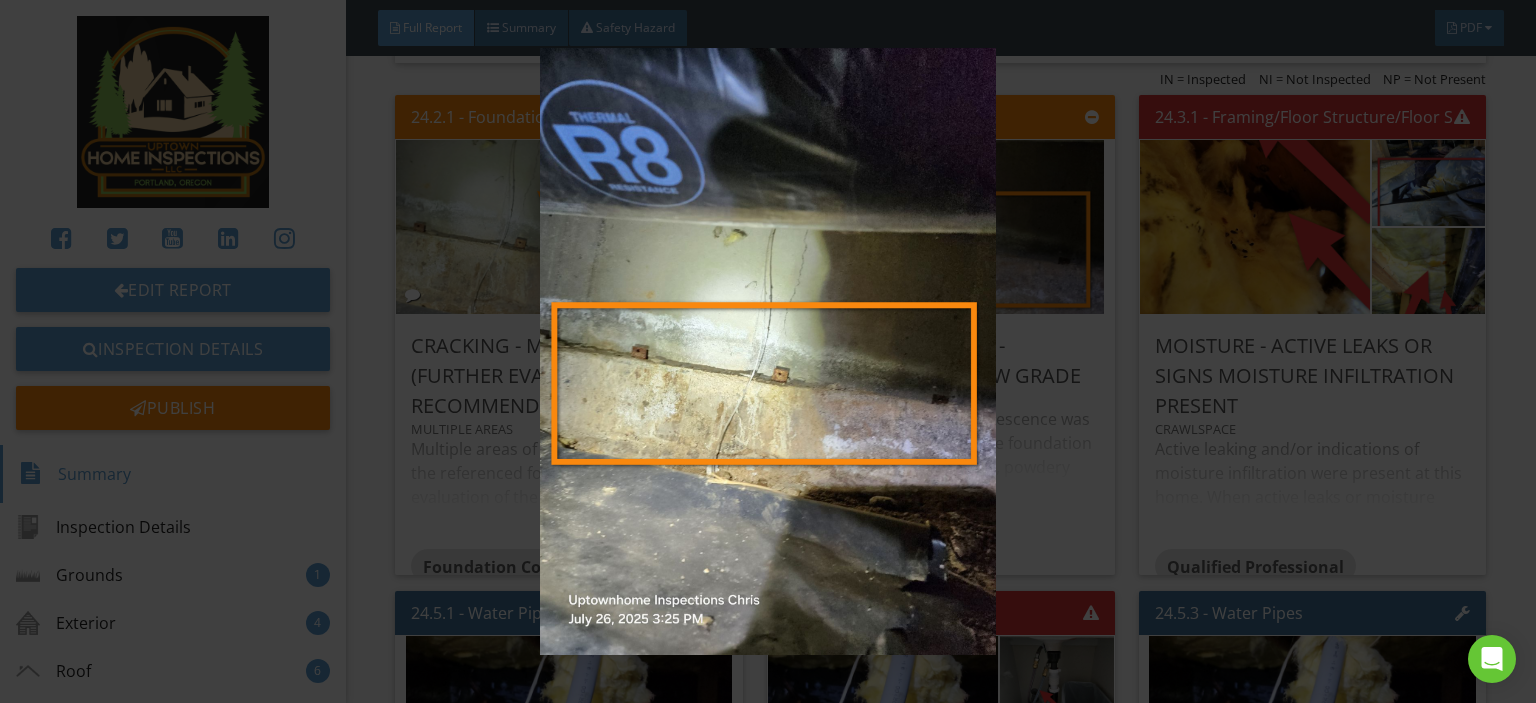 click at bounding box center [768, 351] 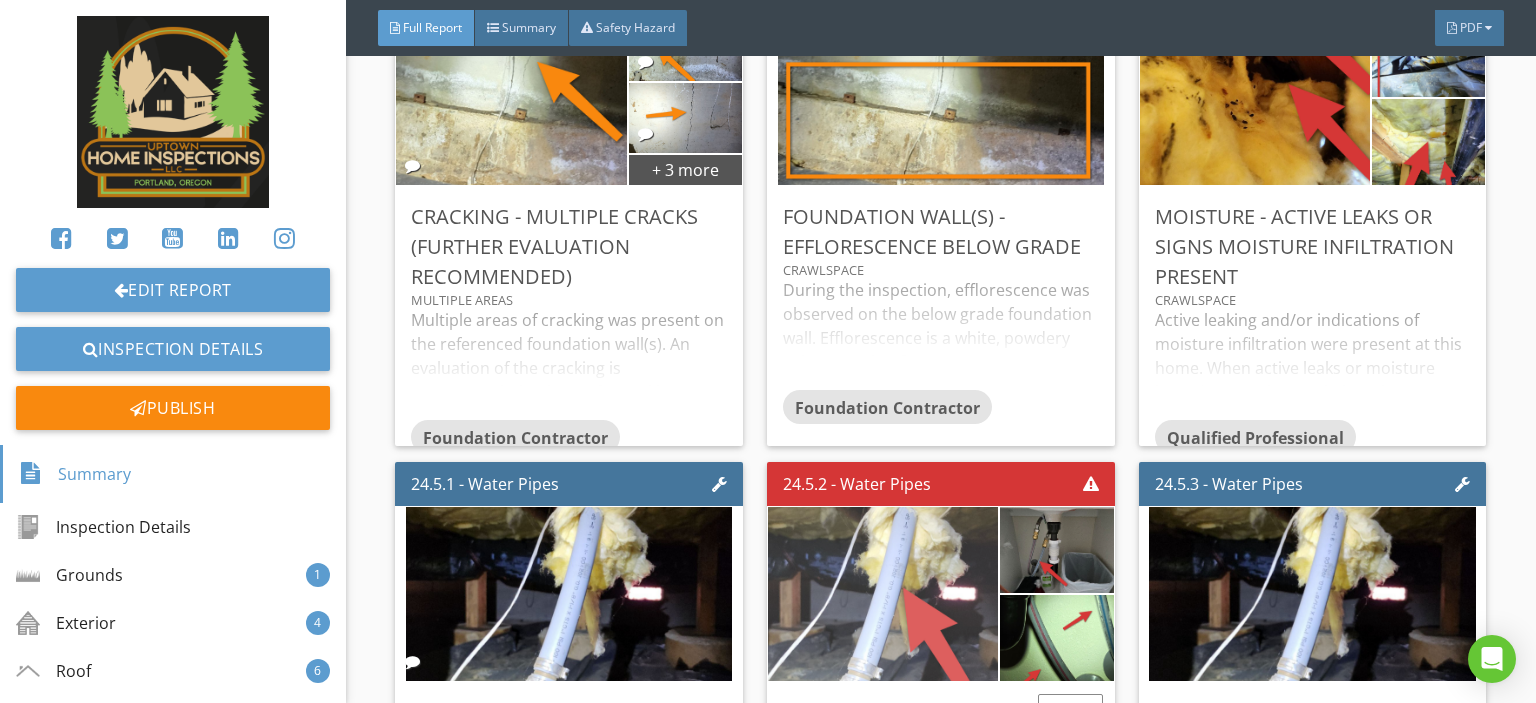 scroll, scrollTop: 26179, scrollLeft: 0, axis: vertical 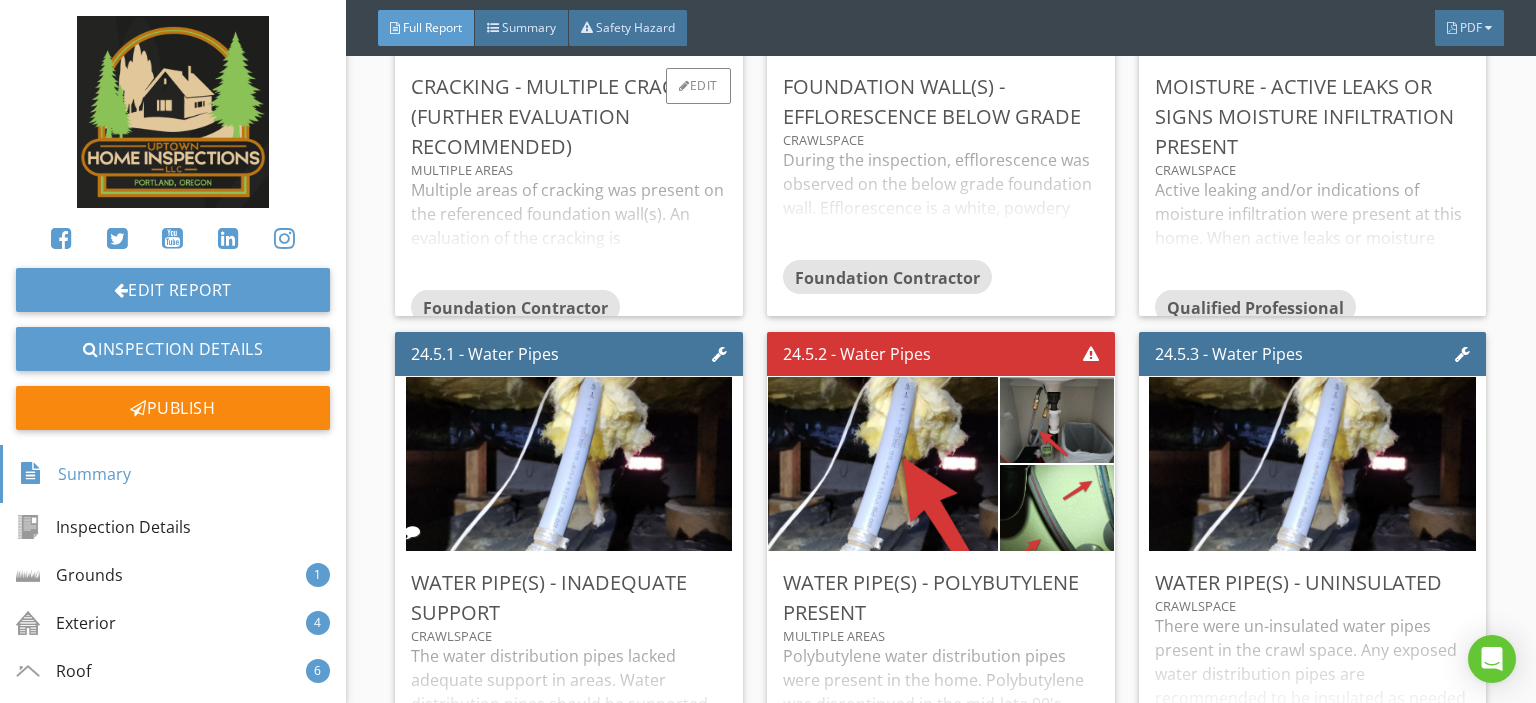 click on "Multiple areas of cracking was present on the referenced foundation wall(s). An evaluation of the cracking is recommended to be performed by a licensed foundation contractor not due to the characteristics of one crack alone, but by the number of cracks present altogether." at bounding box center (569, 234) 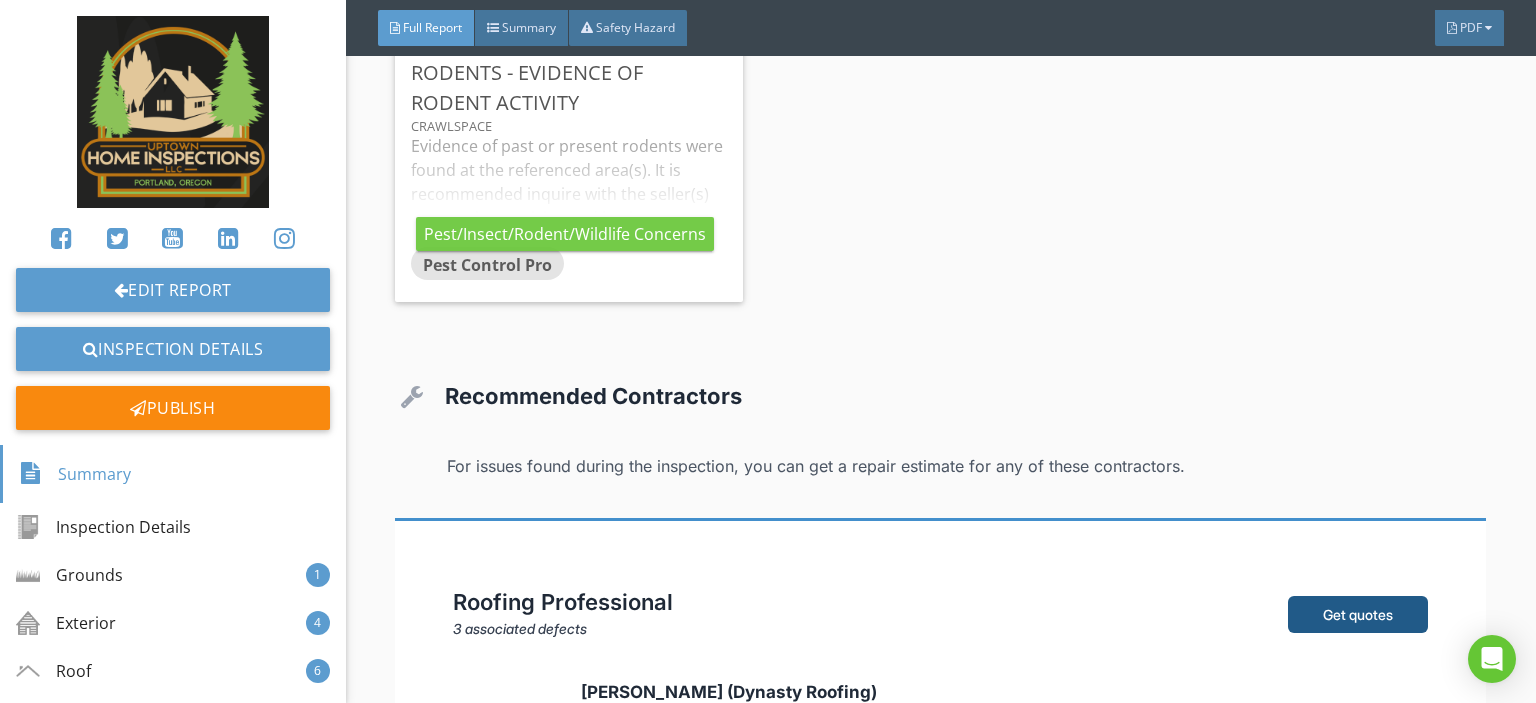 scroll, scrollTop: 28123, scrollLeft: 0, axis: vertical 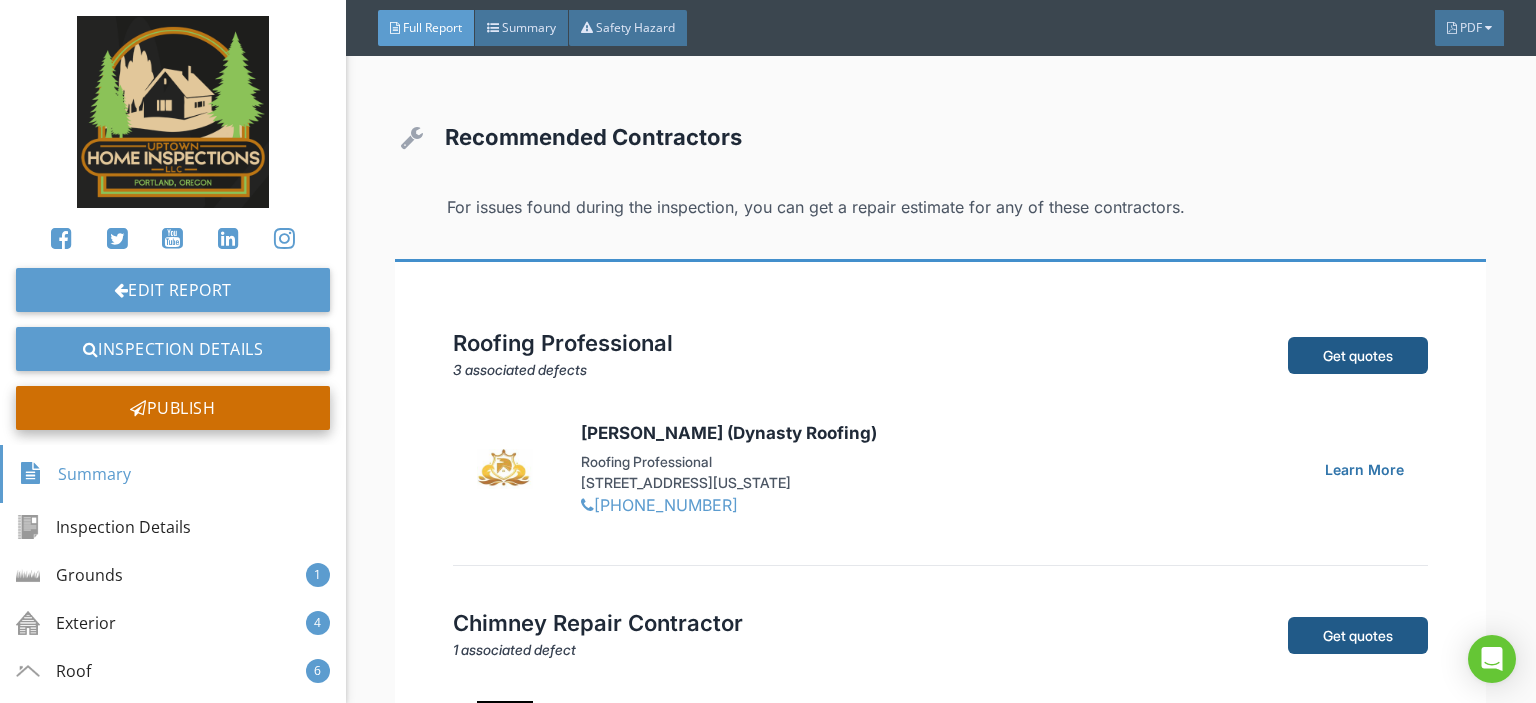 click on "Publish" at bounding box center [173, 408] 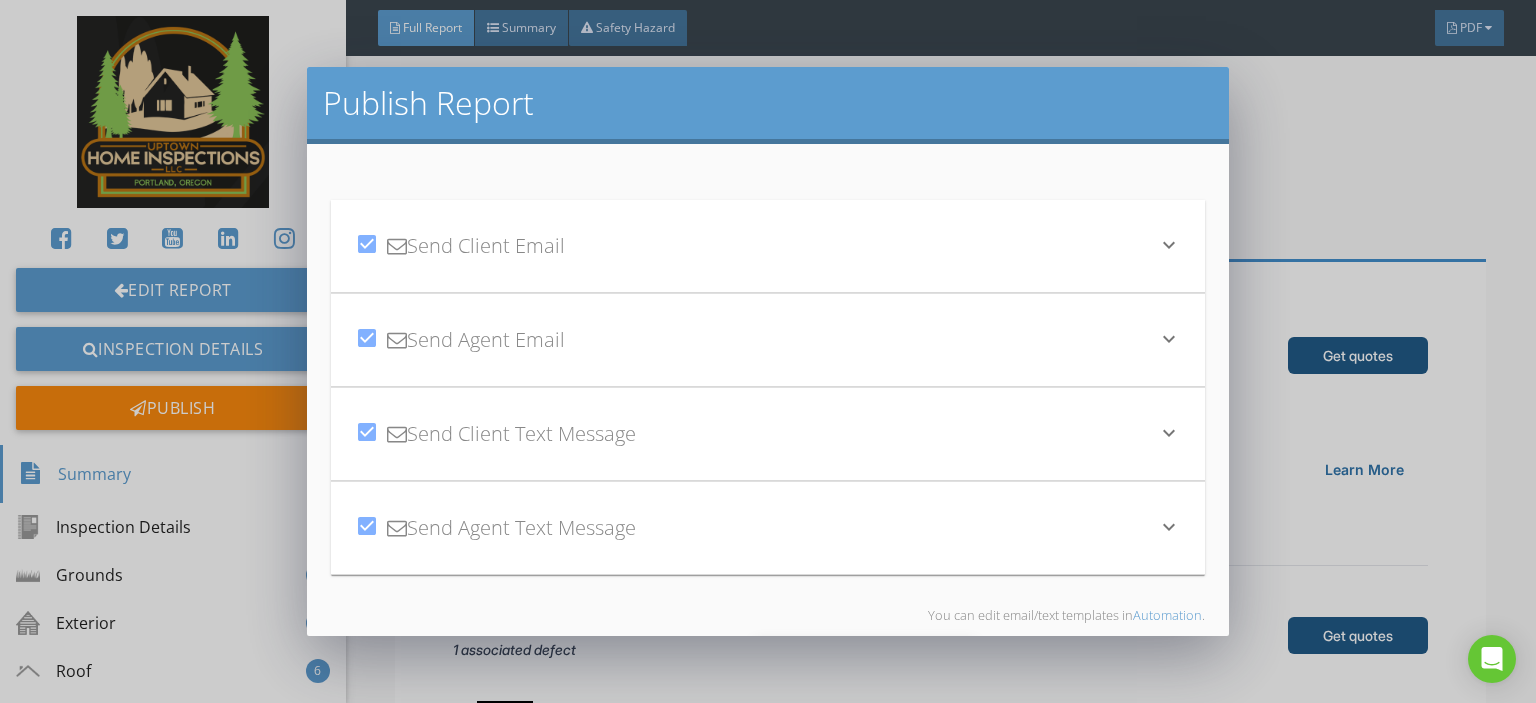 scroll, scrollTop: 94, scrollLeft: 0, axis: vertical 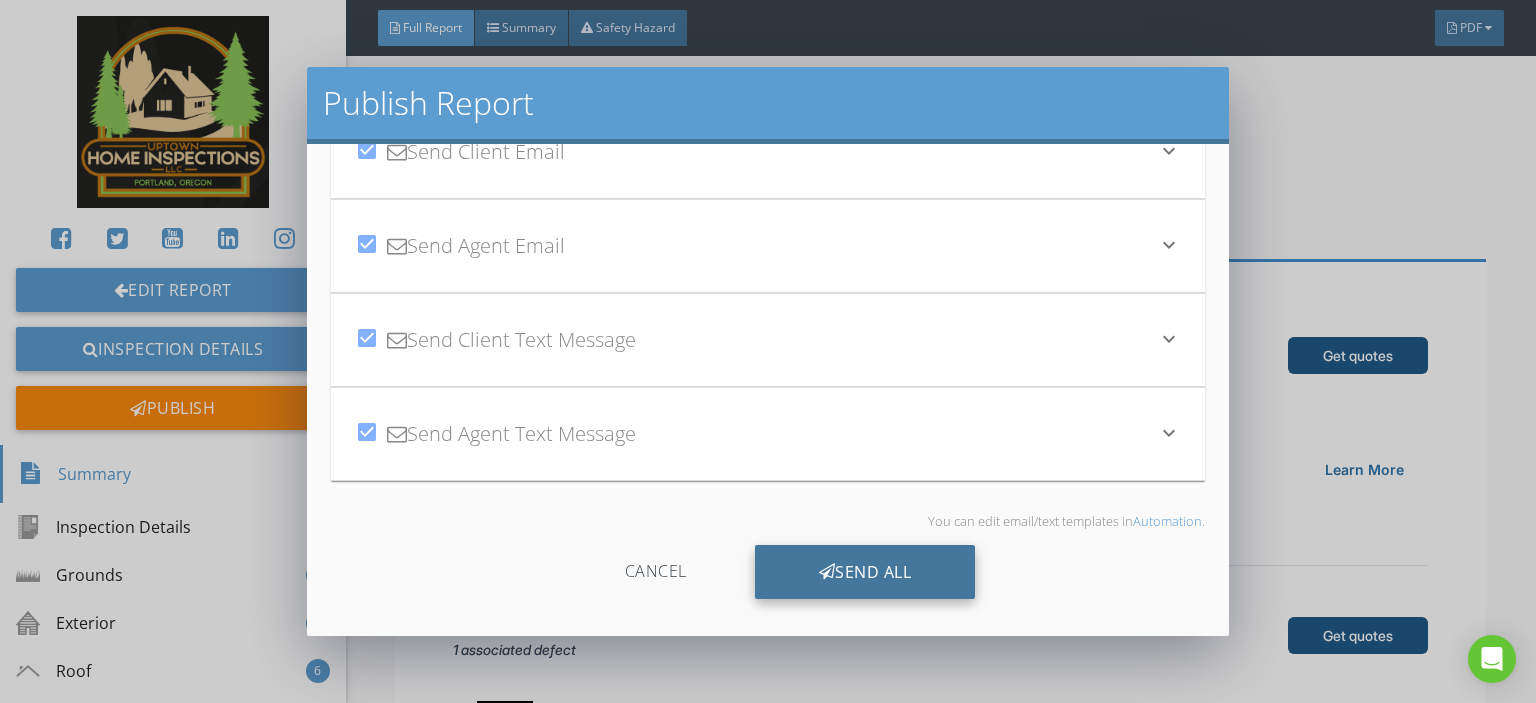 click on "Send All" at bounding box center [865, 572] 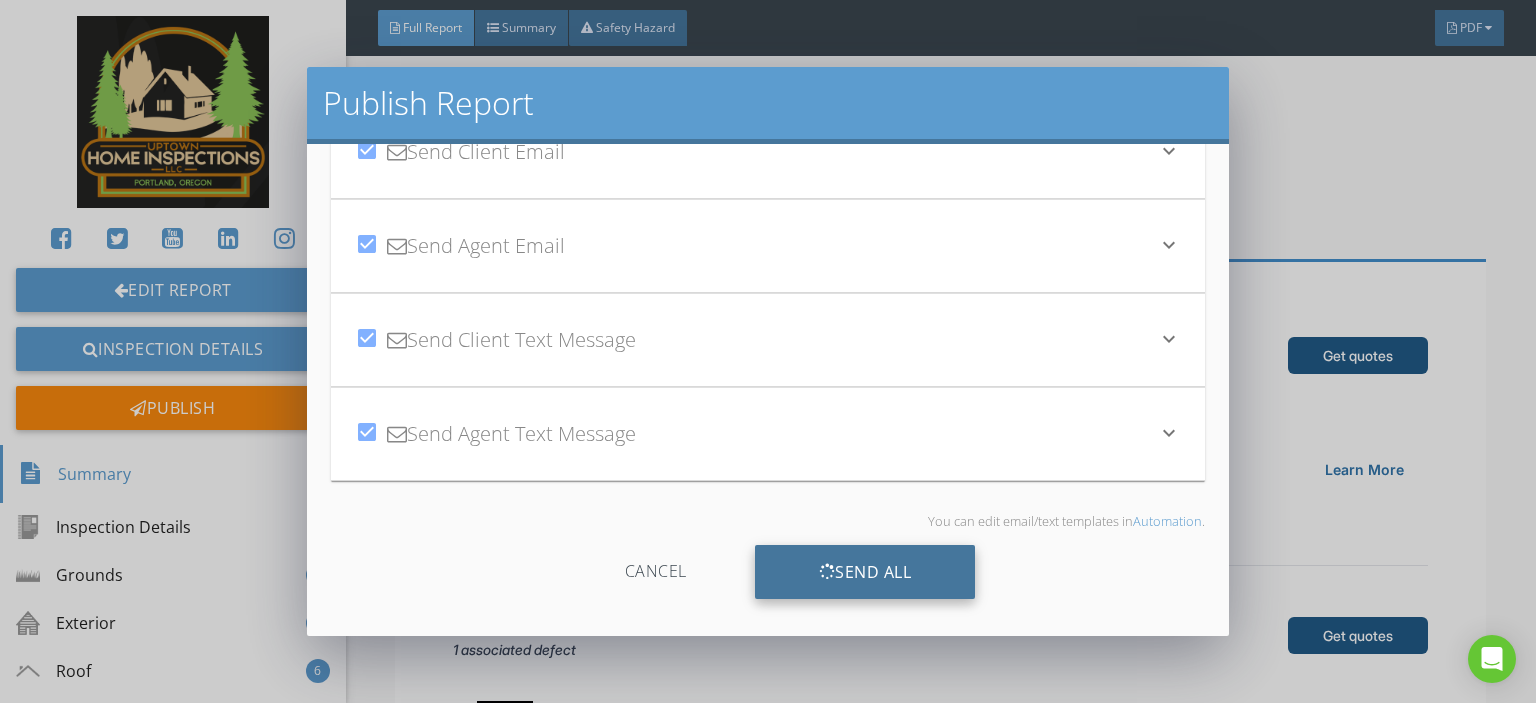 scroll, scrollTop: 28123, scrollLeft: 0, axis: vertical 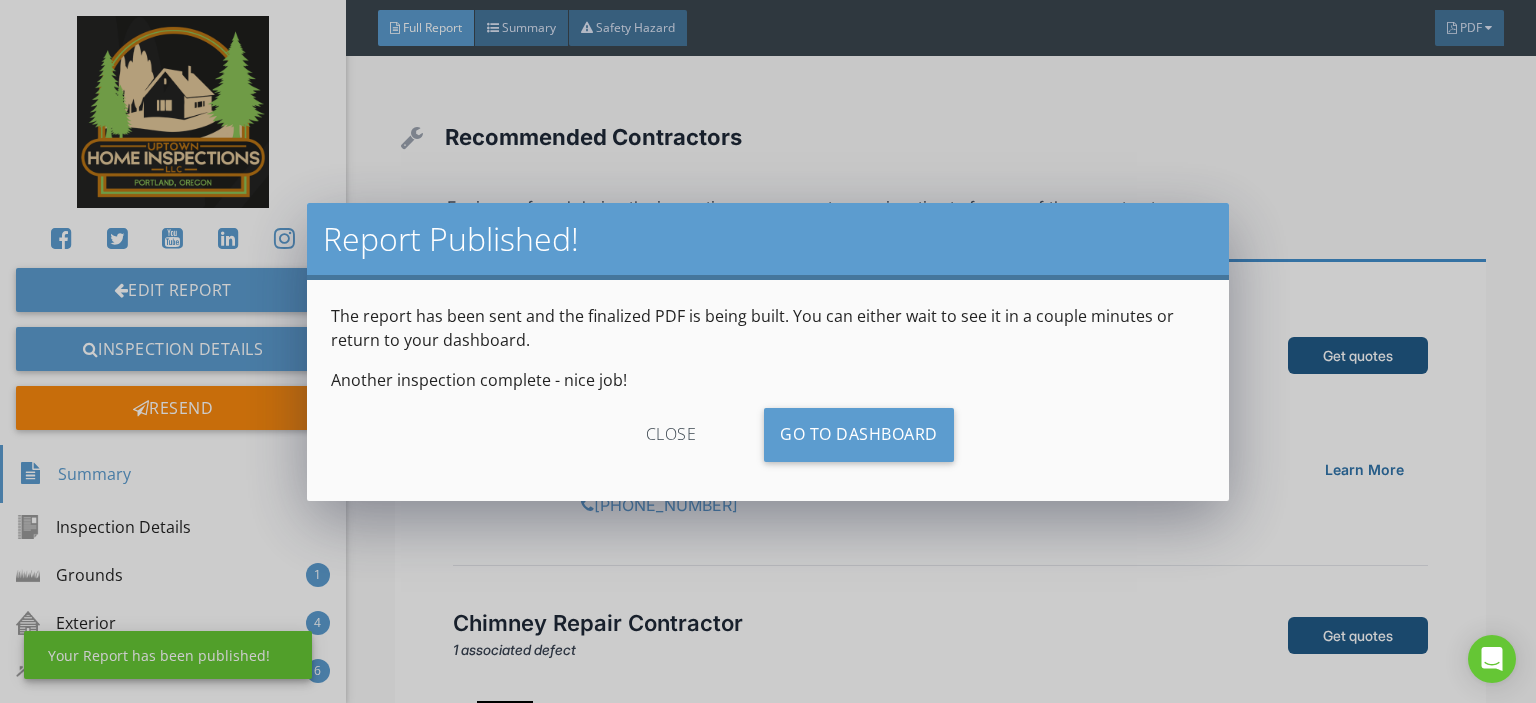 click on "close" at bounding box center (671, 435) 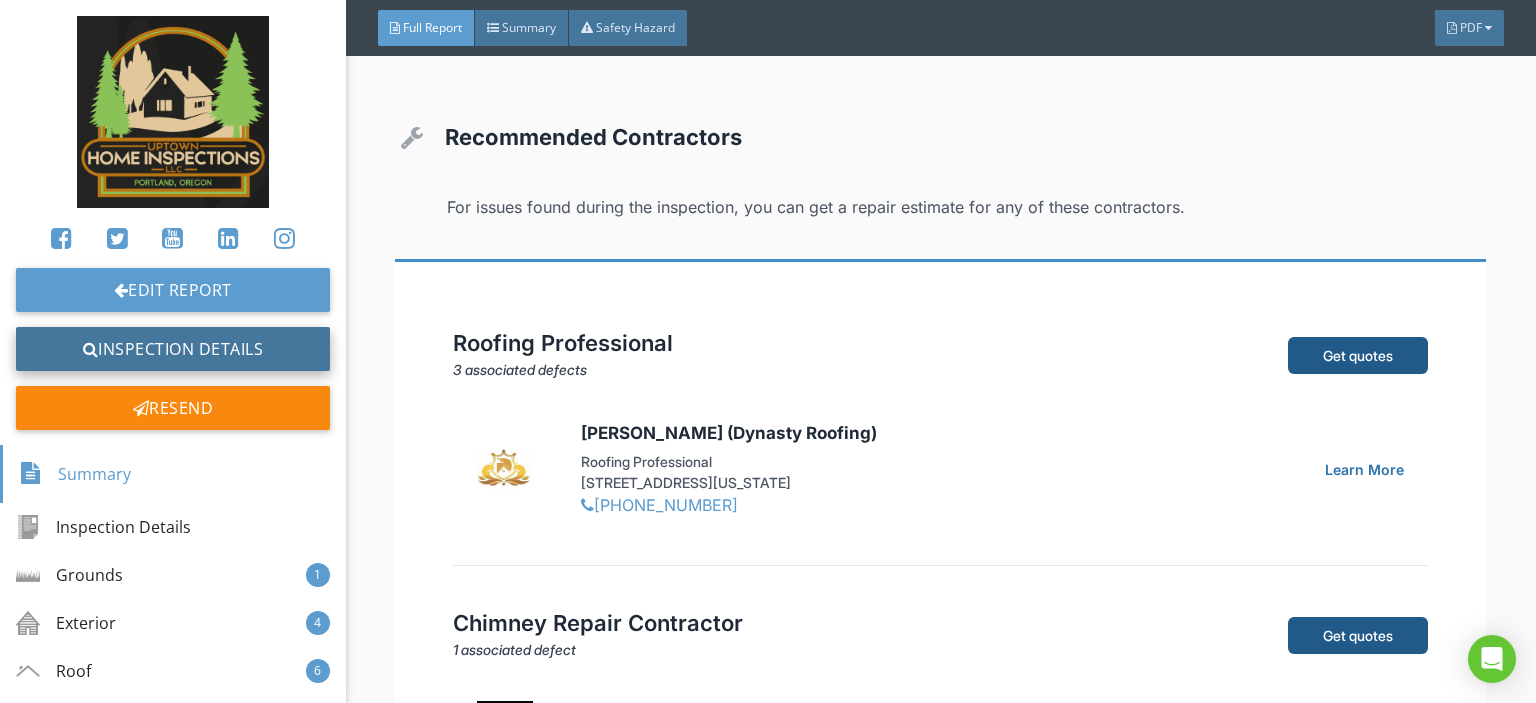 click on "Inspection Details" at bounding box center (173, 349) 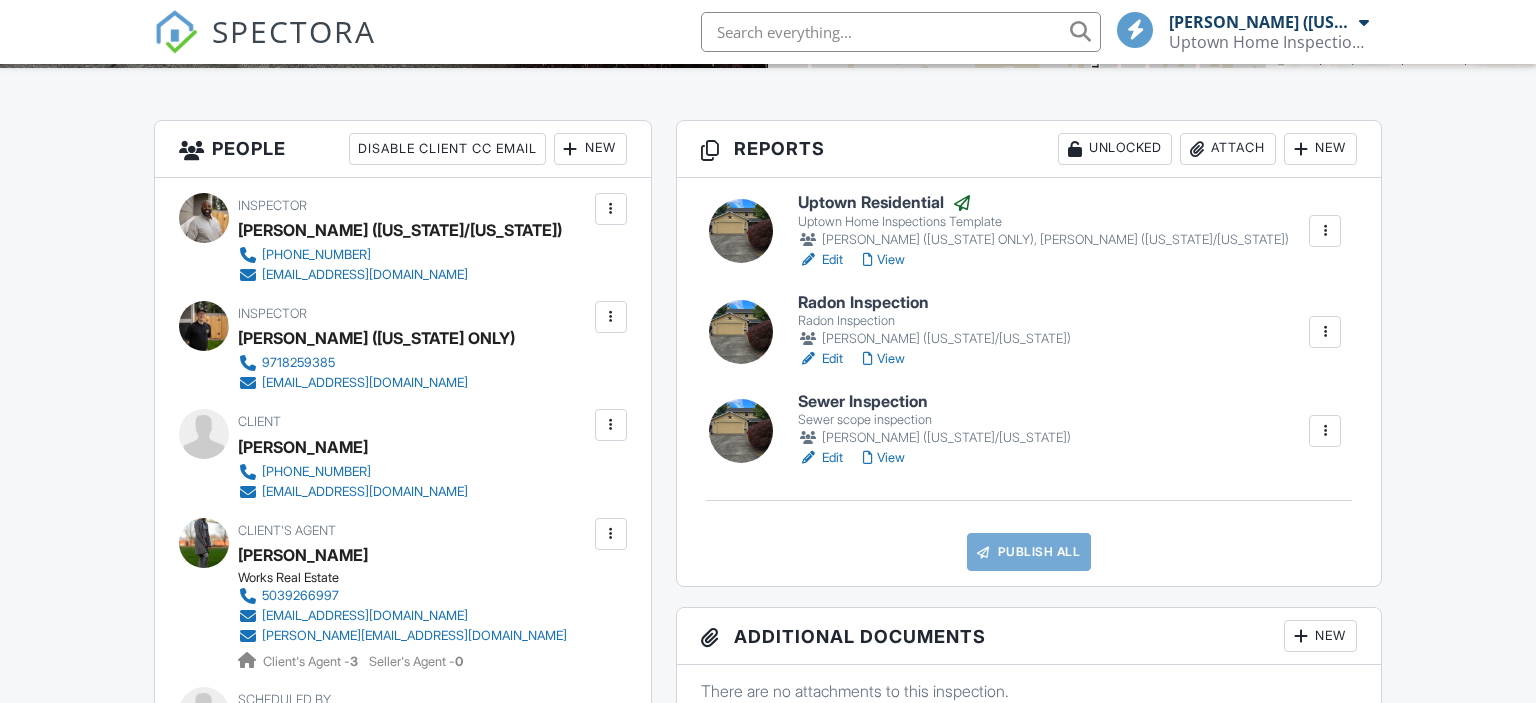 scroll, scrollTop: 528, scrollLeft: 0, axis: vertical 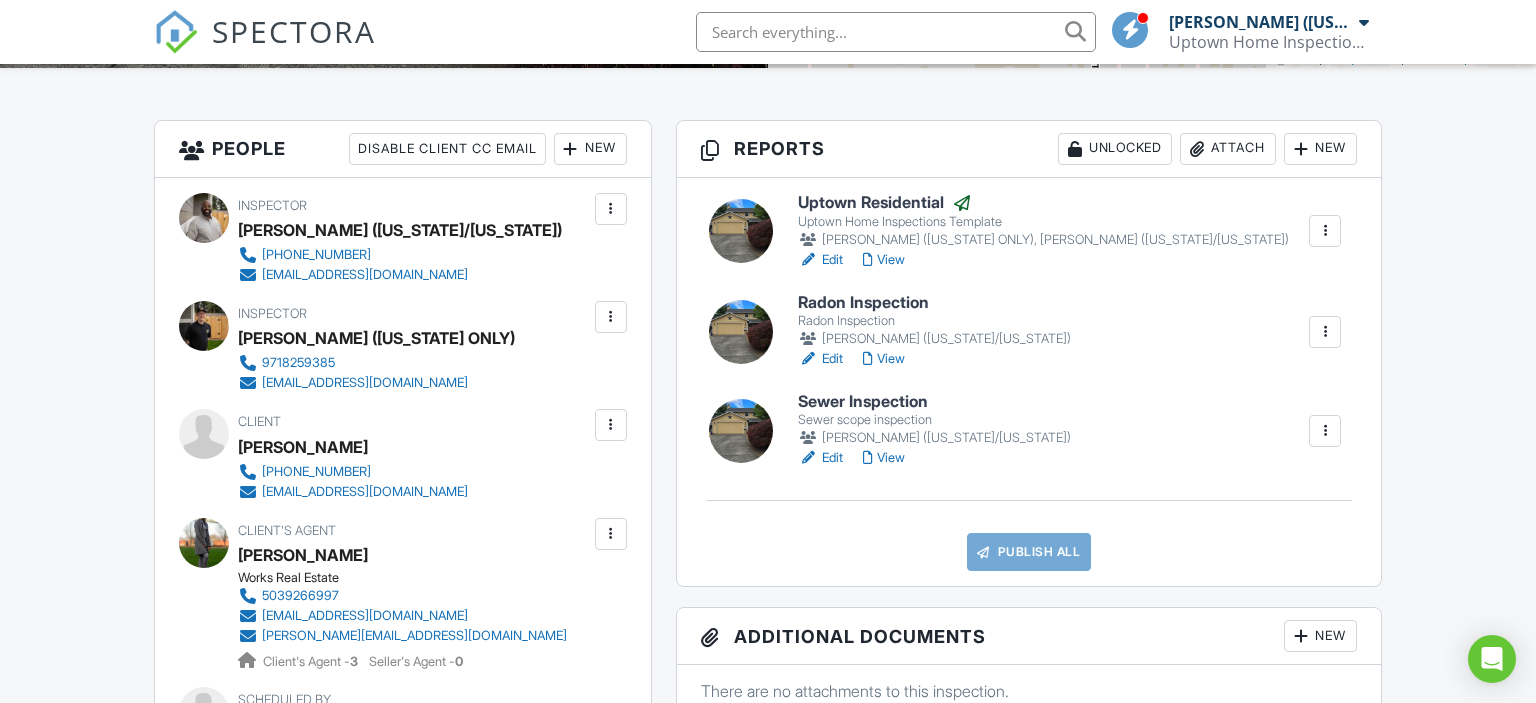 click on "Sewer Inspection" at bounding box center [934, 402] 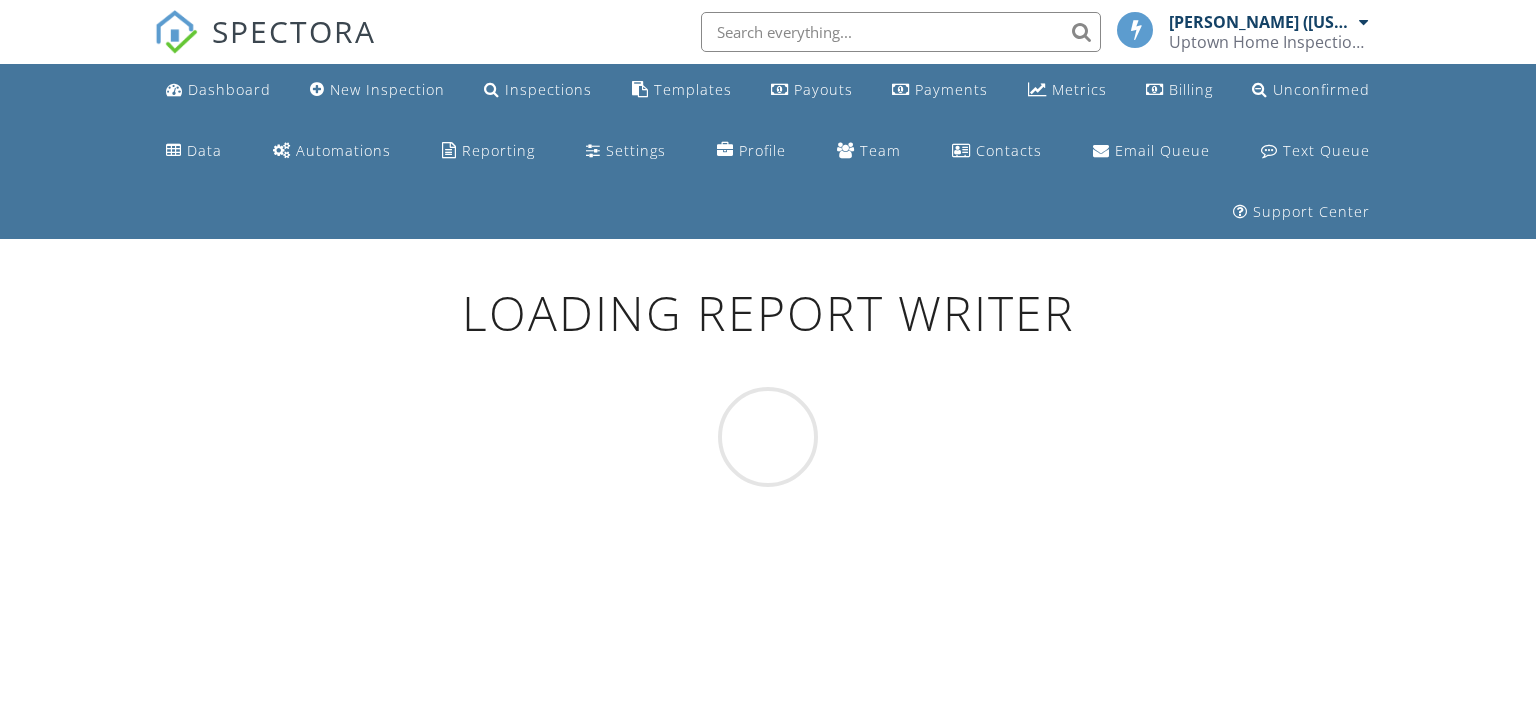 scroll, scrollTop: 0, scrollLeft: 0, axis: both 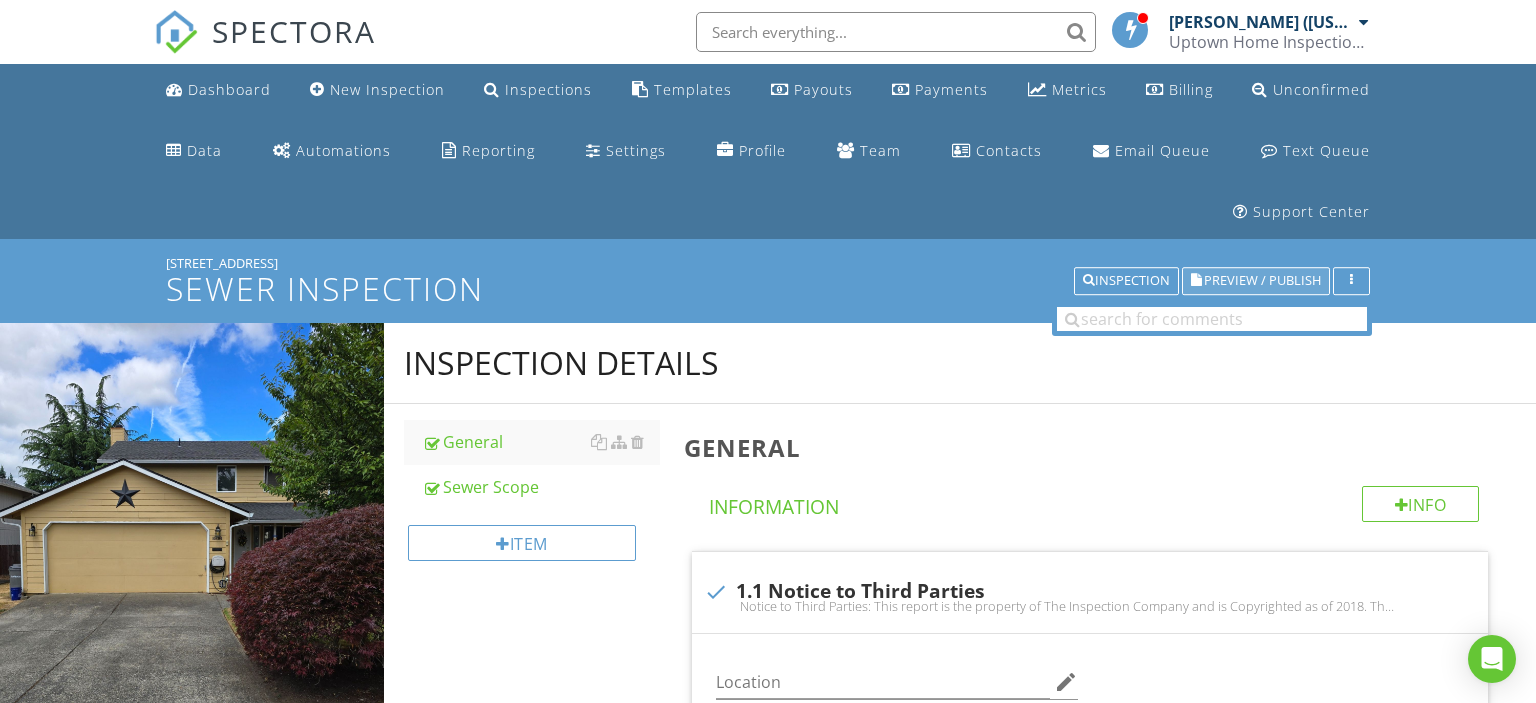 click on "Preview / Publish" at bounding box center (1262, 281) 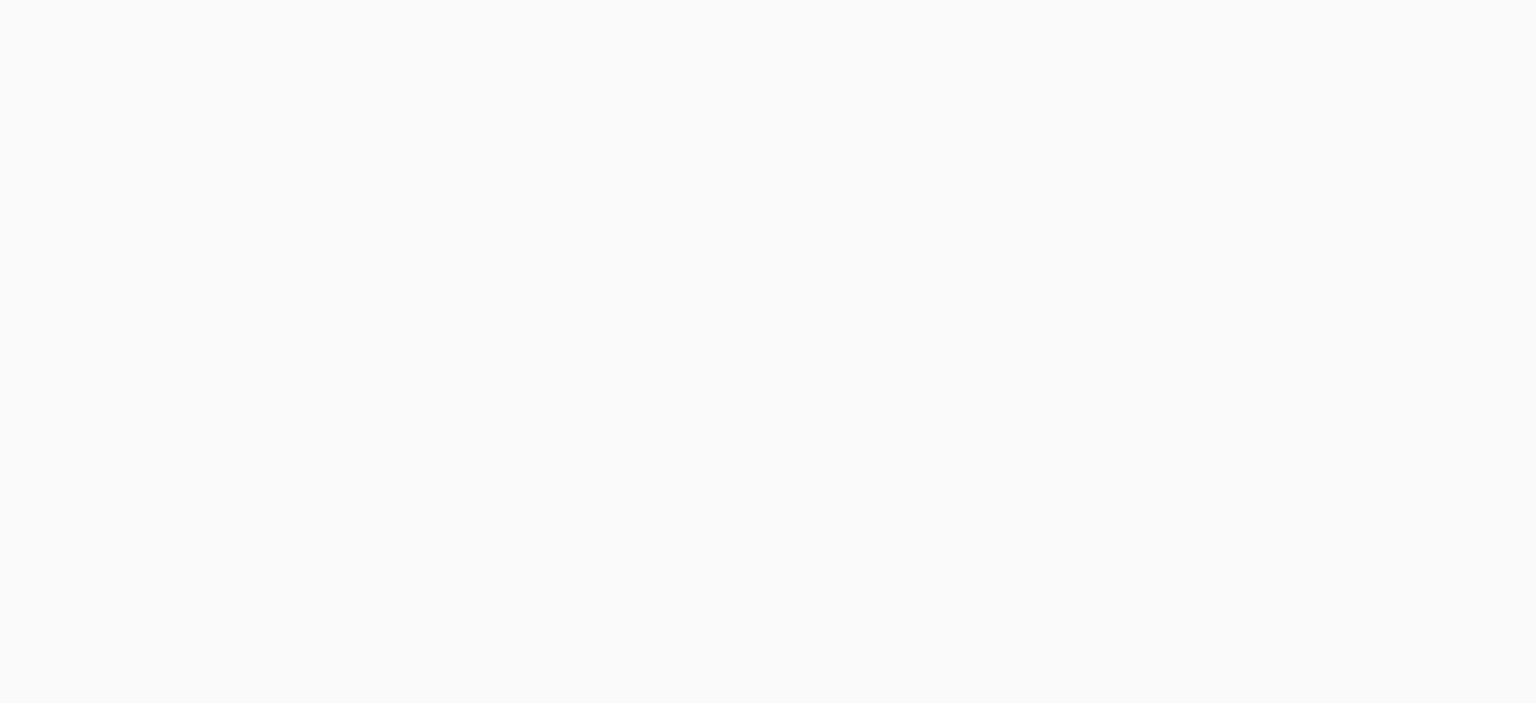 scroll, scrollTop: 0, scrollLeft: 0, axis: both 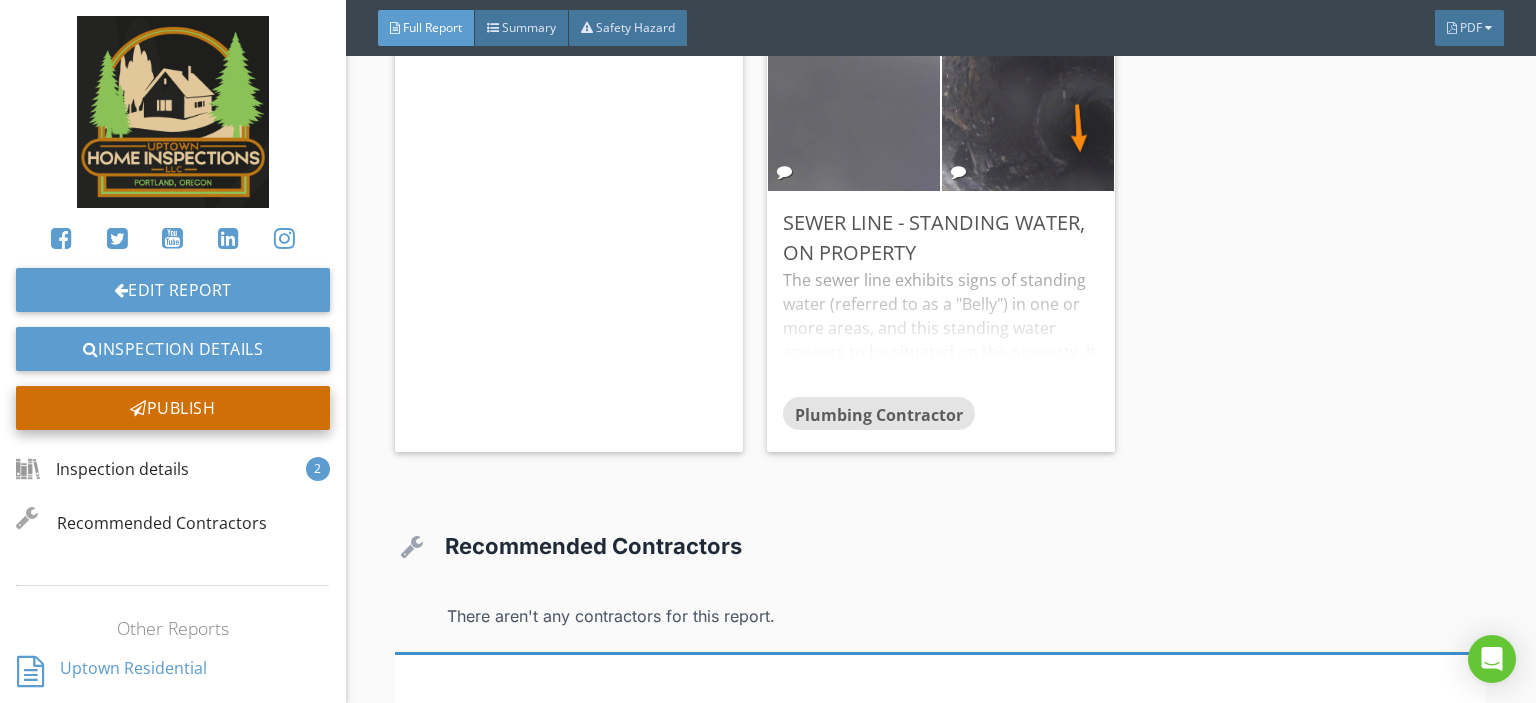 click on "Publish" at bounding box center (173, 408) 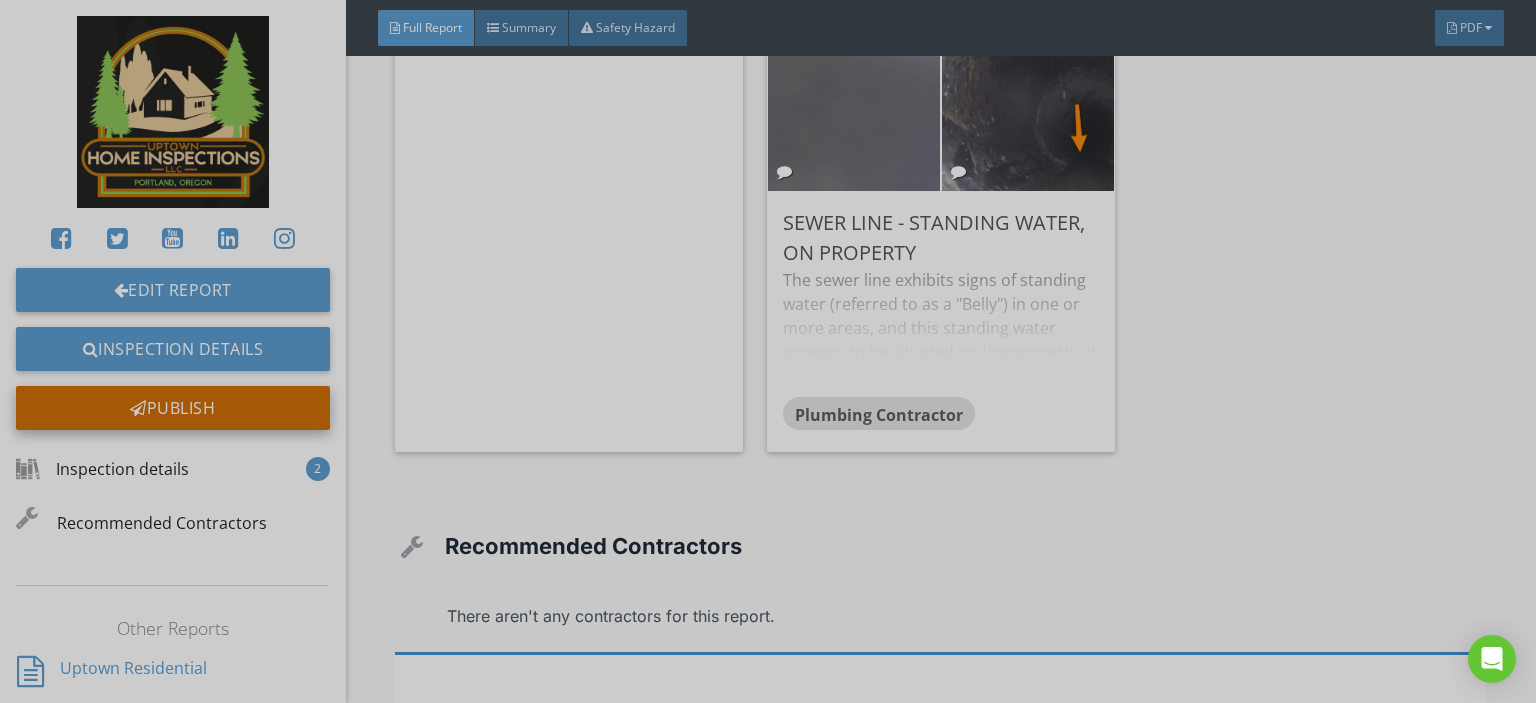 scroll, scrollTop: 3412, scrollLeft: 0, axis: vertical 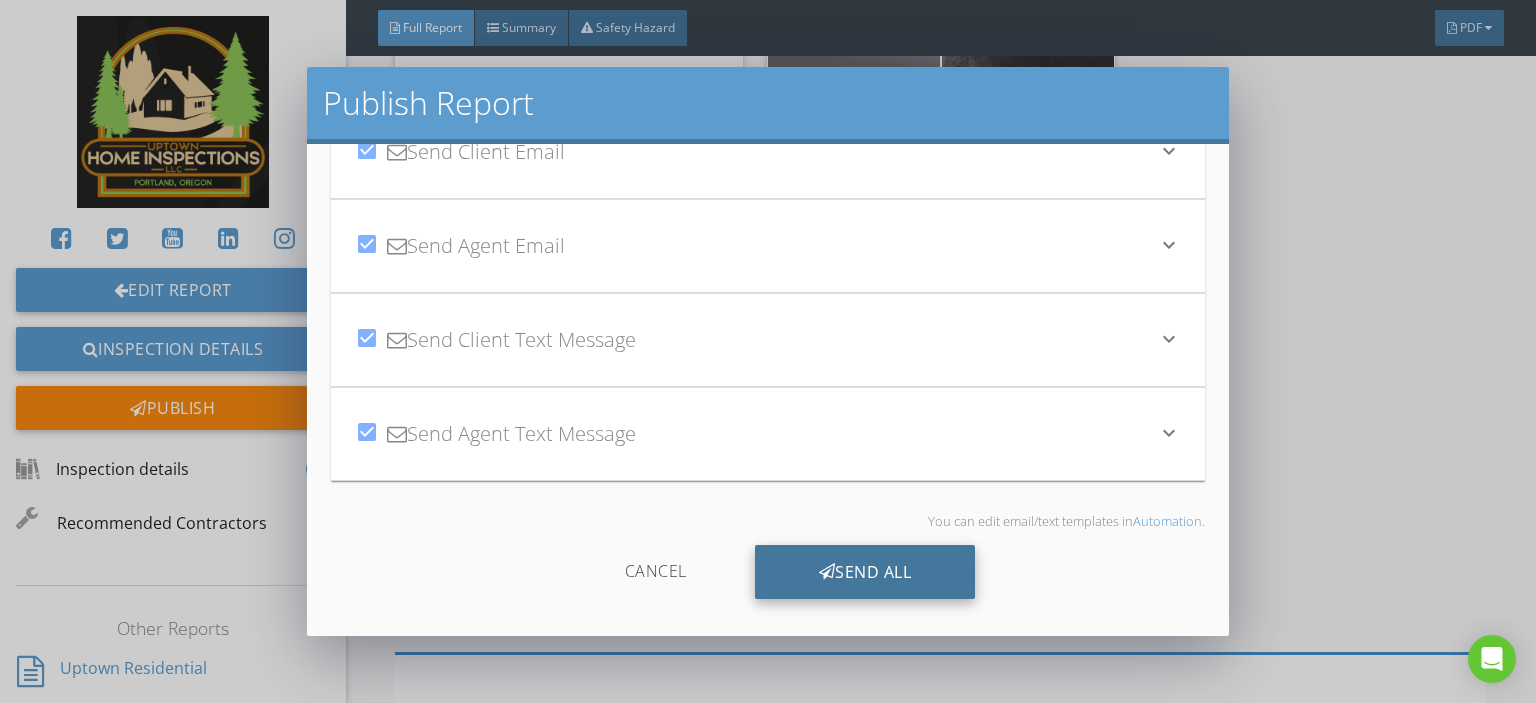 click on "Send All" at bounding box center (865, 572) 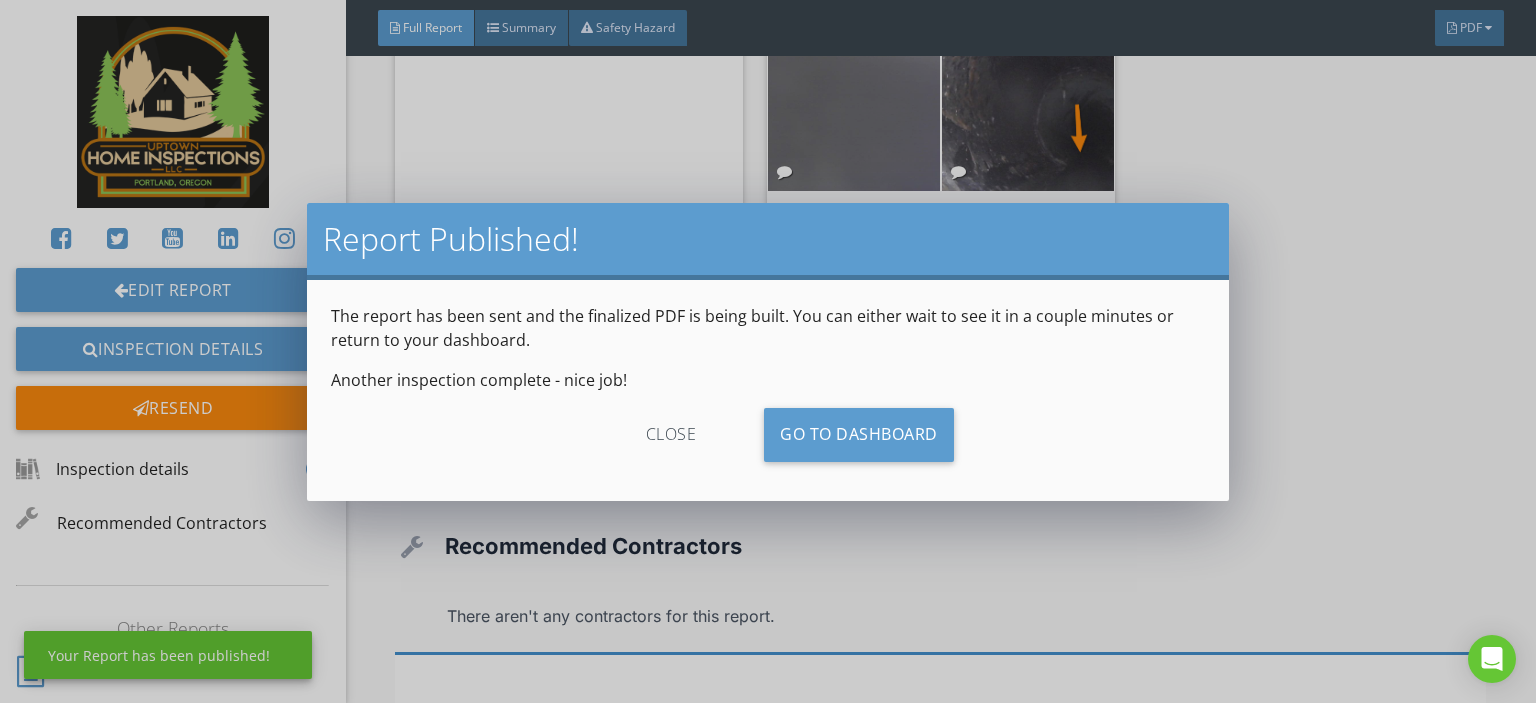 scroll, scrollTop: 3412, scrollLeft: 0, axis: vertical 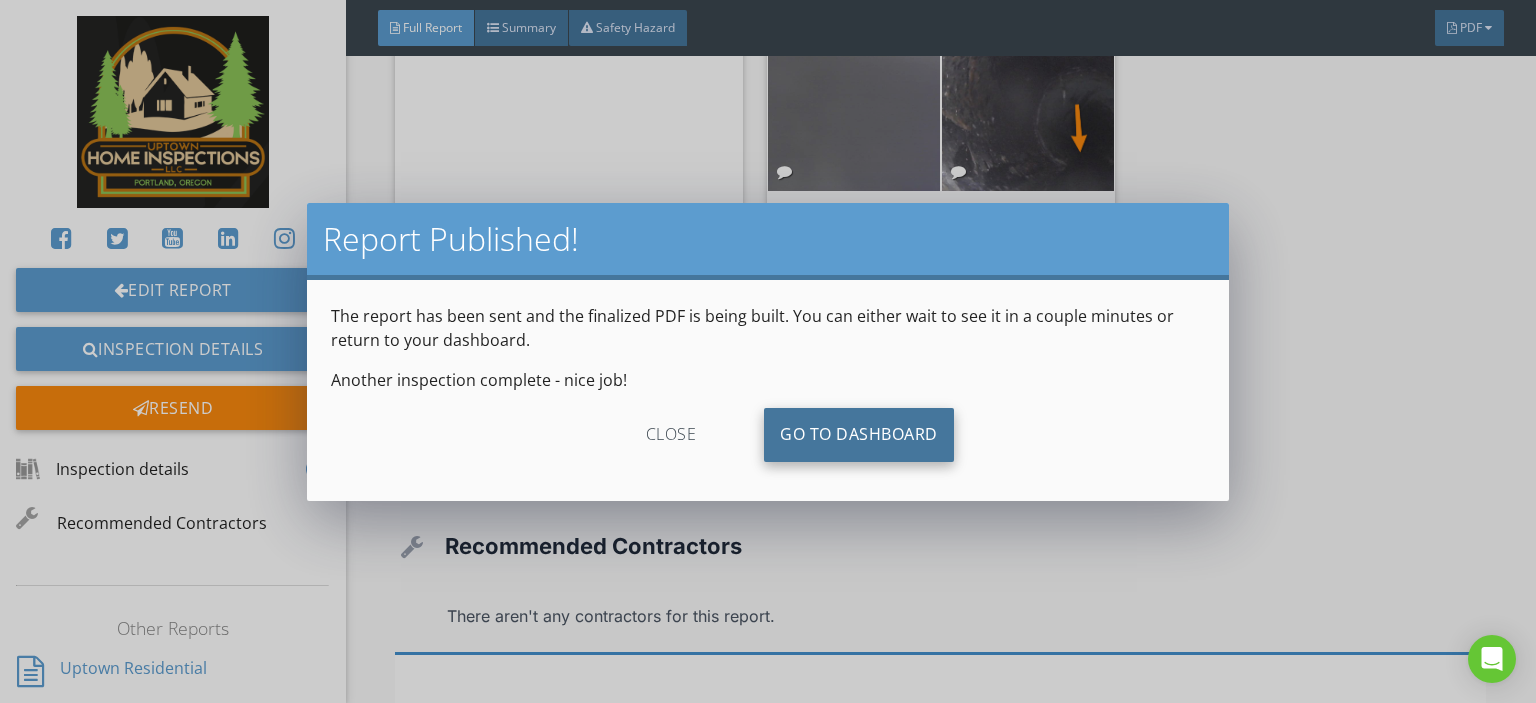 click on "Go To Dashboard" at bounding box center [859, 435] 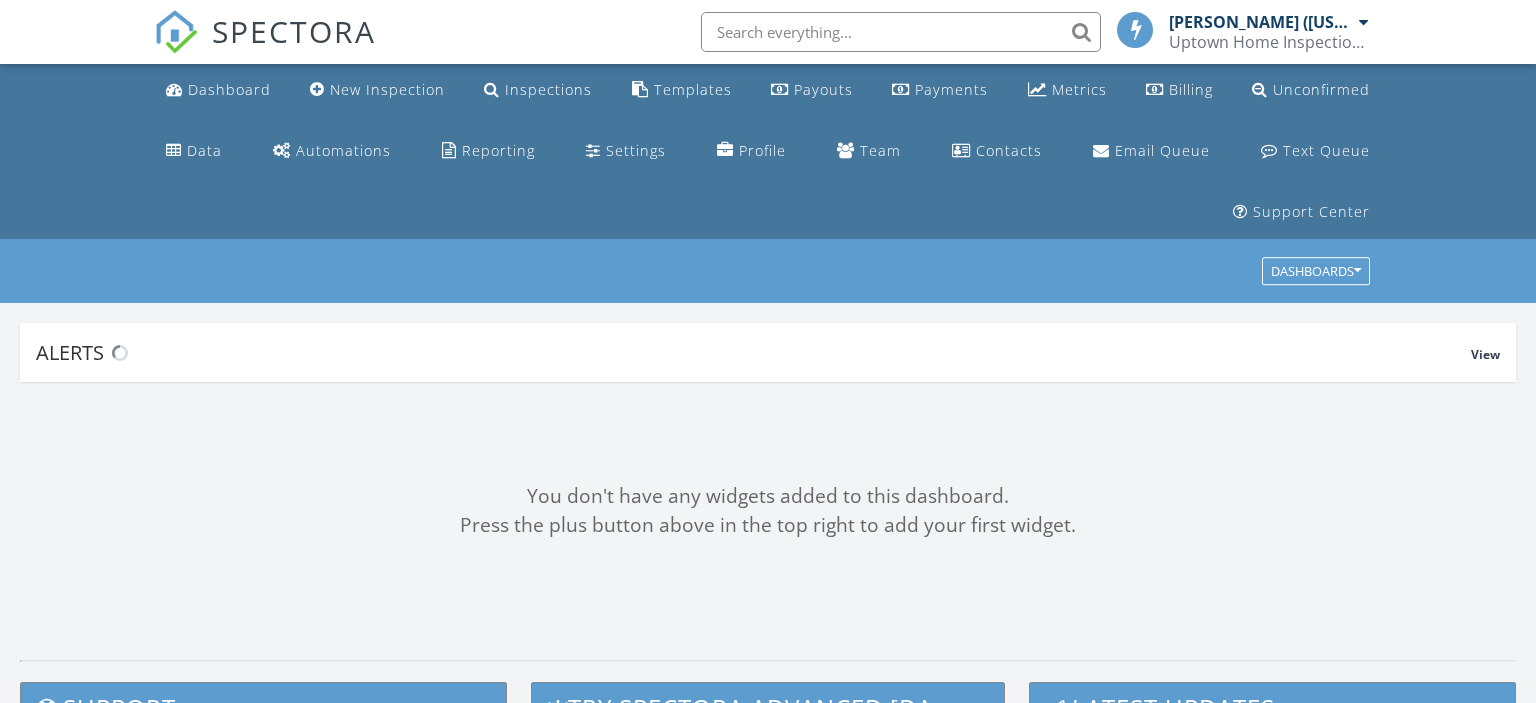 scroll, scrollTop: 0, scrollLeft: 0, axis: both 